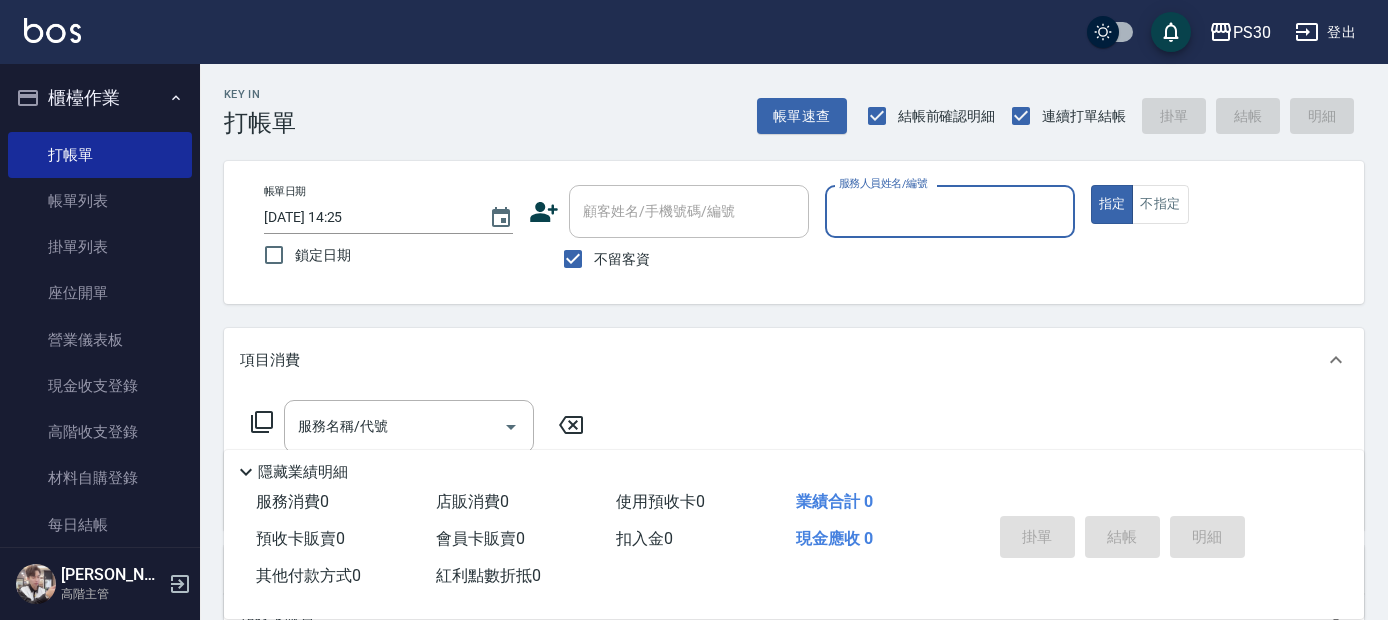 scroll, scrollTop: 0, scrollLeft: 0, axis: both 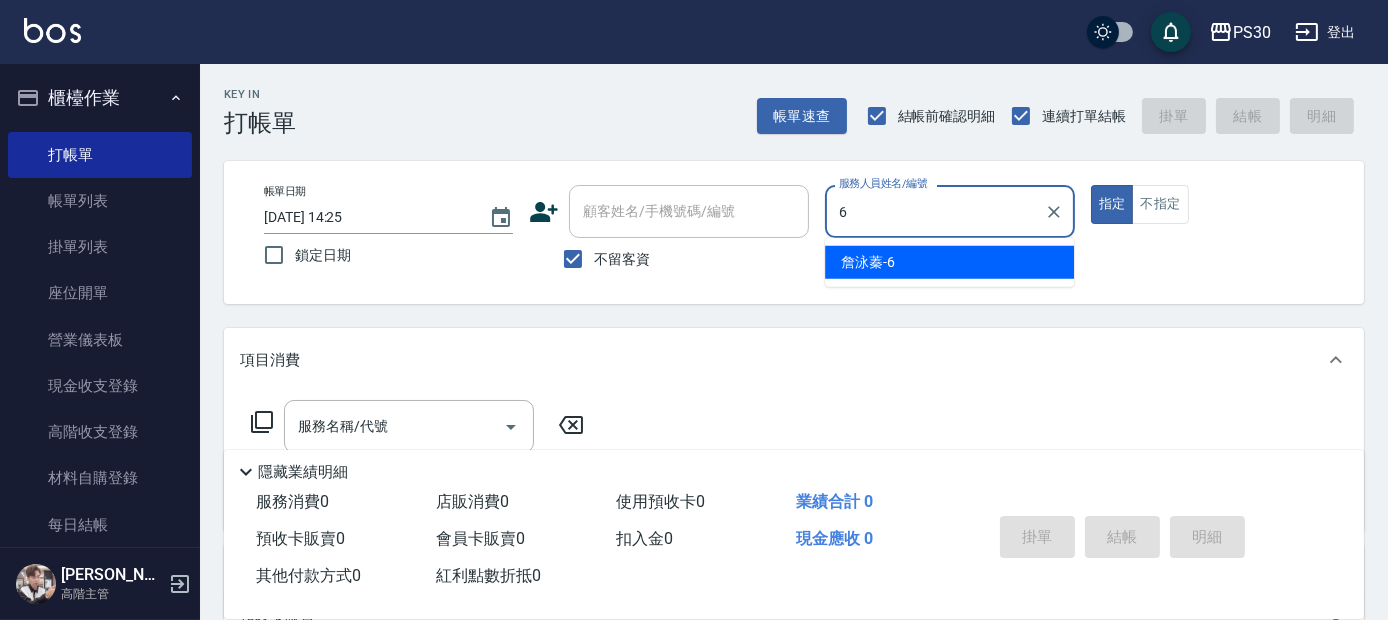 type on "6" 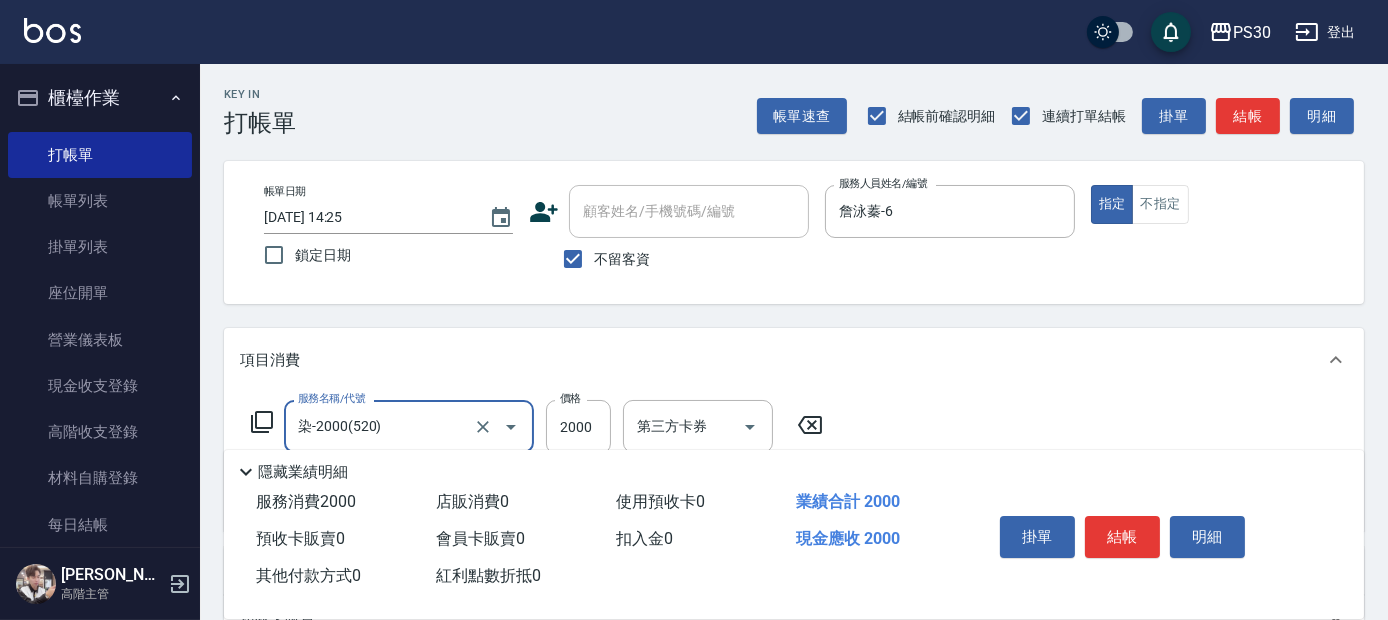 type on "染-2000(520)" 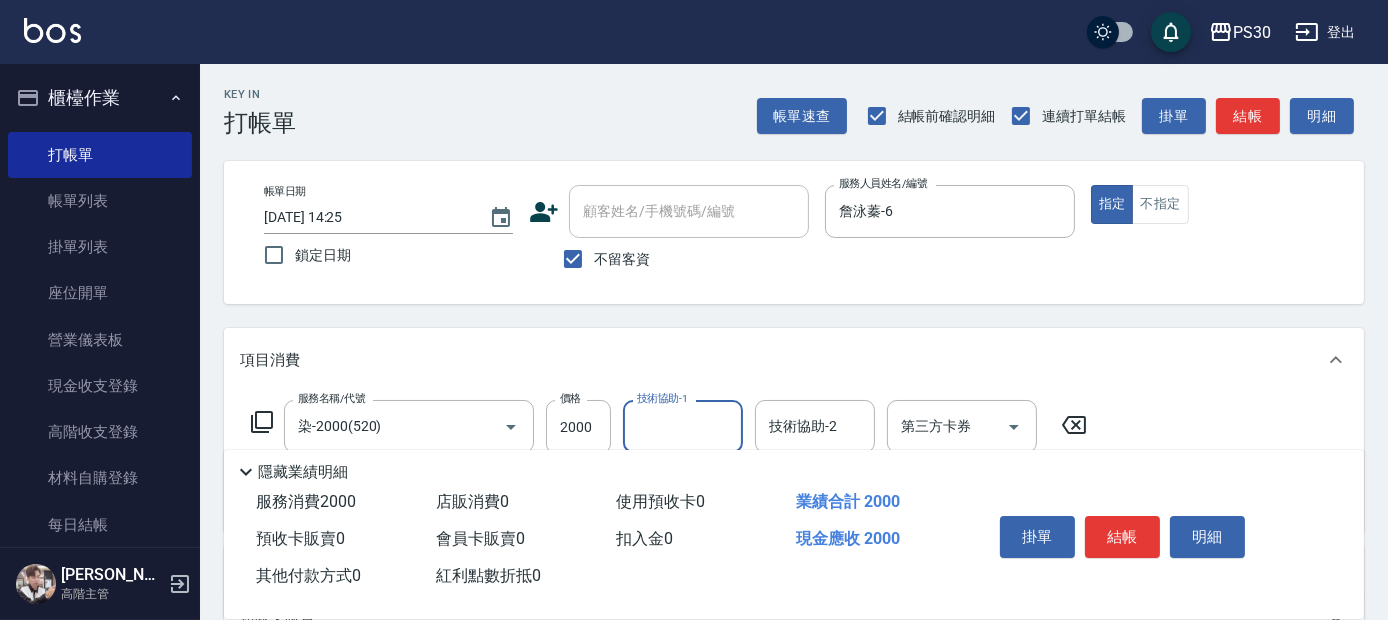 type on "2" 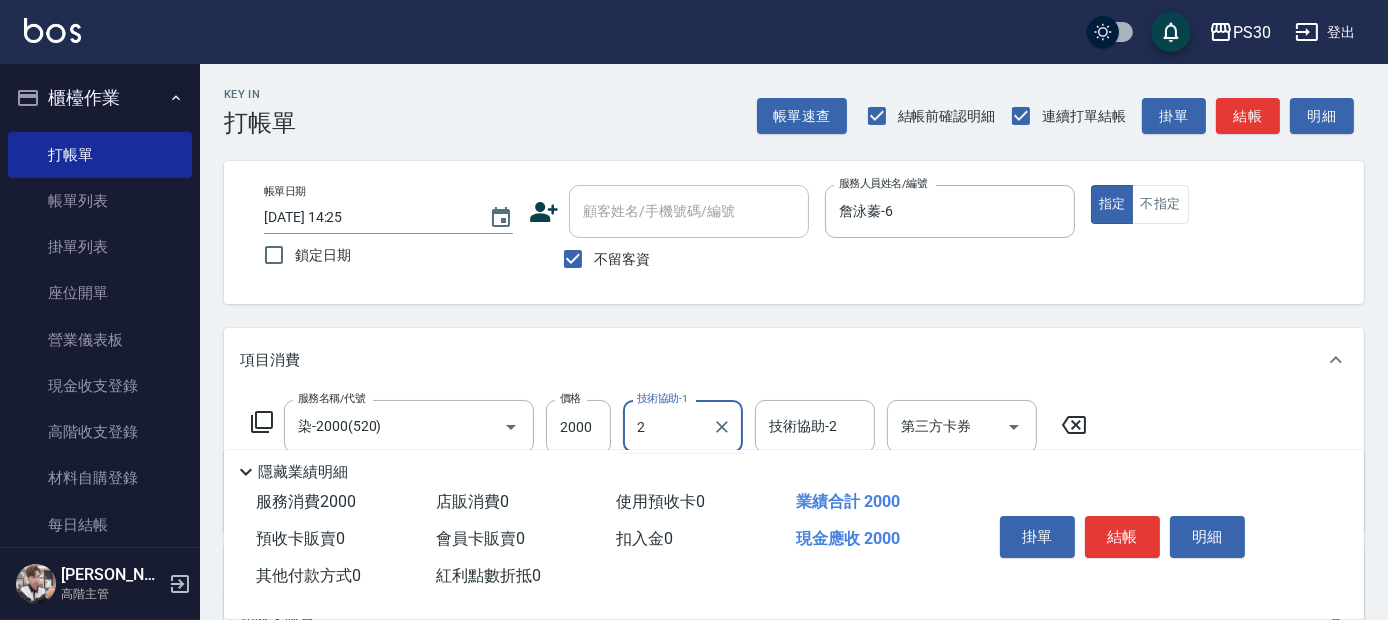 type 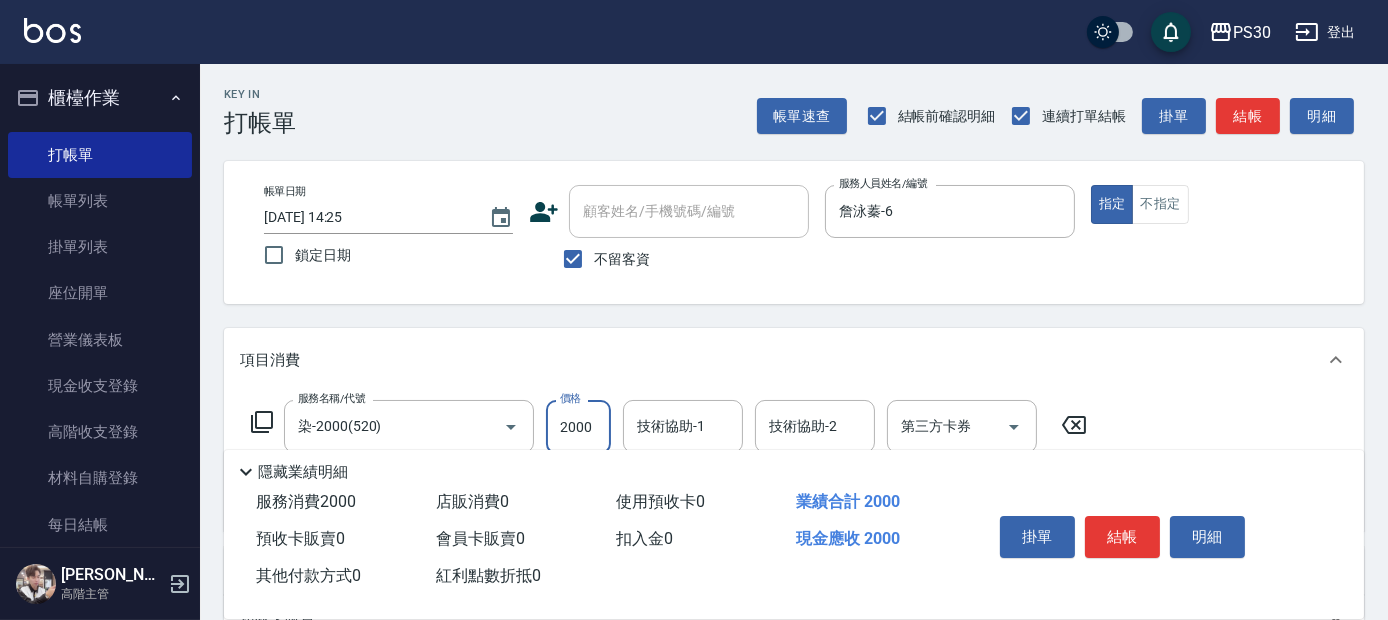 click on "2000" at bounding box center (578, 427) 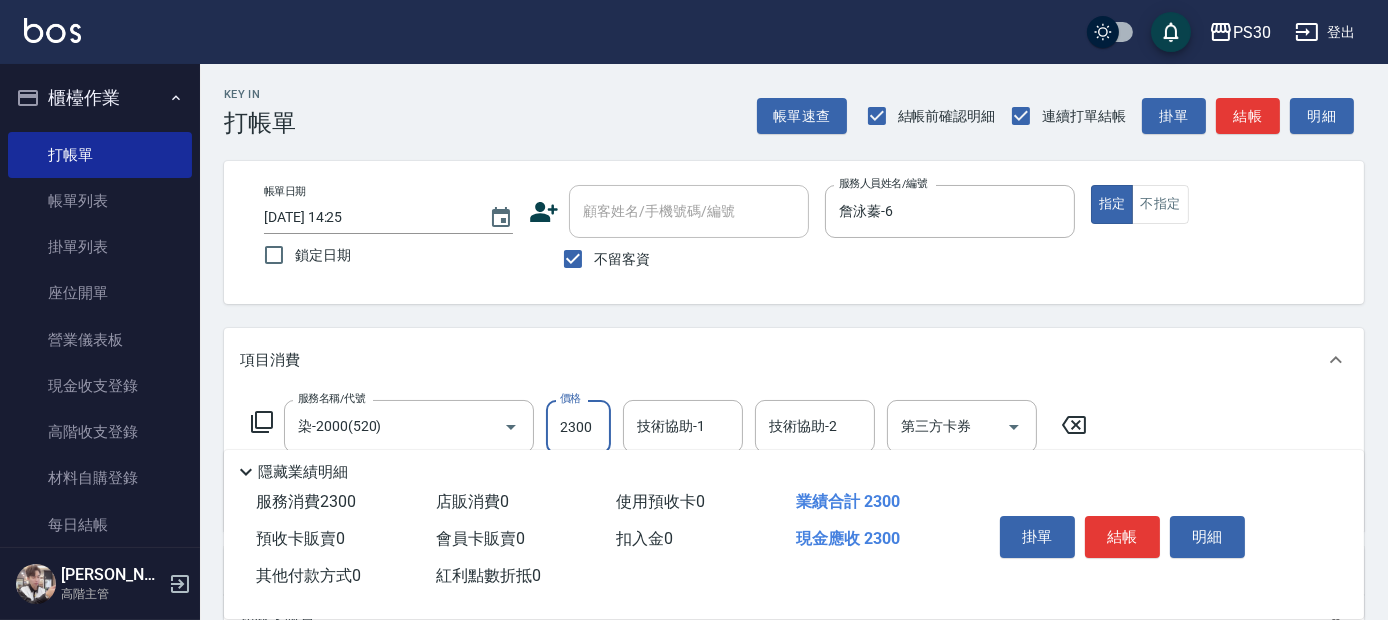 scroll, scrollTop: 111, scrollLeft: 0, axis: vertical 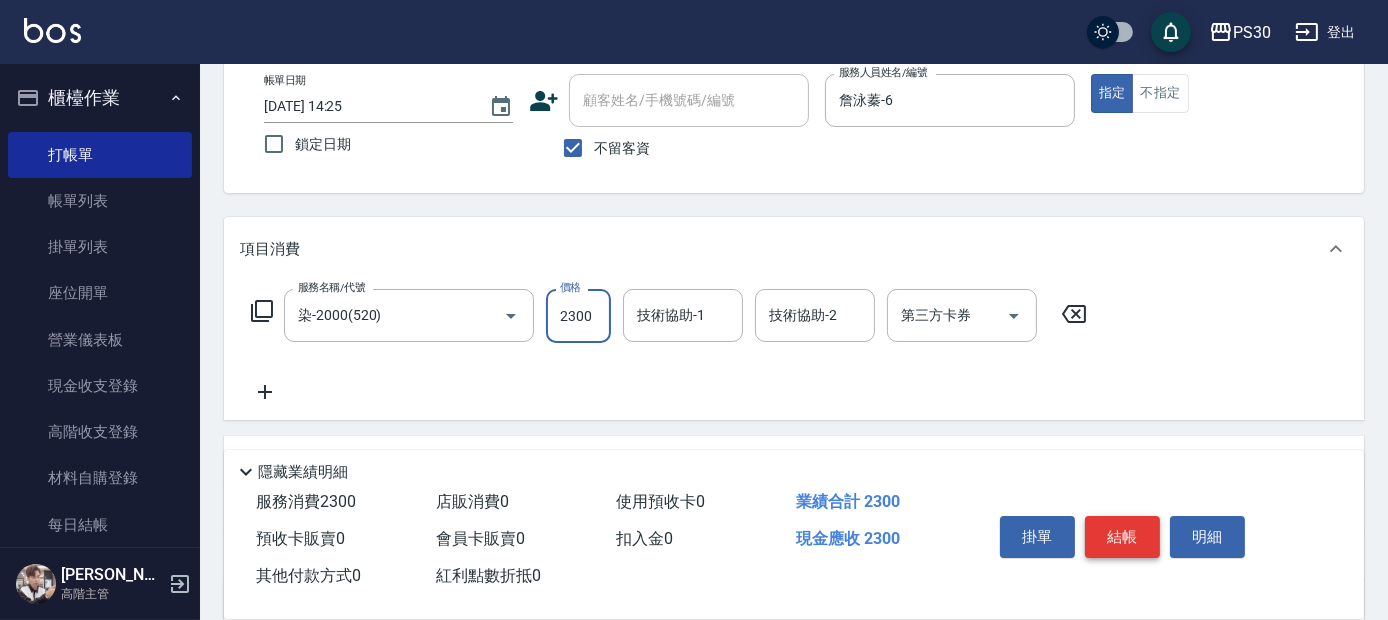 type on "2300" 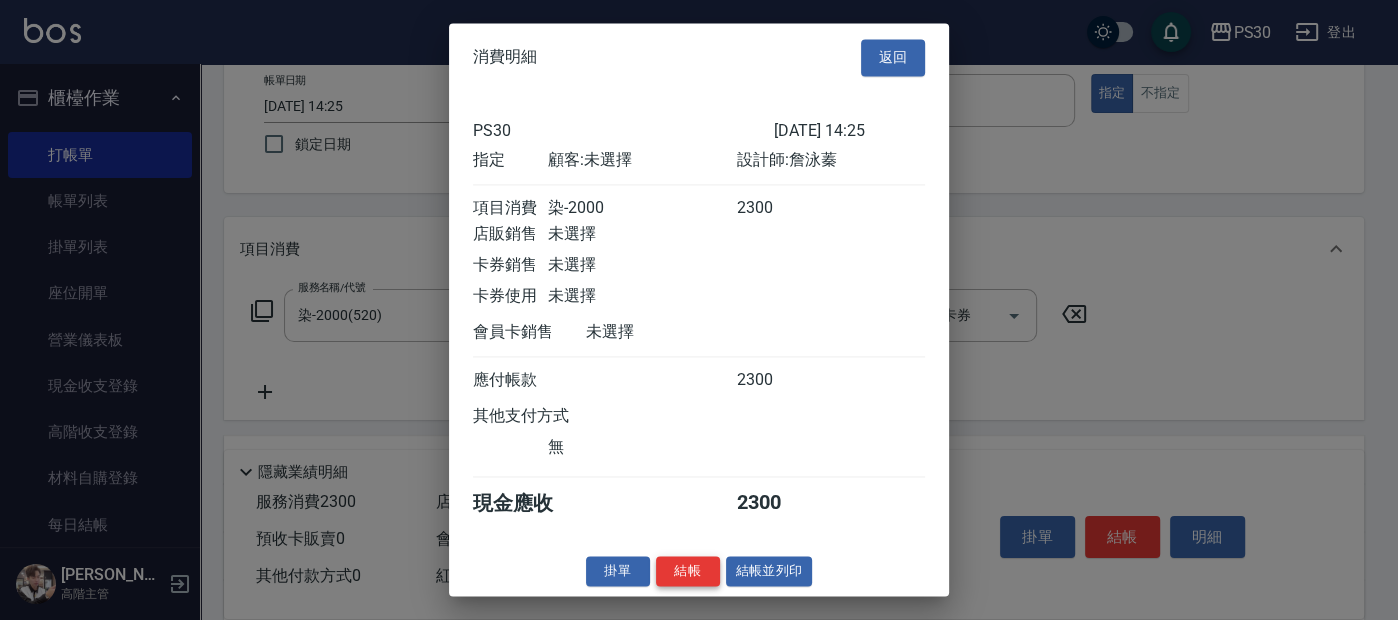 click on "結帳" at bounding box center [688, 571] 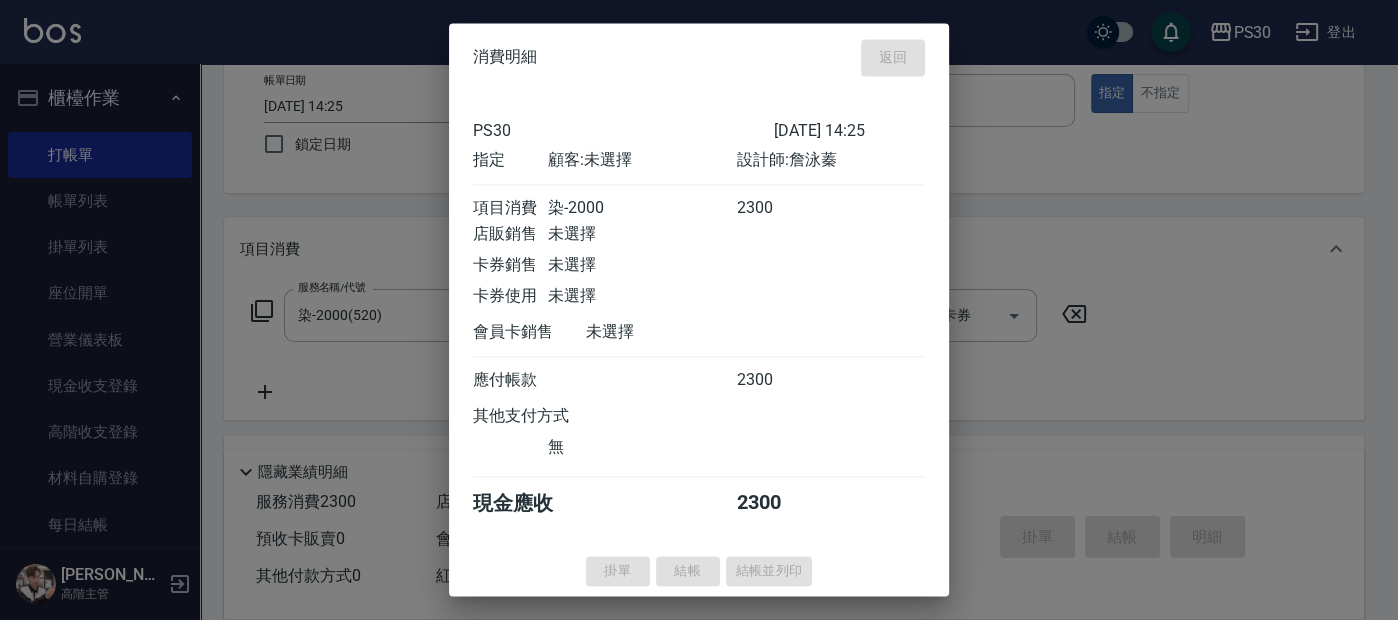 type on "[DATE] 20:55" 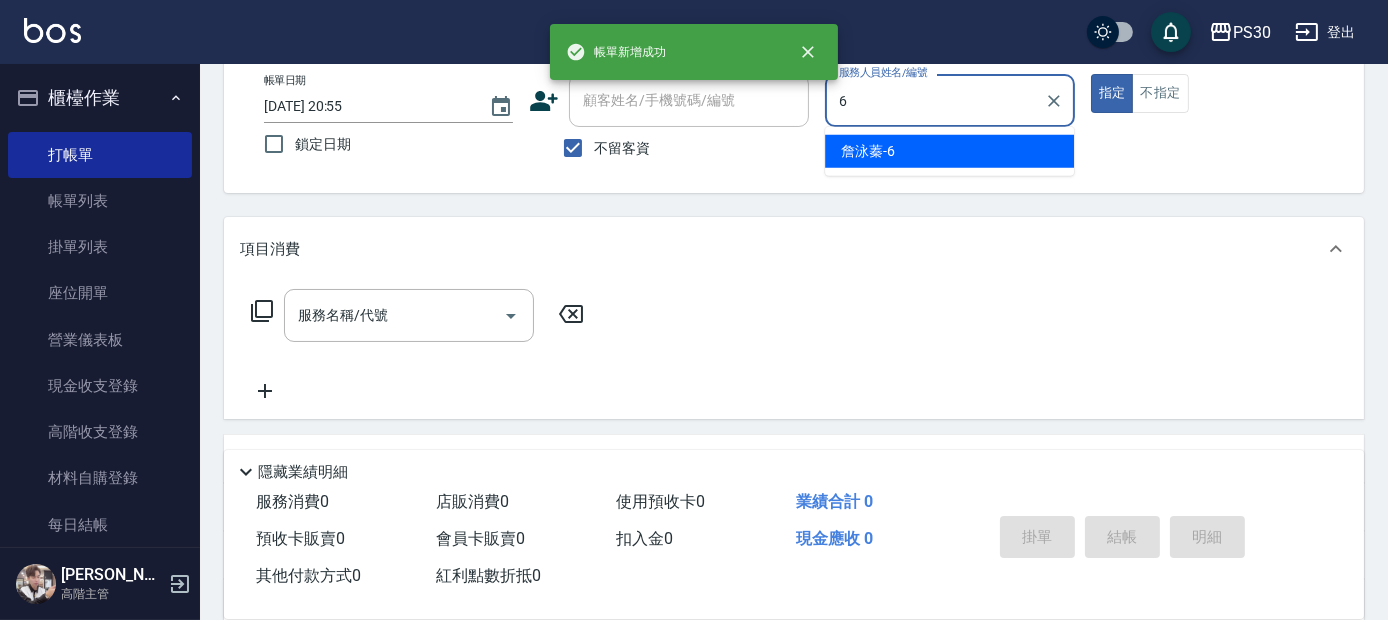 type on "詹泳蓁-6" 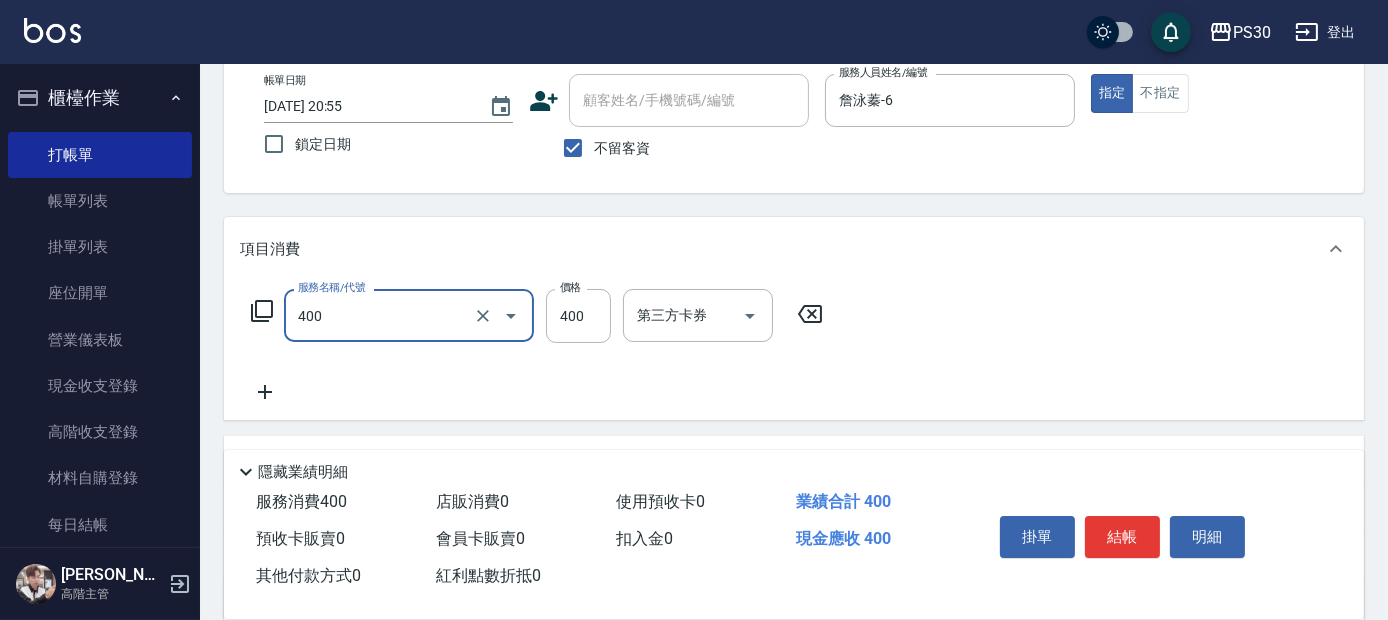 type on "洗剪400(400)" 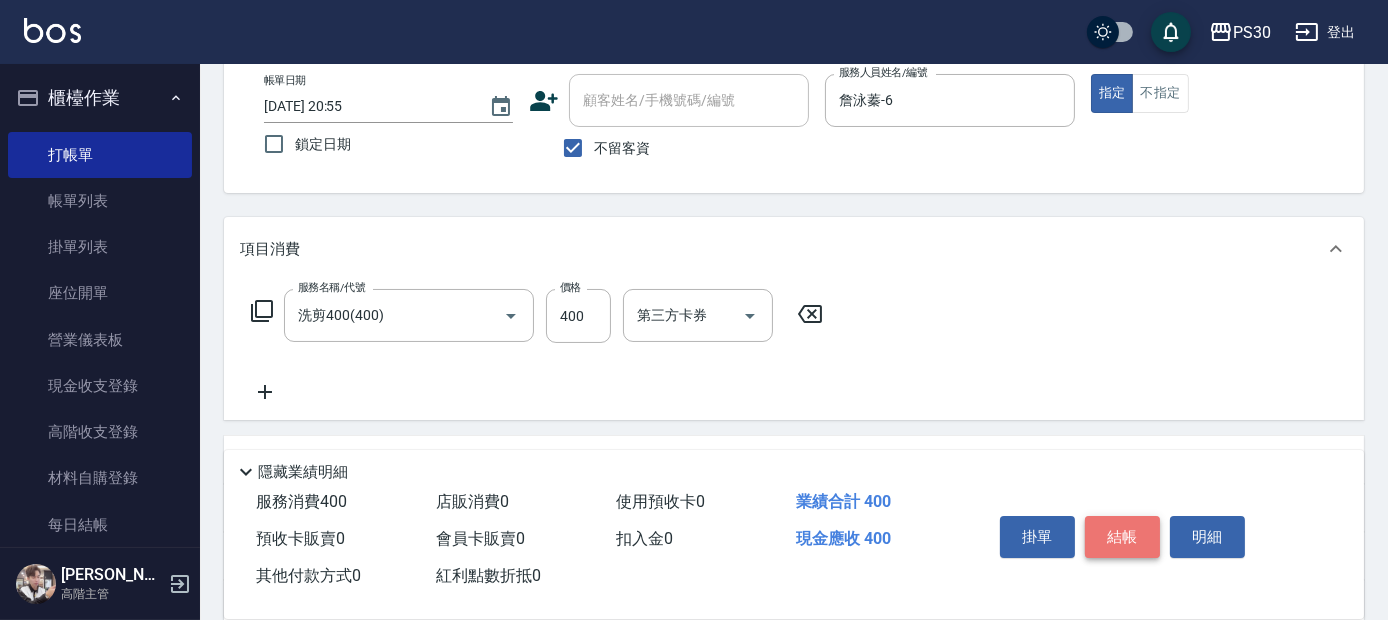 click on "結帳" at bounding box center [1122, 537] 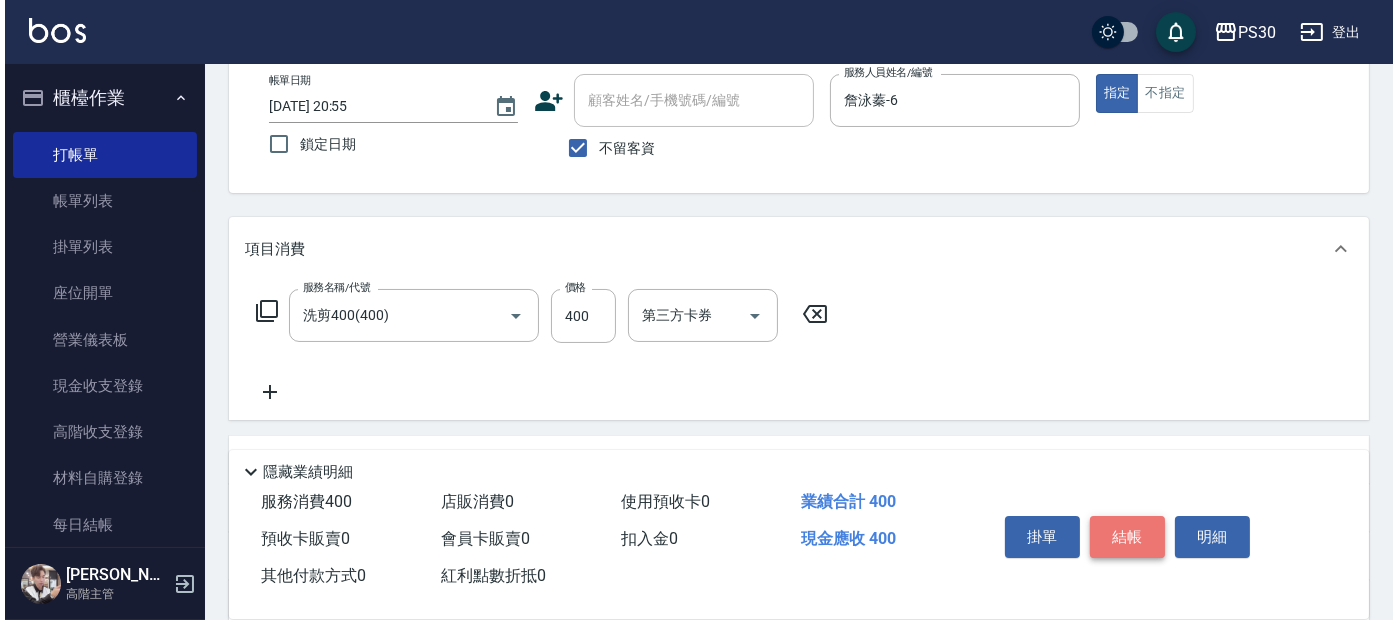 scroll, scrollTop: 0, scrollLeft: 0, axis: both 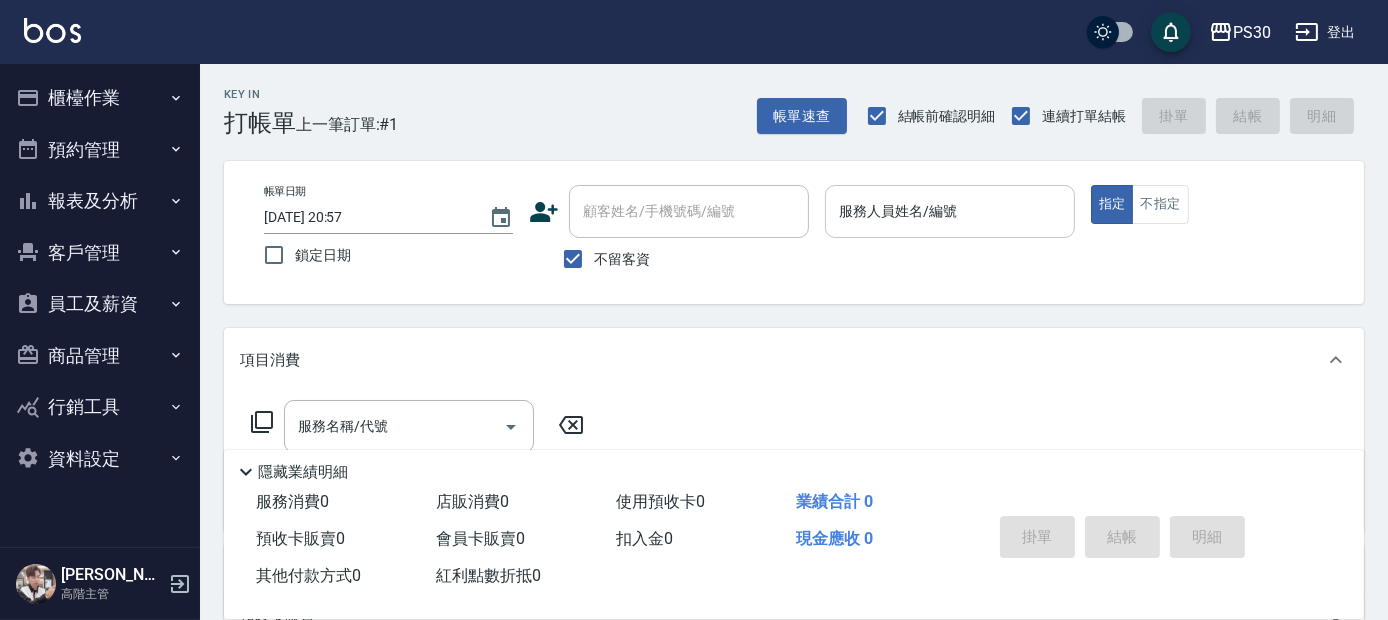 click on "廖金城 高階主管" at bounding box center [100, 584] 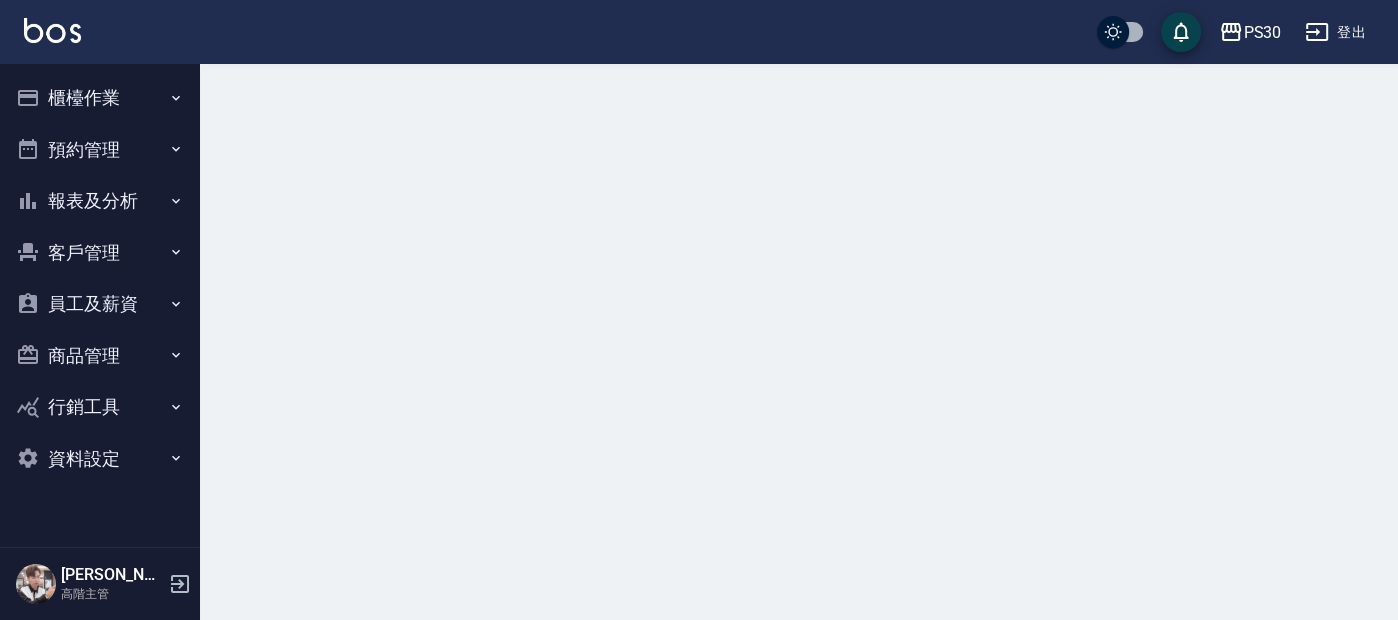 click on "廖金城 高階主管" at bounding box center [100, 584] 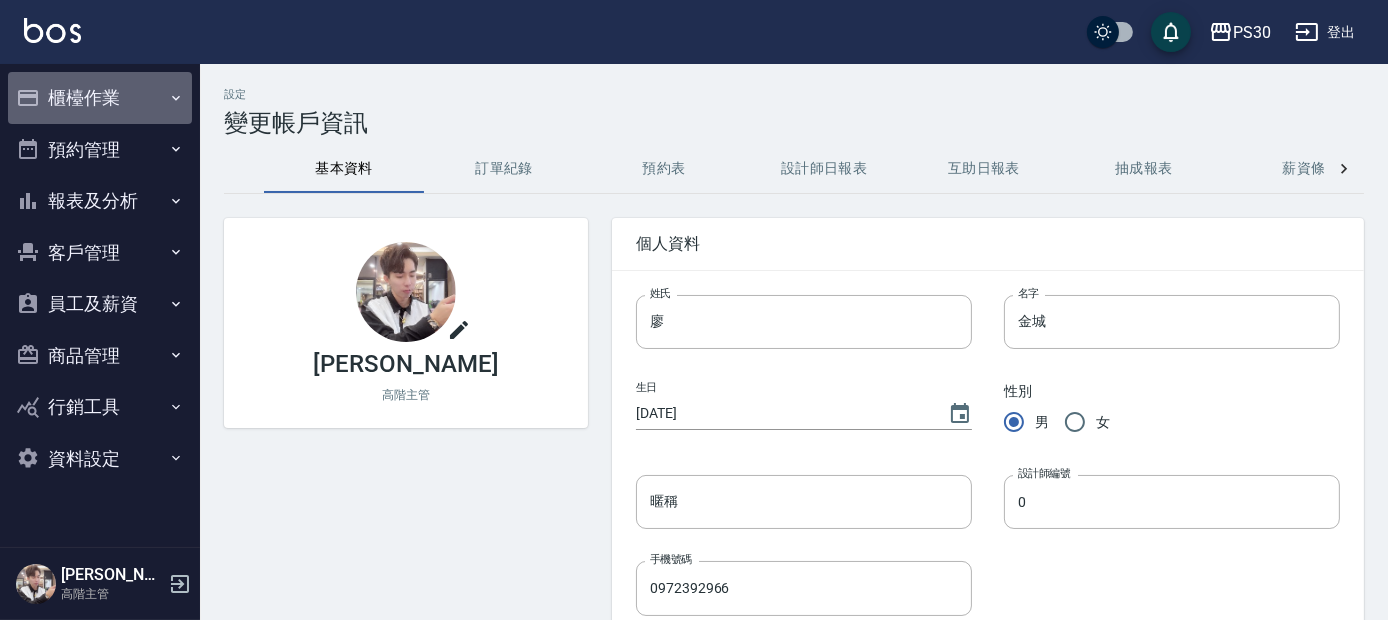 click on "櫃檯作業" at bounding box center (100, 98) 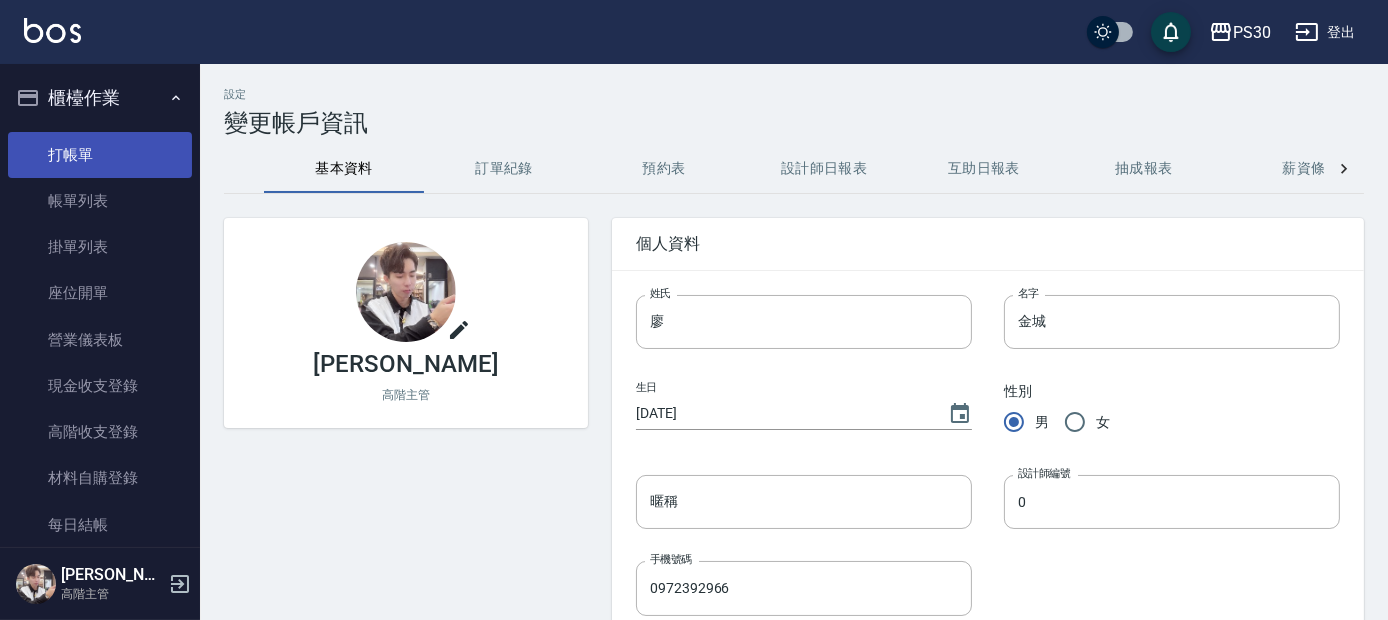 click on "打帳單" at bounding box center (100, 155) 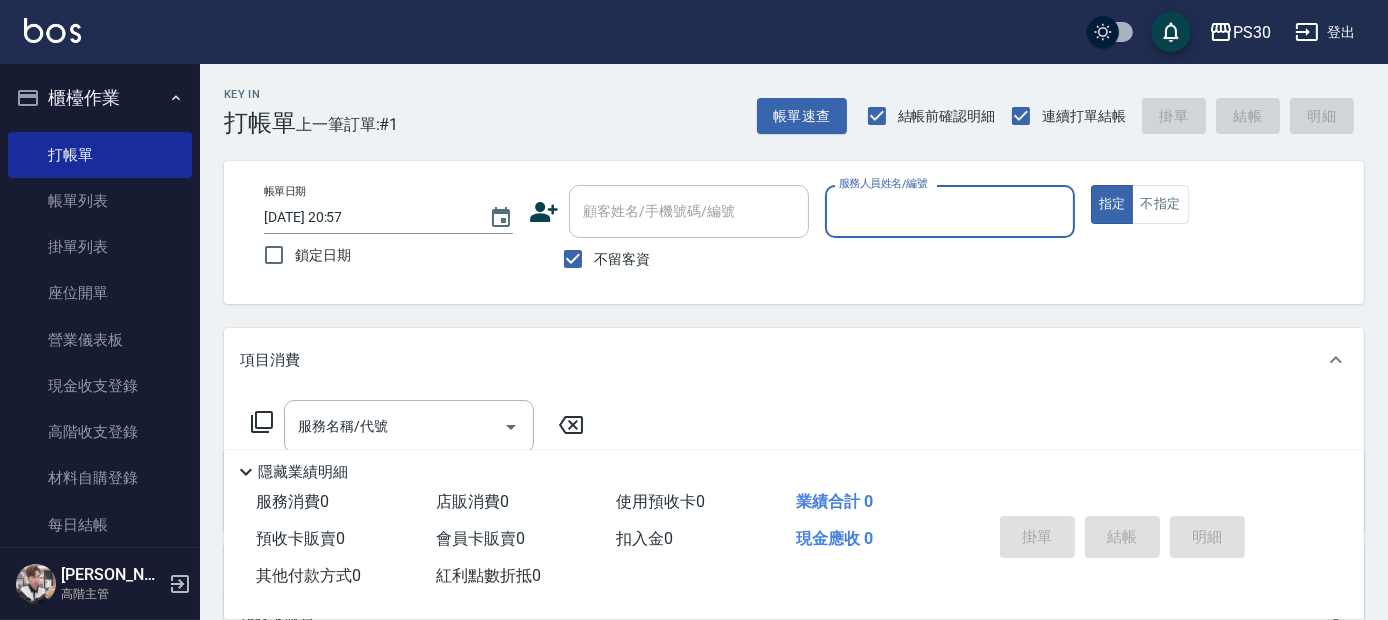 click on "服務人員姓名/編號" at bounding box center [949, 211] 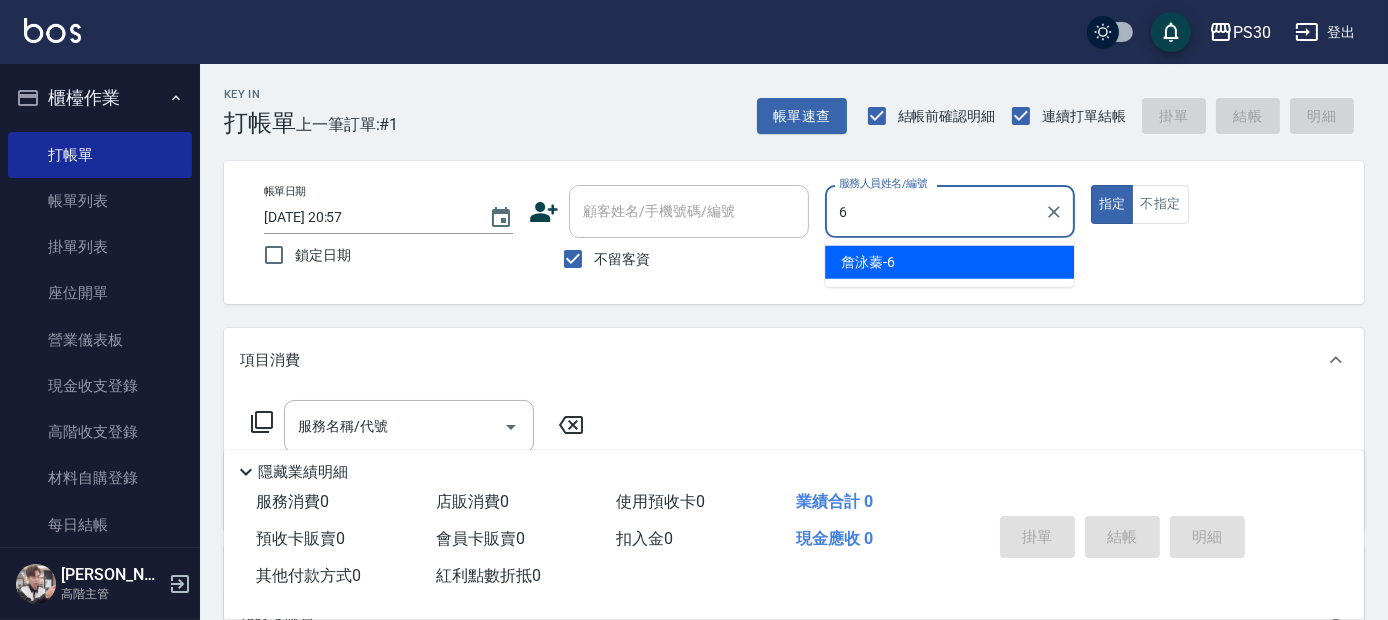 type on "詹泳蓁-6" 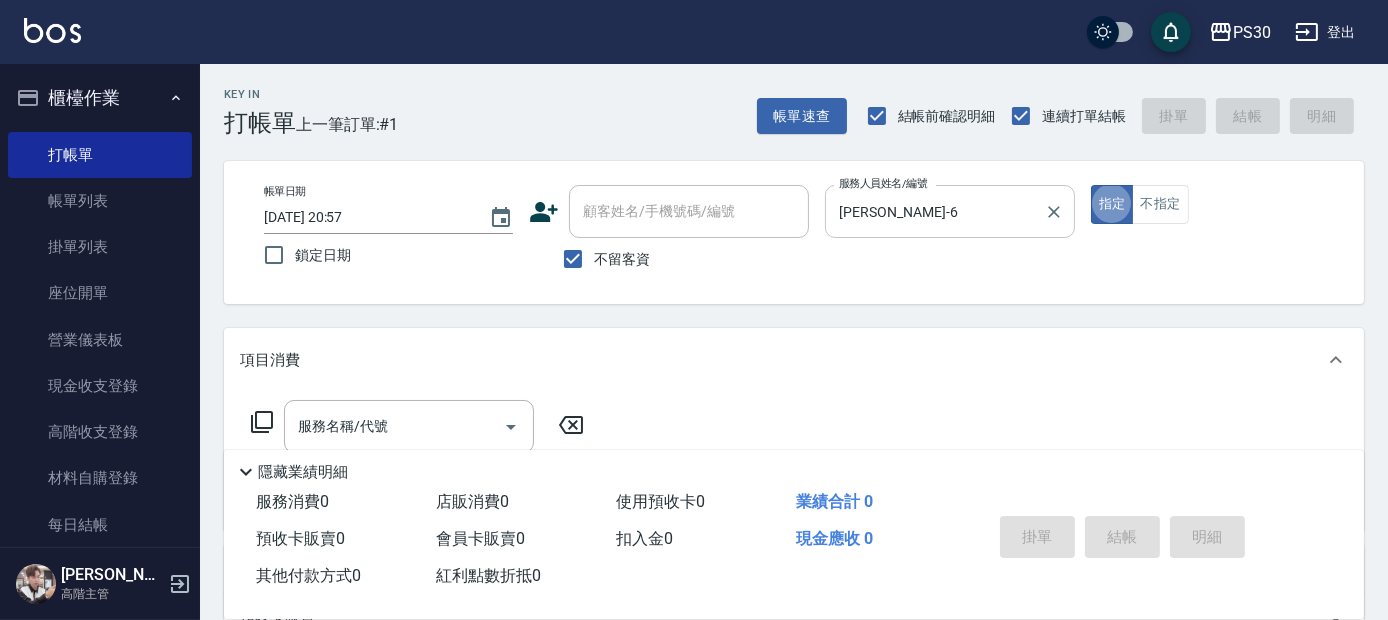 type on "true" 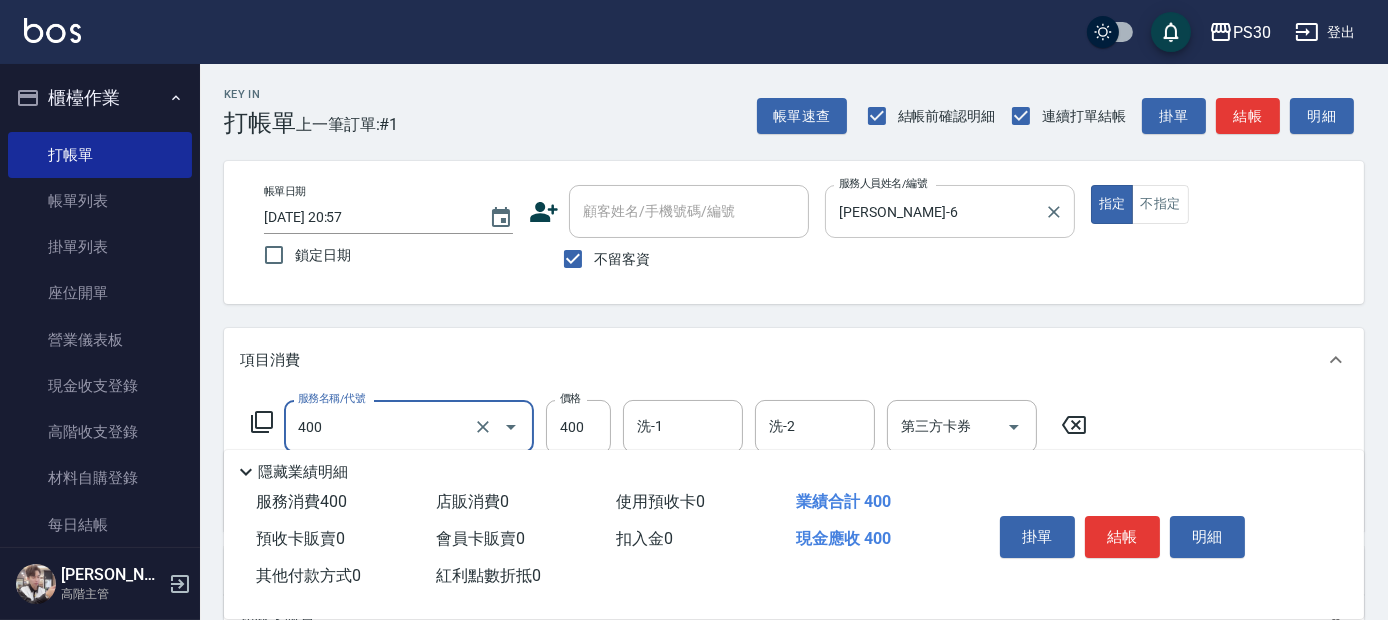 type on "洗剪400(400)" 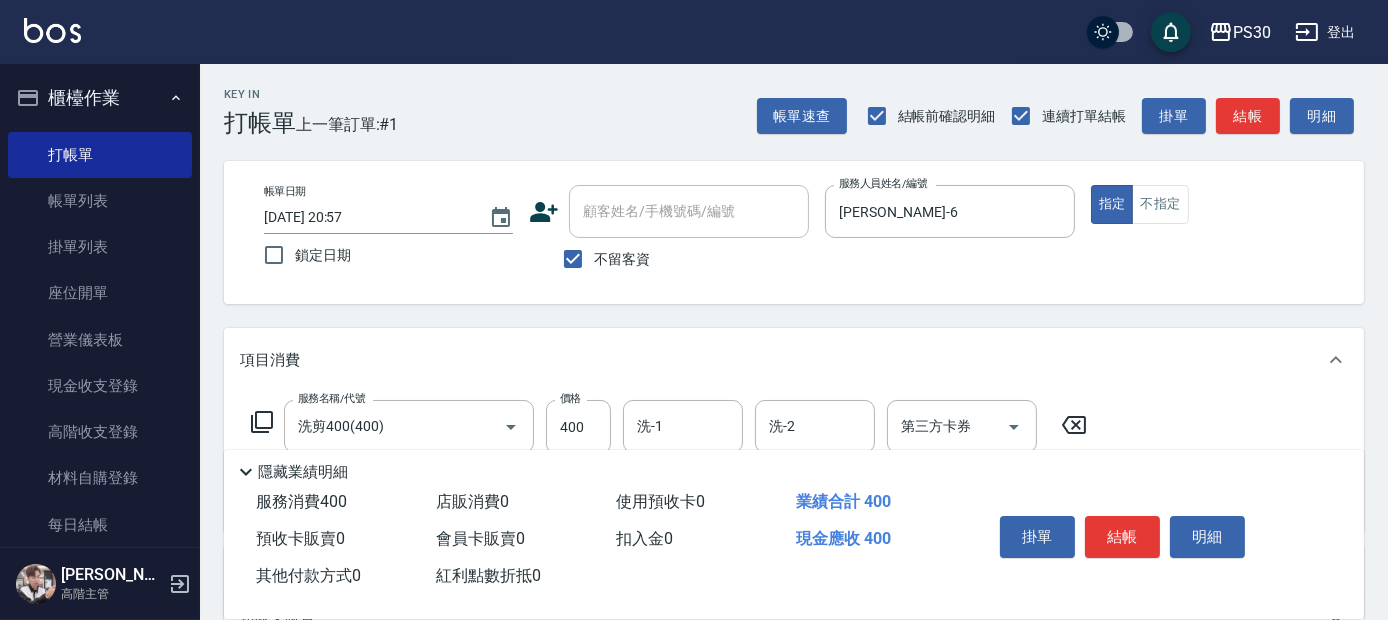 click on "掛單 結帳 明細" at bounding box center (1122, 539) 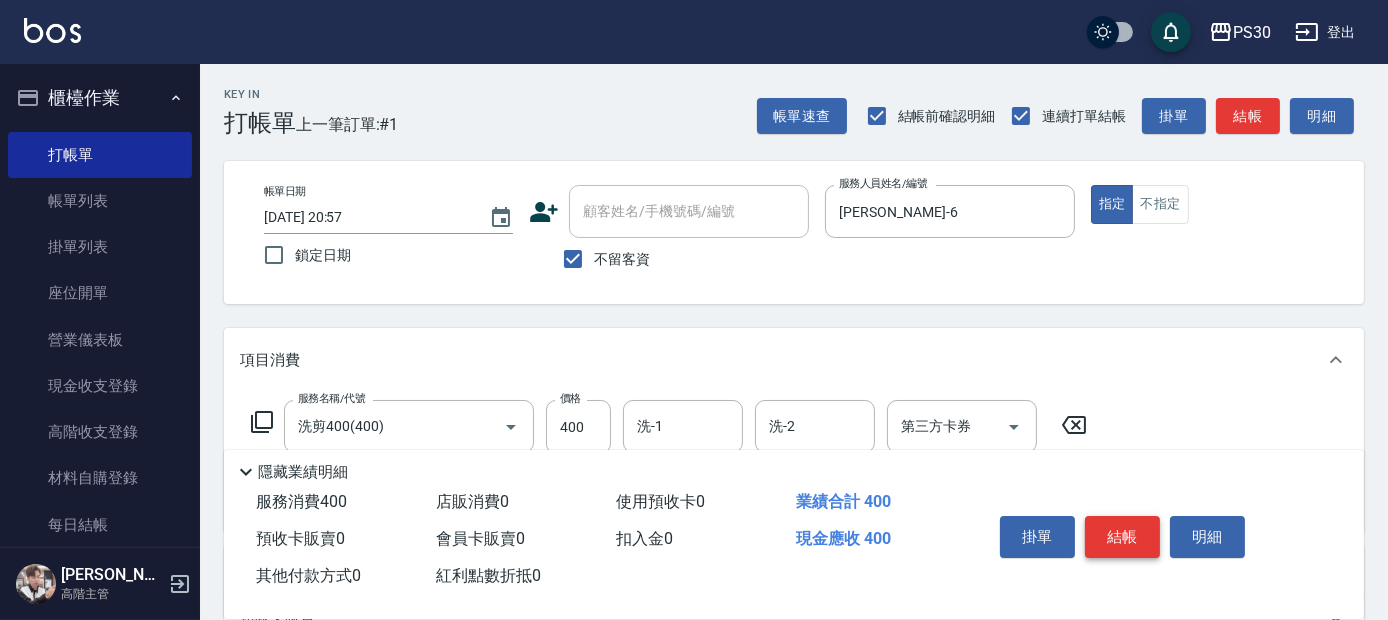 click on "結帳" at bounding box center (1122, 537) 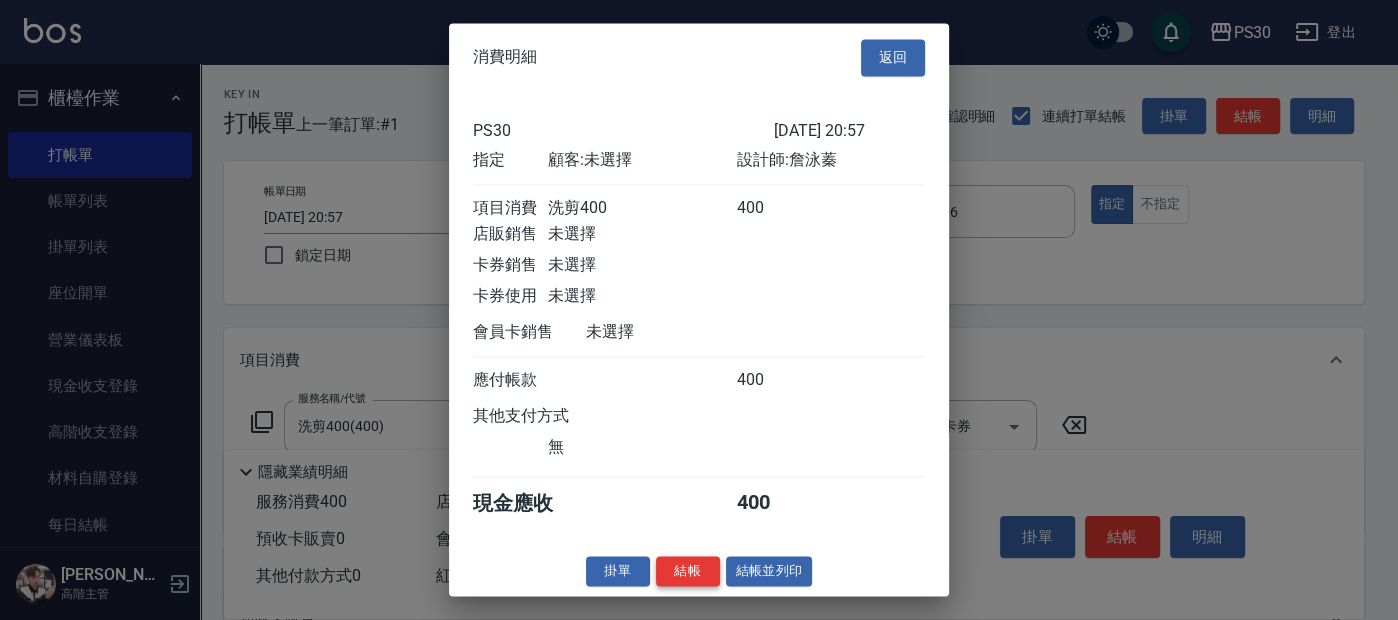 click on "結帳" at bounding box center [688, 571] 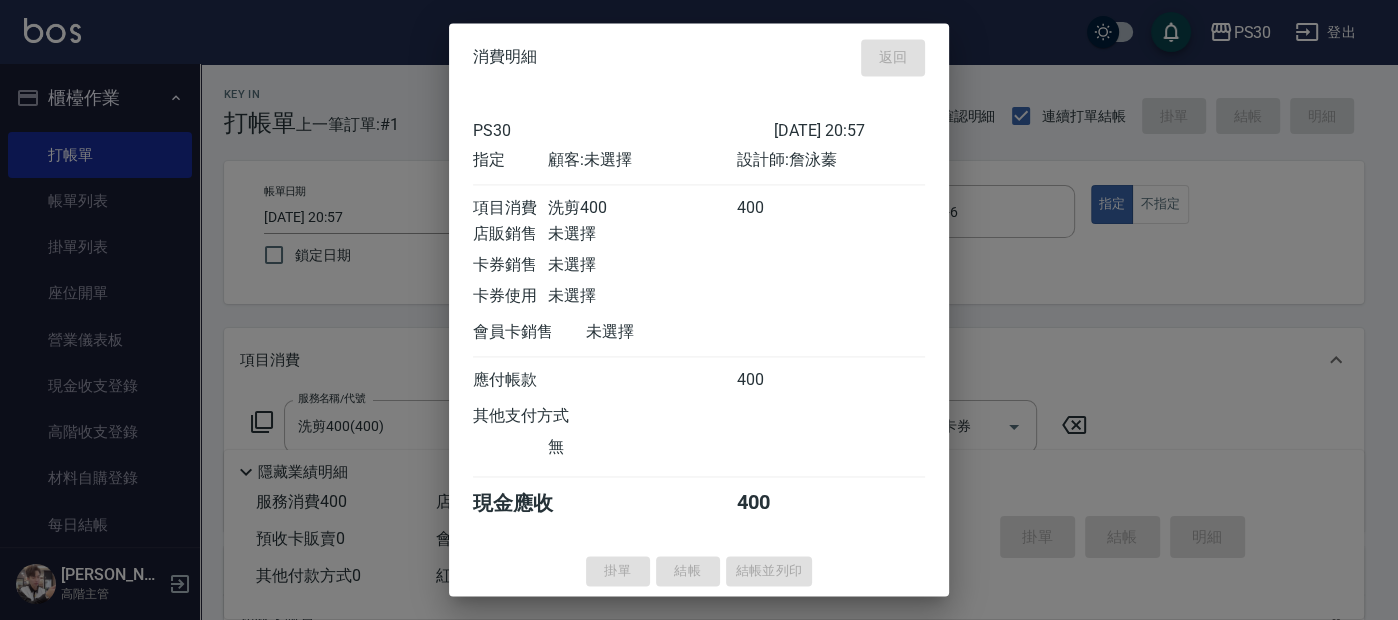 type 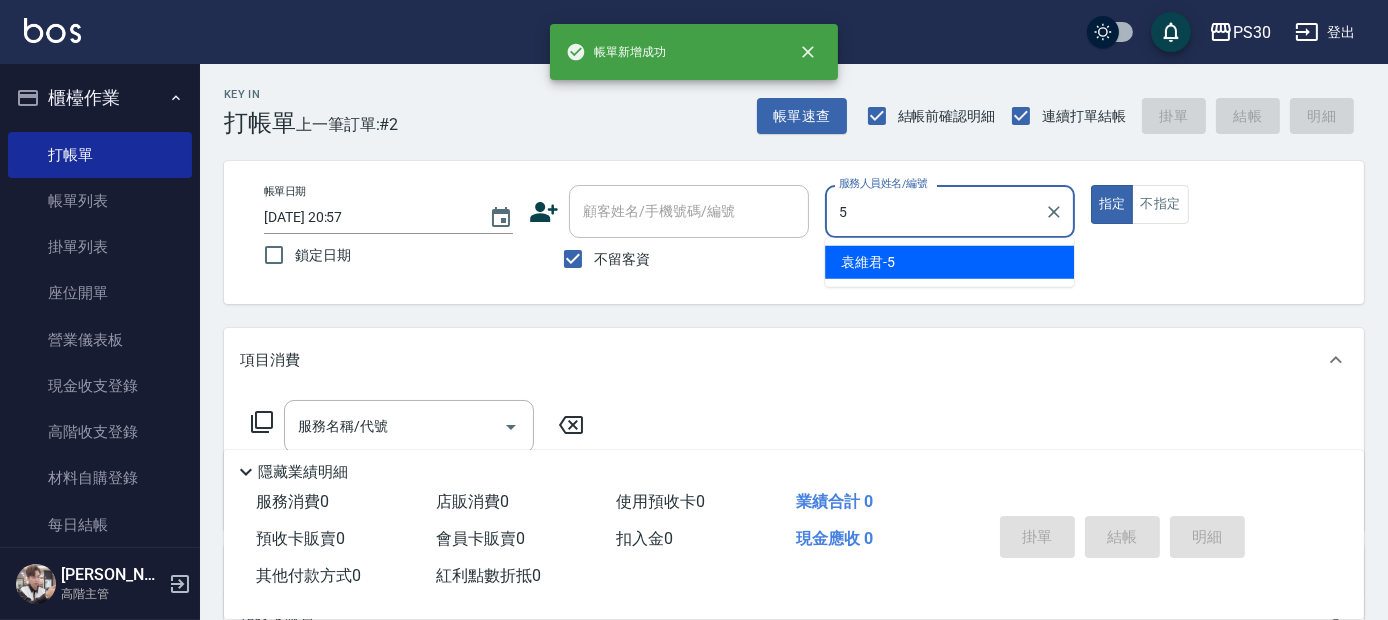 type on "袁維君-5" 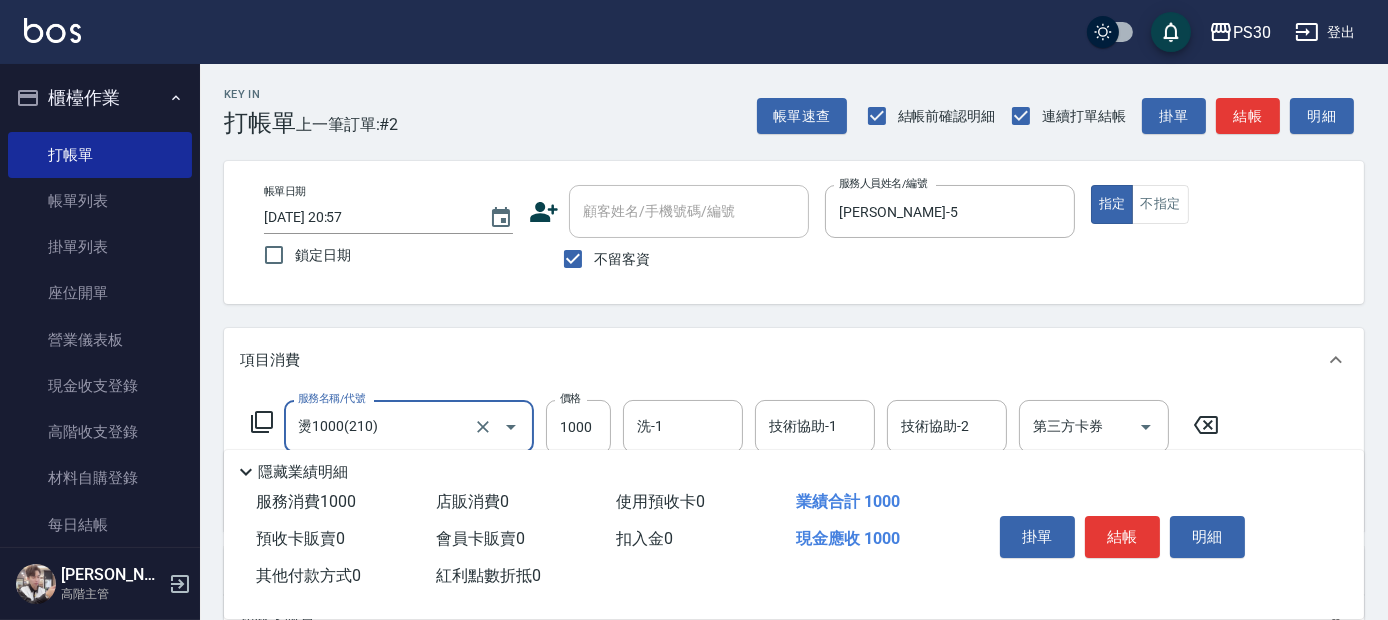 type on "燙1000(210)" 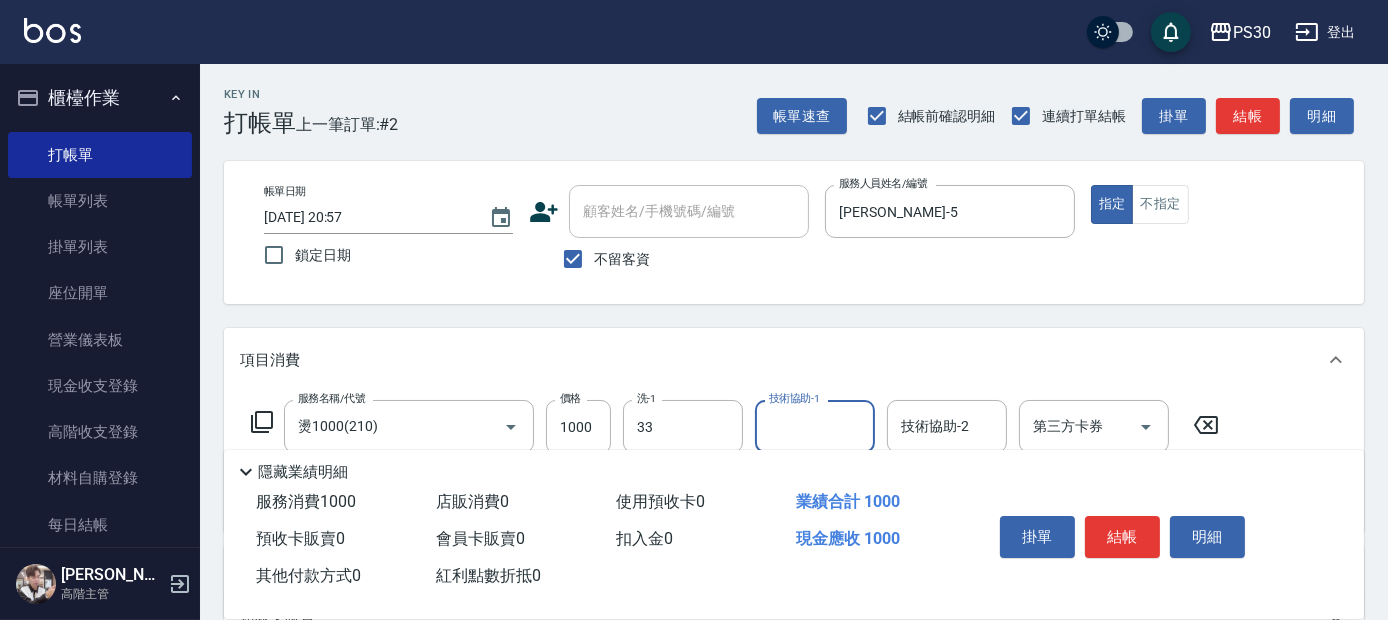 type on "洪采妤-33" 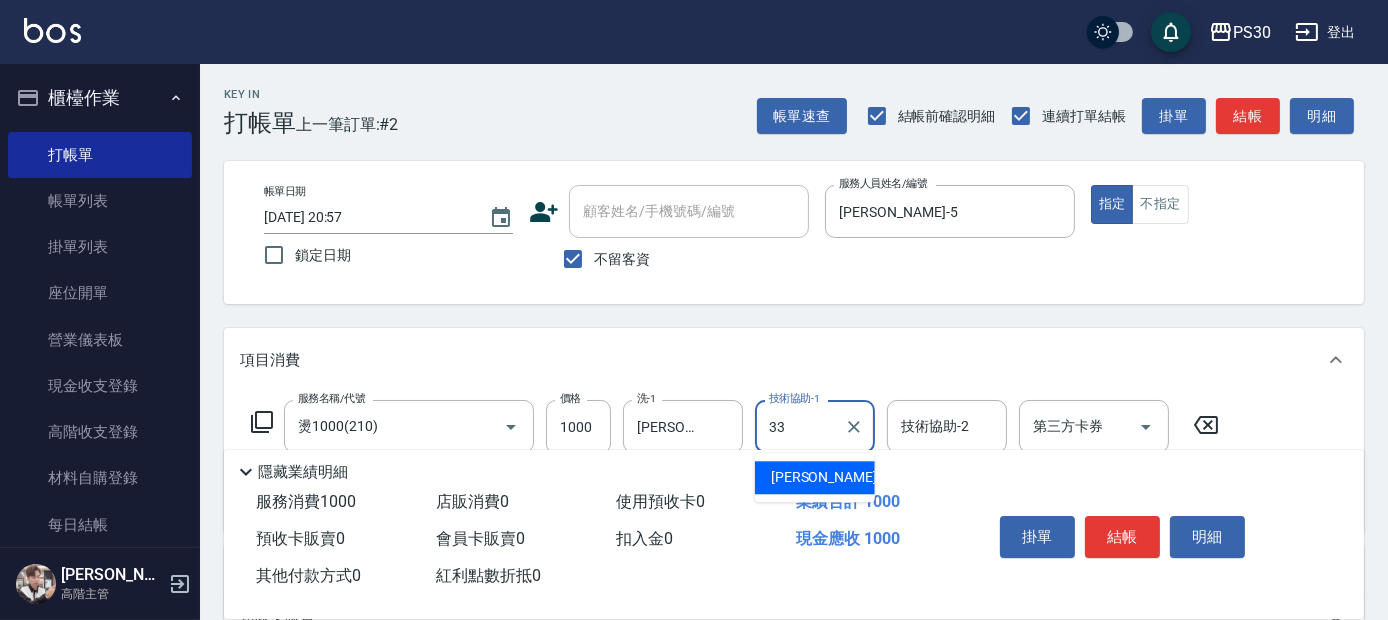 type on "洪采妤-33" 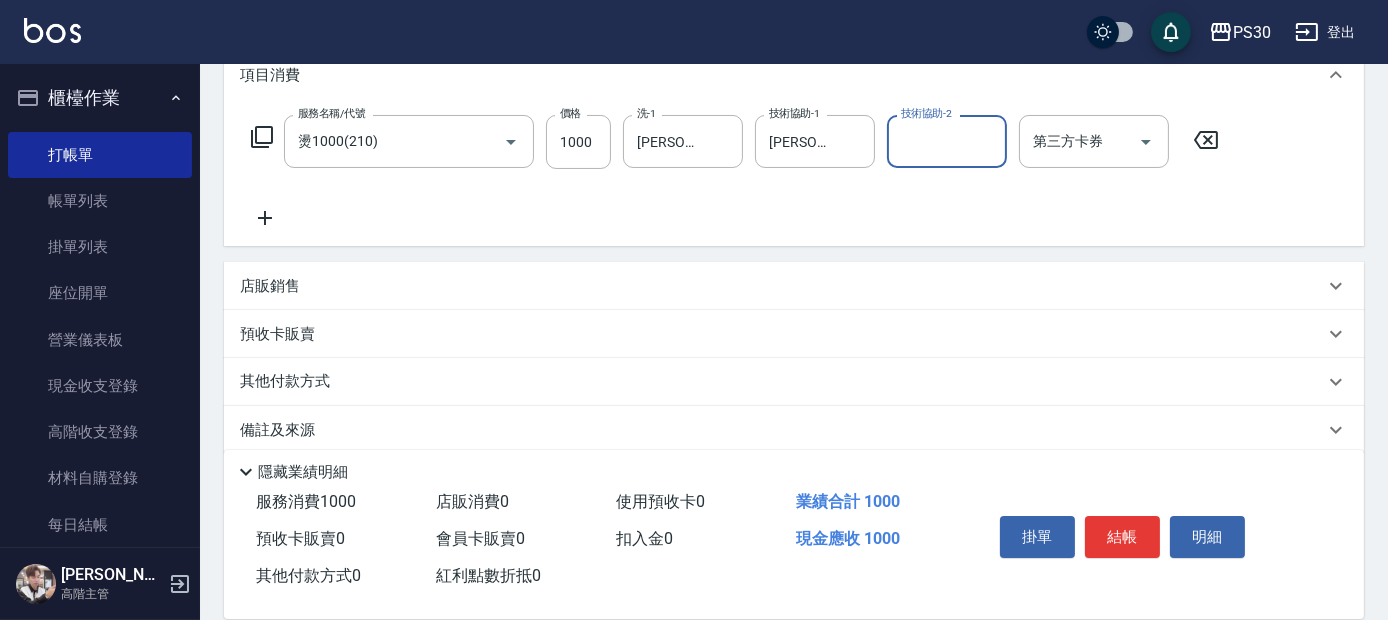 scroll, scrollTop: 308, scrollLeft: 0, axis: vertical 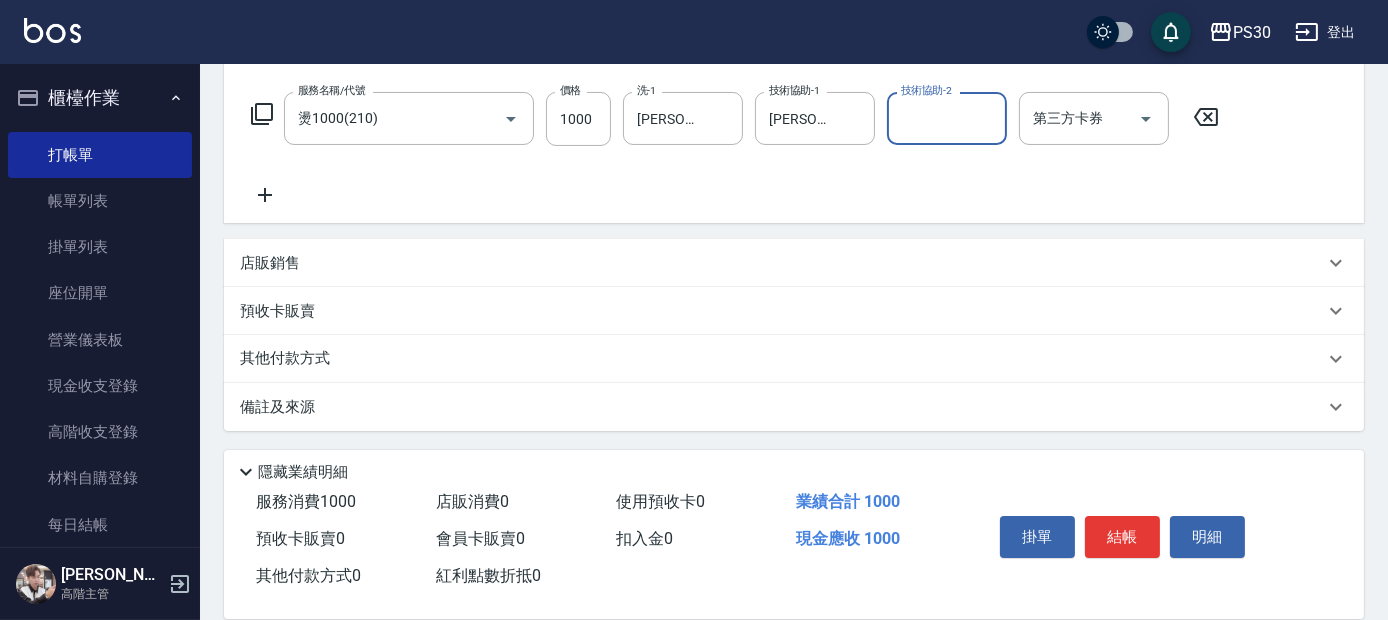 click 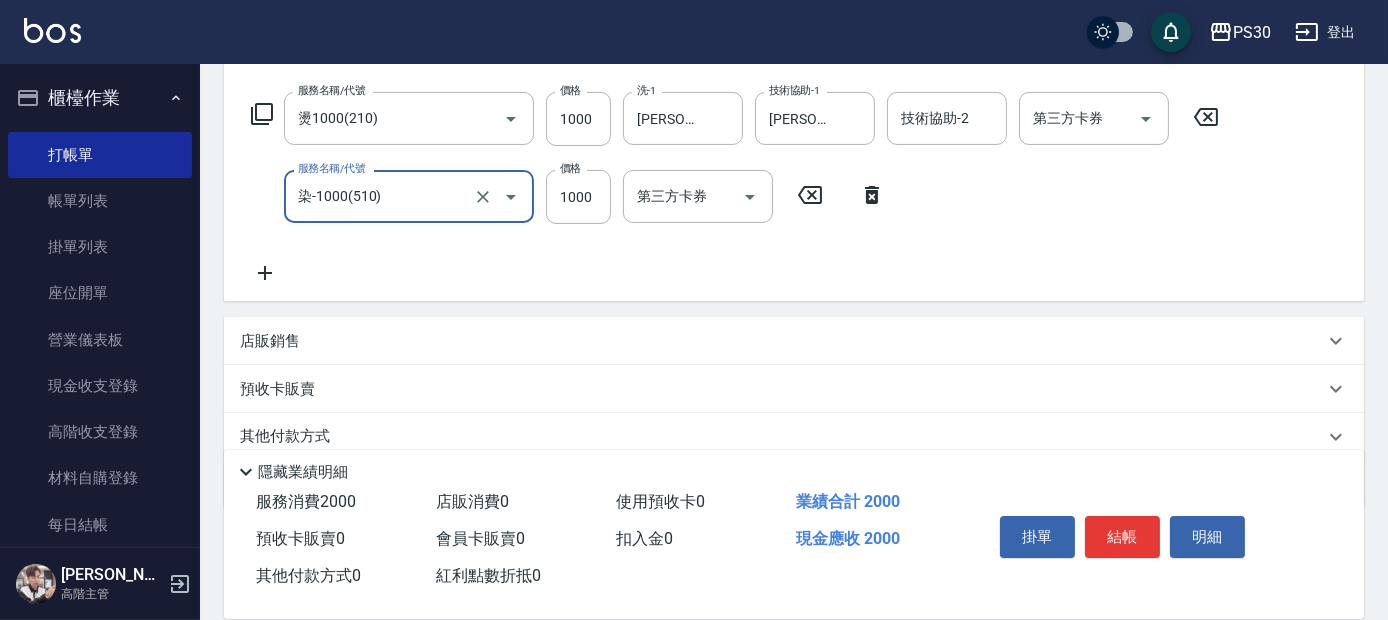 type on "染-1000(510)" 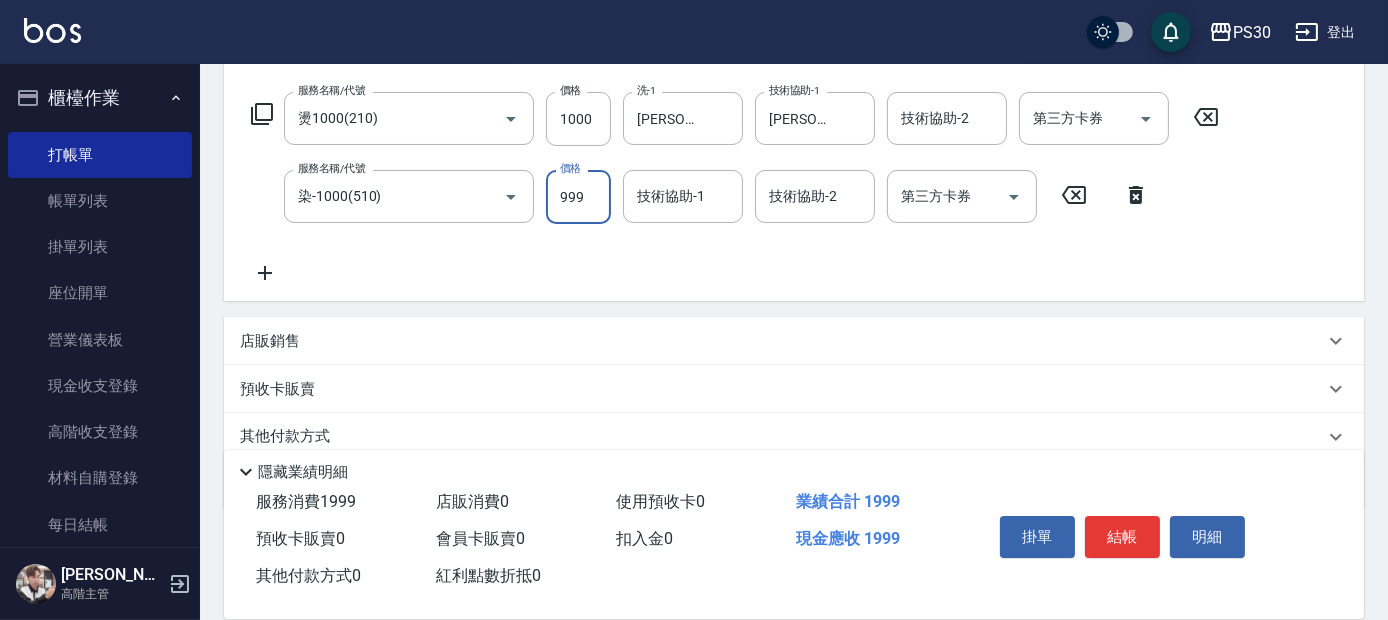 type on "999" 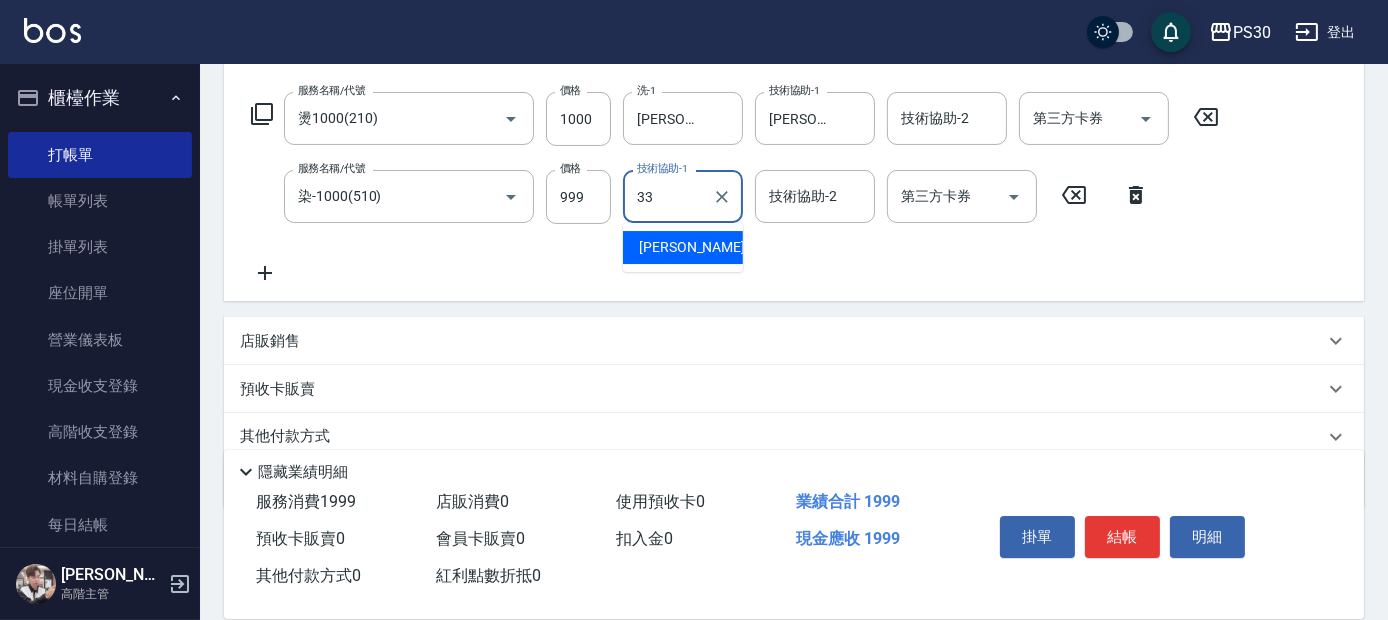 type on "洪采妤-33" 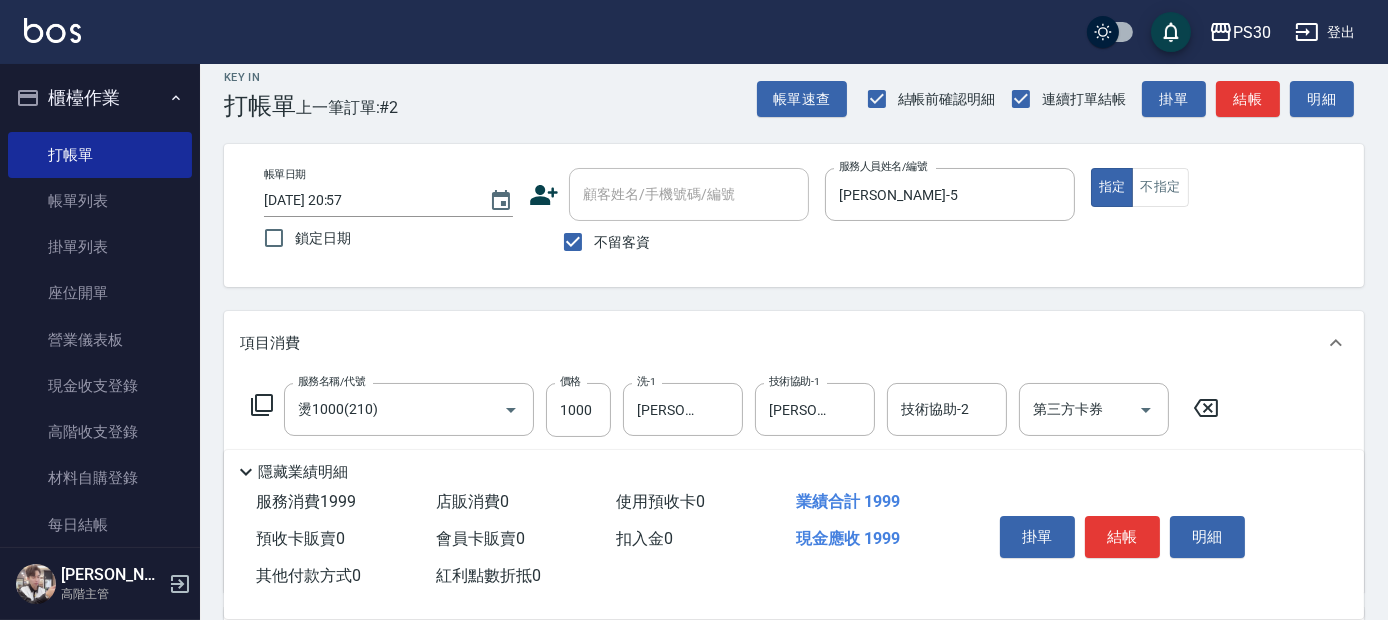 scroll, scrollTop: 0, scrollLeft: 0, axis: both 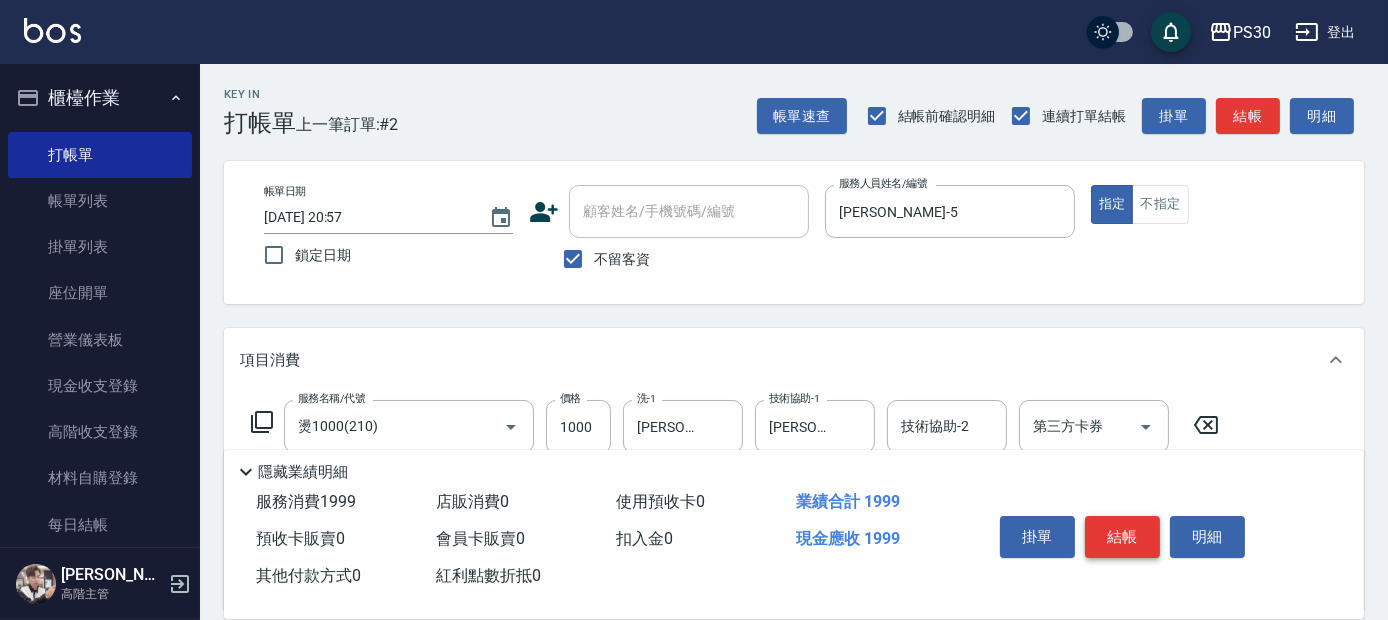 click on "結帳" at bounding box center (1122, 537) 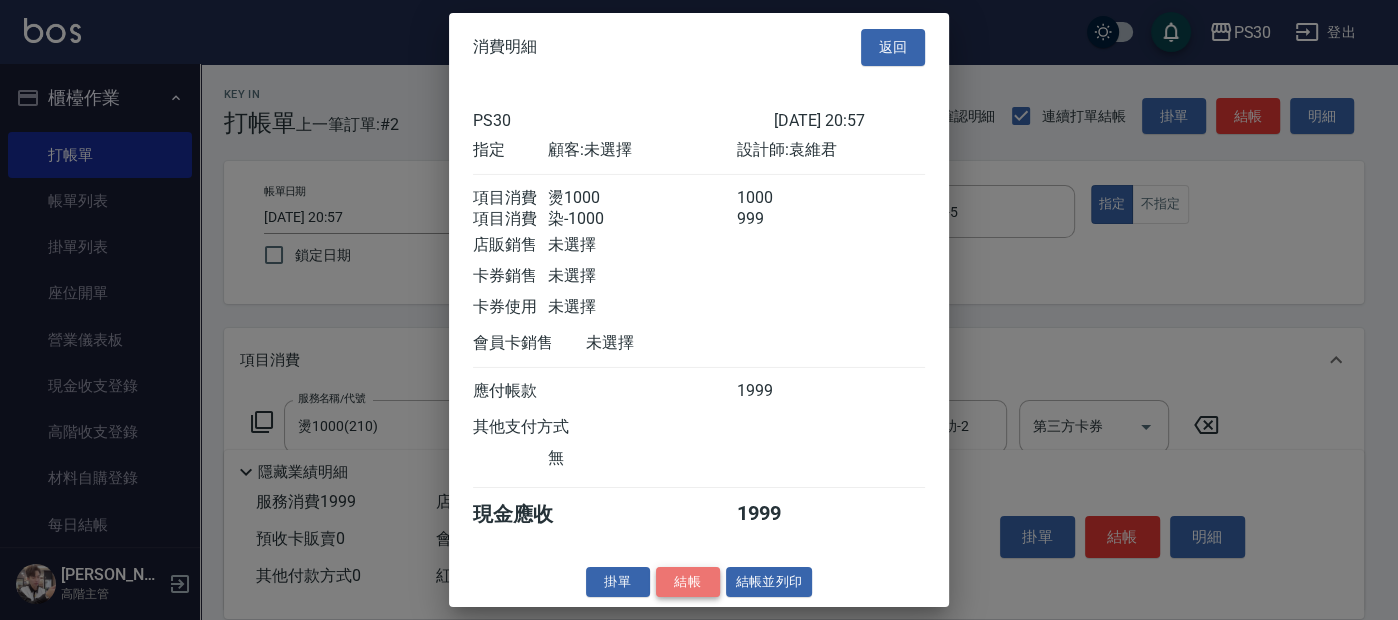 click on "結帳" at bounding box center (688, 581) 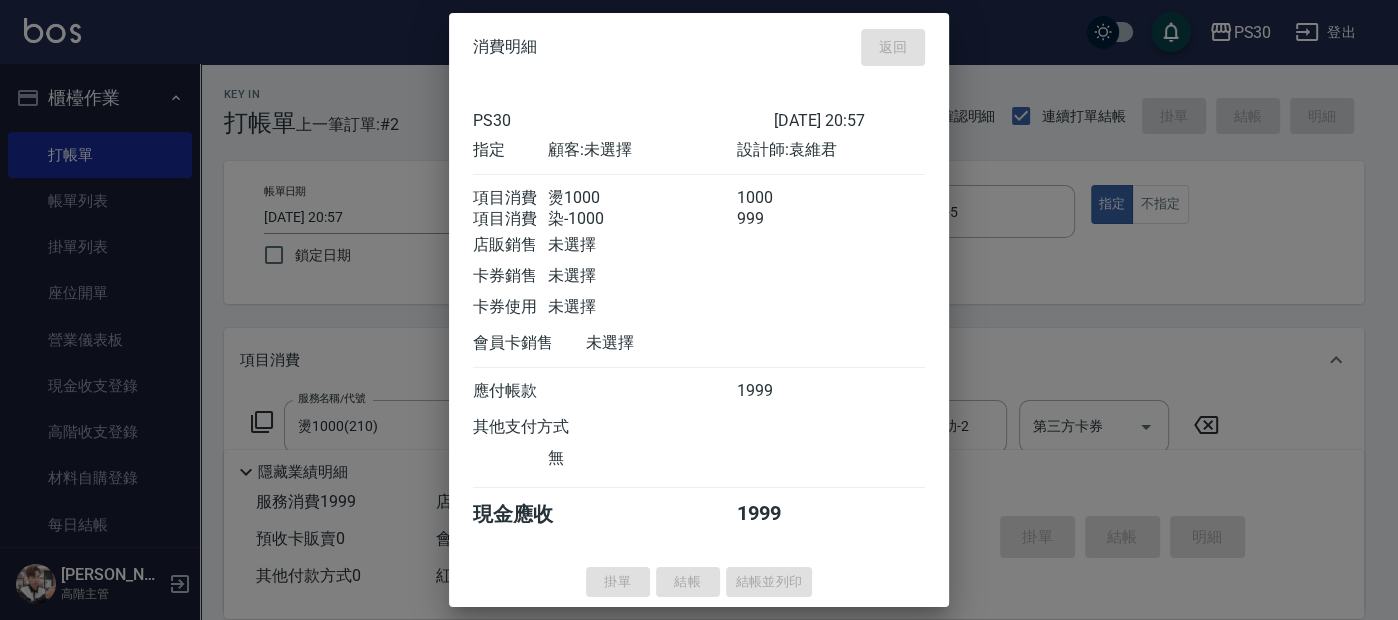 type on "2025/07/15 20:58" 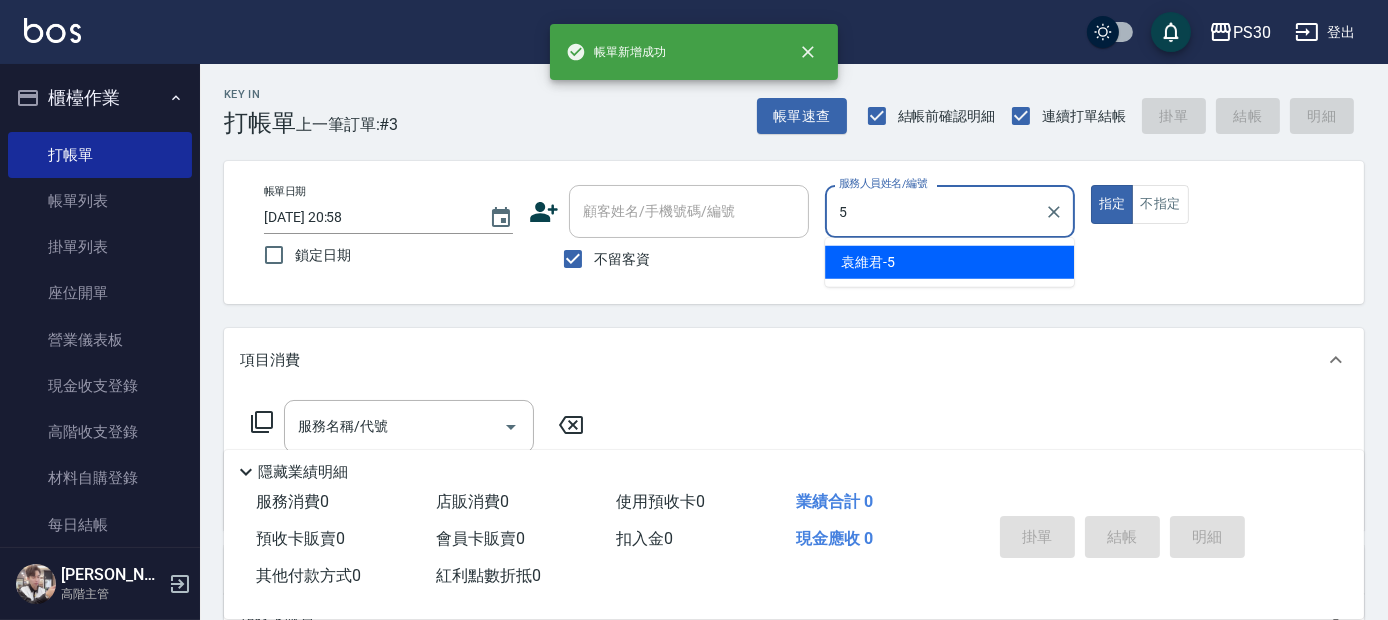type on "袁維君-5" 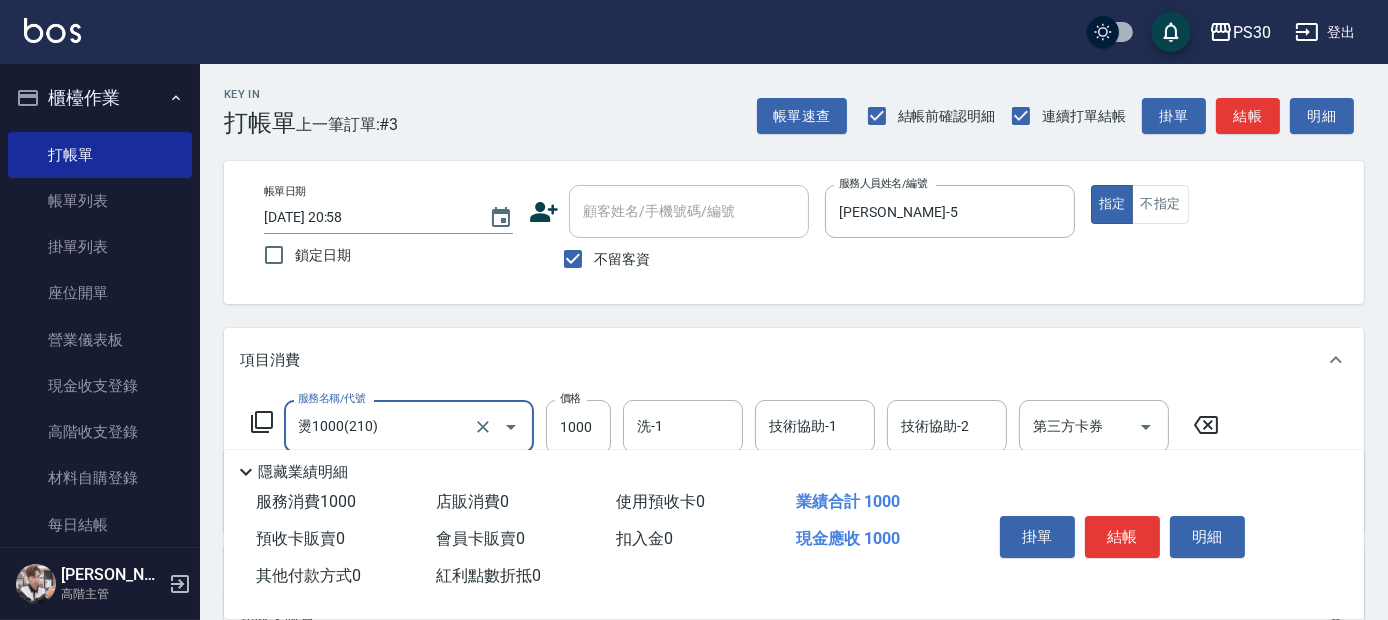 type on "燙1000(210)" 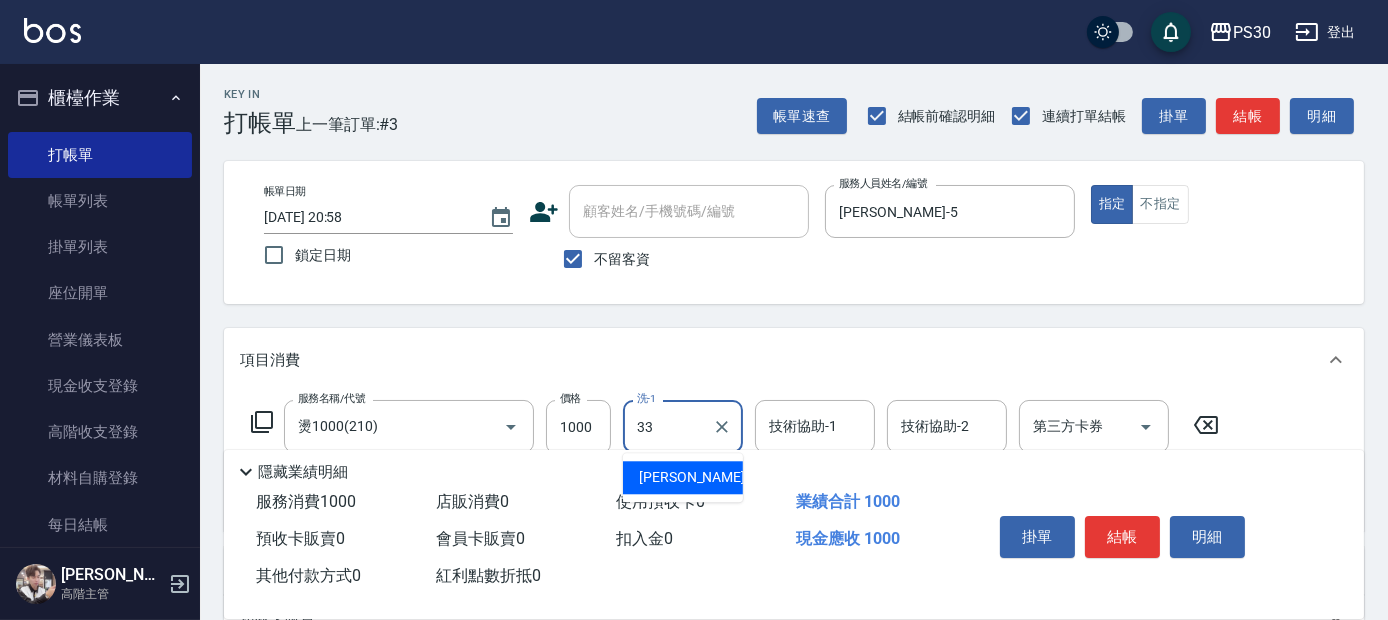 type on "洪采妤-33" 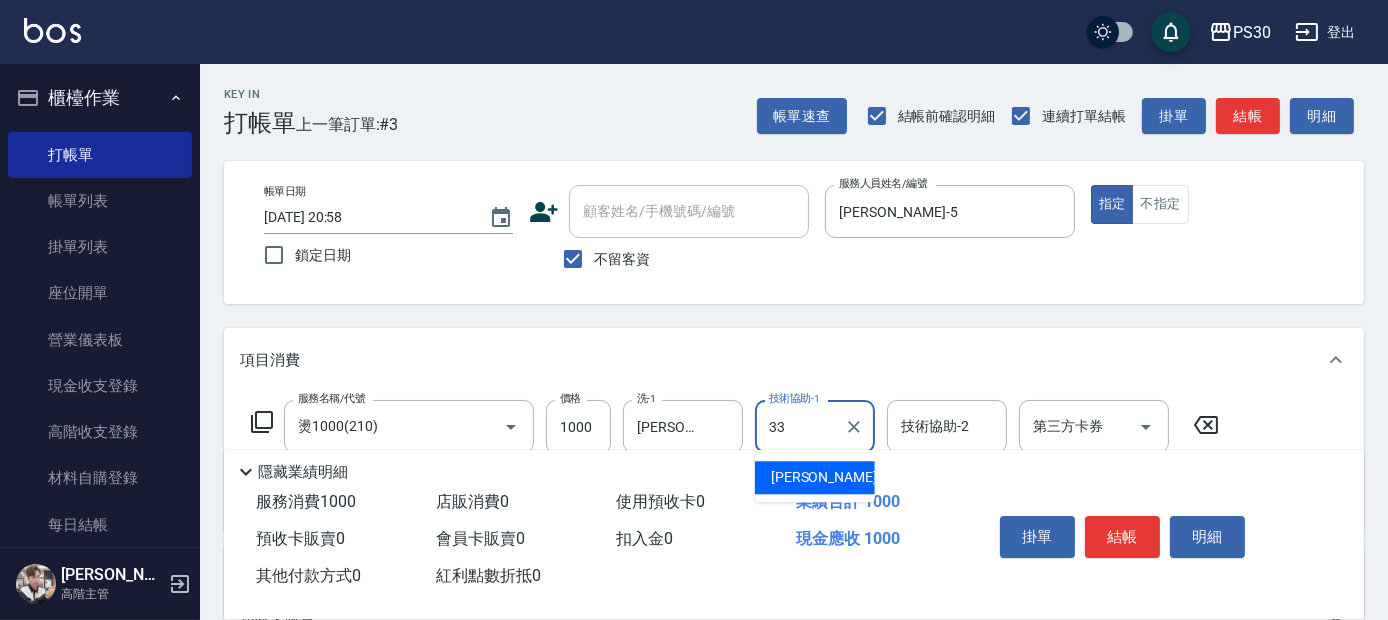 type on "洪采妤-33" 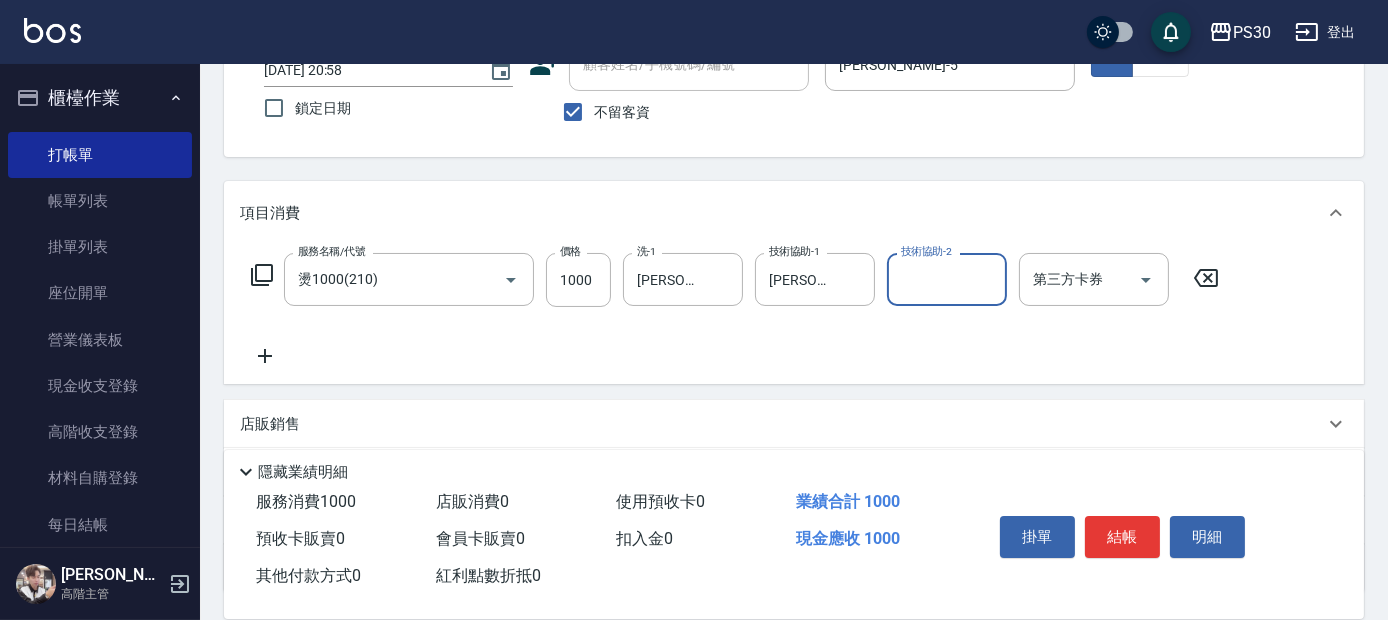 scroll, scrollTop: 308, scrollLeft: 0, axis: vertical 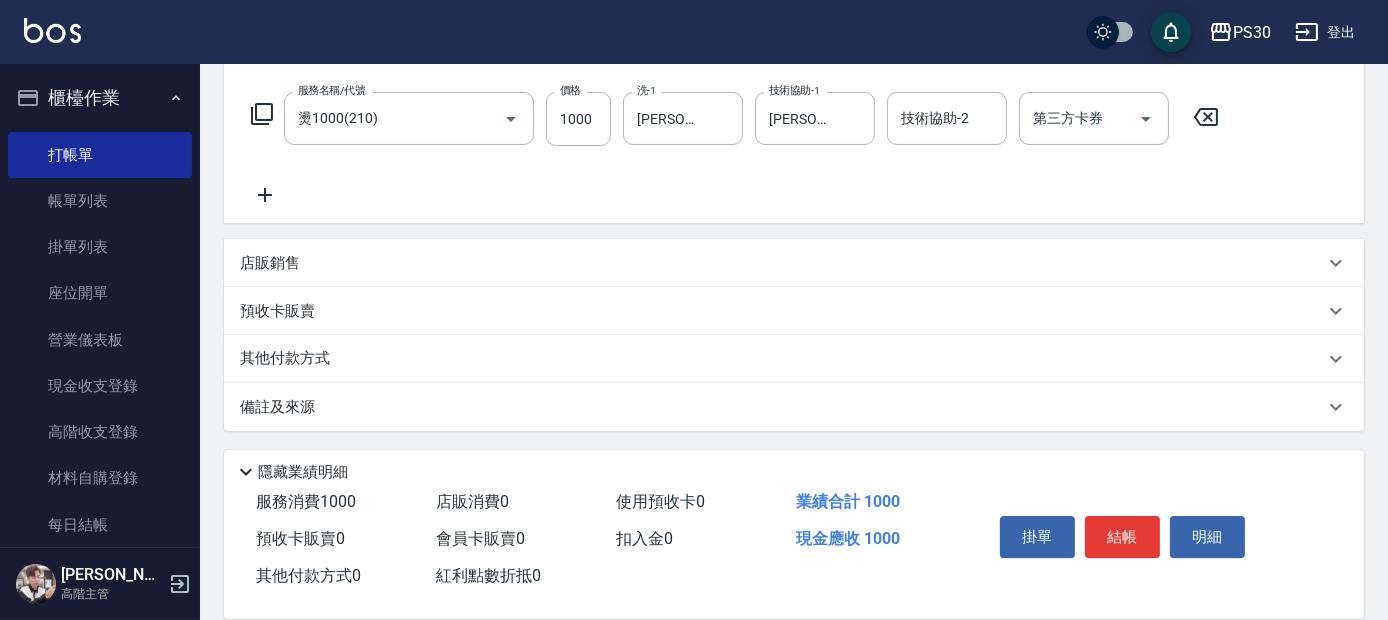 click 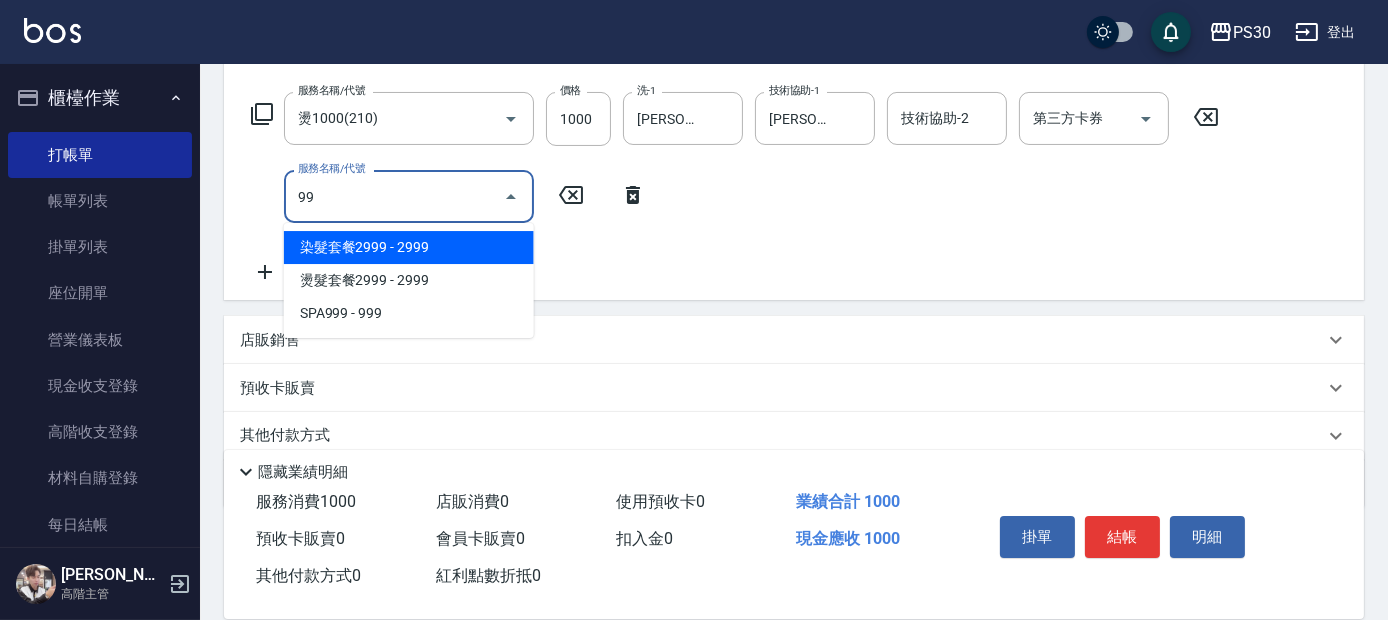 type on "9" 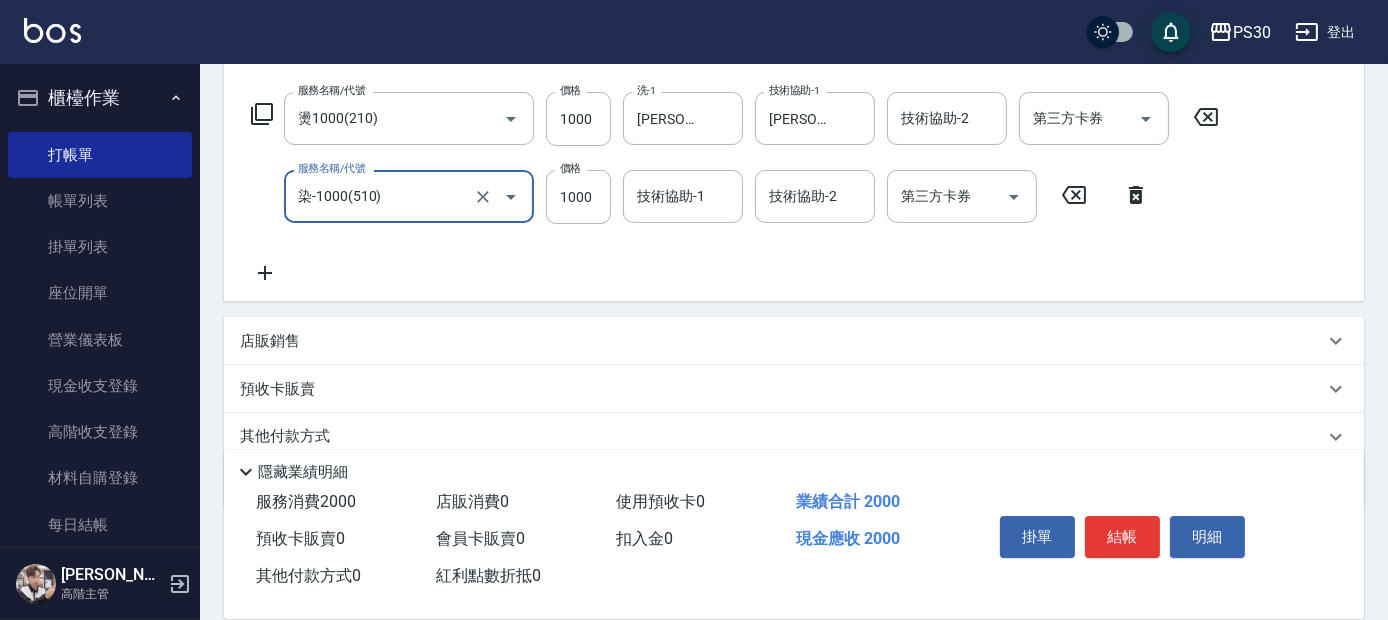 type on "染-1000(510)" 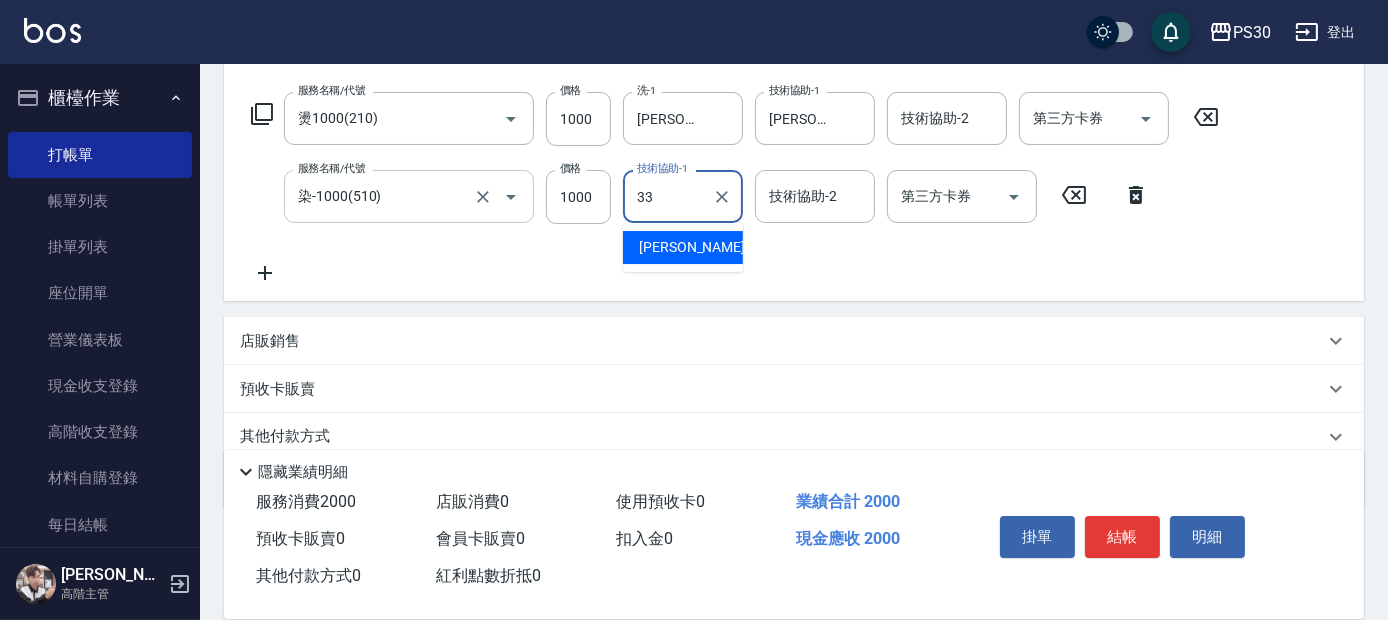 type on "洪采妤-33" 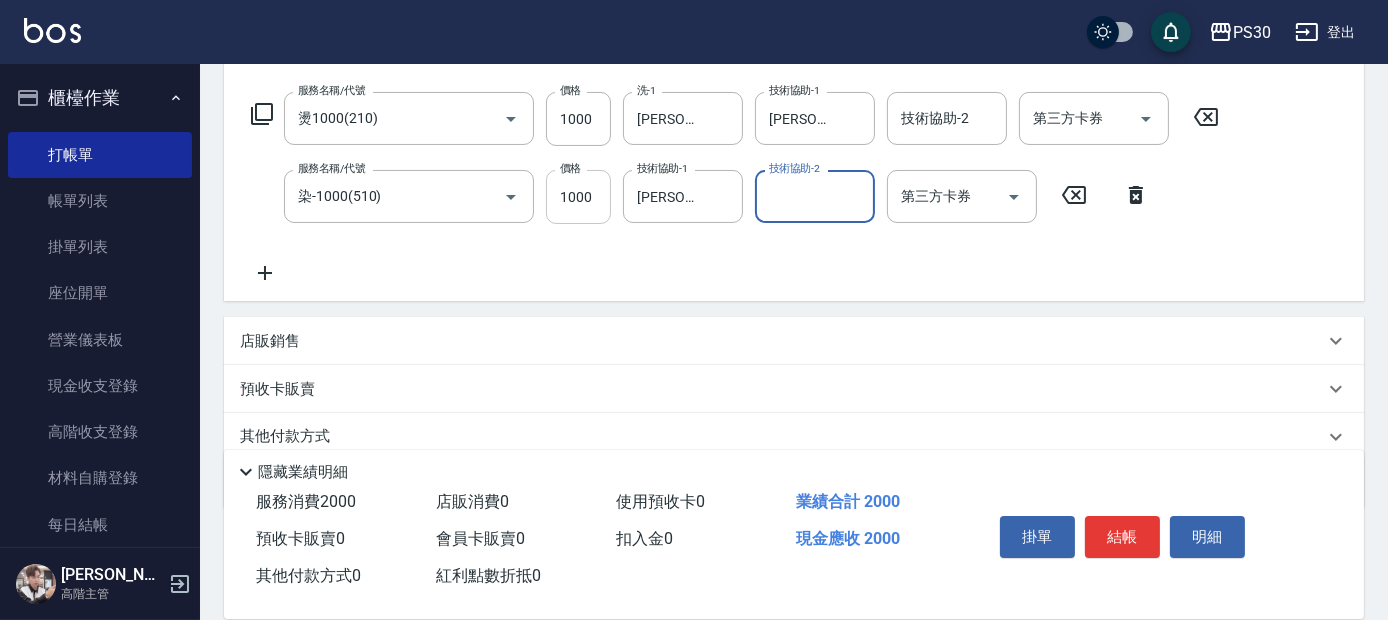 click on "1000" at bounding box center [578, 197] 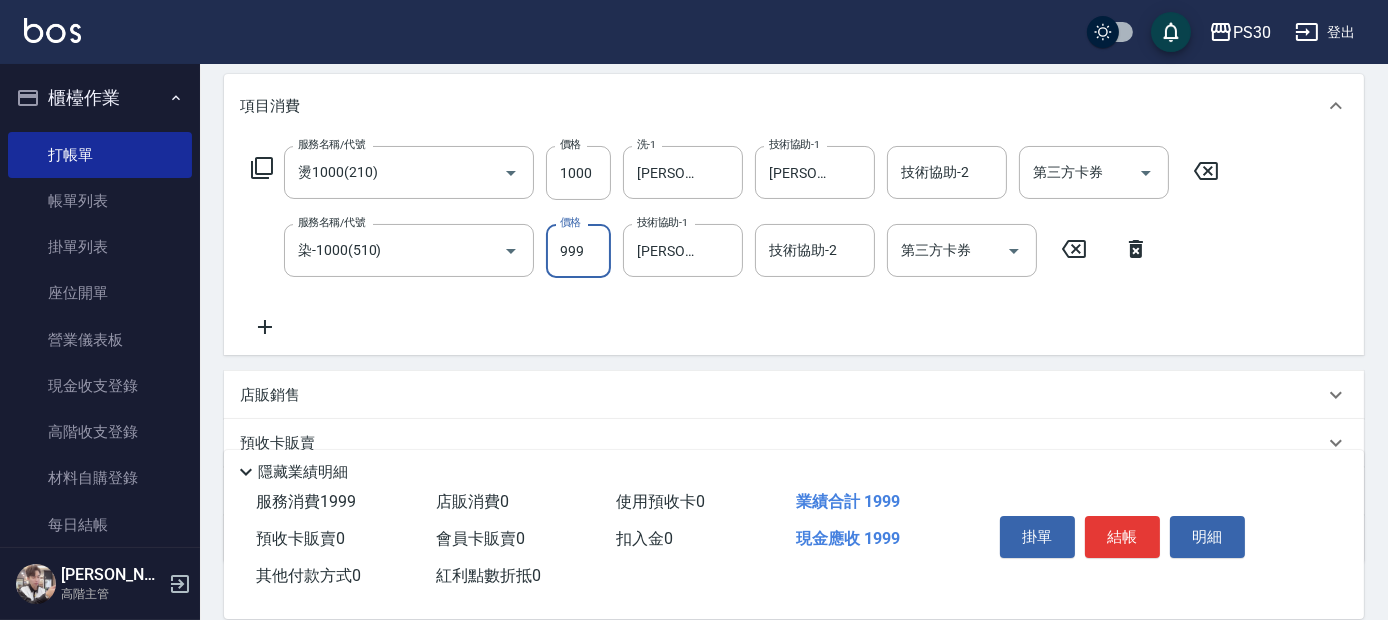 scroll, scrollTop: 85, scrollLeft: 0, axis: vertical 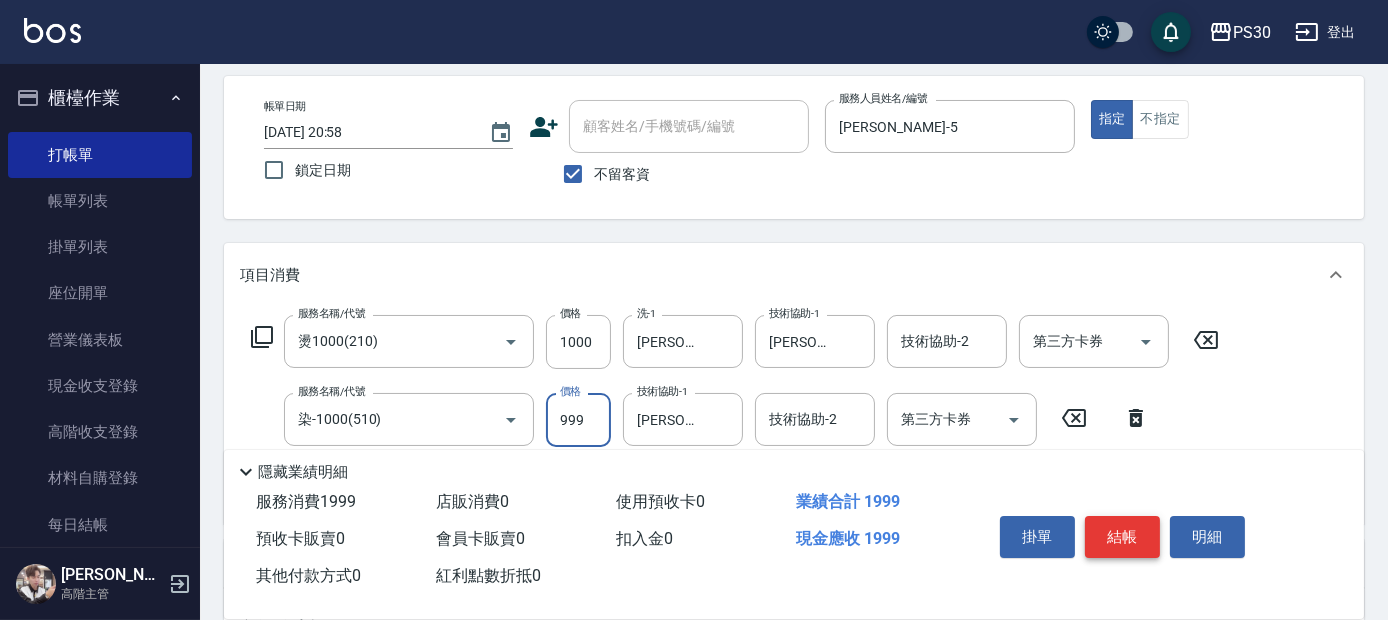 type on "999" 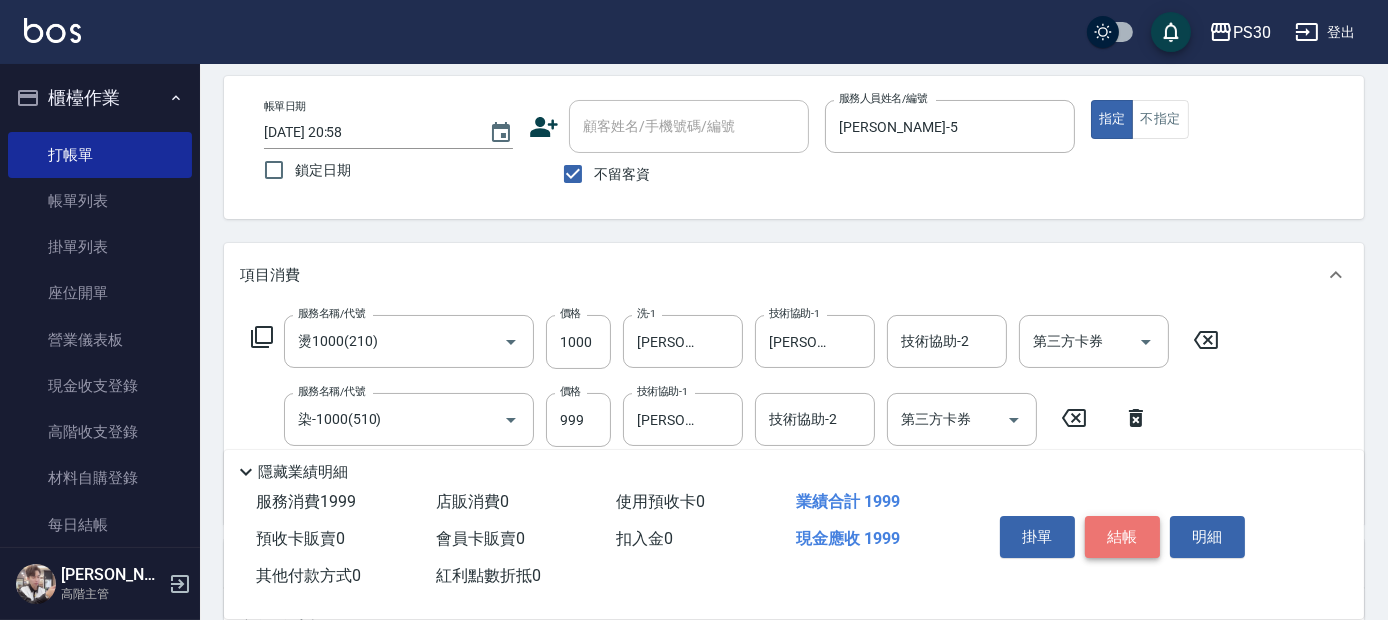 click on "結帳" at bounding box center (1122, 537) 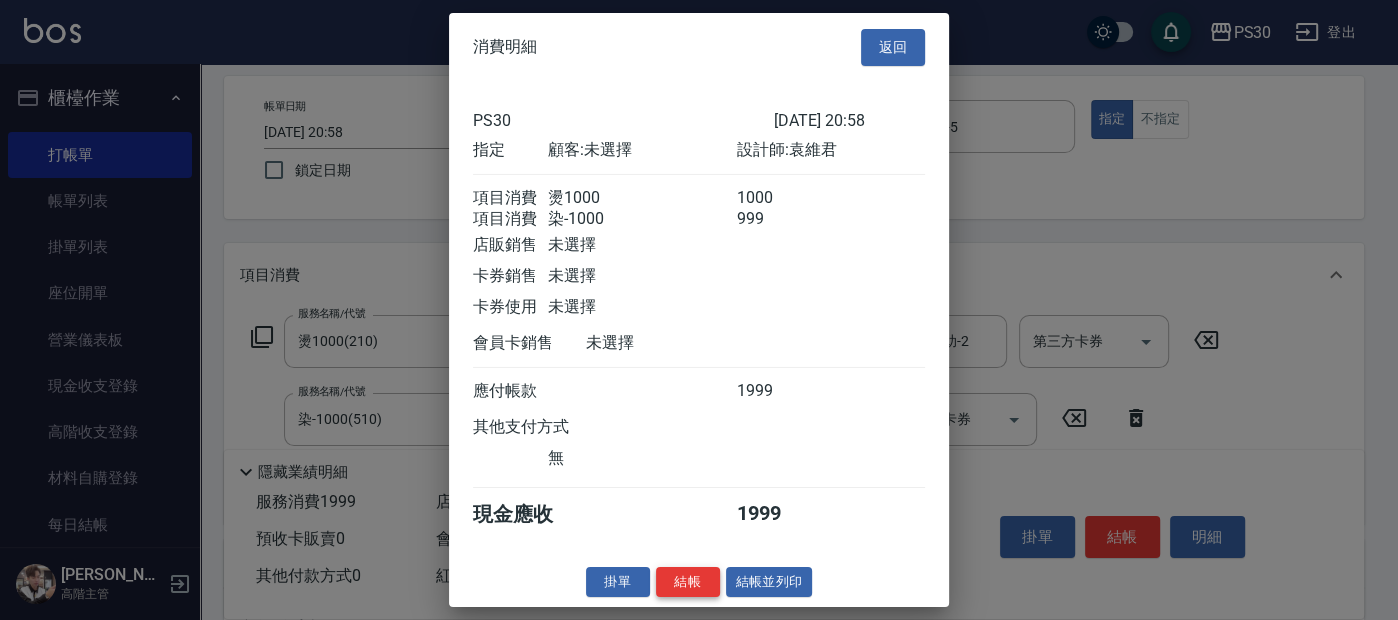 click on "結帳" at bounding box center [688, 581] 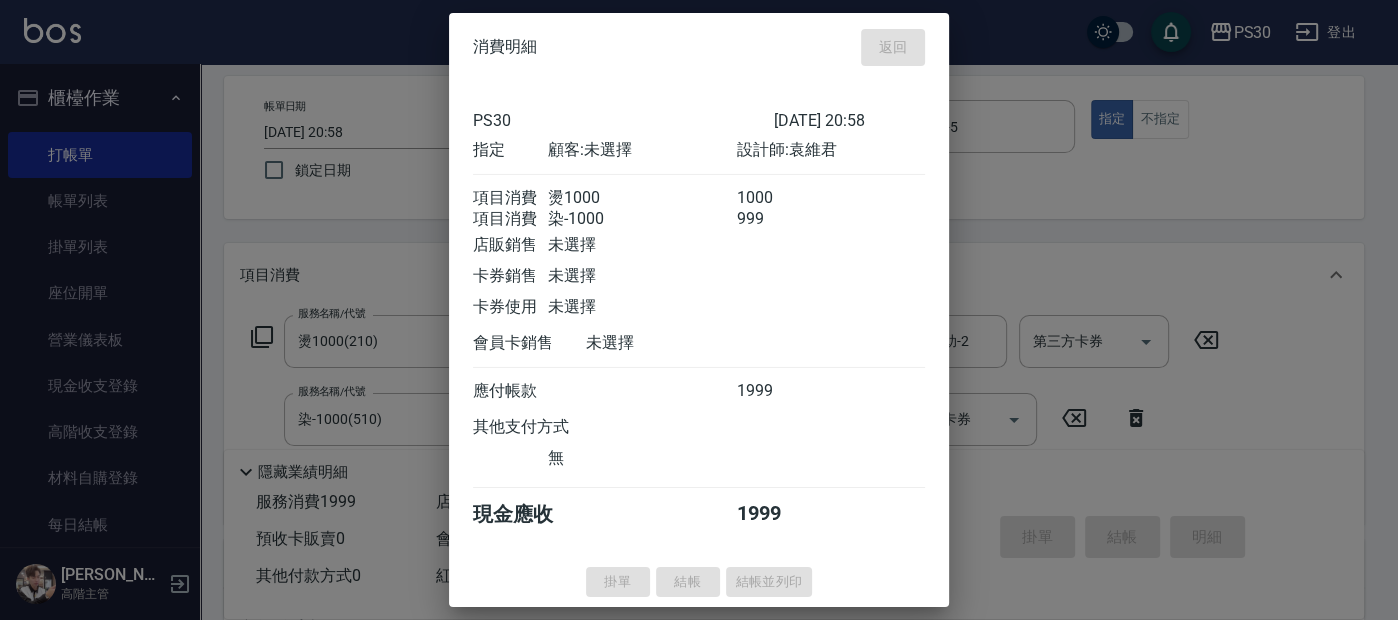 type 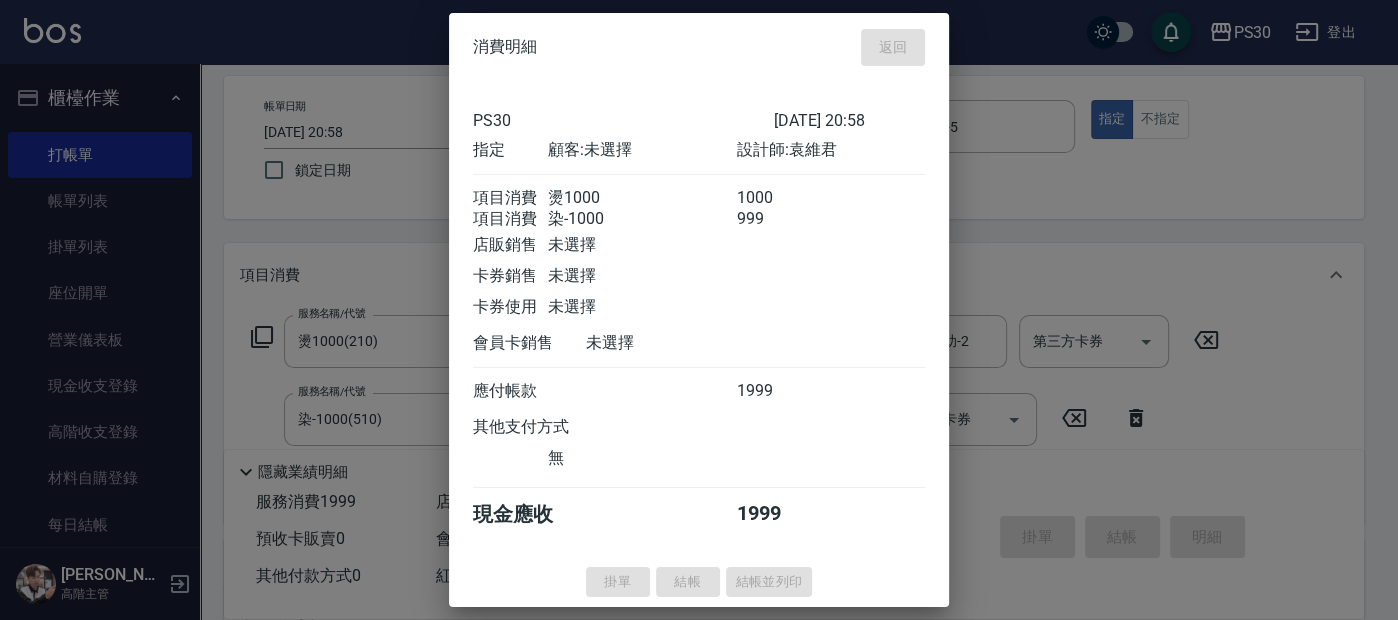 type 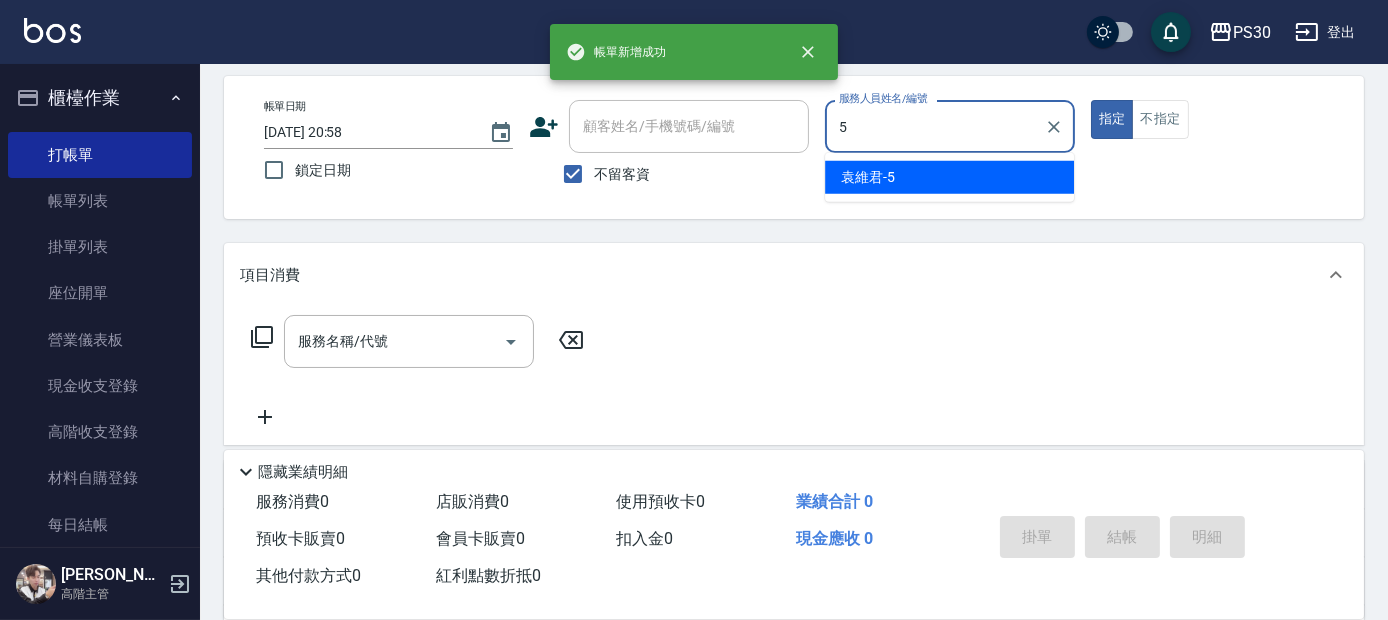 type on "袁維君-5" 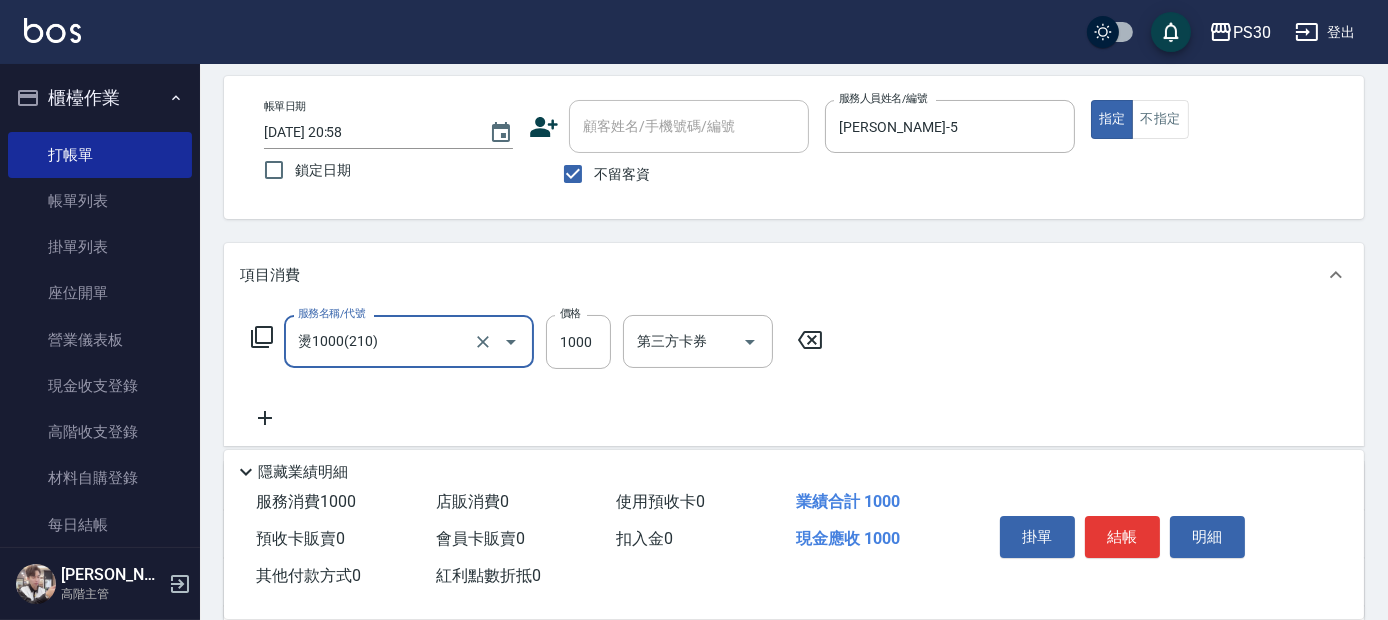 type on "燙1000(210)" 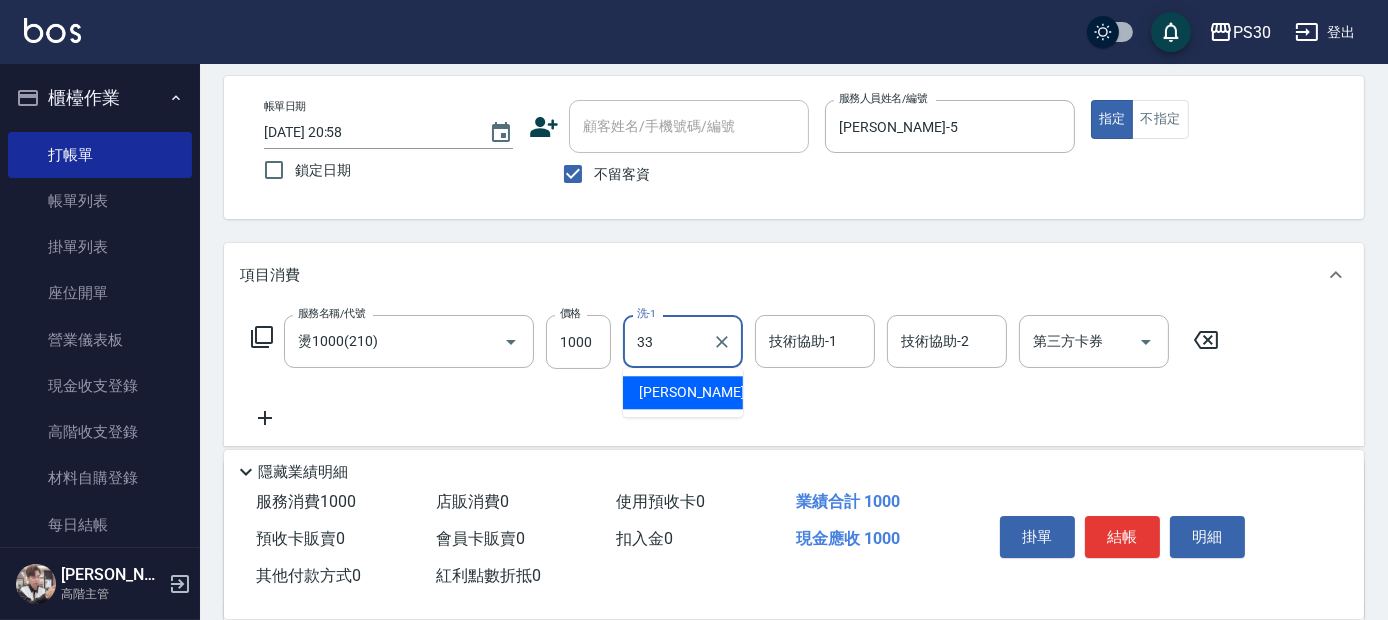 type on "洪采妤-33" 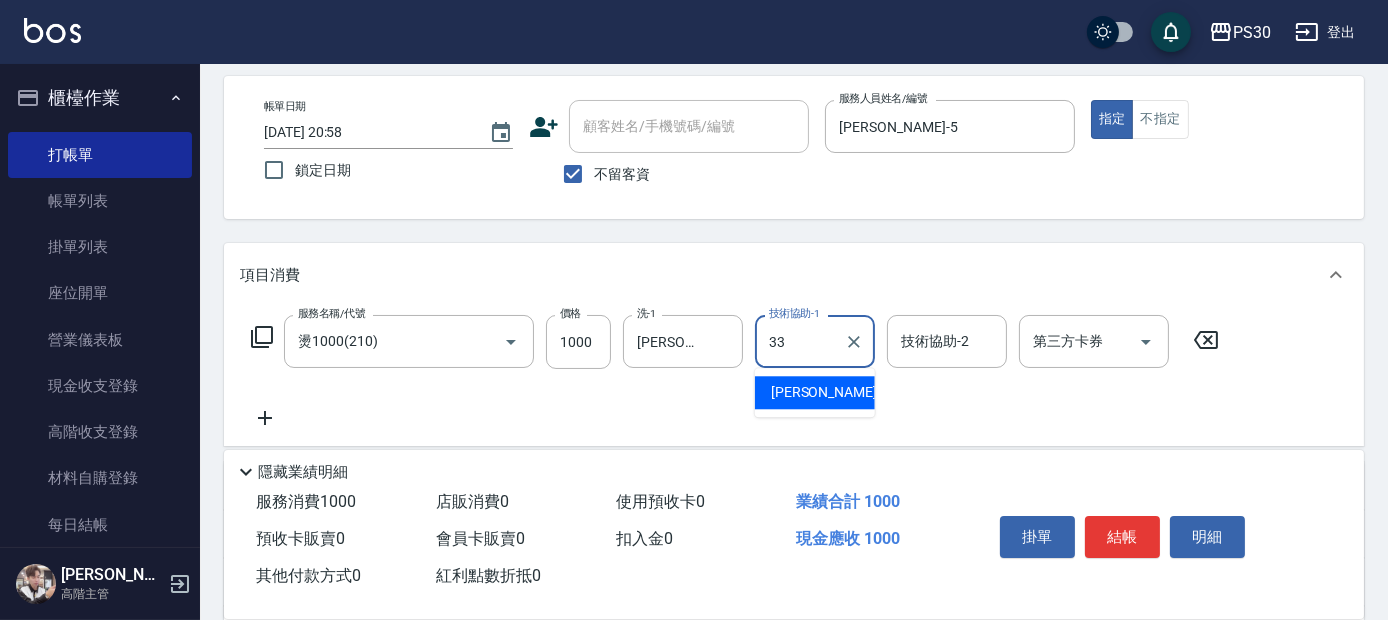 type on "洪采妤-33" 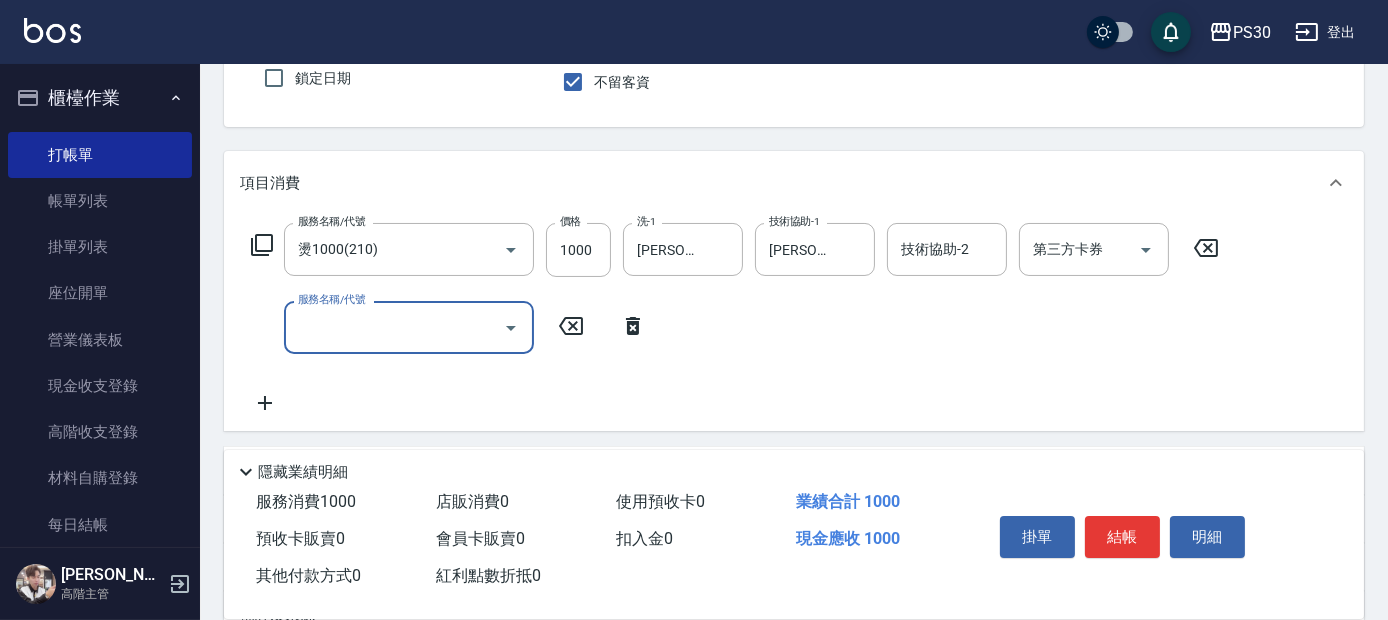 scroll, scrollTop: 197, scrollLeft: 0, axis: vertical 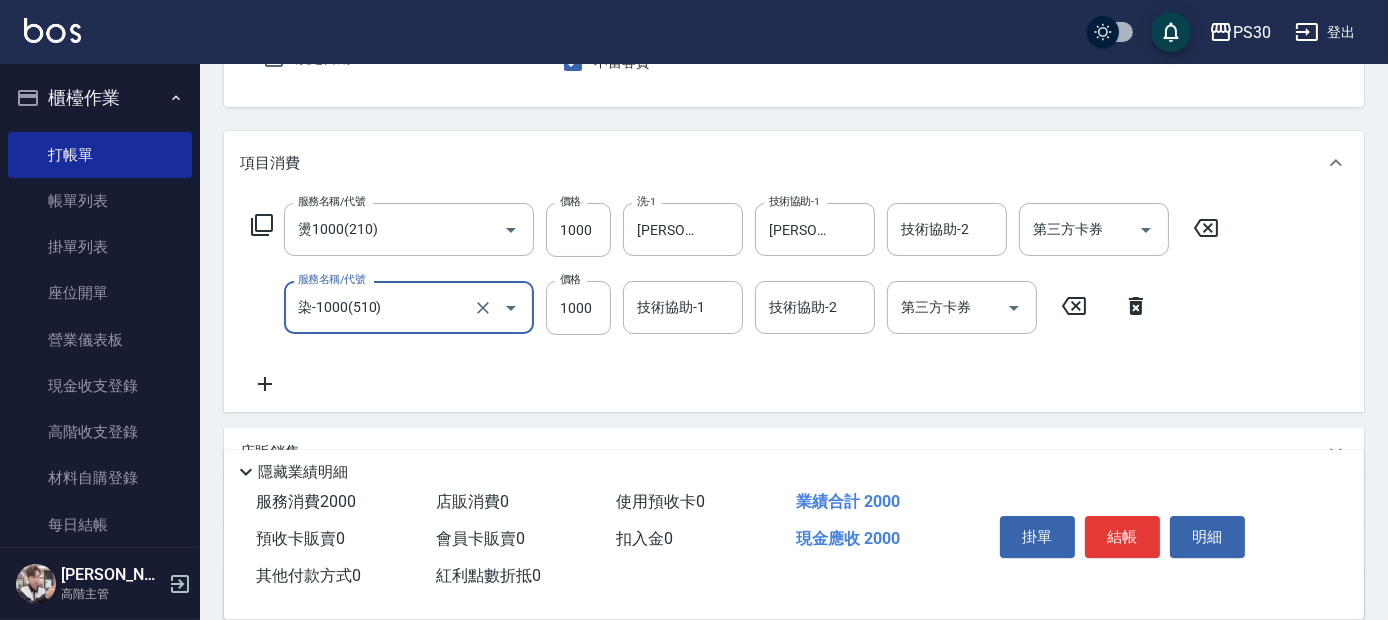 type on "9" 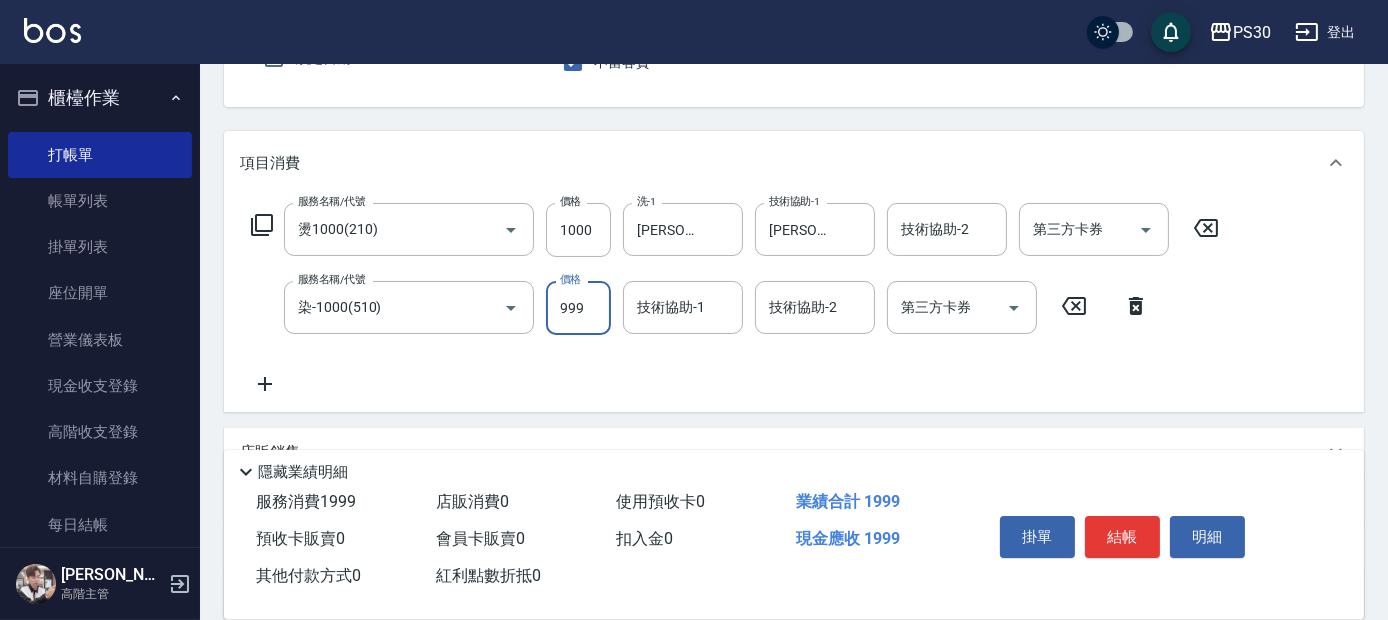 type on "999" 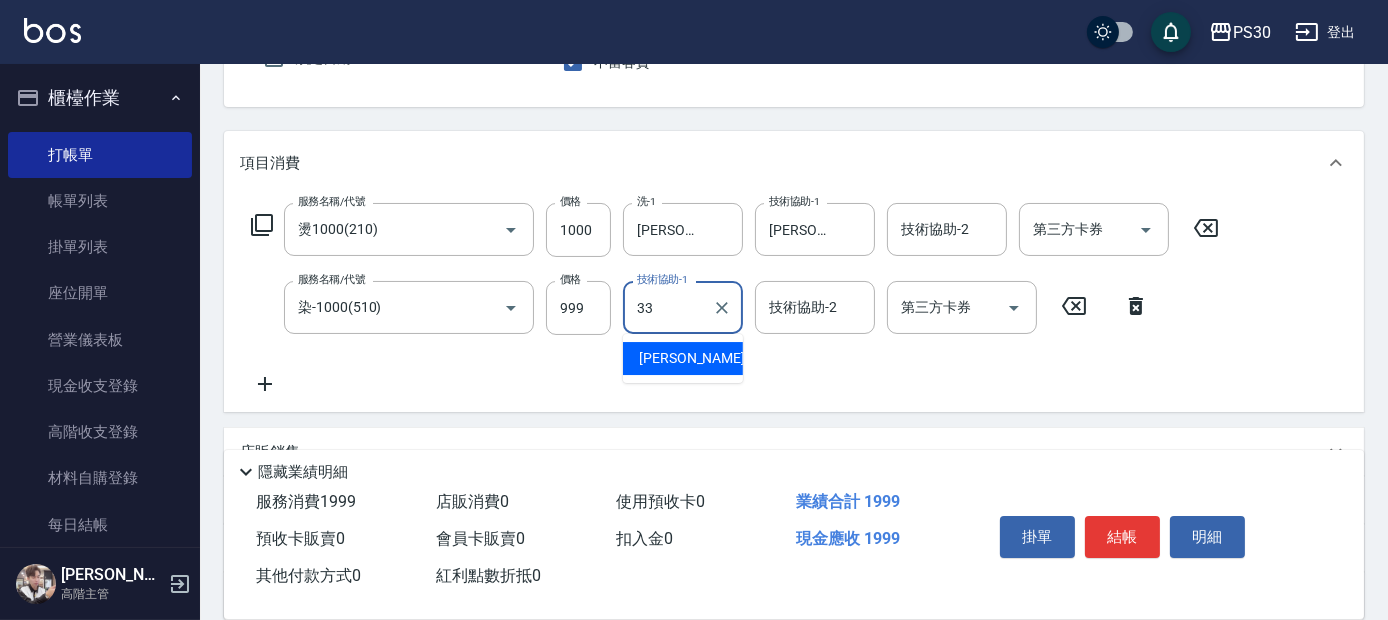 type on "洪采妤-33" 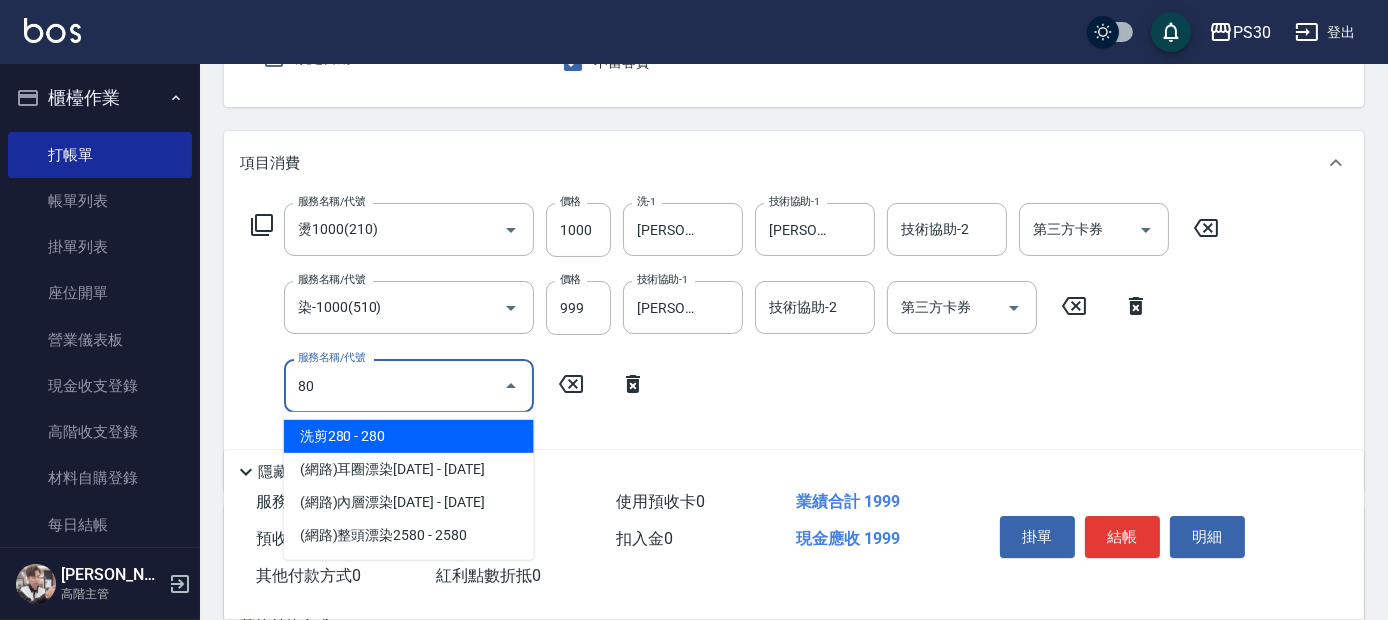 type on "8" 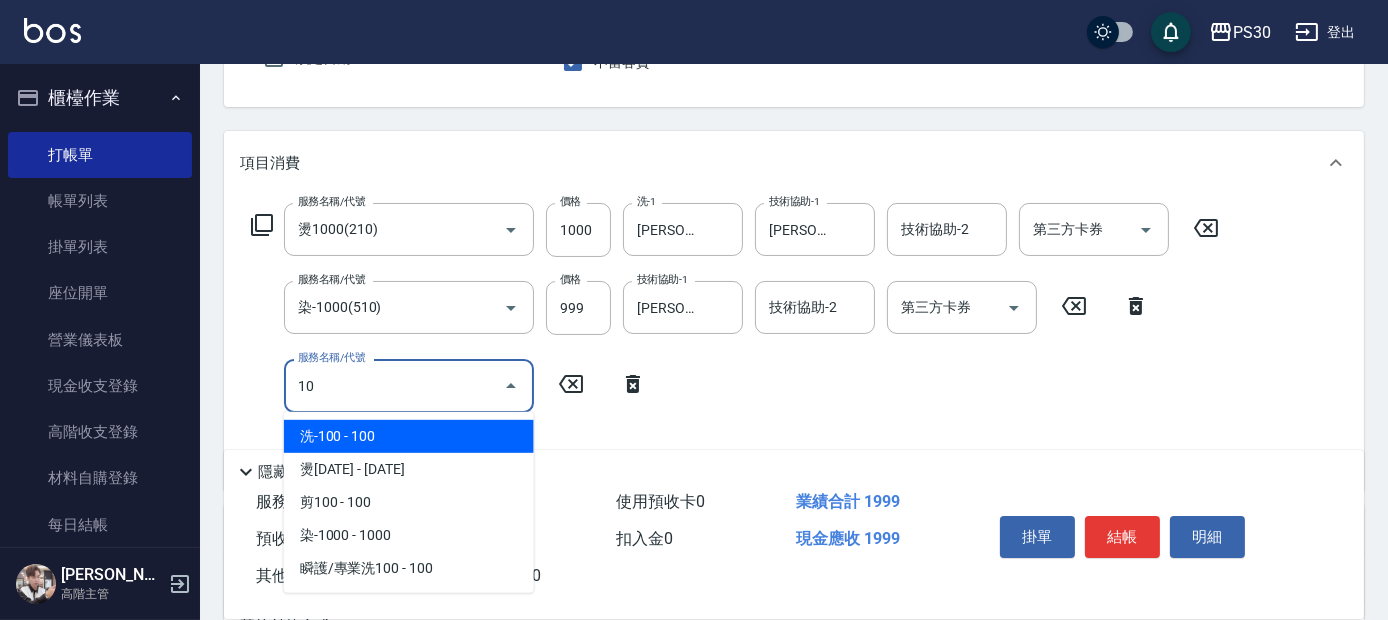 type on "1" 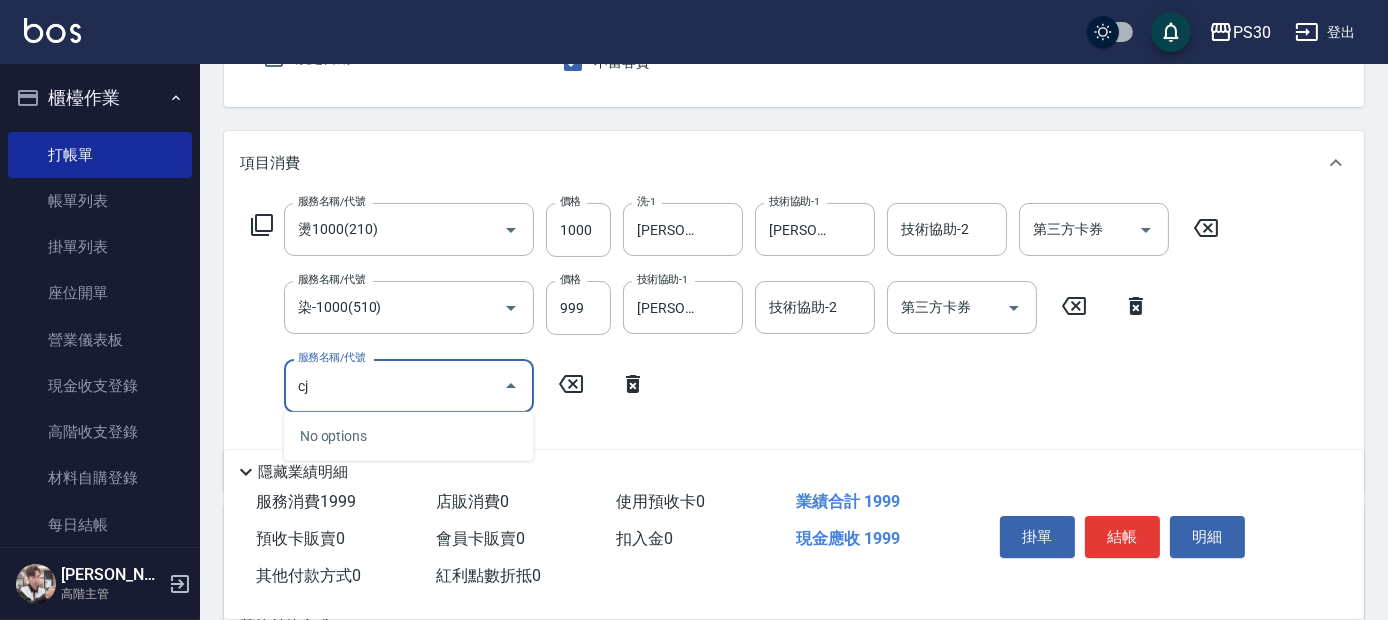 type on "c" 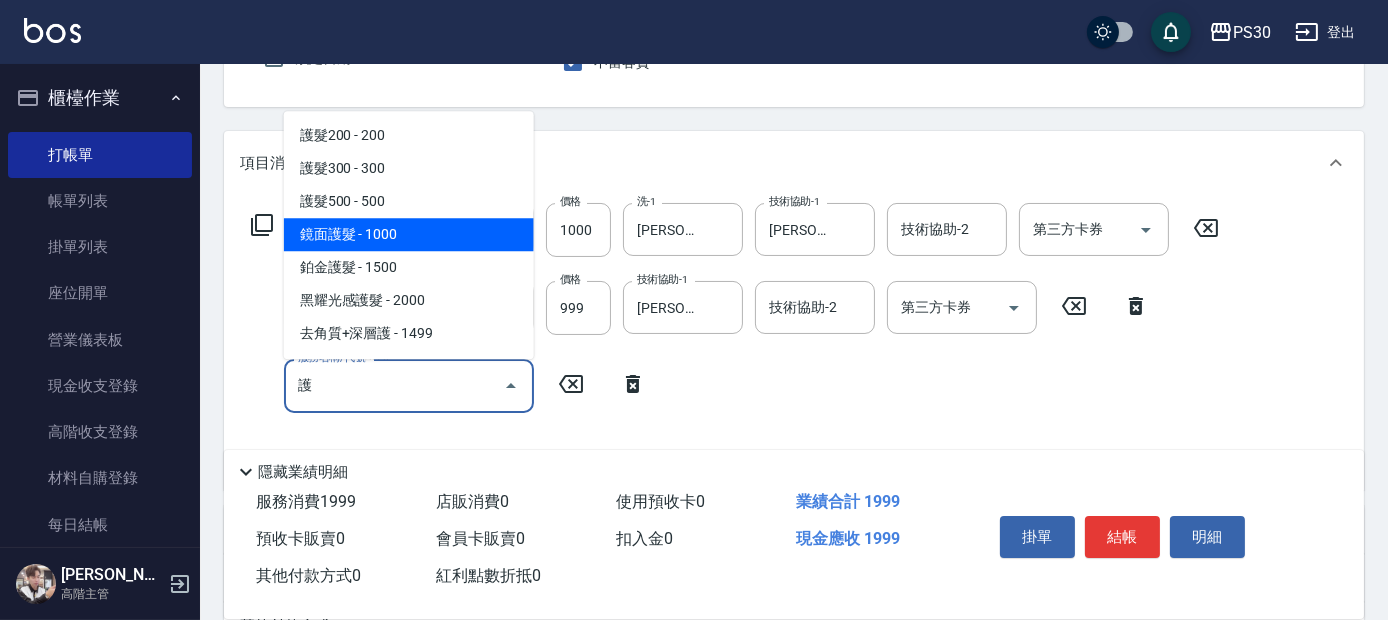 click on "鏡面護髮 - 1000" at bounding box center [409, 234] 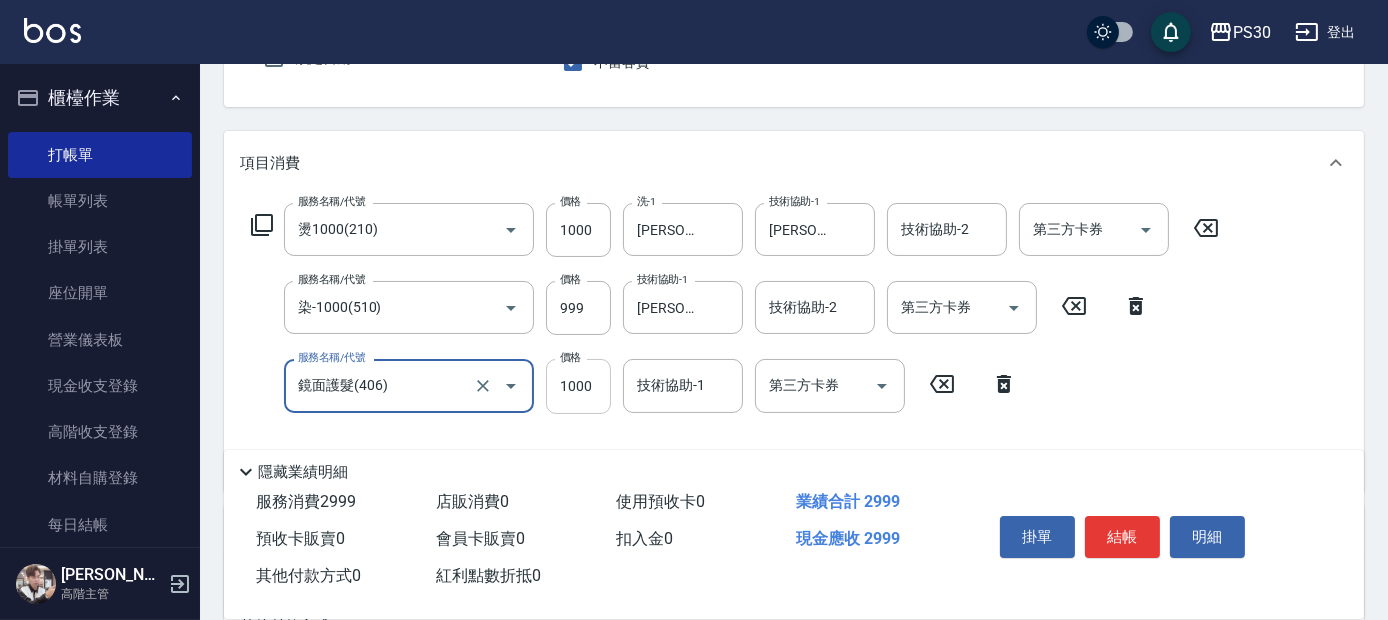 type on "鏡面護髮(406)" 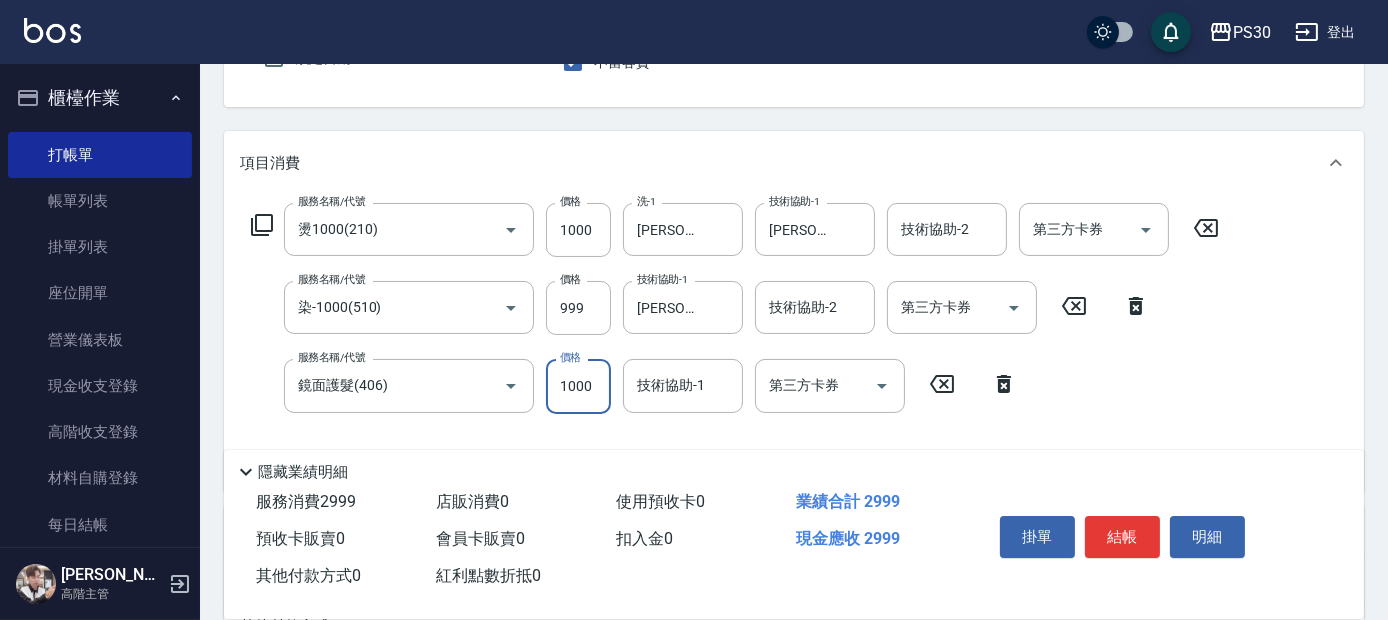 click on "1000" at bounding box center (578, 386) 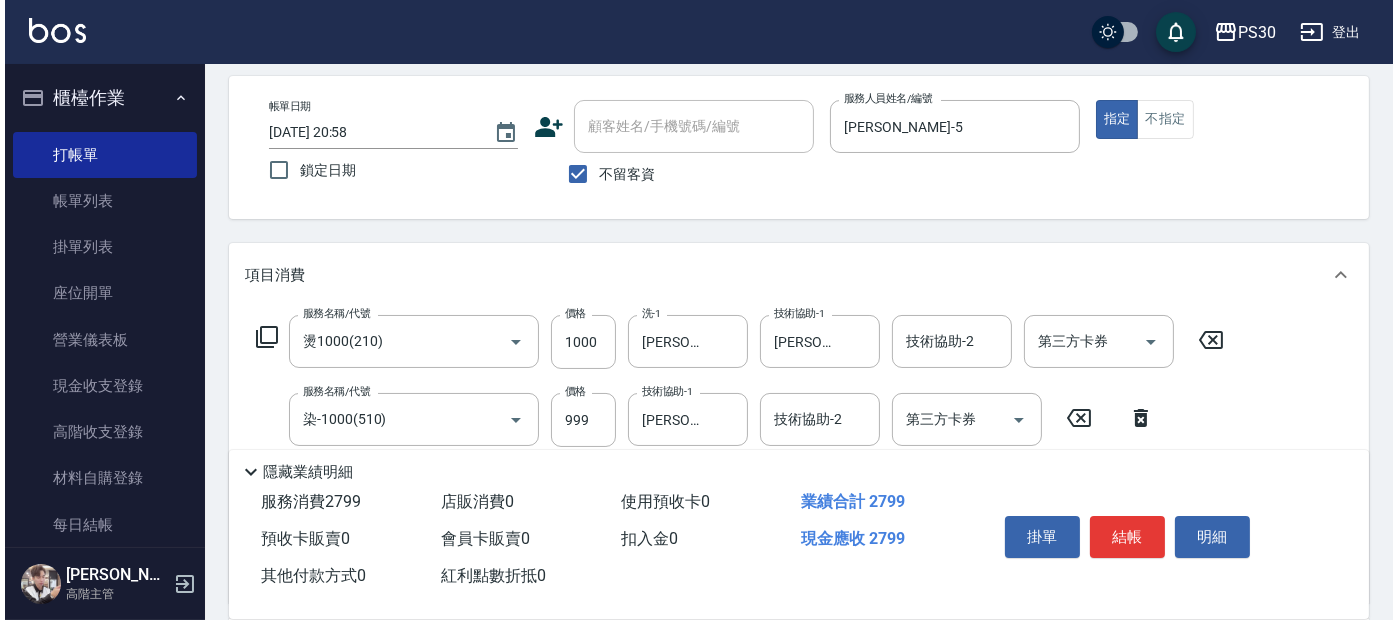 scroll, scrollTop: 419, scrollLeft: 0, axis: vertical 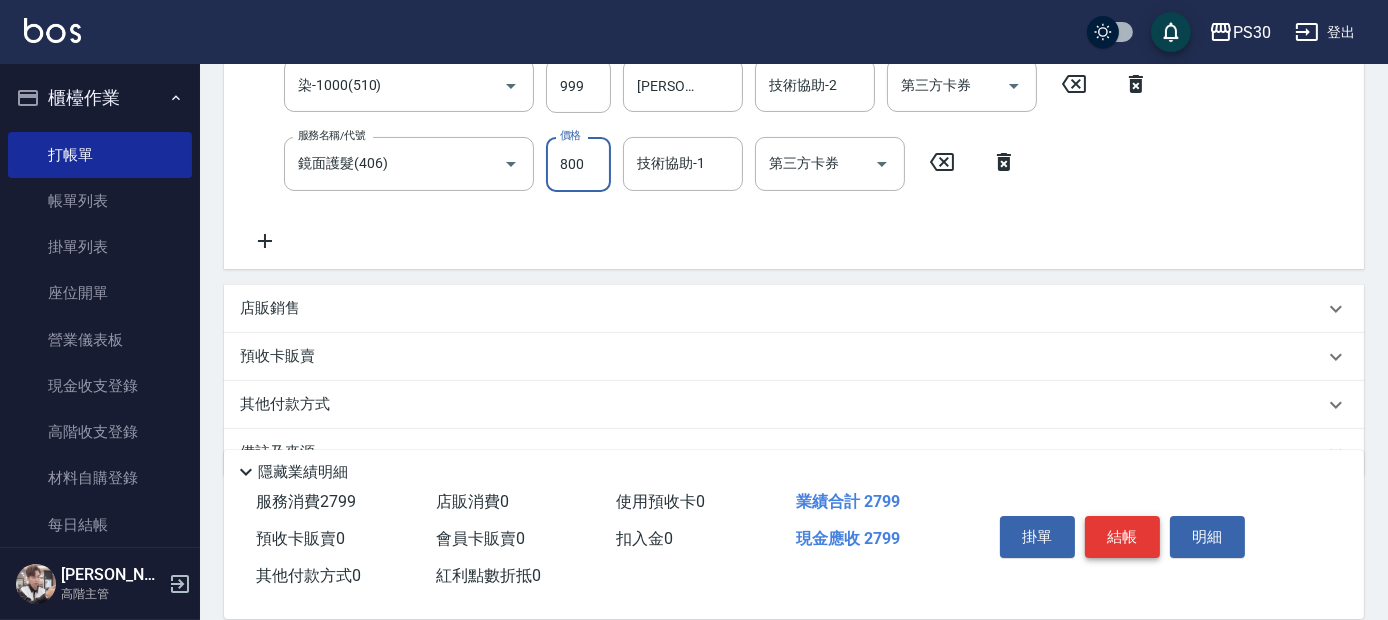 type on "800" 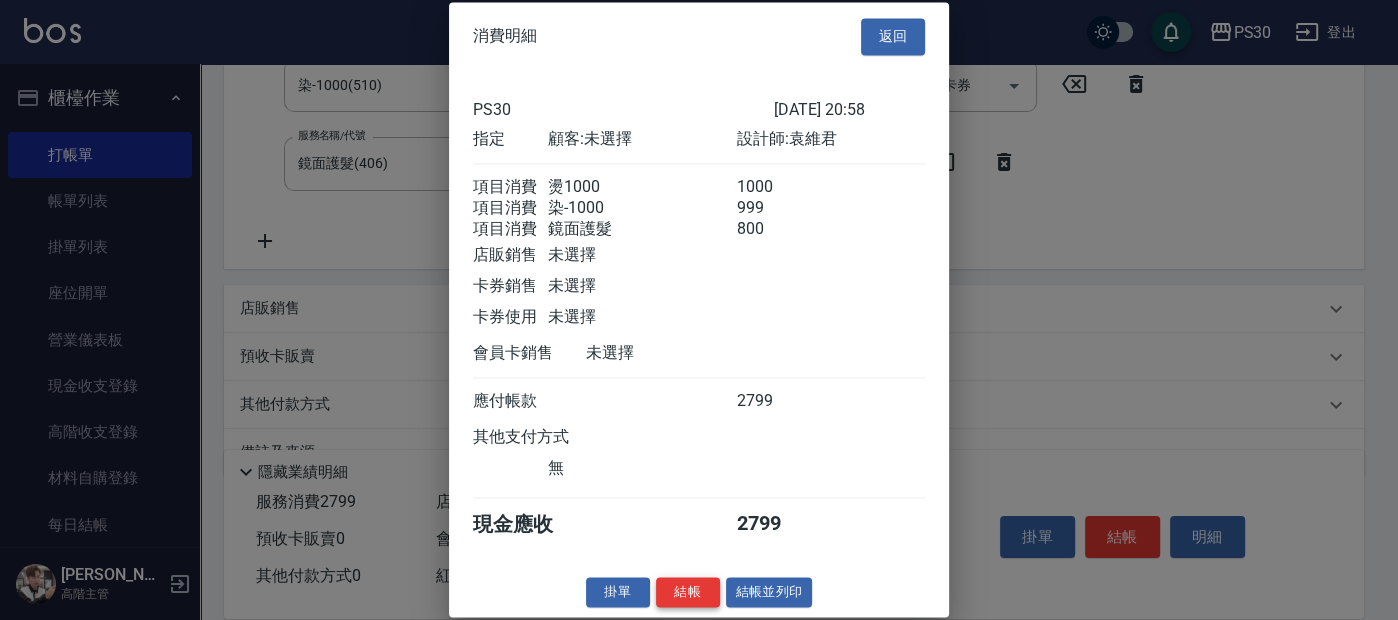 click on "結帳" at bounding box center (688, 592) 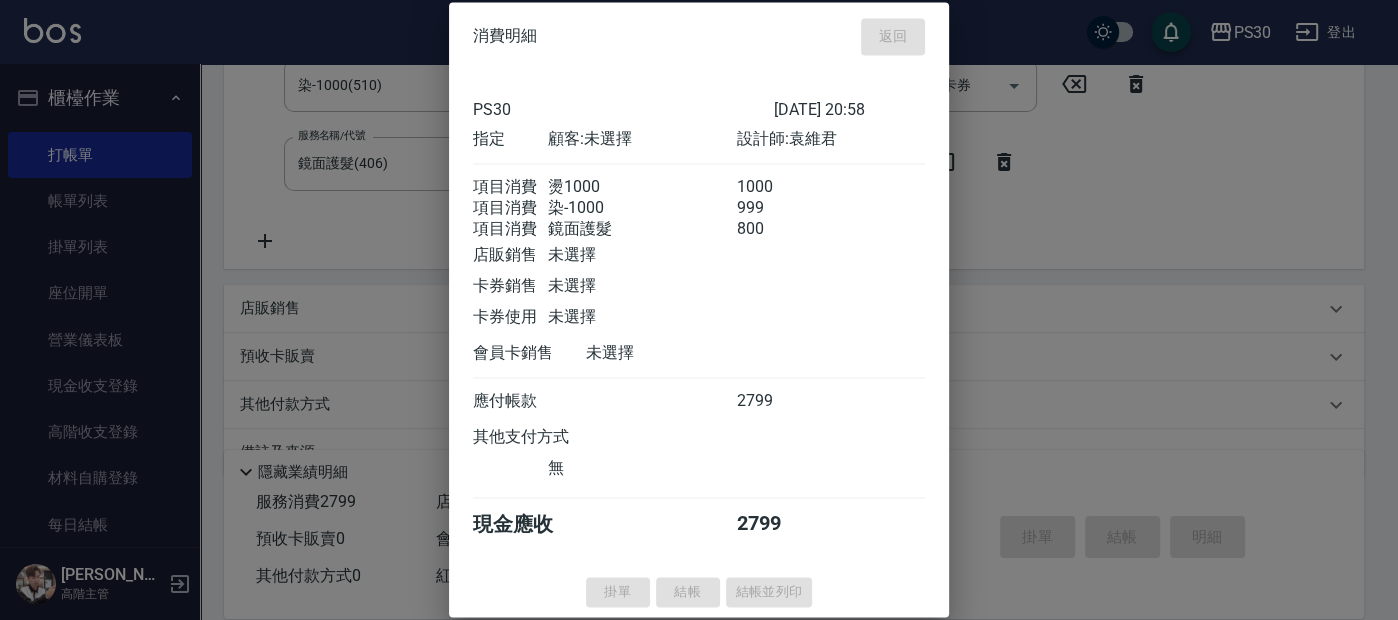 type on "2025/07/15 20:59" 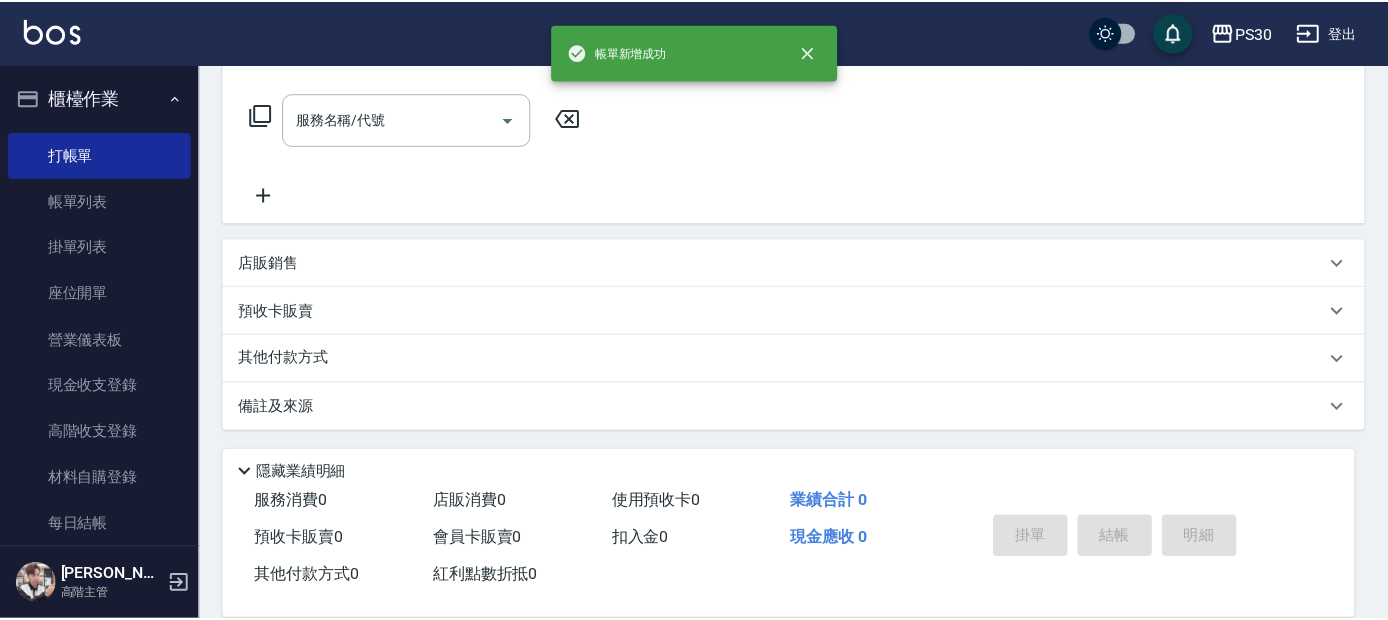 scroll, scrollTop: 0, scrollLeft: 0, axis: both 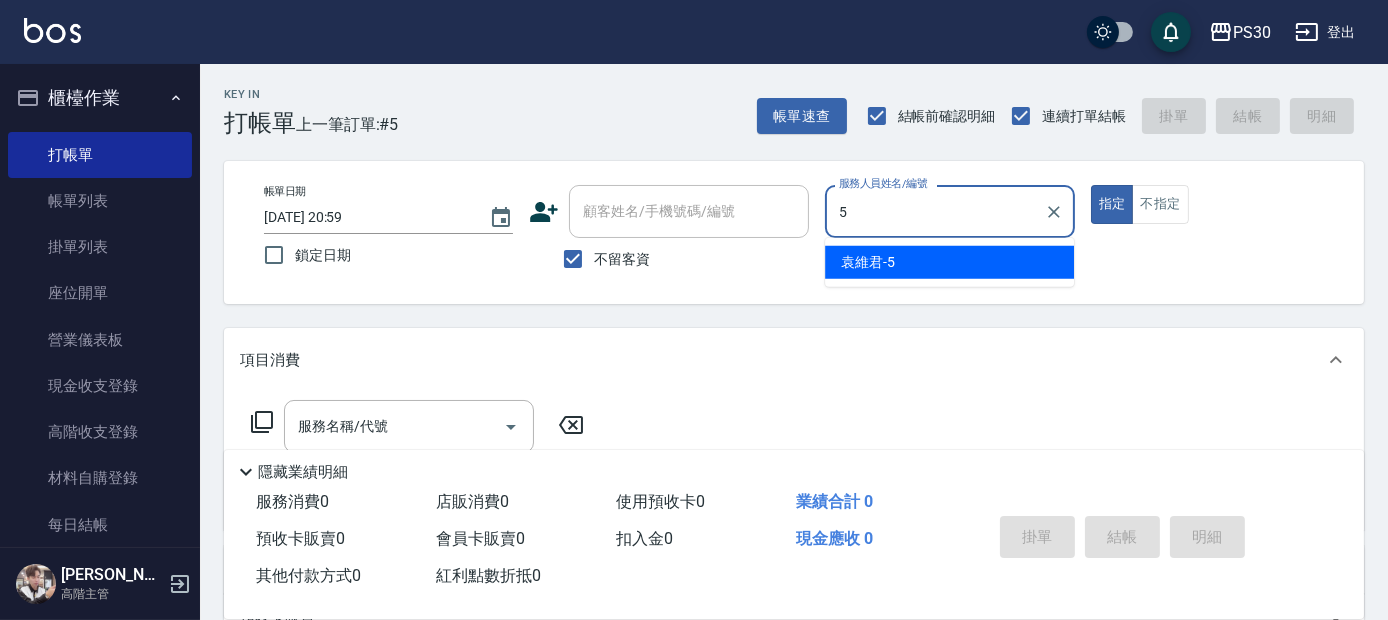 type on "袁維君-5" 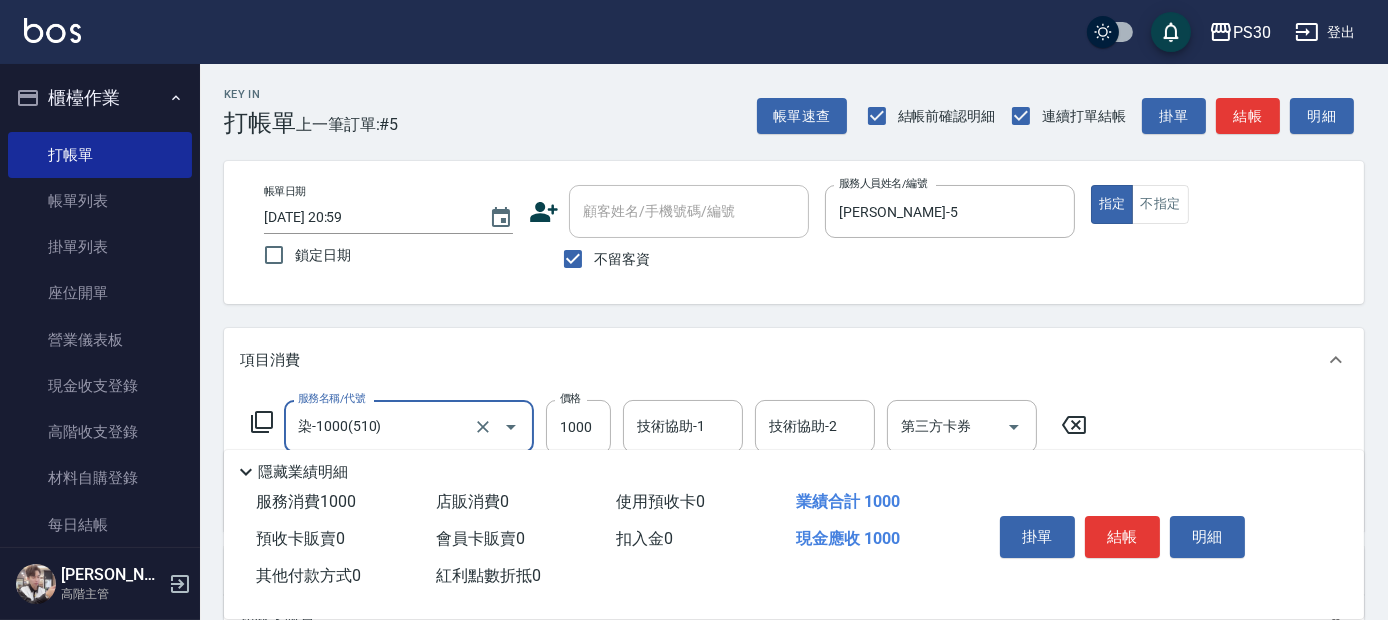 type on "染-1000(510)" 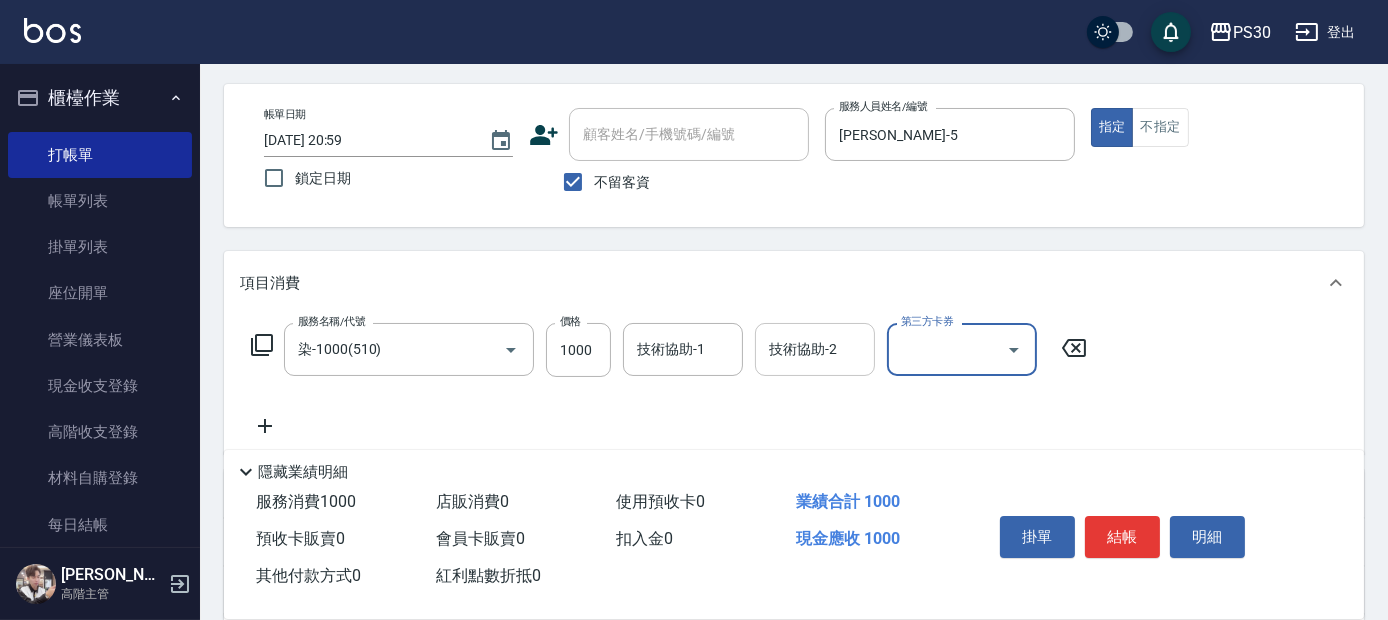 scroll, scrollTop: 111, scrollLeft: 0, axis: vertical 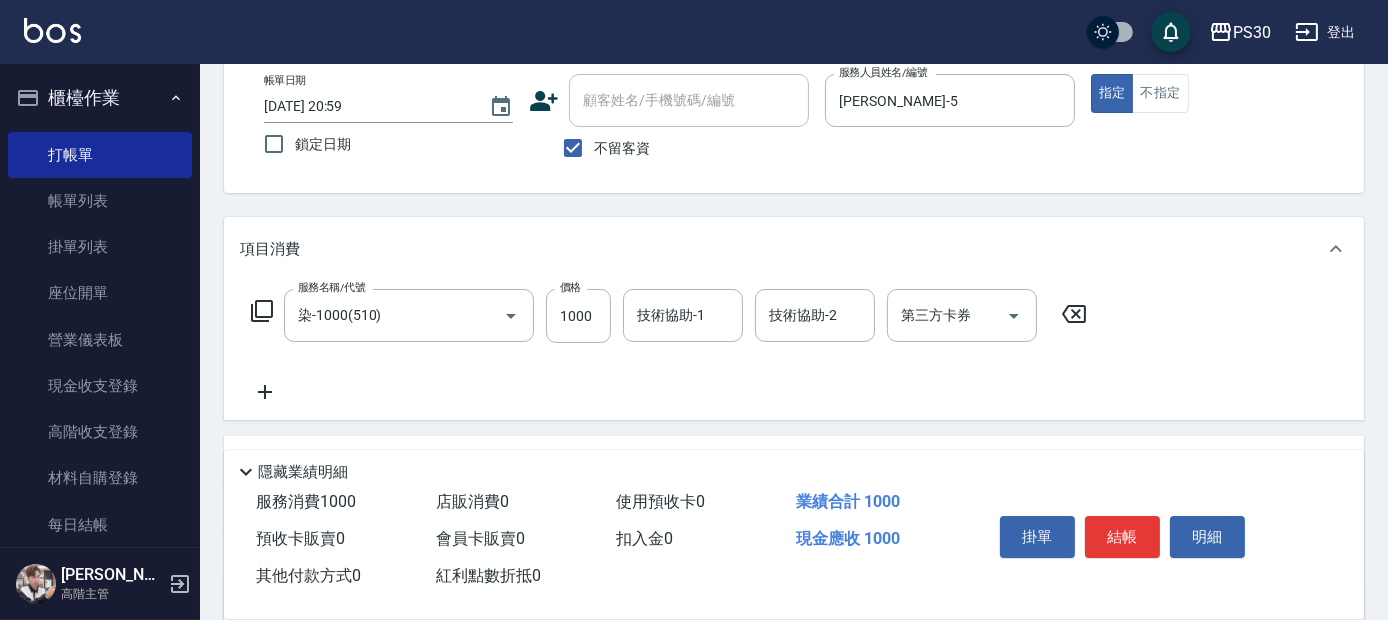 click 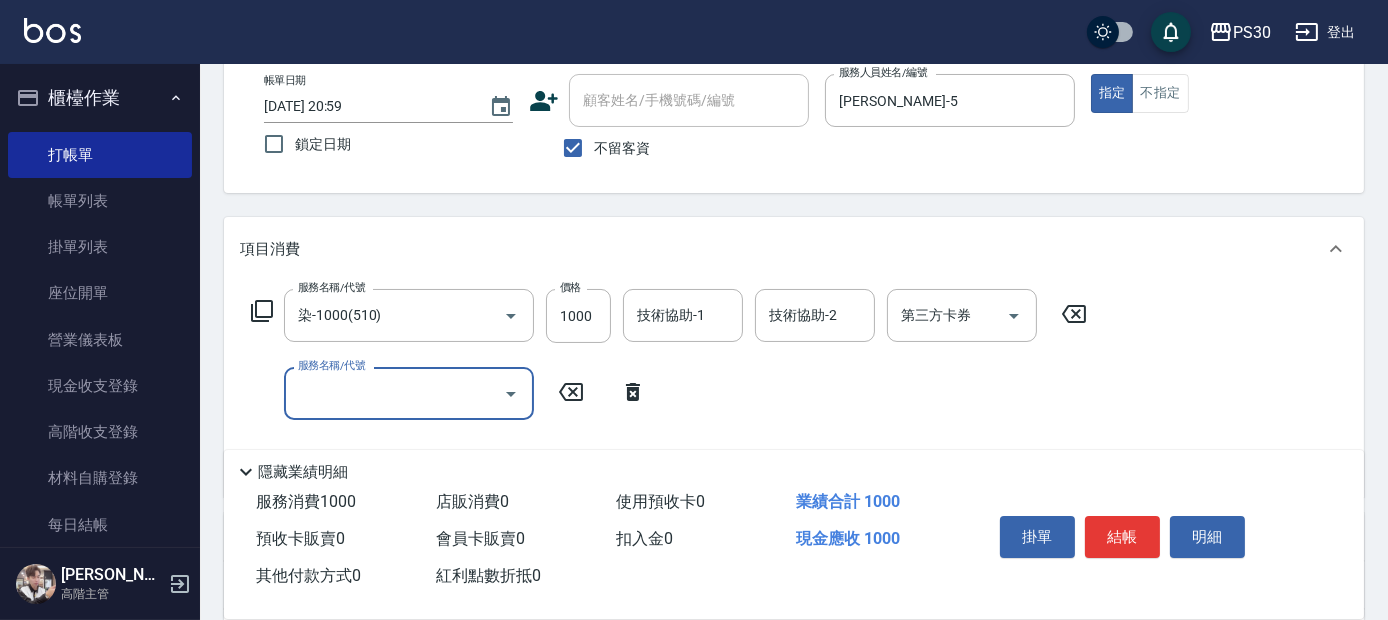type on "9" 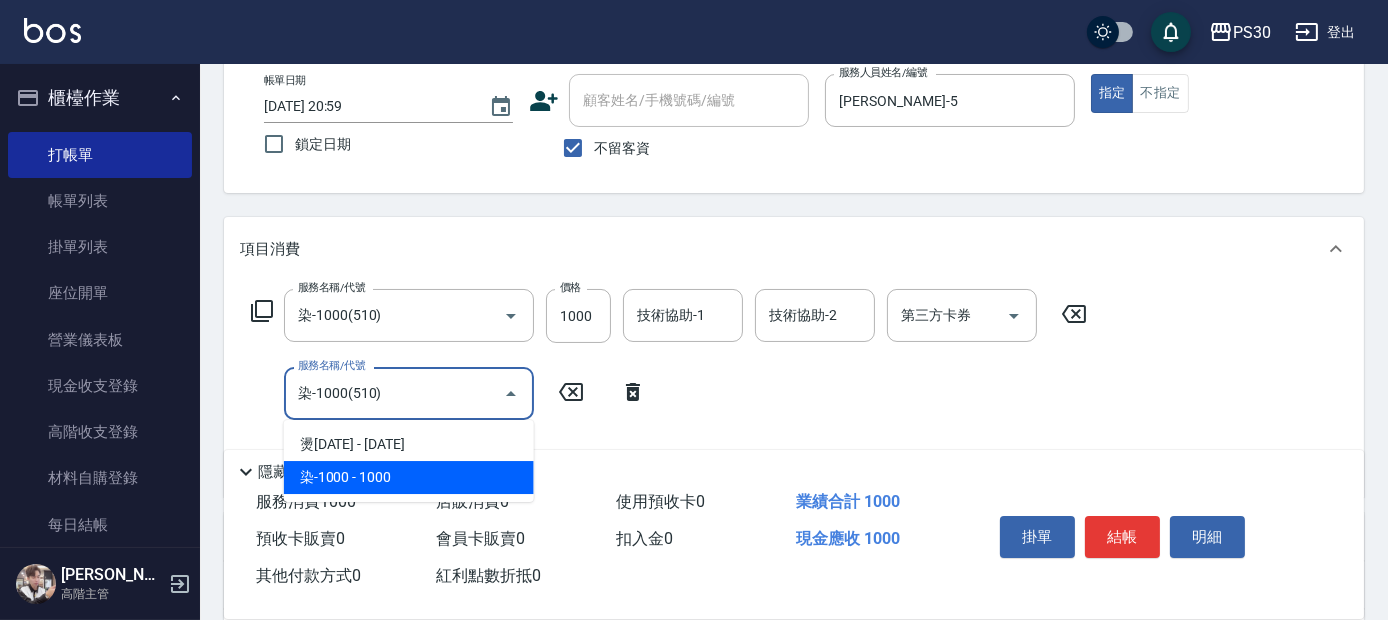 type on "染-1000(510)" 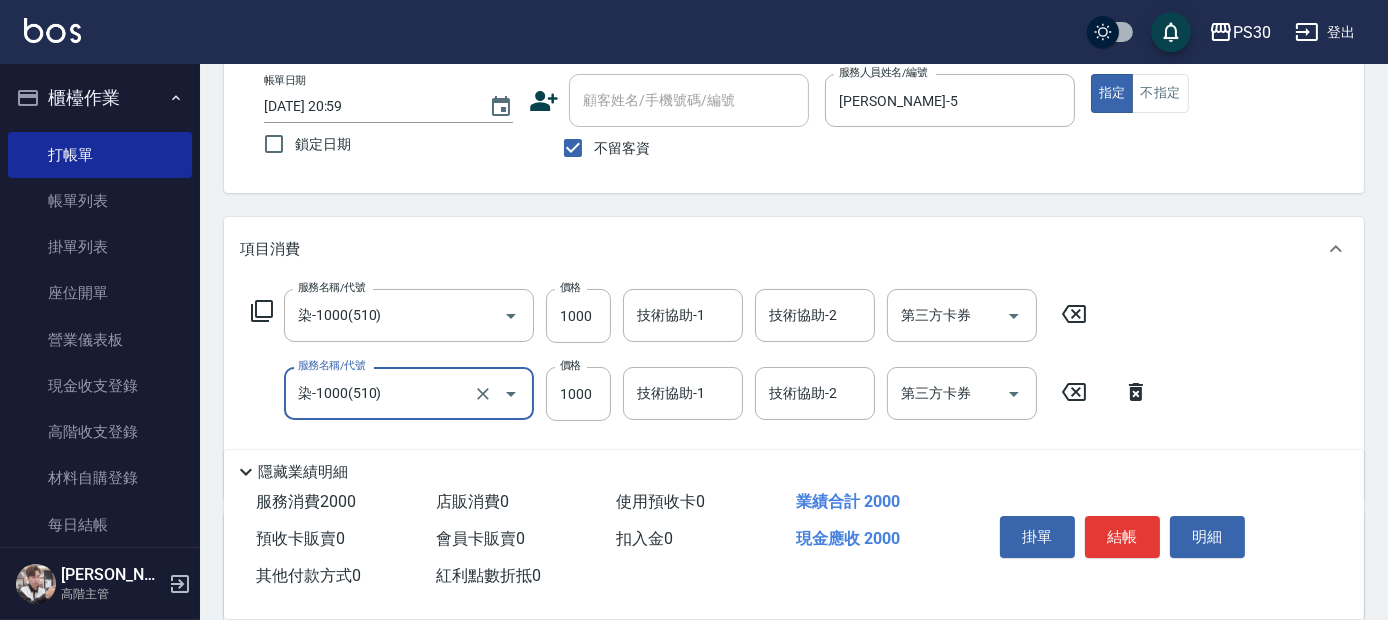 click on "染-1000(510)" at bounding box center [381, 393] 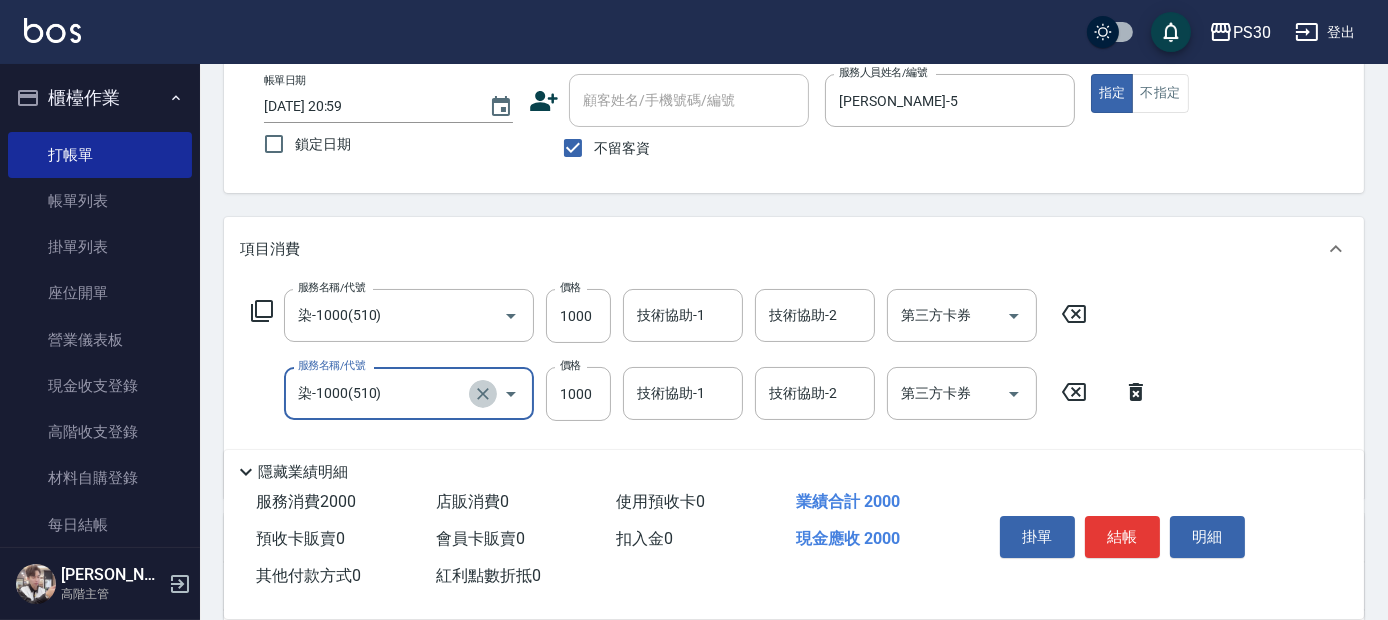 click 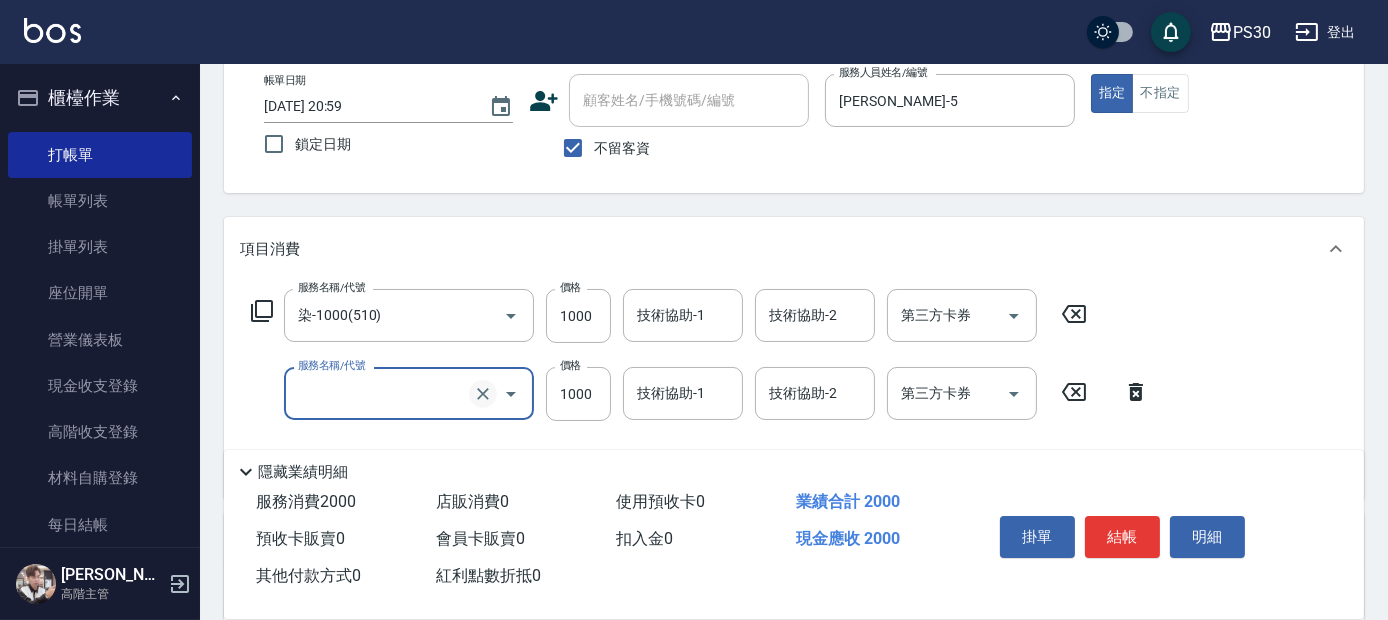 type on "0" 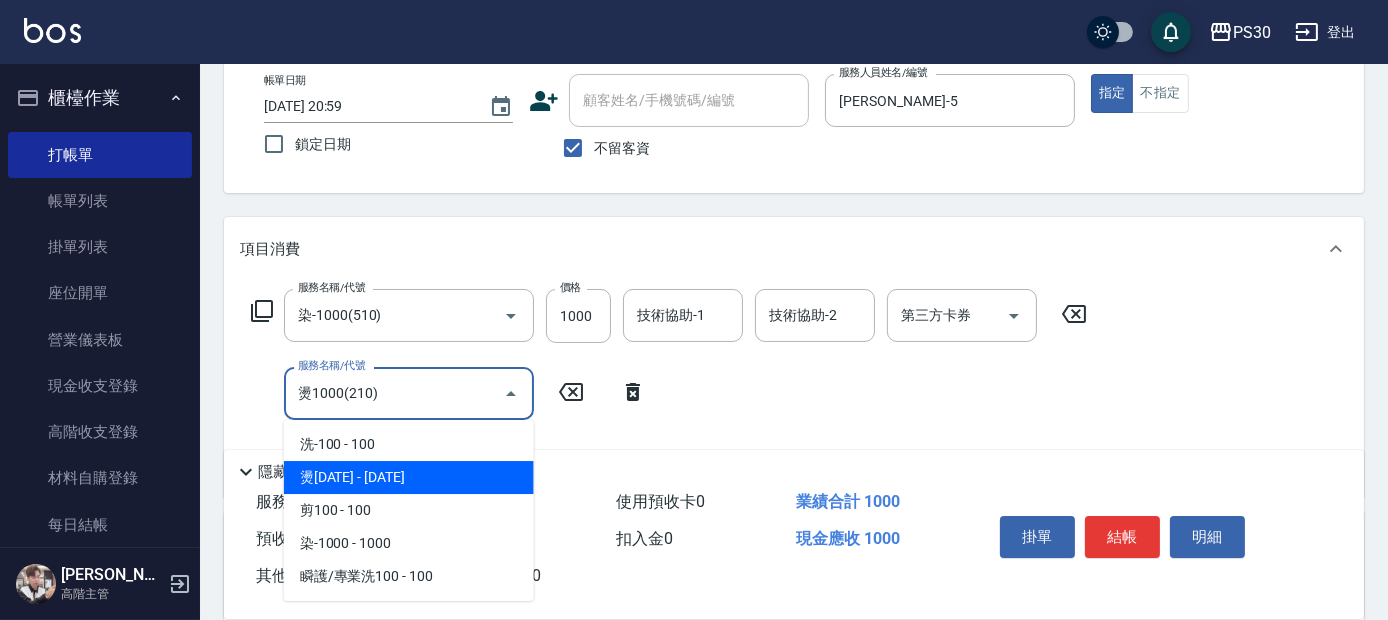 type on "燙1000(210)" 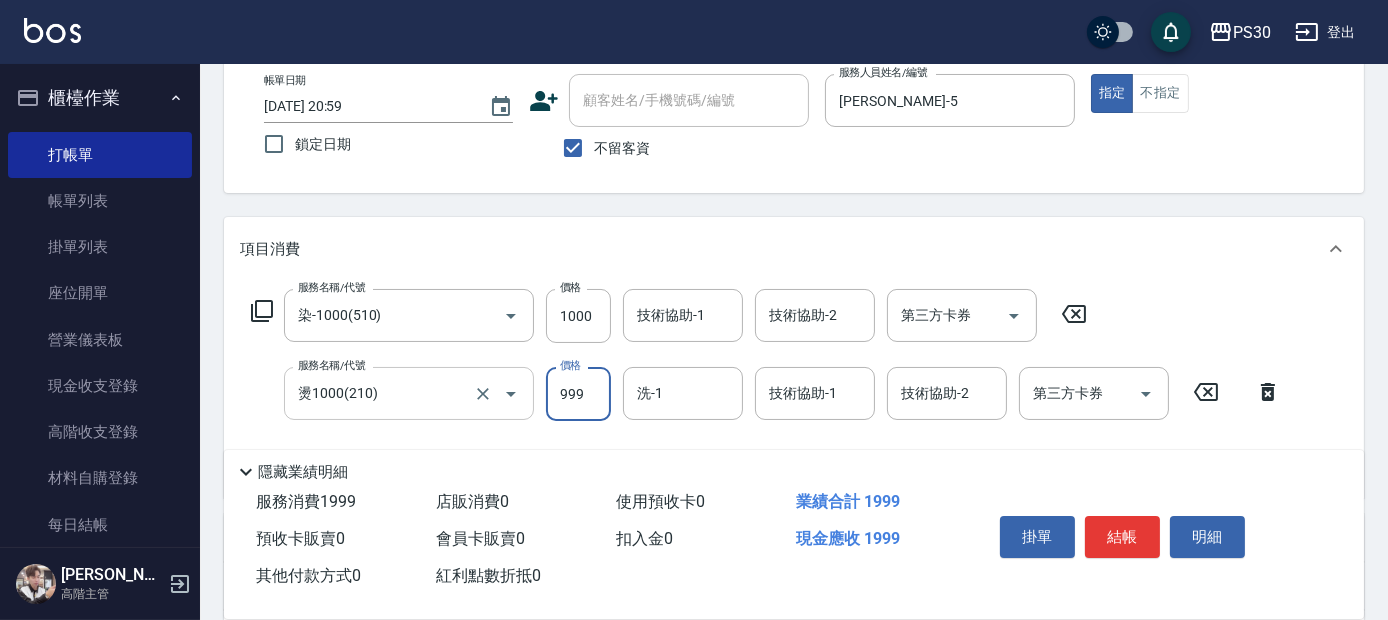 type on "999" 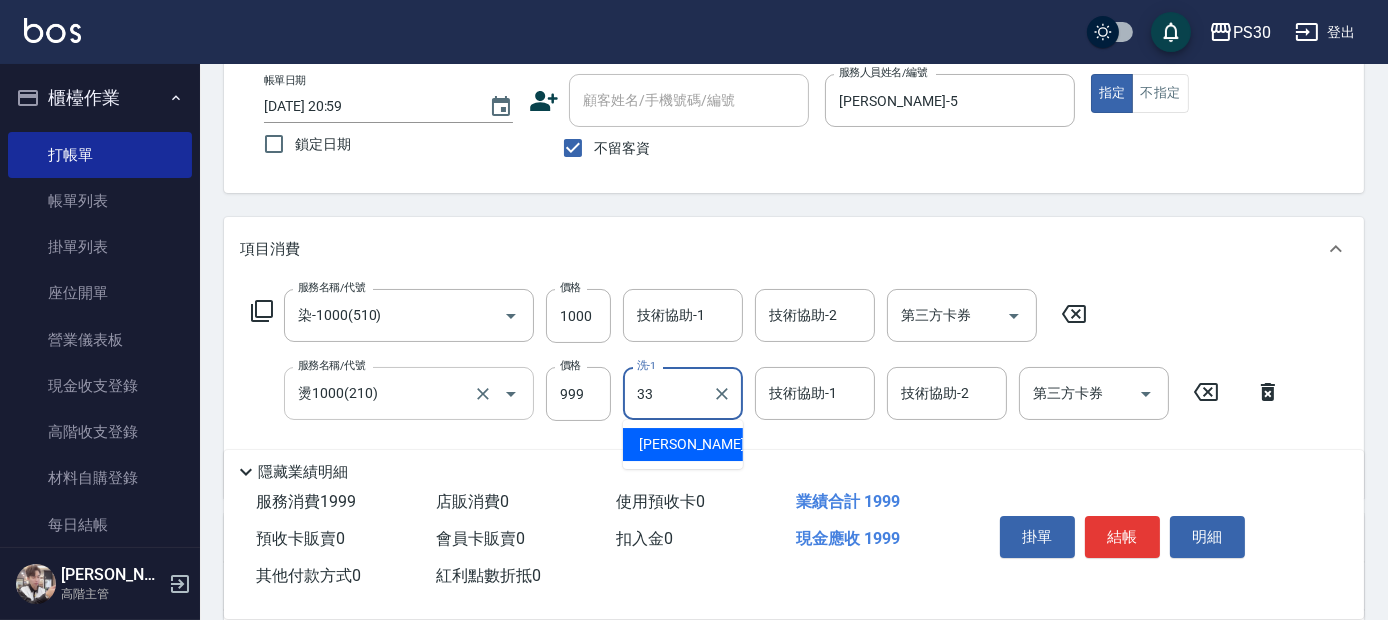 type on "洪采妤-33" 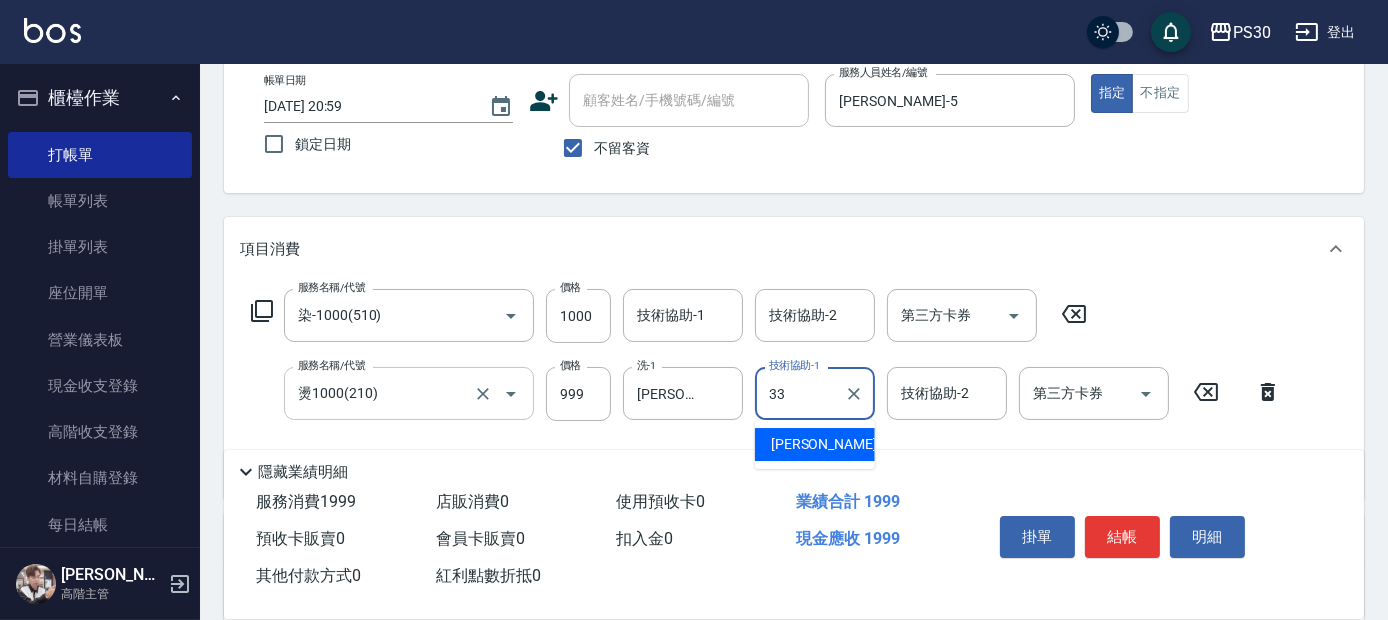 type on "洪采妤-33" 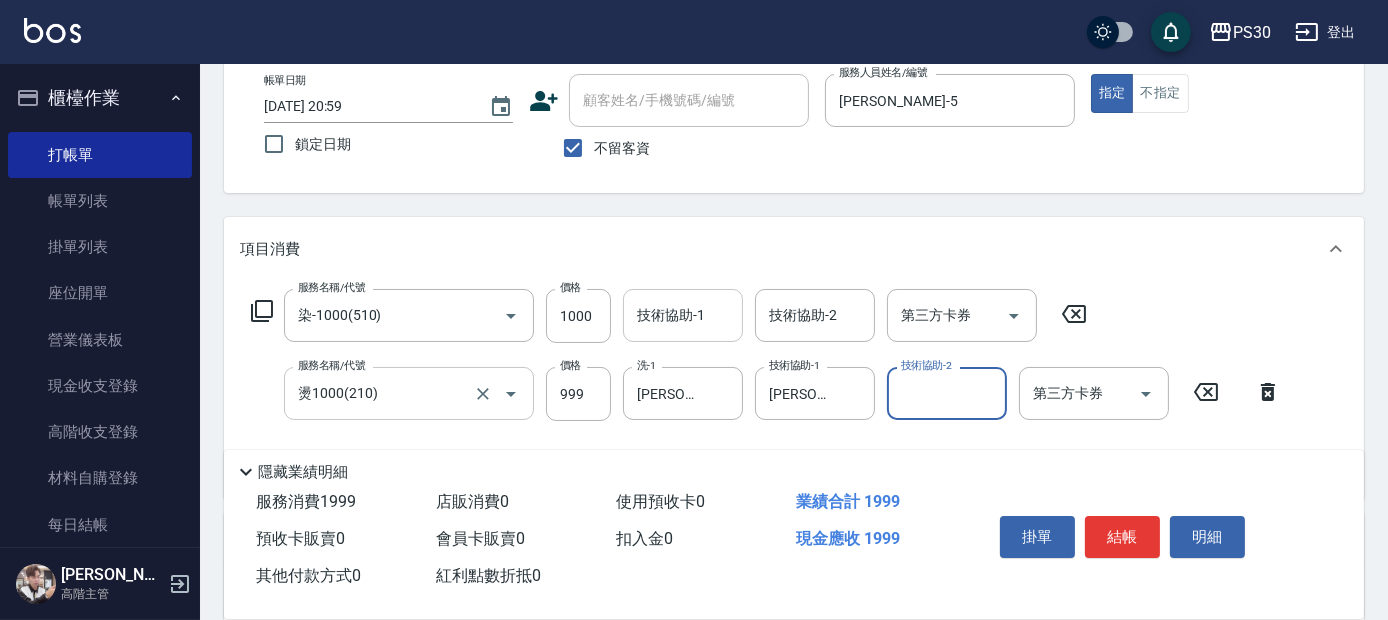 click on "技術協助-1" at bounding box center (683, 315) 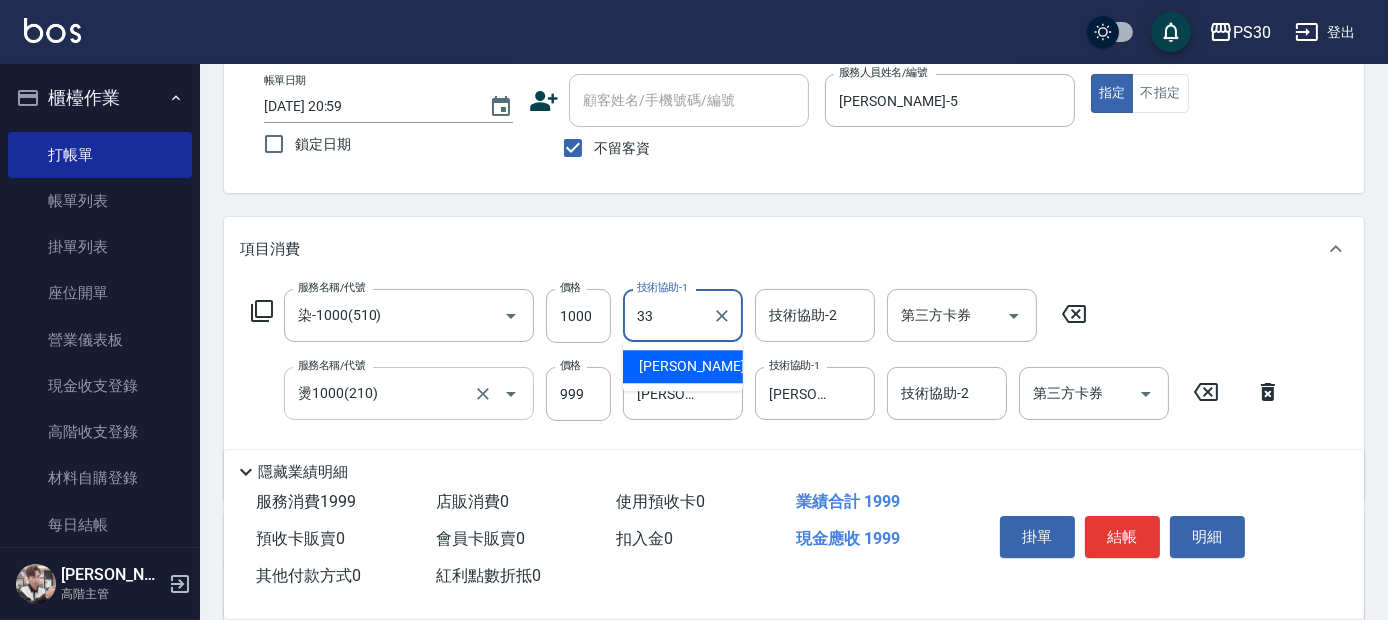type on "洪采妤-33" 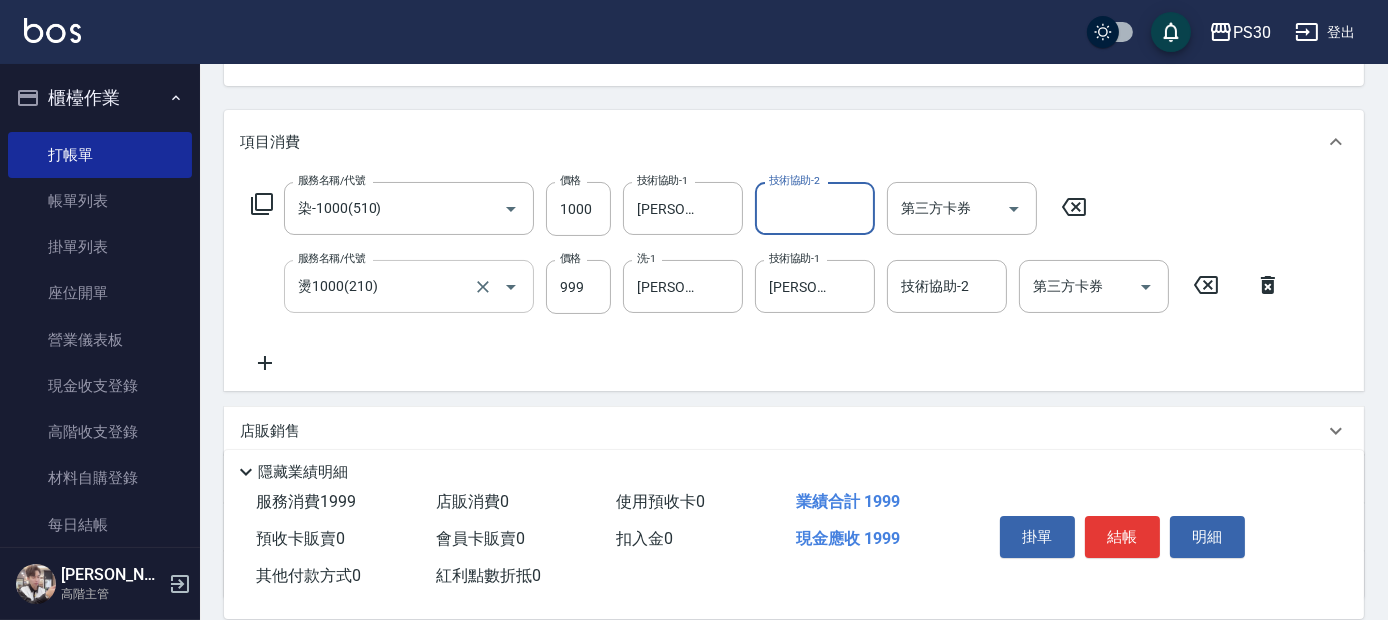 scroll, scrollTop: 333, scrollLeft: 0, axis: vertical 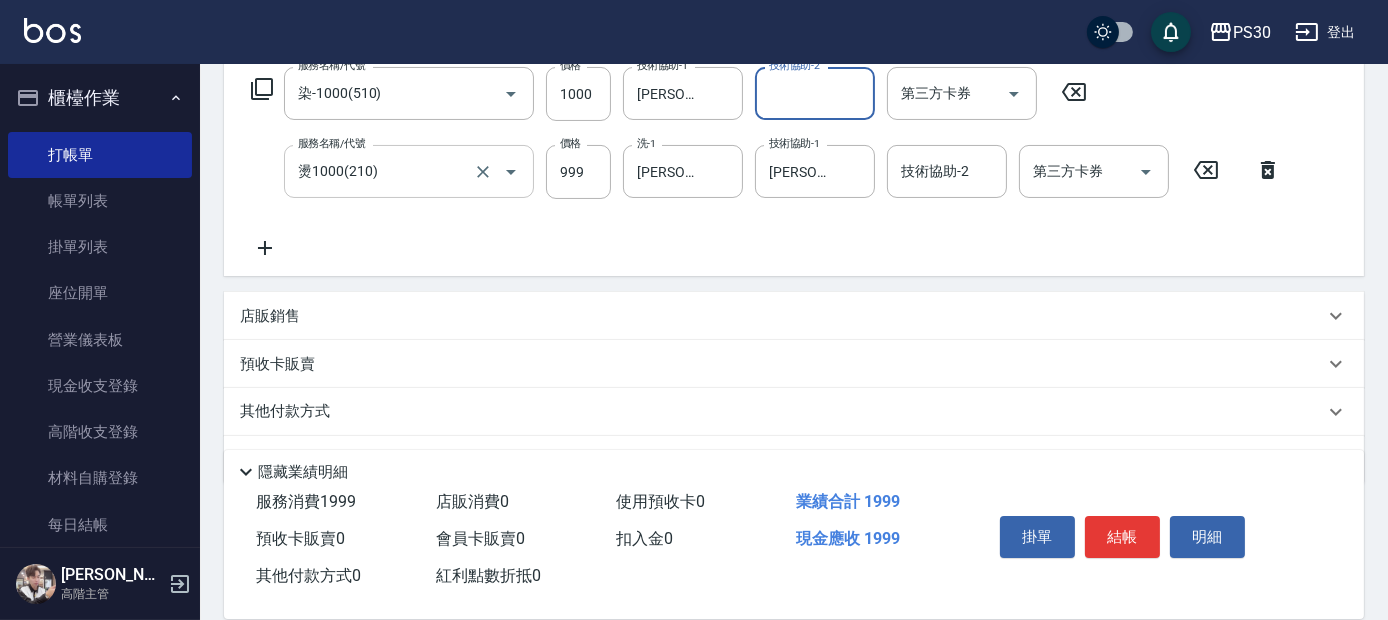 click 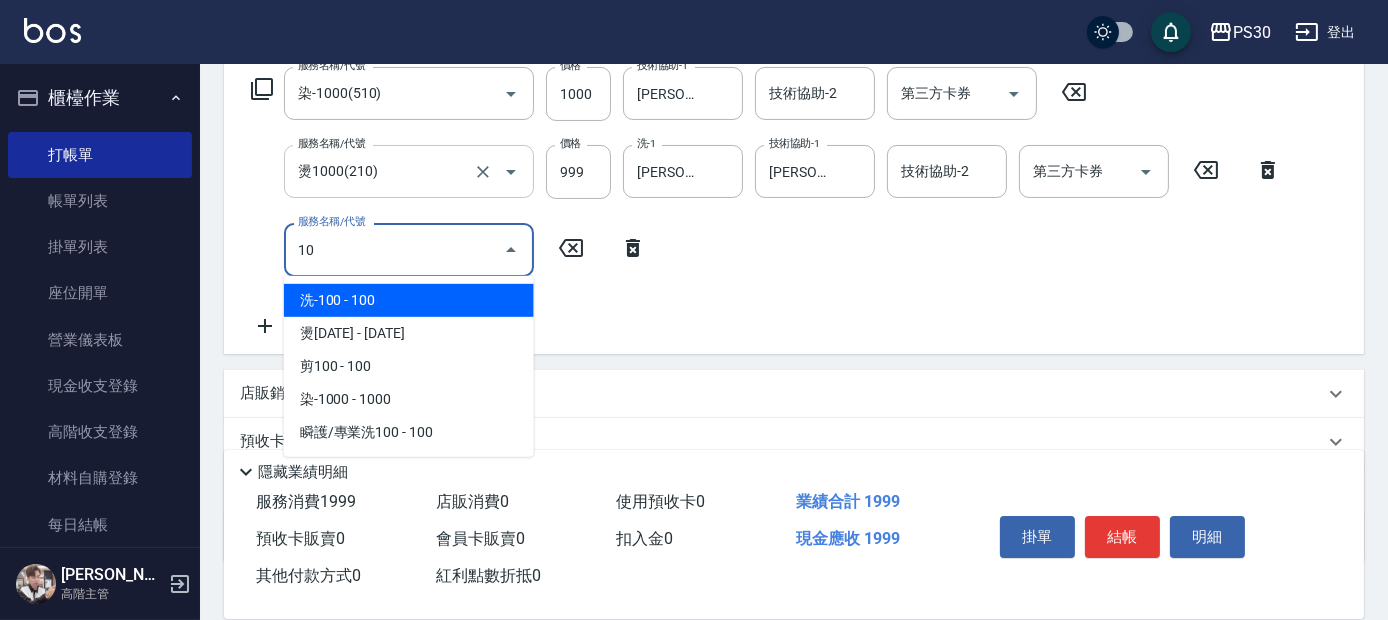 type on "1" 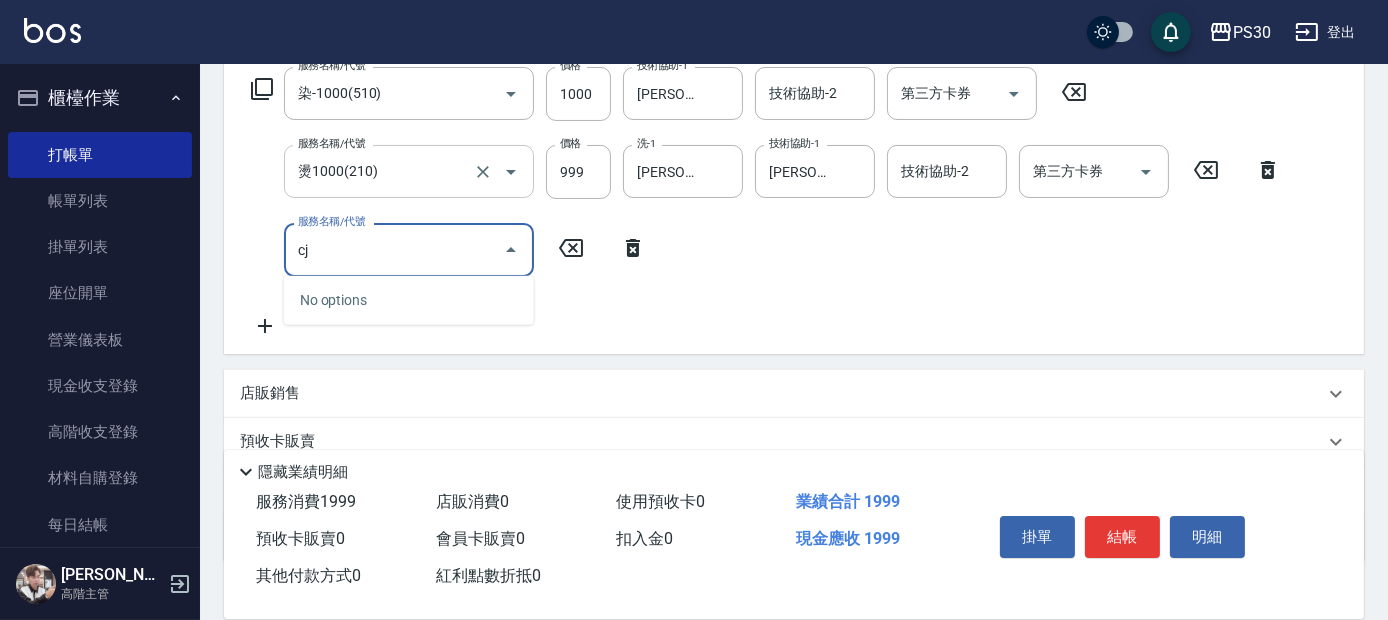 type on "c" 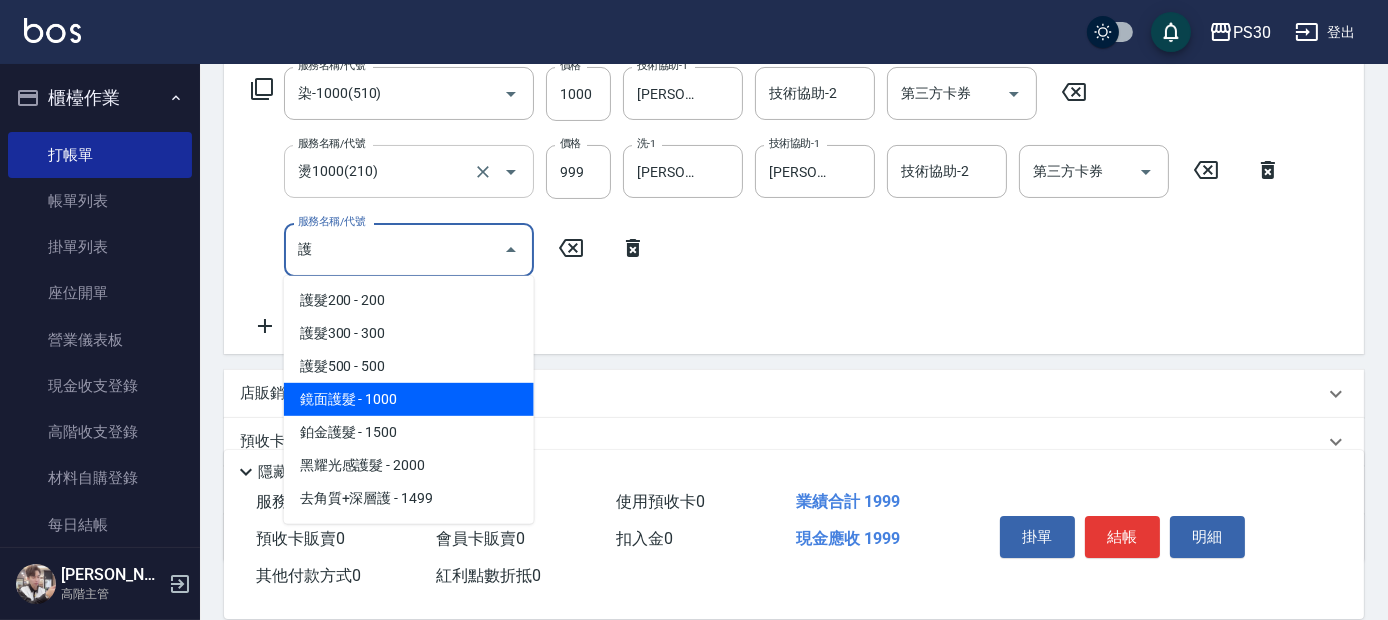 click on "鏡面護髮 - 1000" at bounding box center [409, 399] 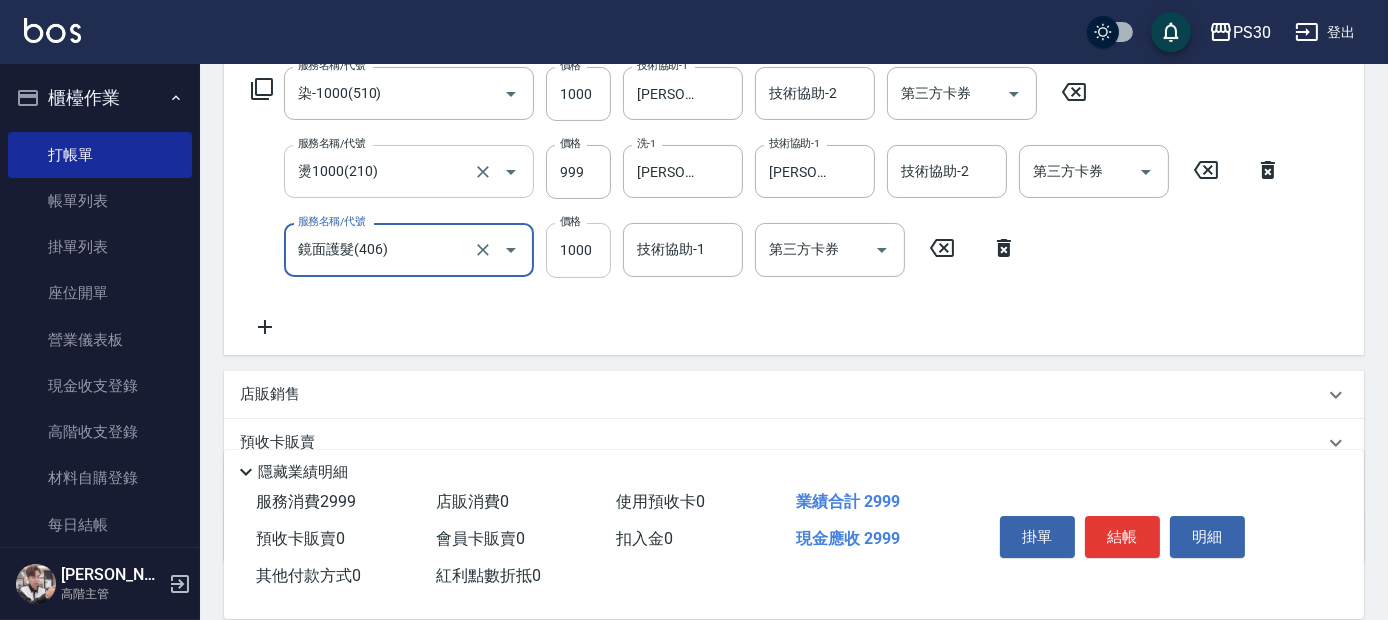 type on "鏡面護髮(406)" 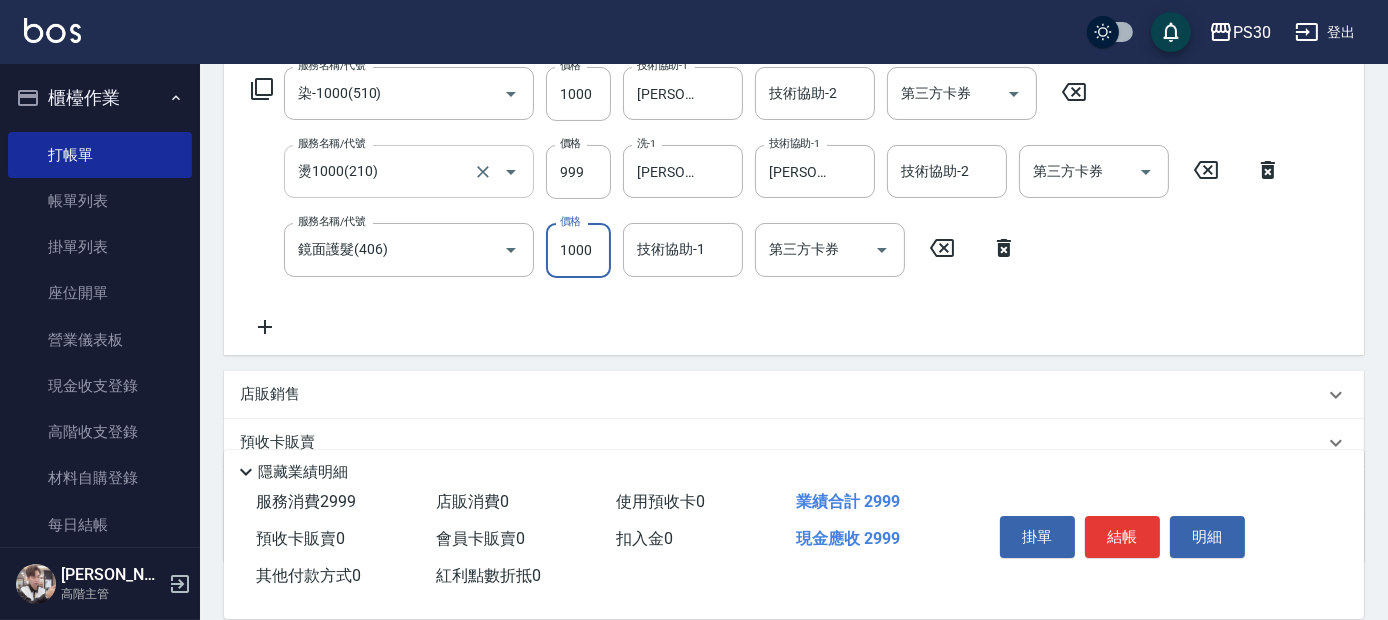 click on "1000" at bounding box center (578, 250) 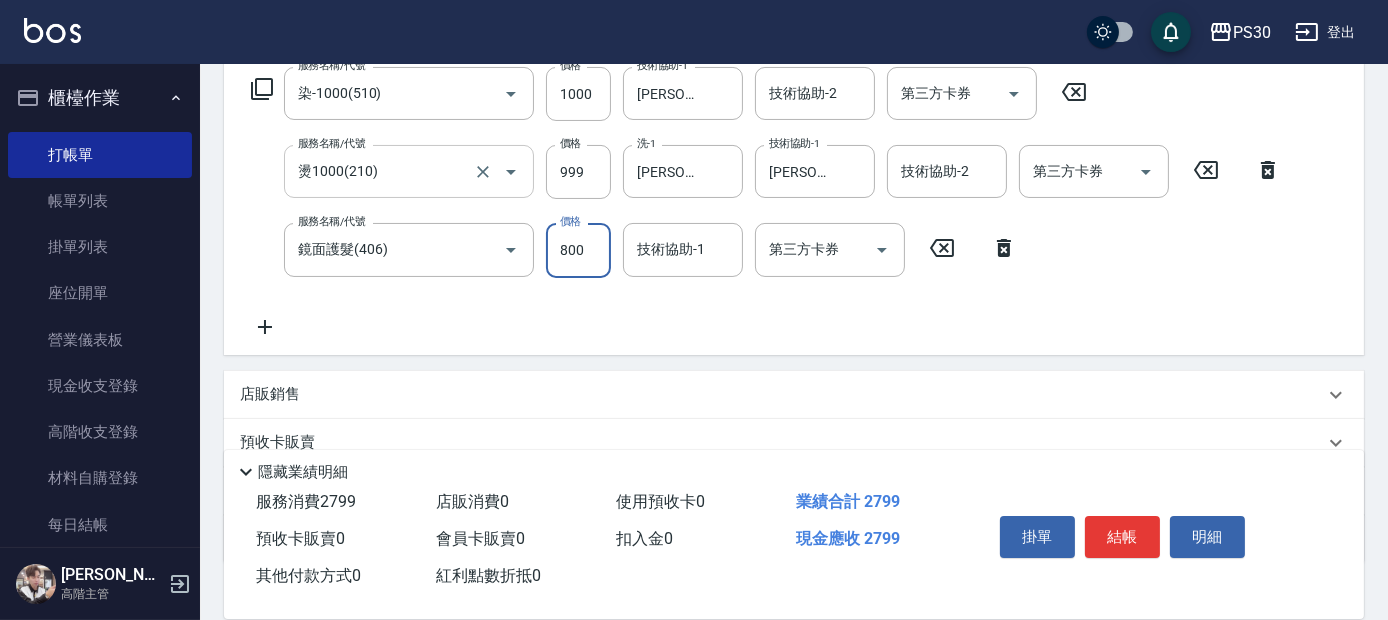 type on "800" 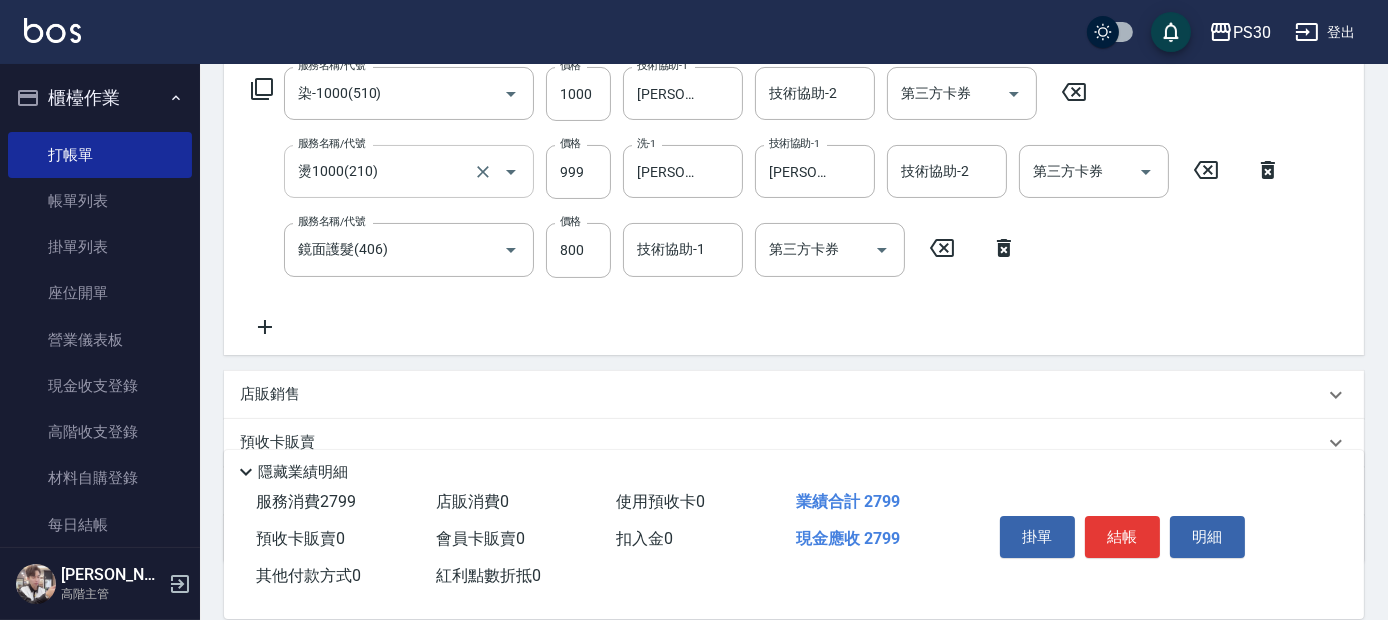 click on "服務名稱/代號 染-1000(510) 服務名稱/代號 價格 1000 價格 技術協助-1 洪采妤-33 技術協助-1 技術協助-2 技術協助-2 第三方卡券 第三方卡券 服務名稱/代號 燙1000(210) 服務名稱/代號 價格 999 價格 洗-1 洪采妤-33 洗-1 技術協助-1 洪采妤-33 技術協助-1 技術協助-2 技術協助-2 第三方卡券 第三方卡券 服務名稱/代號 鏡面護髮(406) 服務名稱/代號 價格 800 價格 技術協助-1 技術協助-1 第三方卡券 第三方卡券" at bounding box center (766, 202) 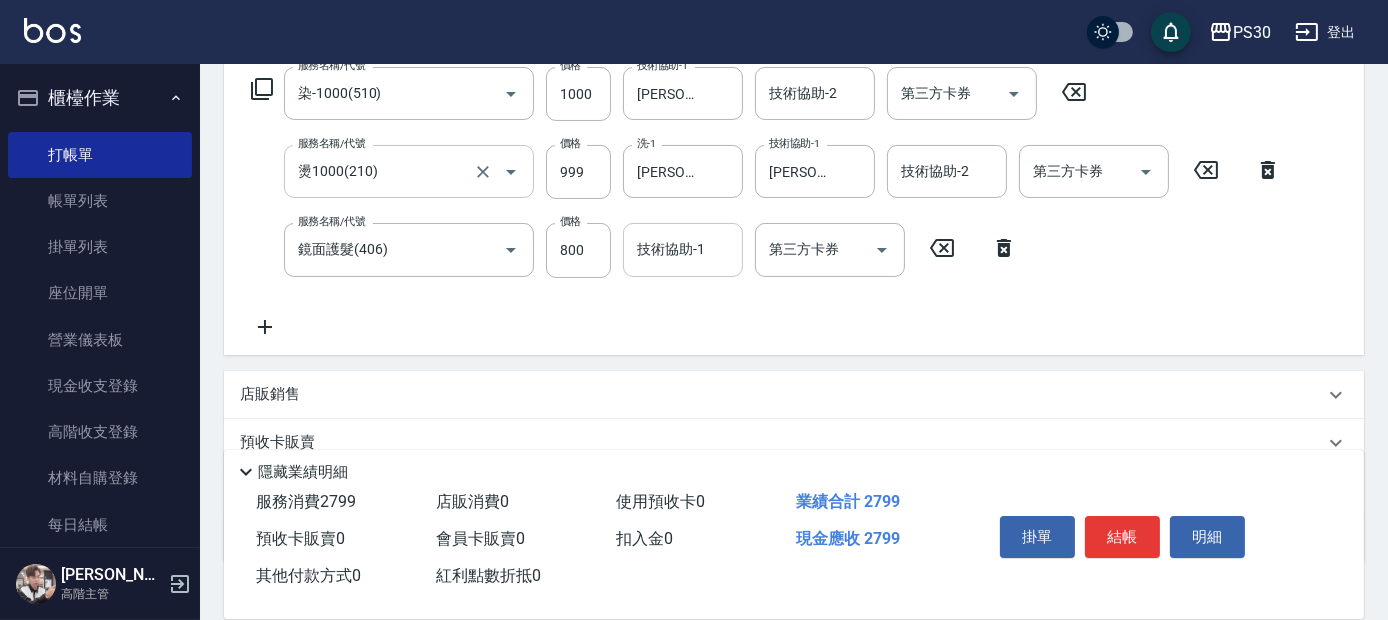 click on "技術協助-1" at bounding box center (683, 249) 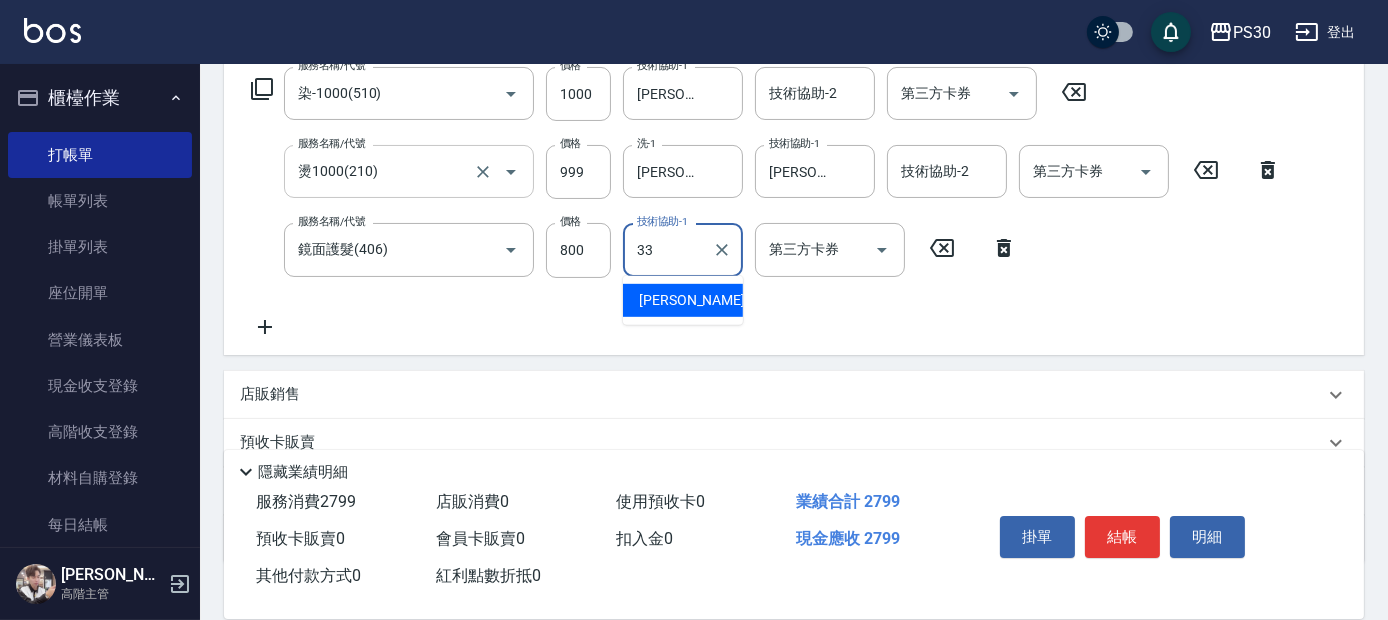 type on "洪采妤-33" 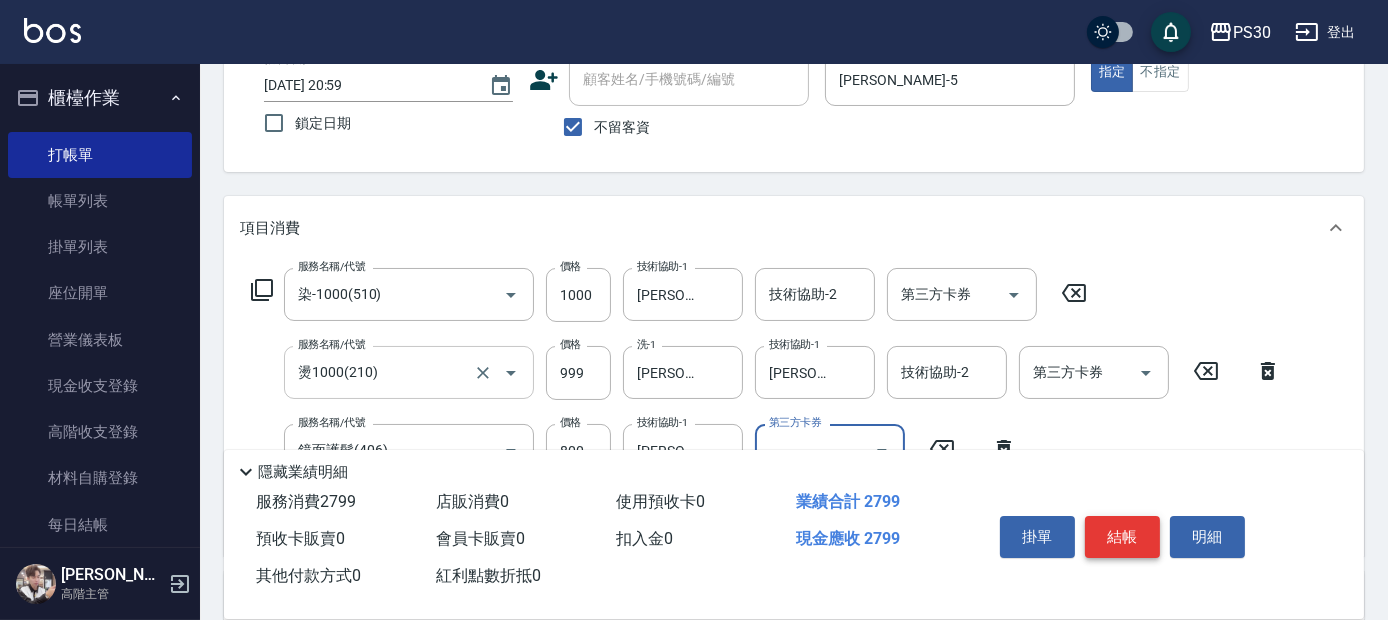 scroll, scrollTop: 111, scrollLeft: 0, axis: vertical 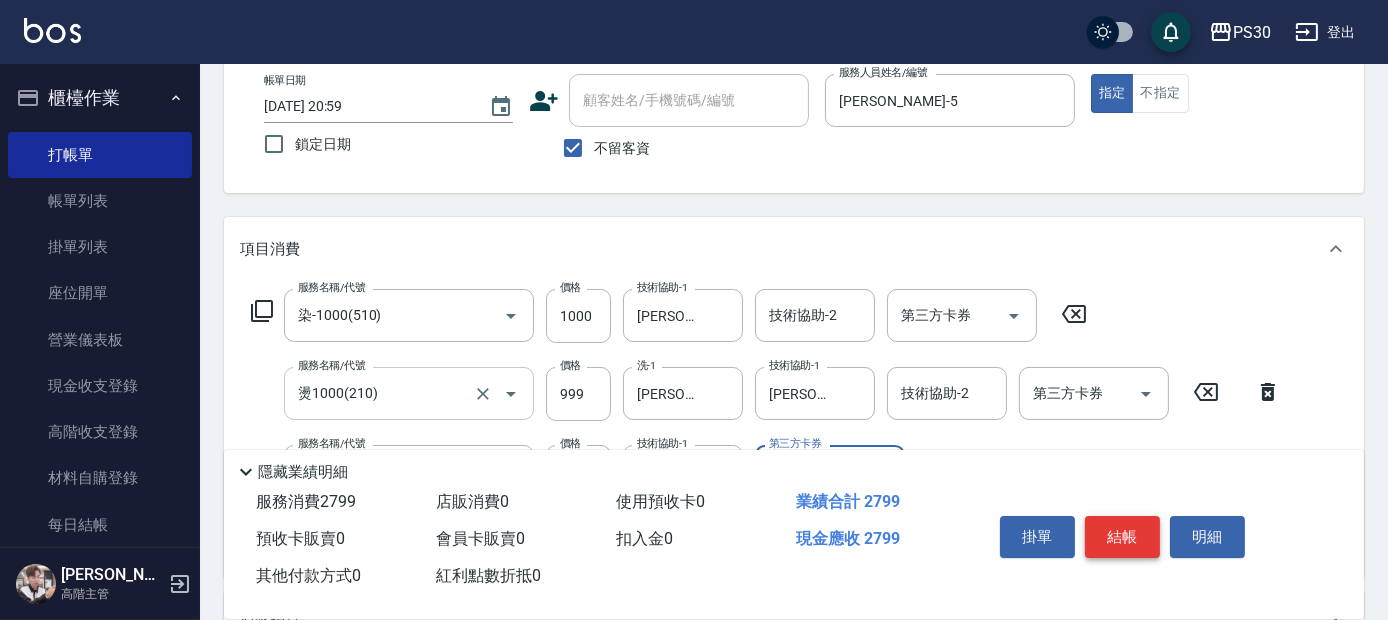click on "結帳" at bounding box center (1122, 537) 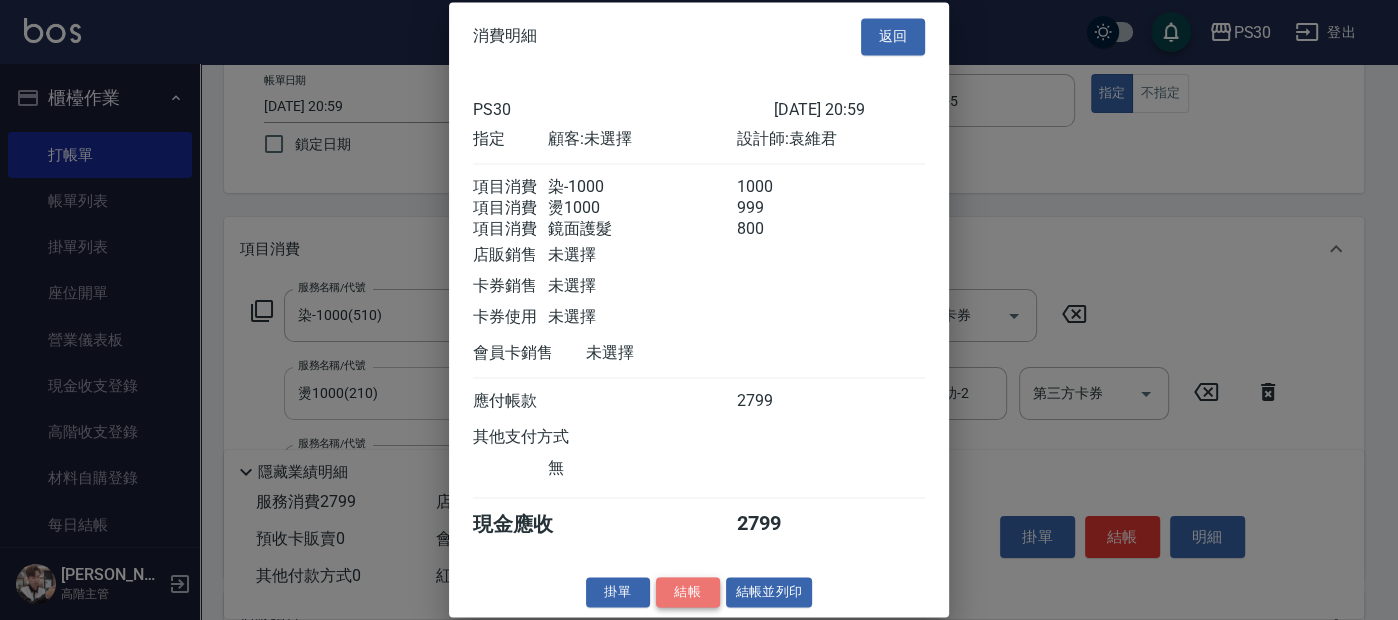 click on "結帳" at bounding box center [688, 592] 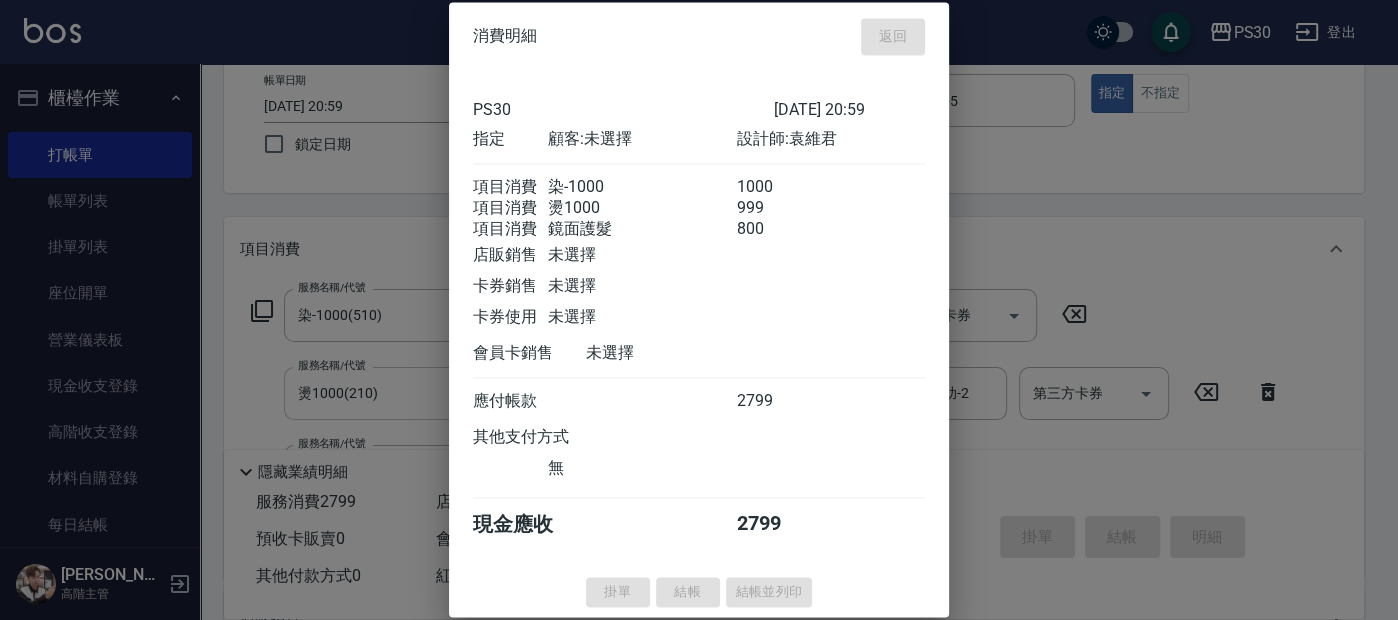 type on "2025/07/15 21:00" 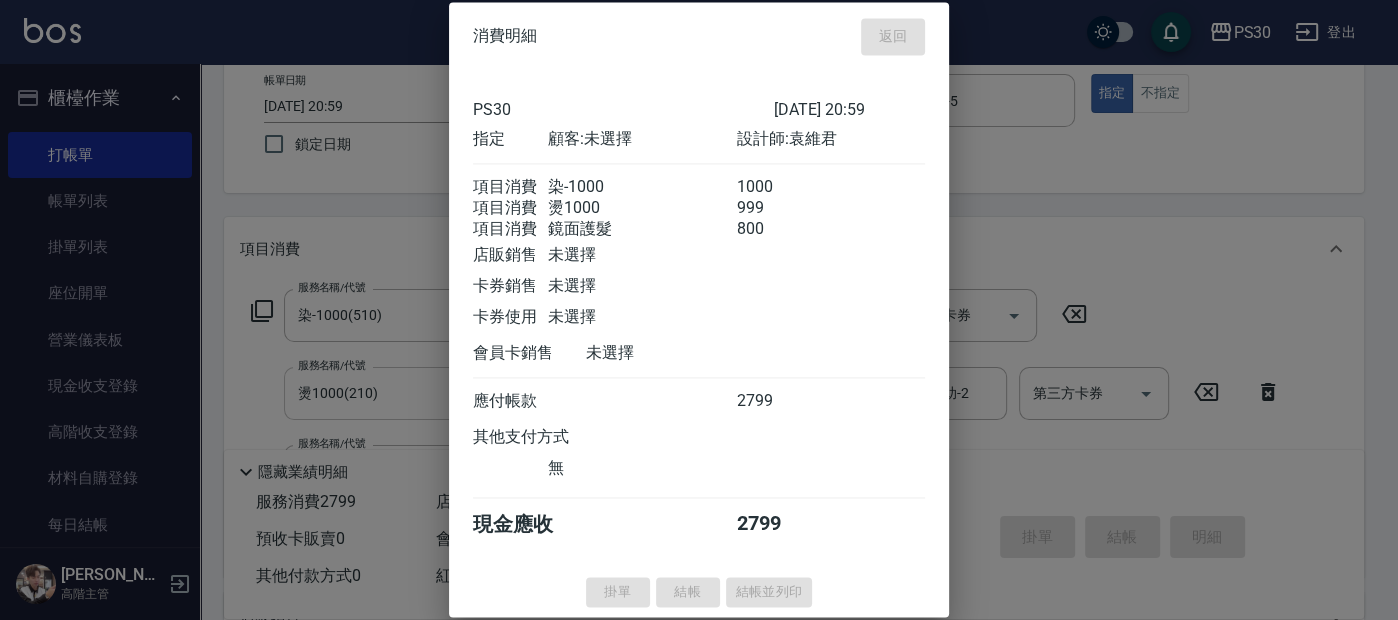 type 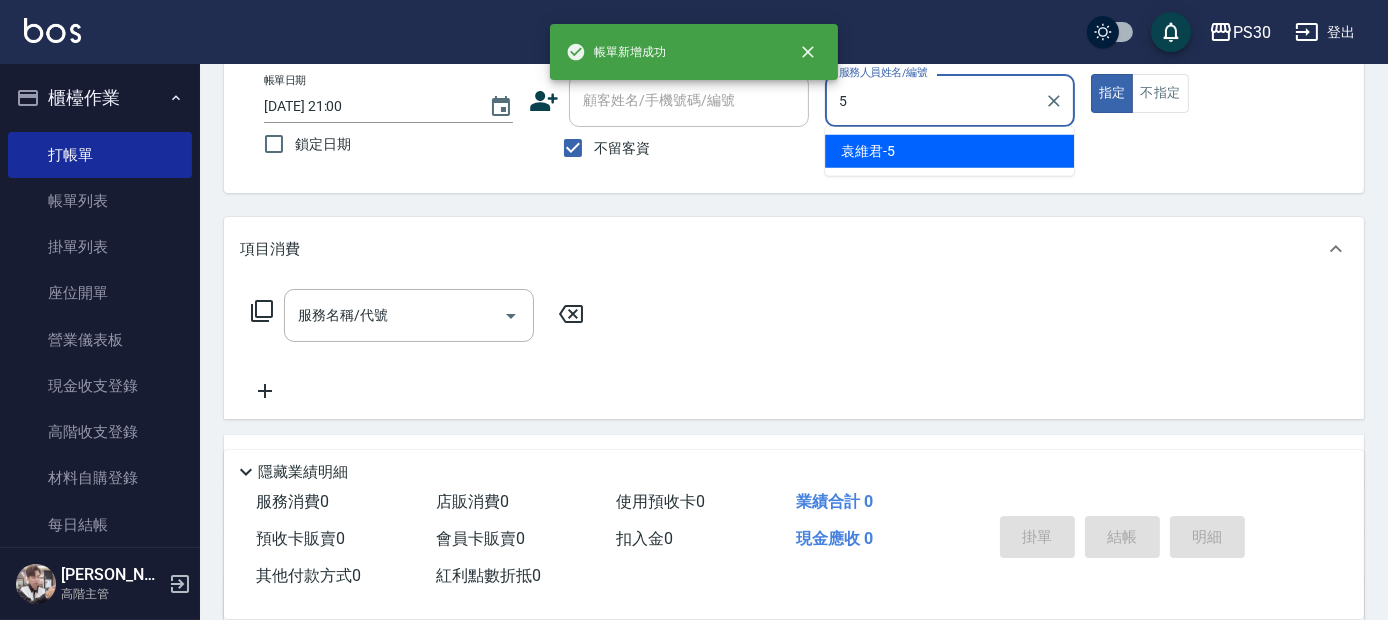 type on "袁維君-5" 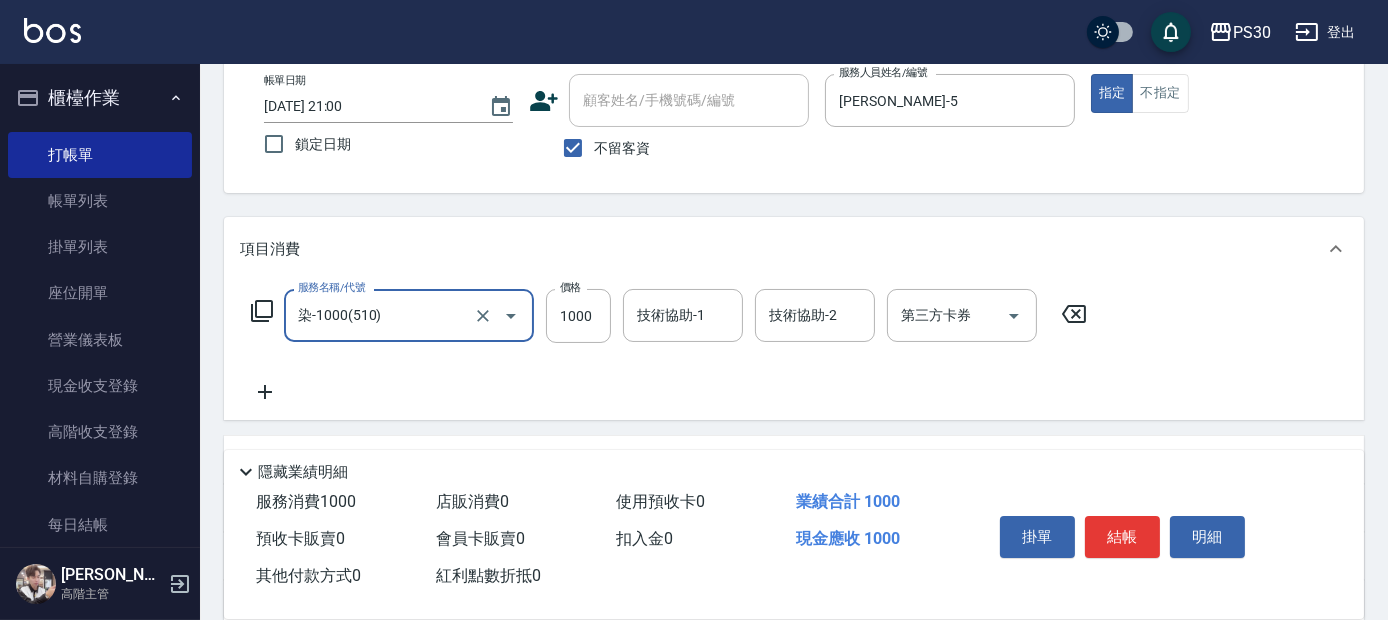 type on "染-1000(510)" 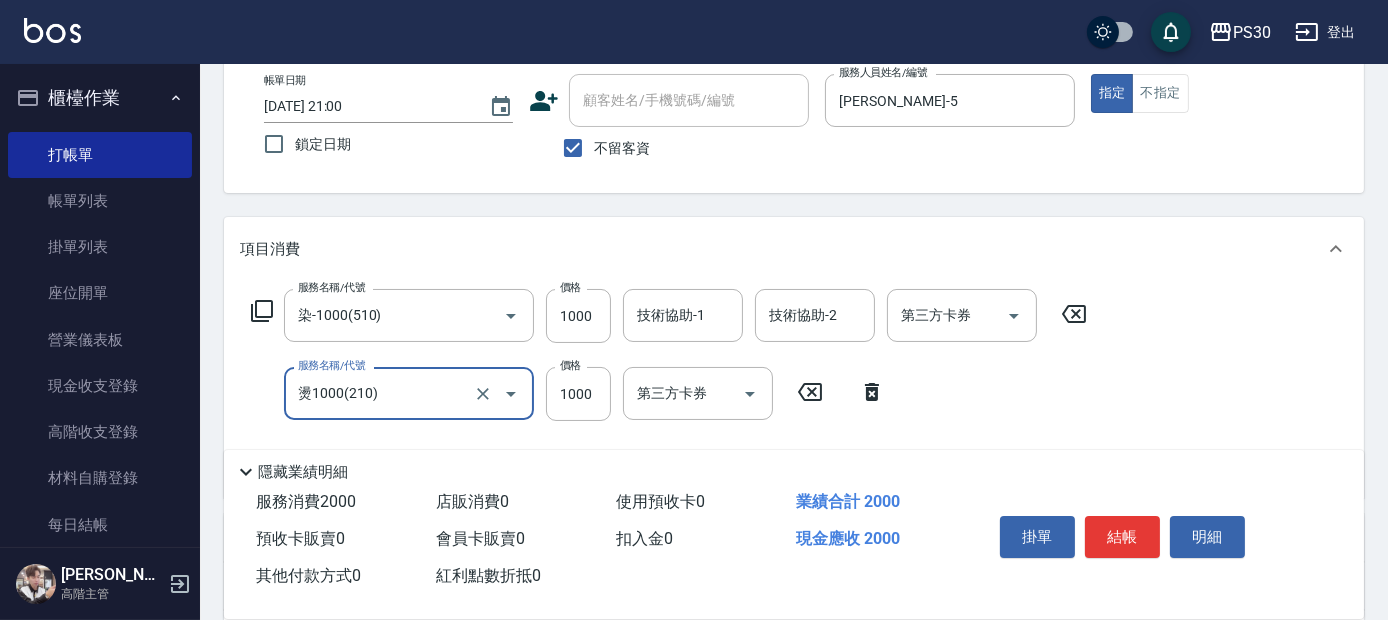 type on "燙1000(210)" 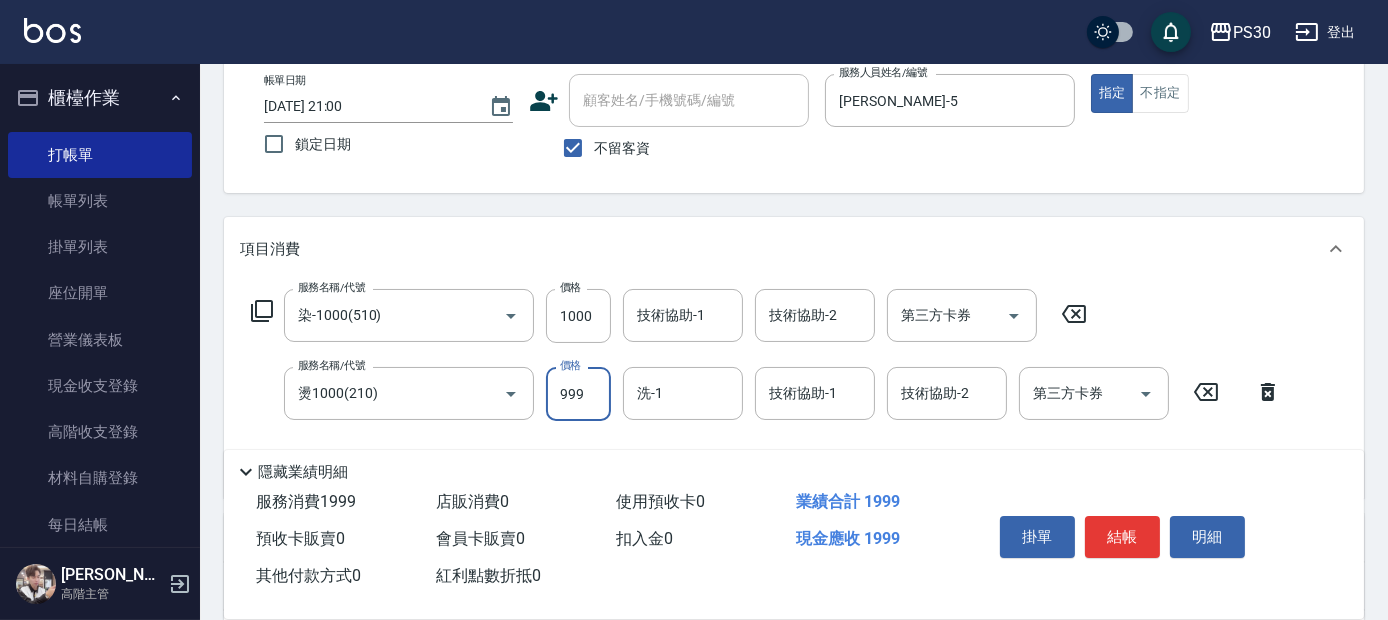 type on "999" 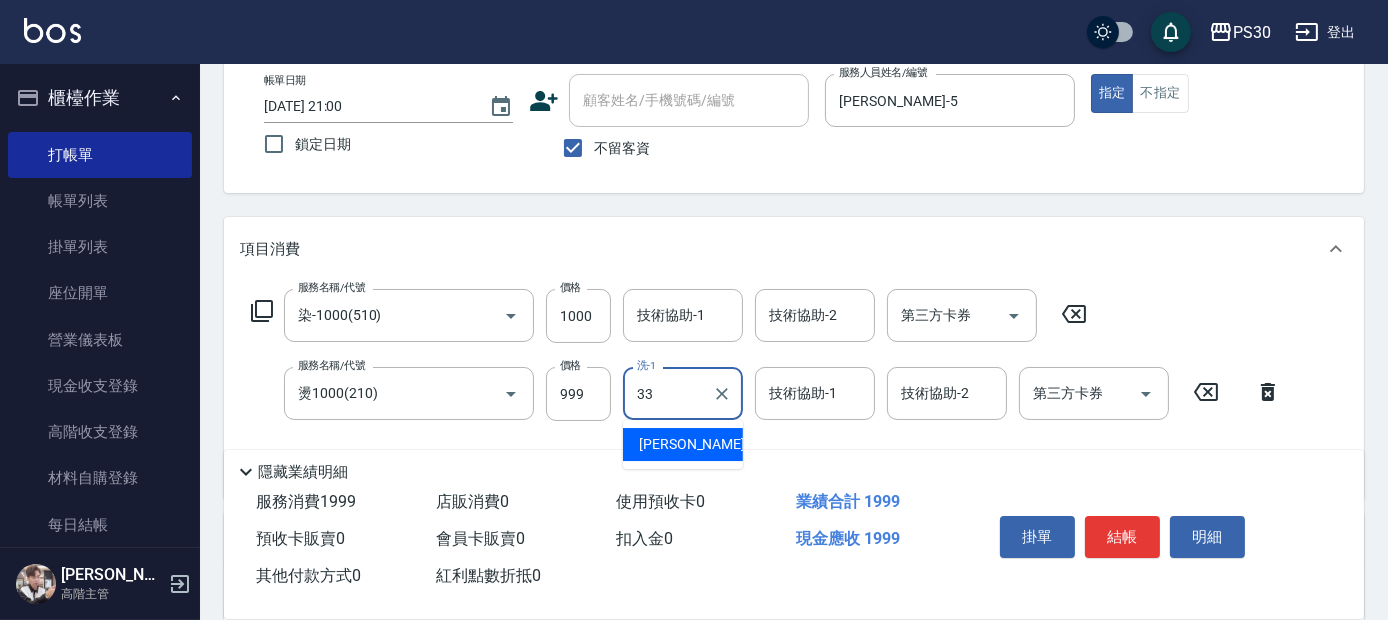 type on "洪采妤-33" 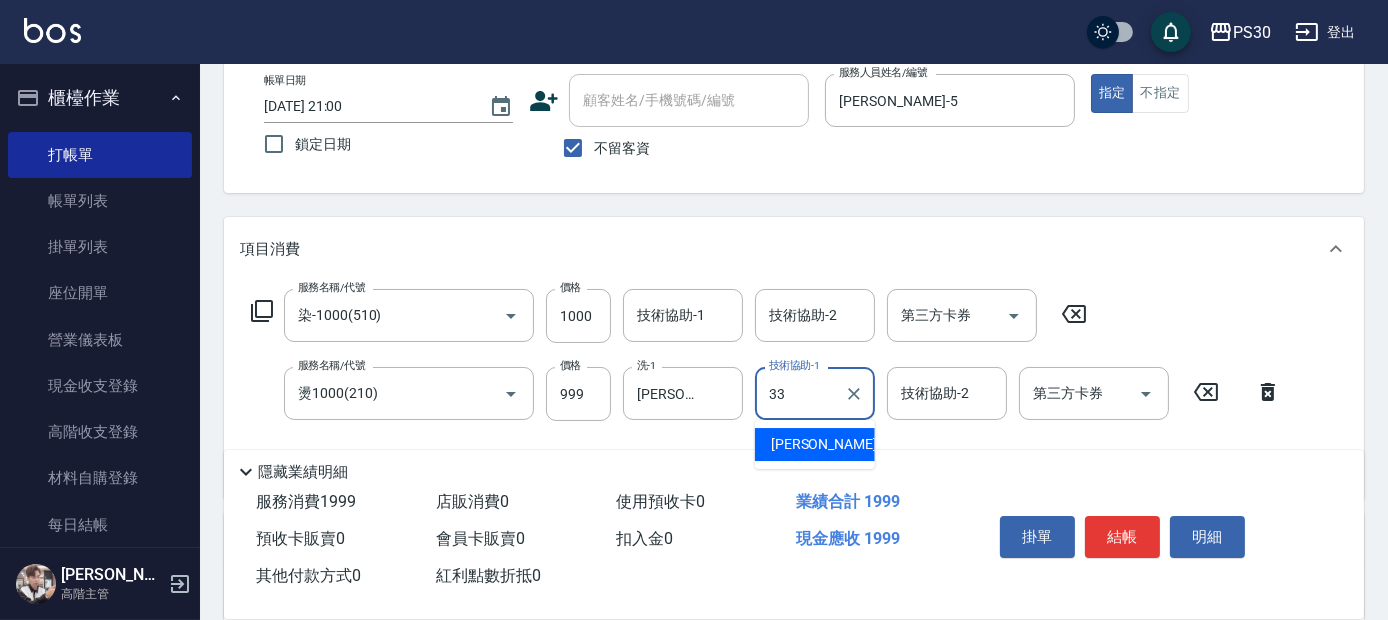 type on "洪采妤-33" 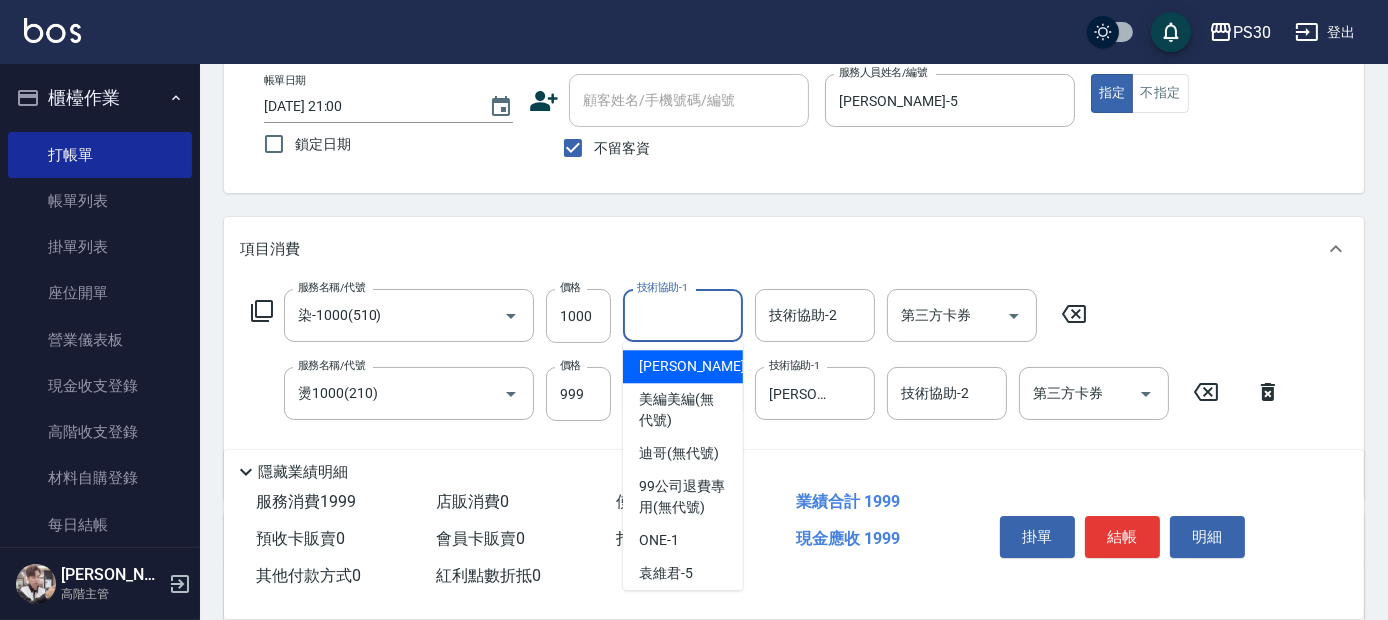 click on "技術協助-1 技術協助-1" at bounding box center (683, 315) 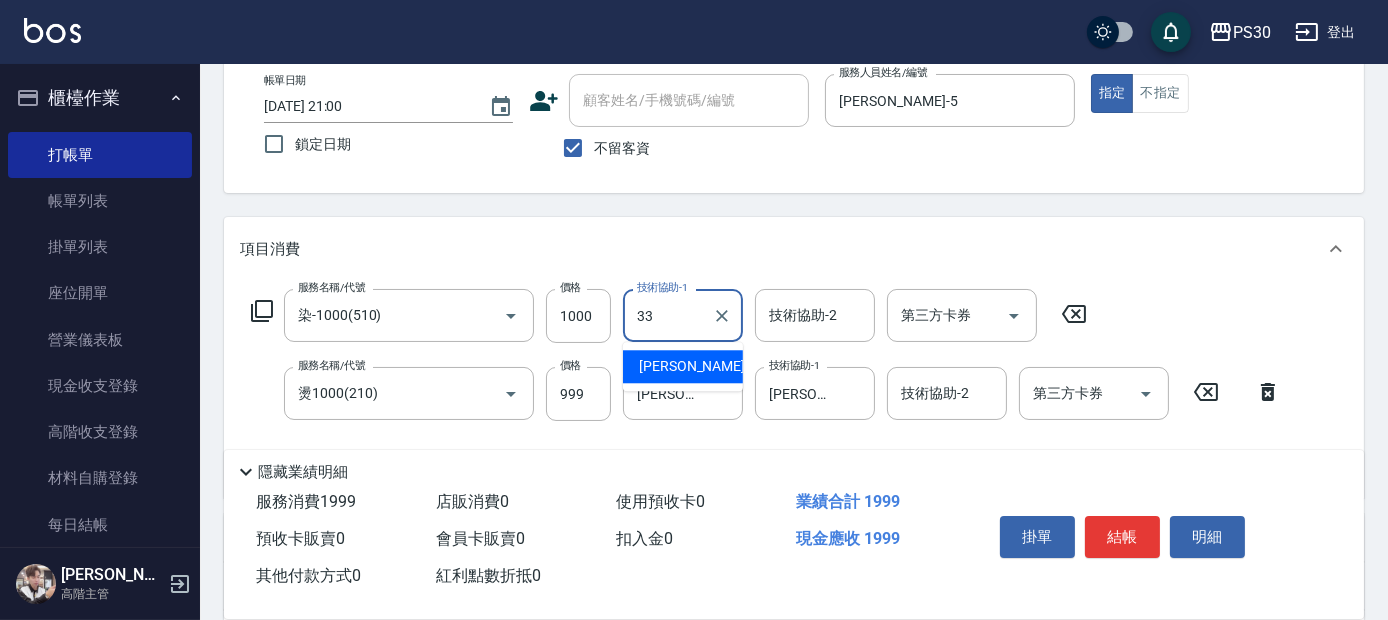 type on "洪采妤-33" 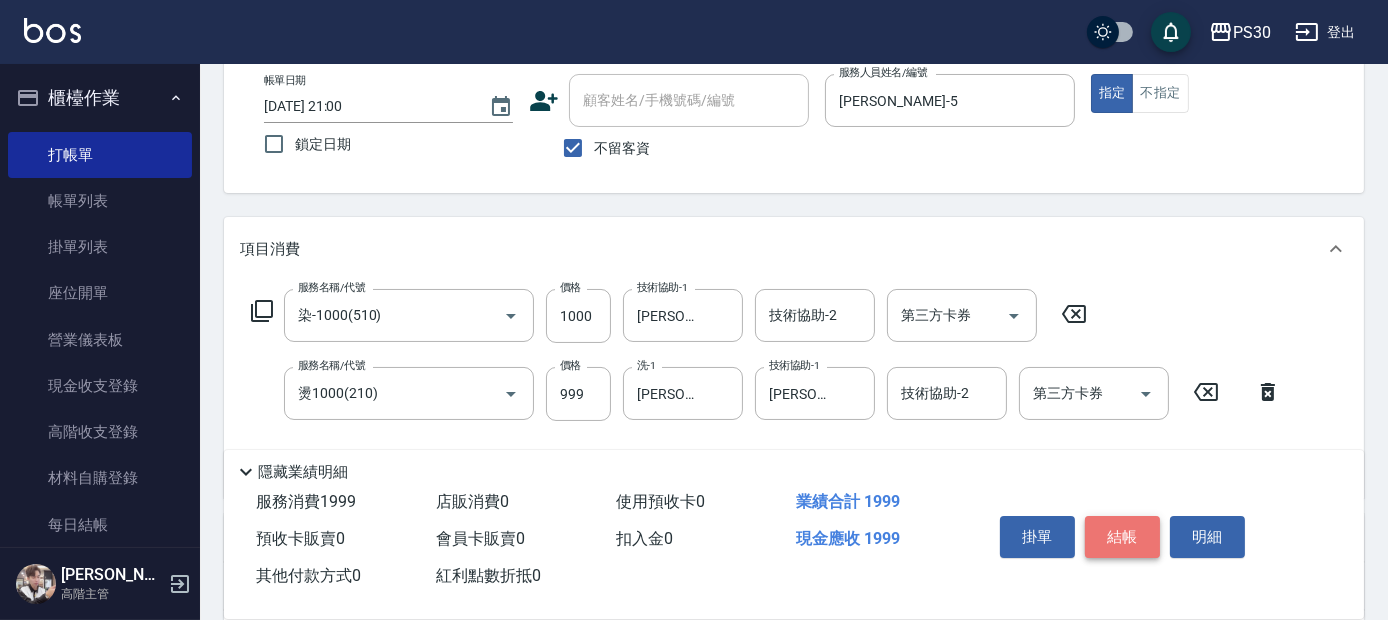click on "結帳" at bounding box center (1122, 537) 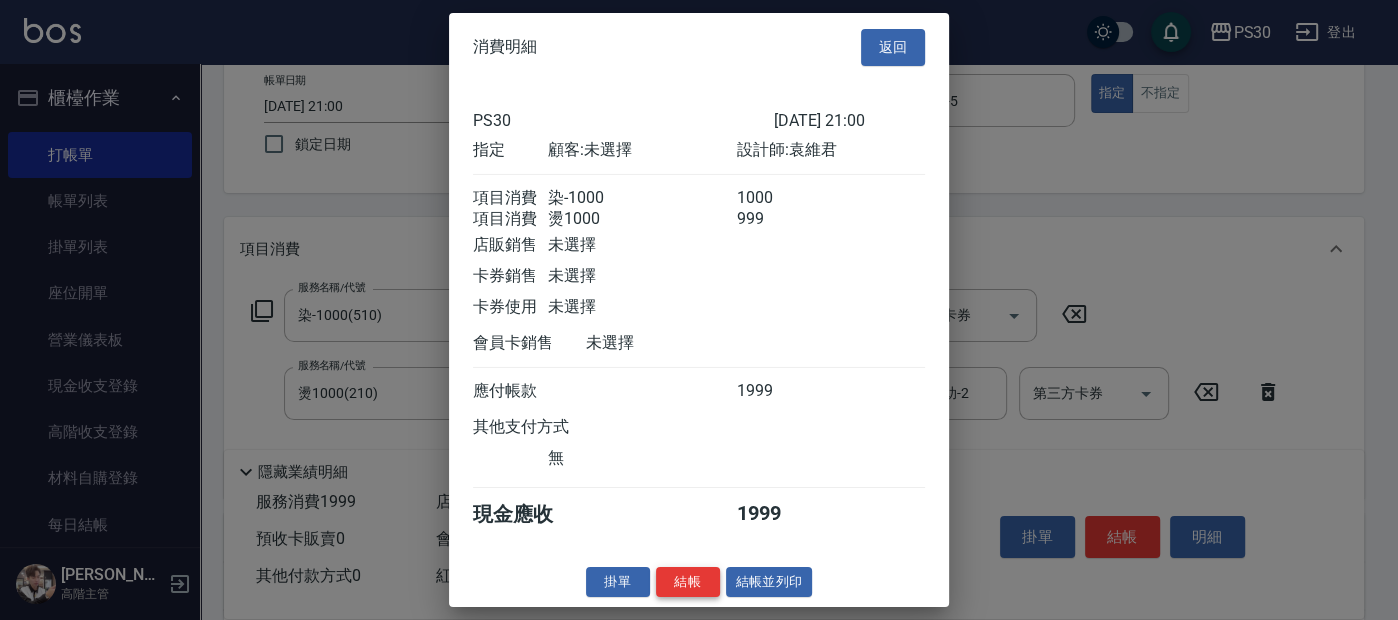 click on "結帳" at bounding box center [688, 581] 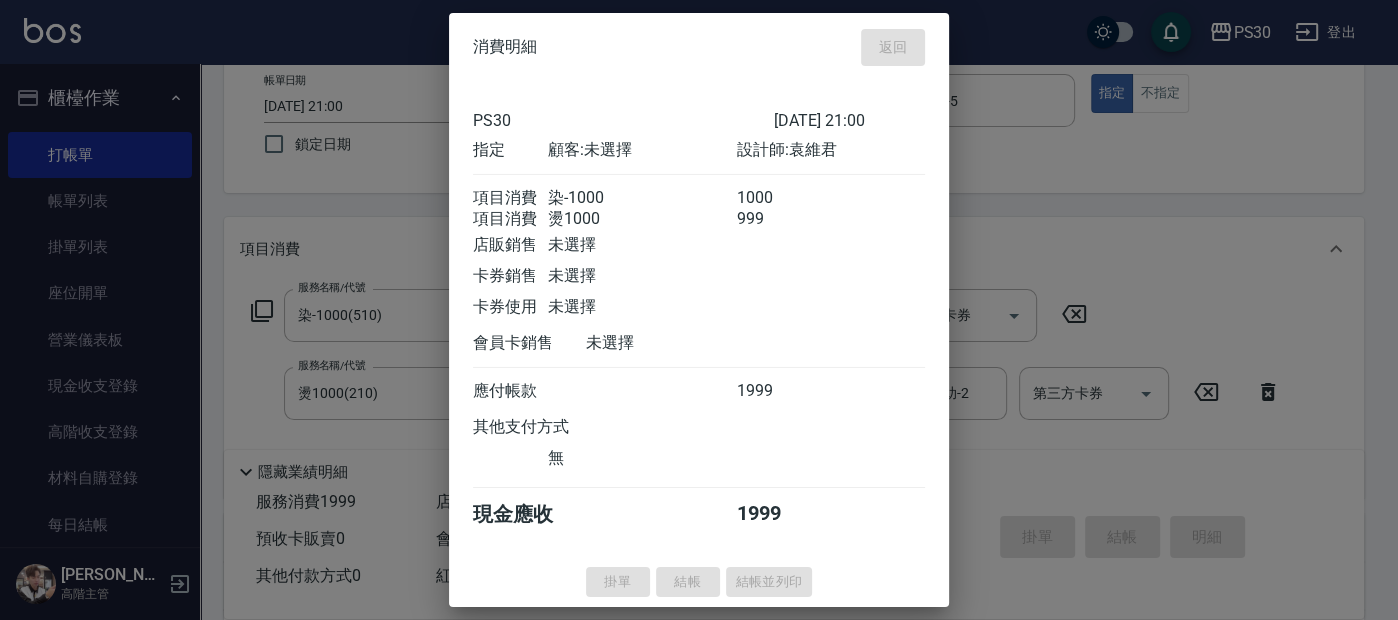 type 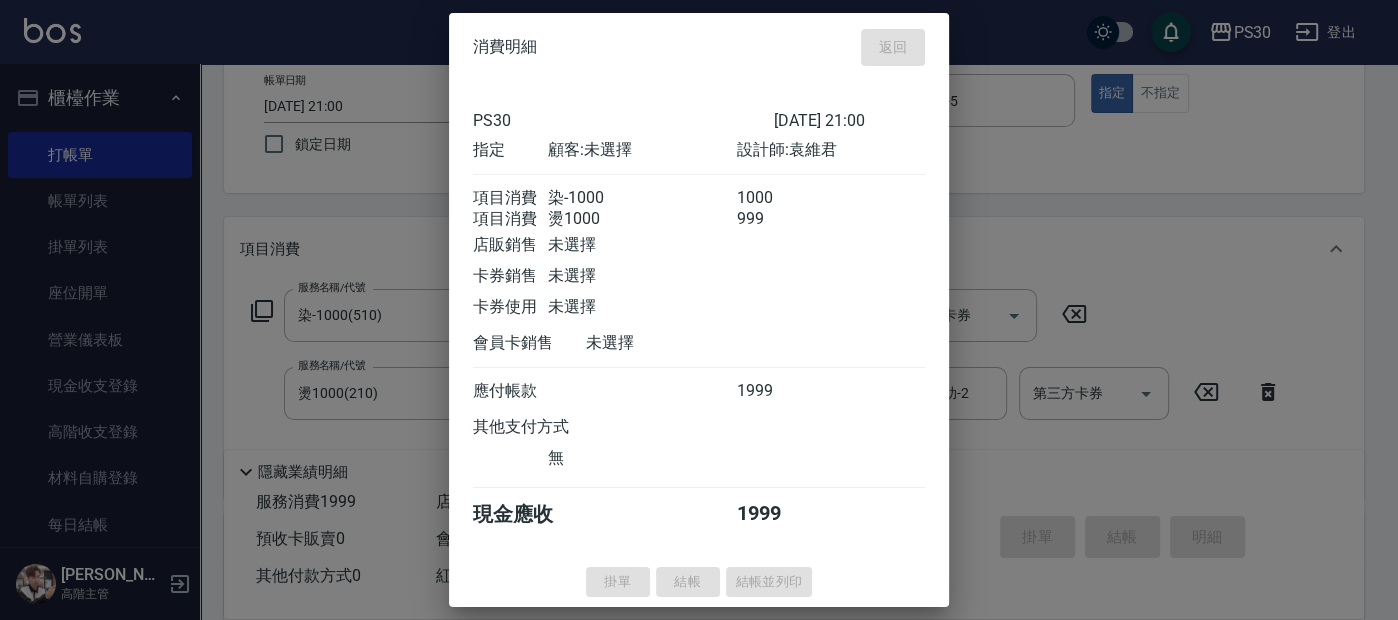 type 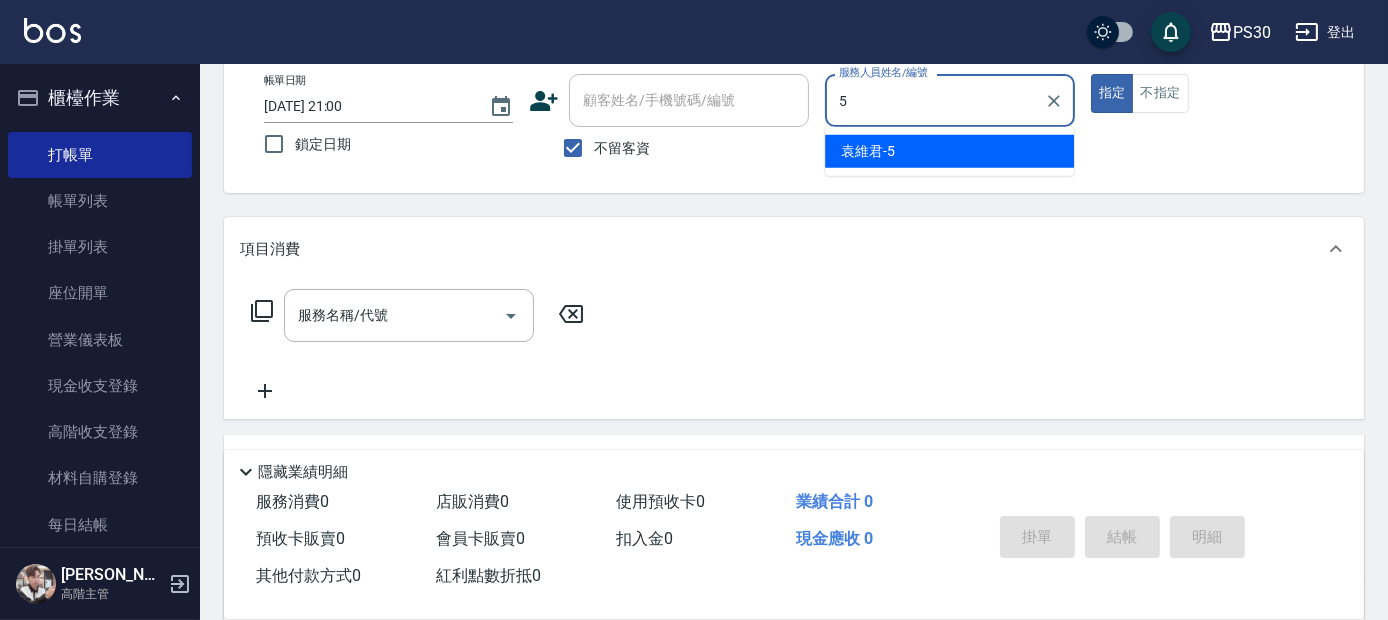 type on "袁維君-5" 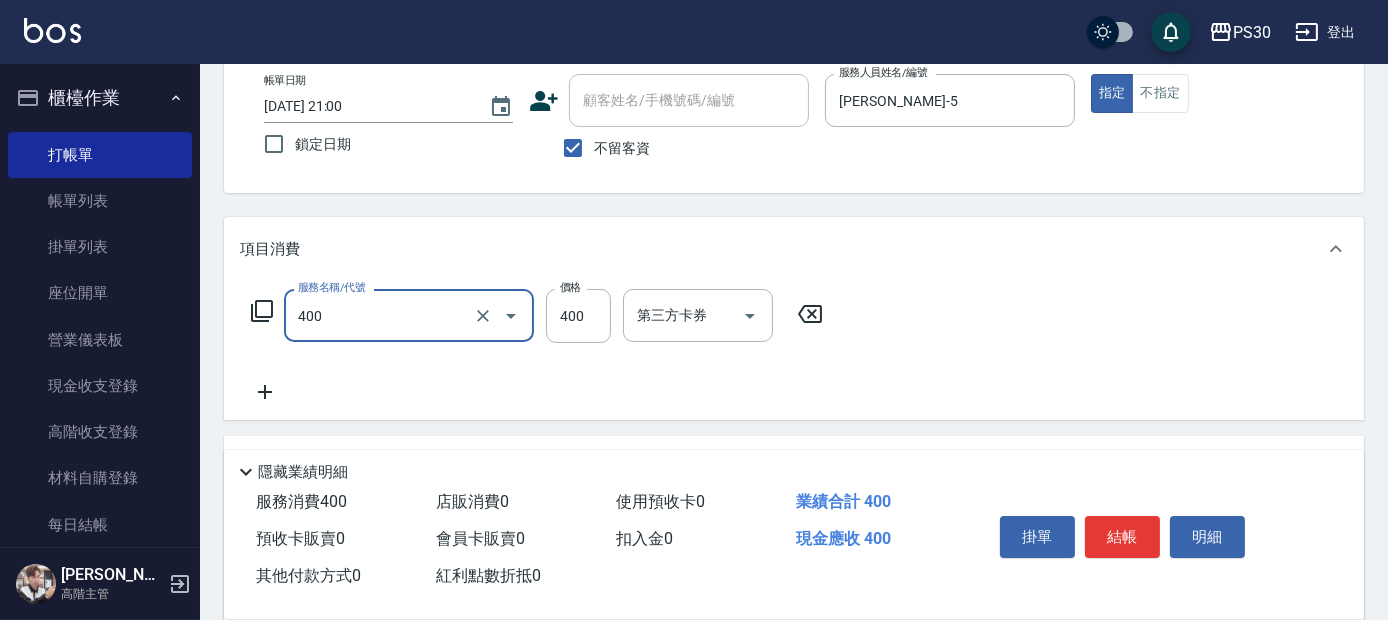 type on "洗剪400(400)" 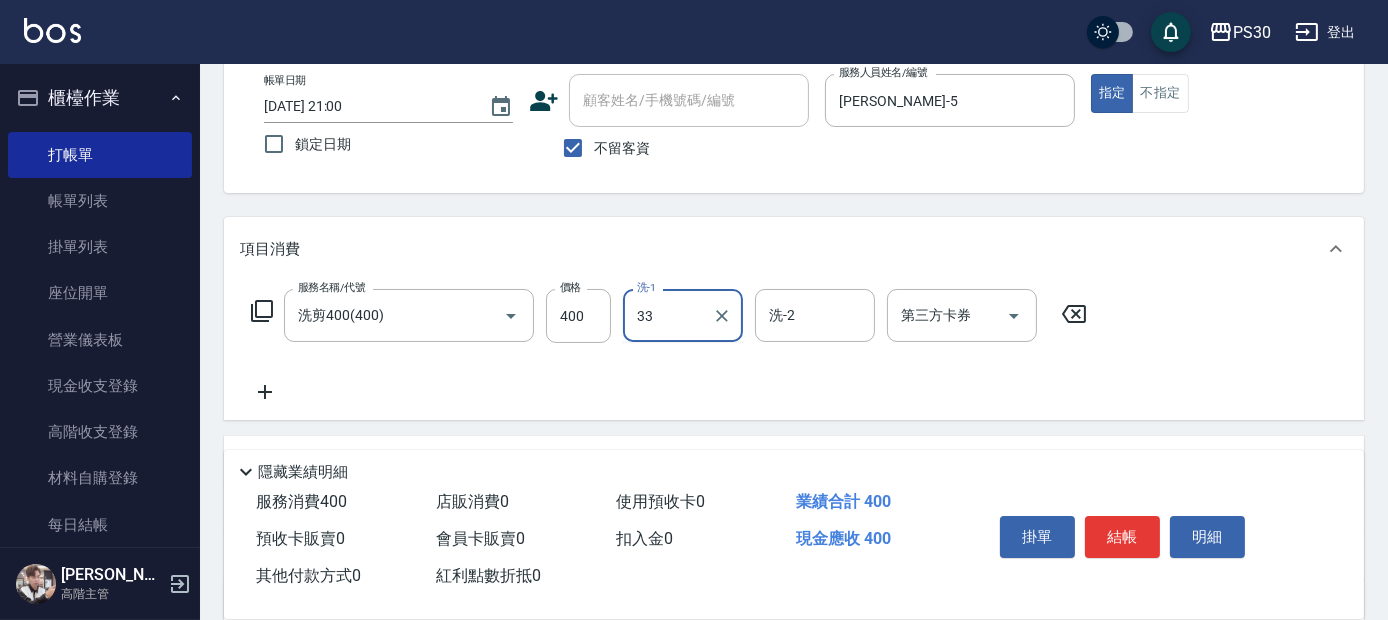 type on "洪采妤-33" 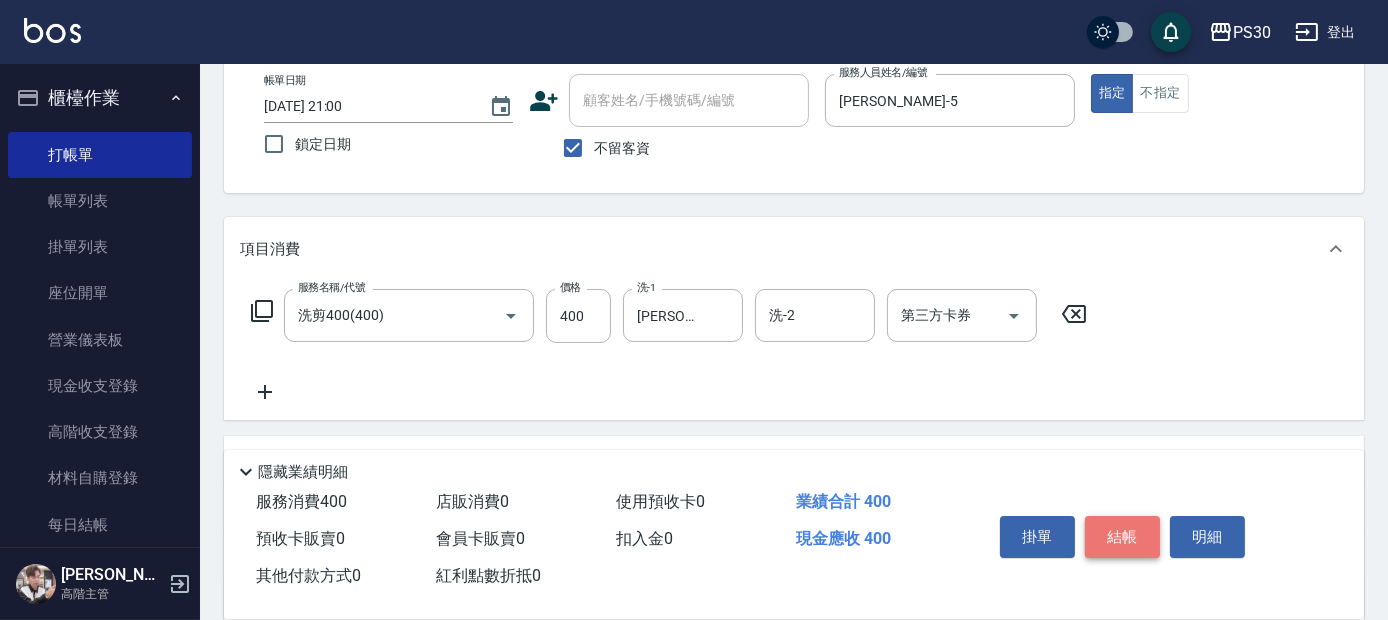 click on "結帳" at bounding box center [1122, 537] 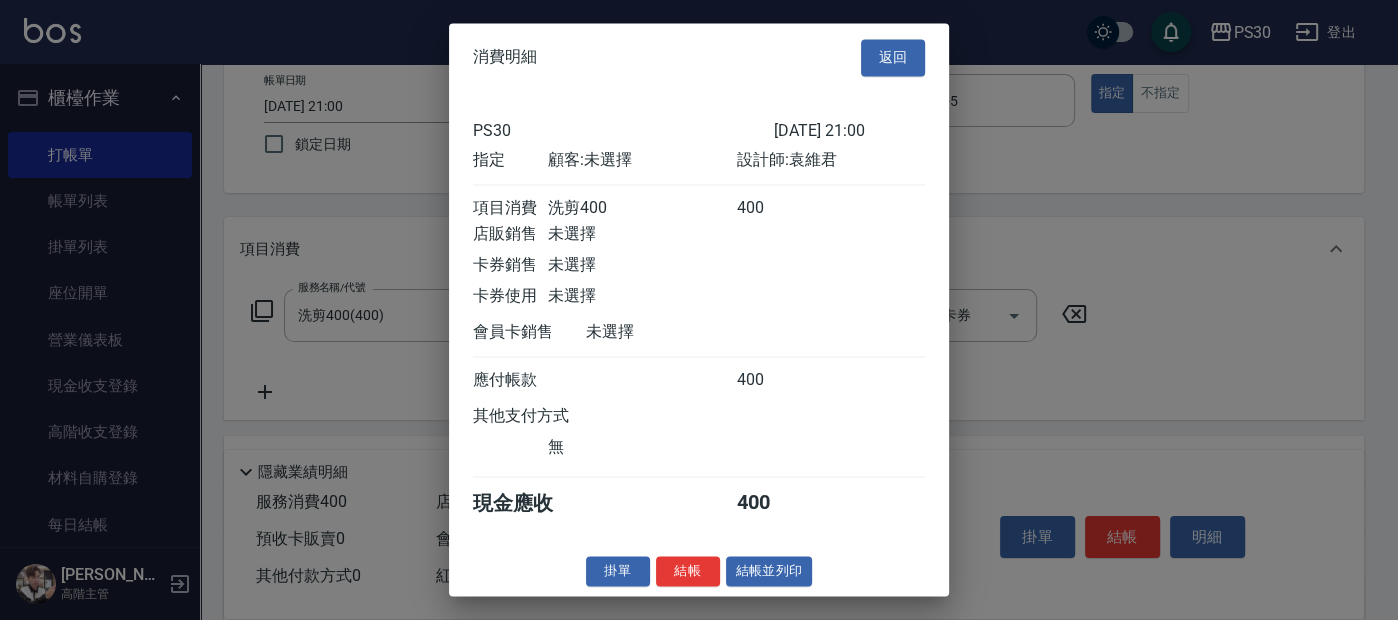drag, startPoint x: 695, startPoint y: 582, endPoint x: 687, endPoint y: 548, distance: 34.928497 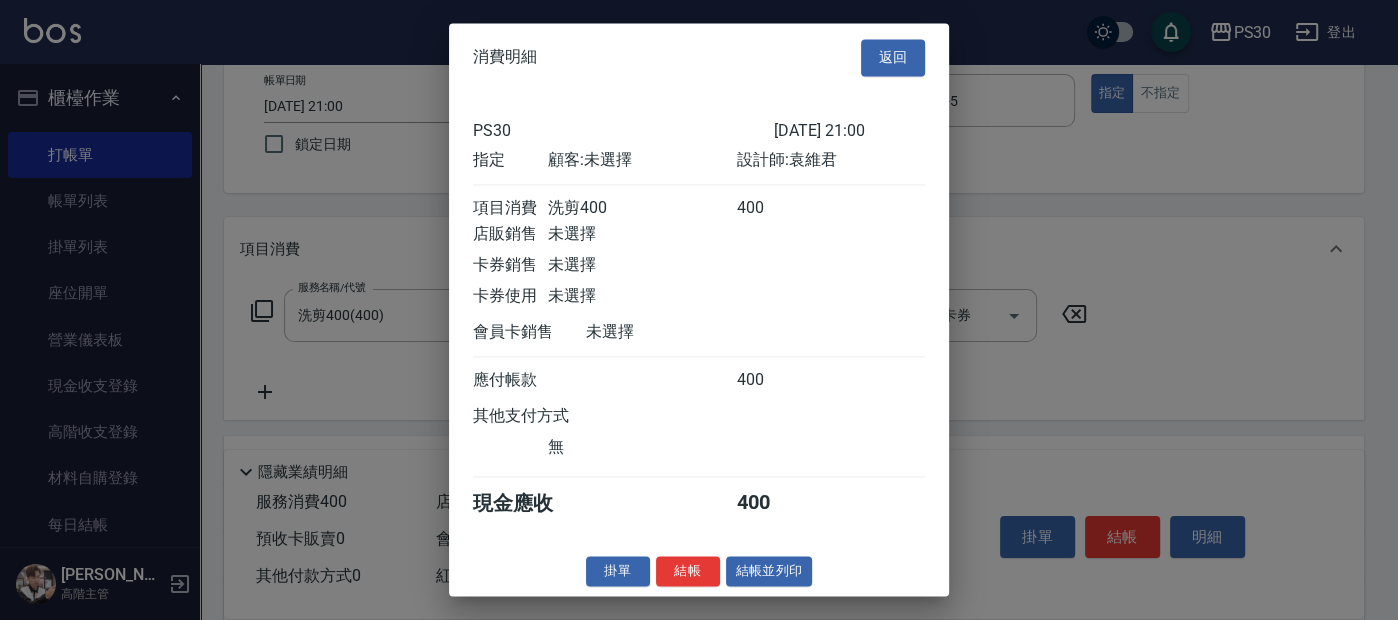 click on "結帳" at bounding box center [688, 571] 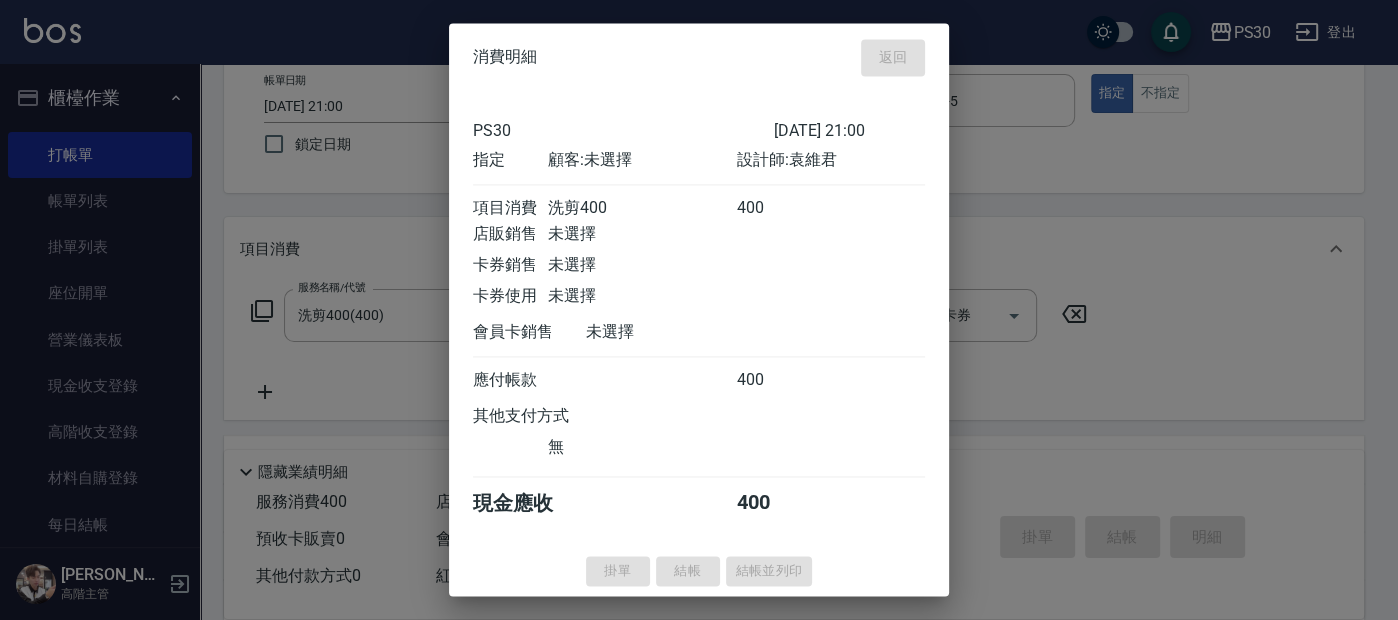 type on "2025/07/15 21:01" 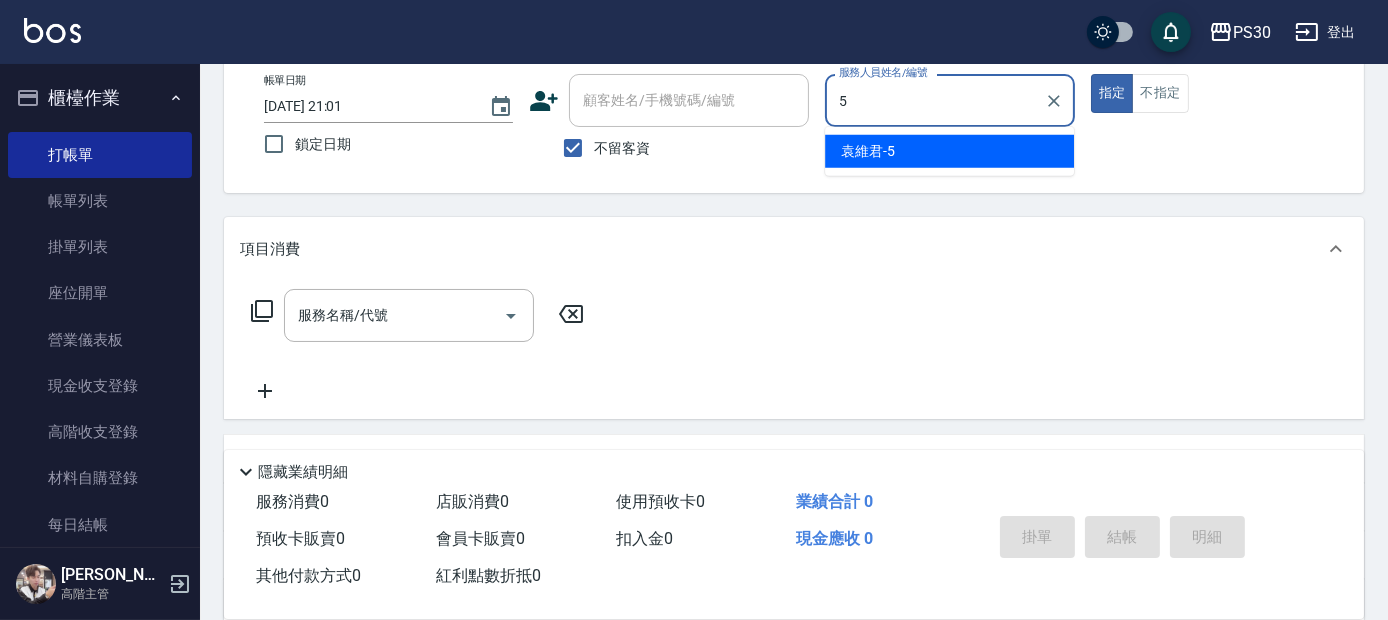 type on "袁維君-5" 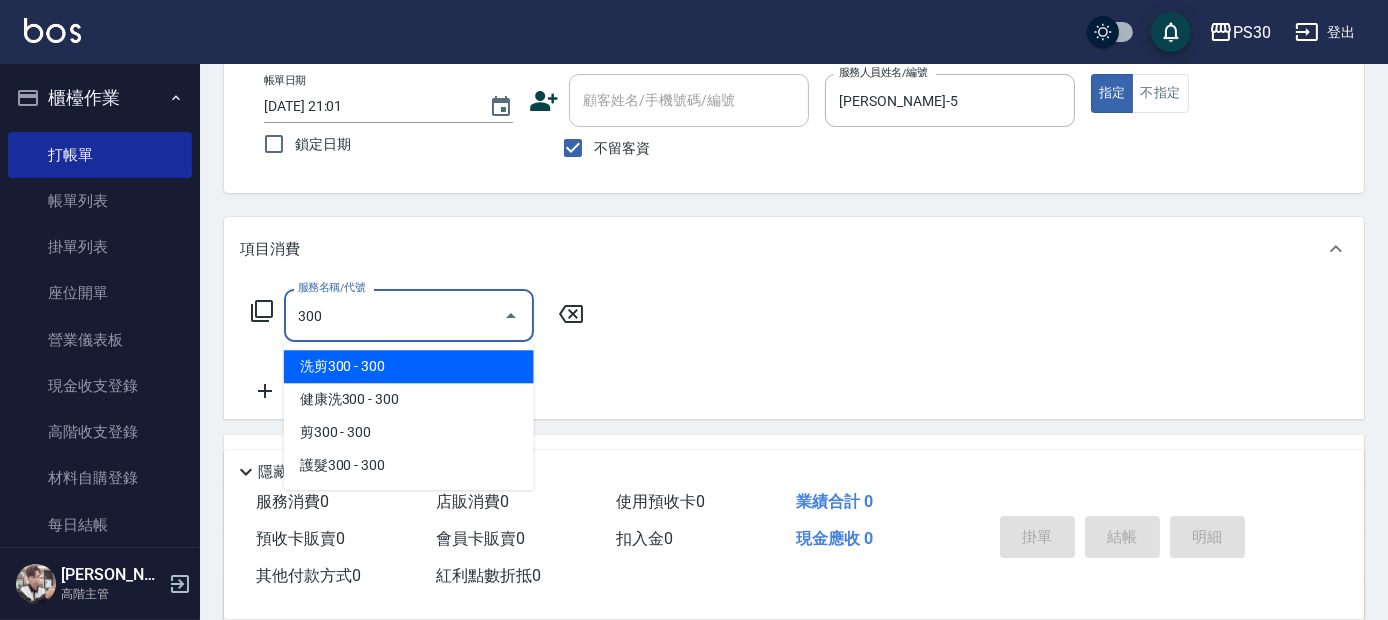 type on "洗剪300(300)" 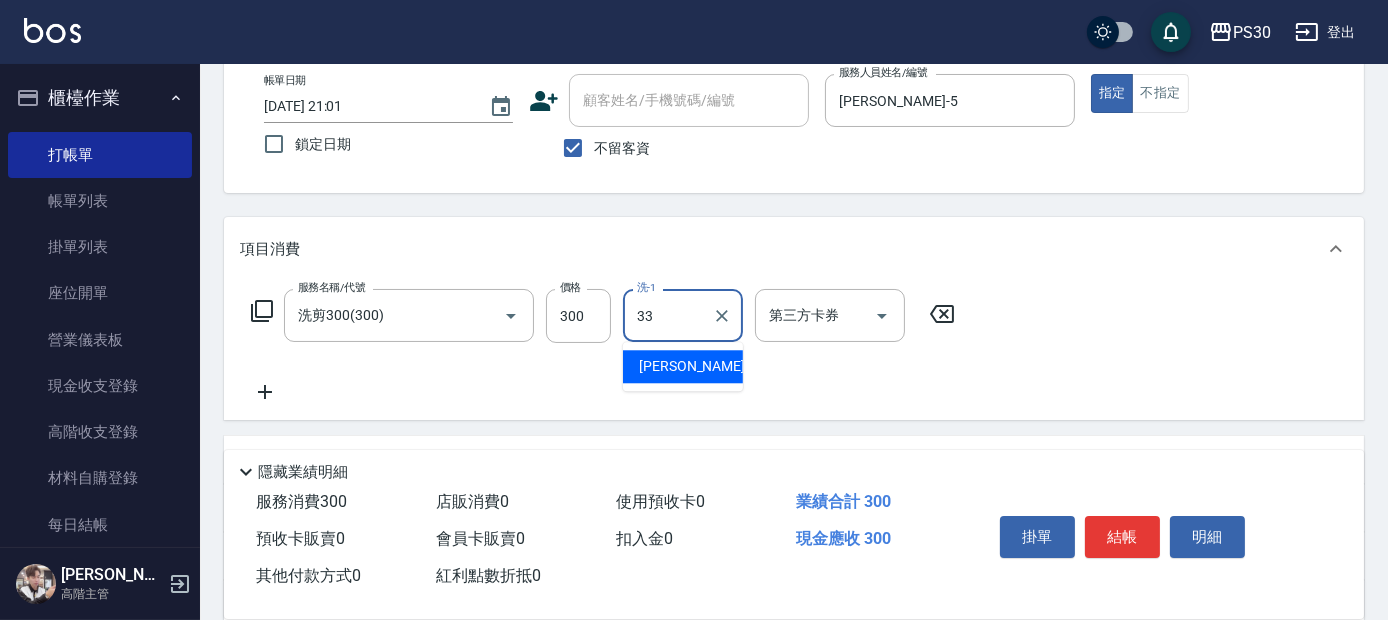 type on "洪采妤-33" 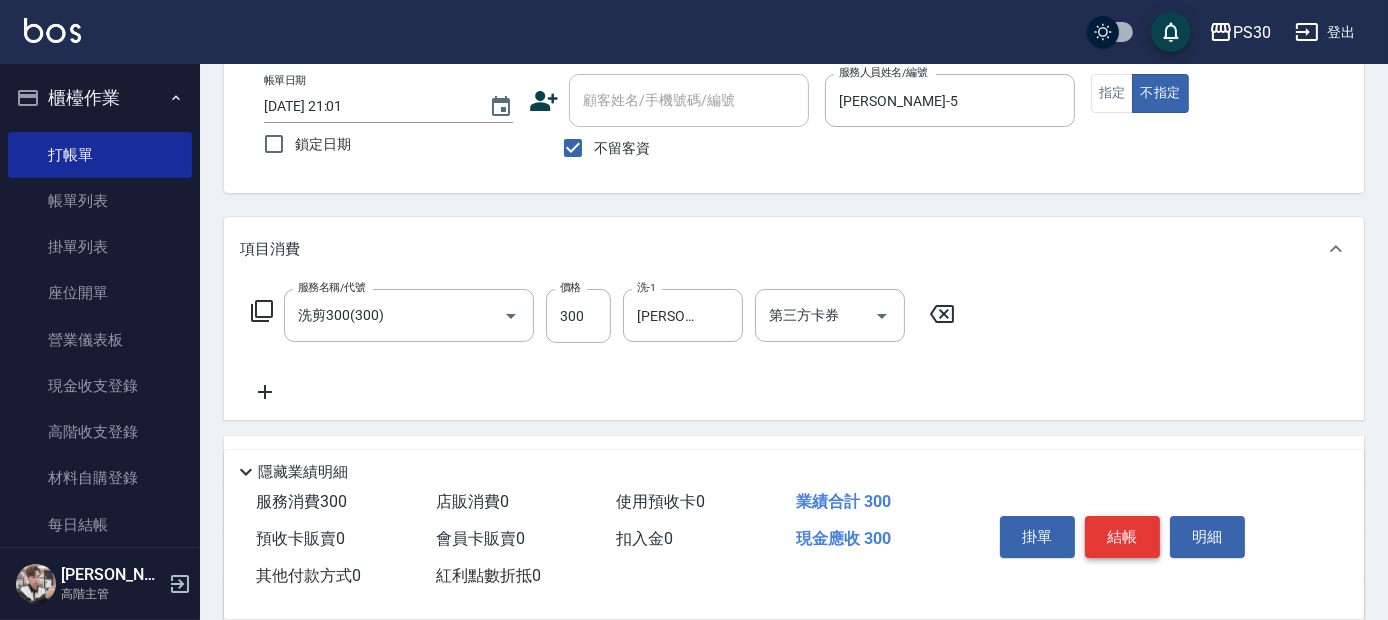 click on "結帳" at bounding box center [1122, 537] 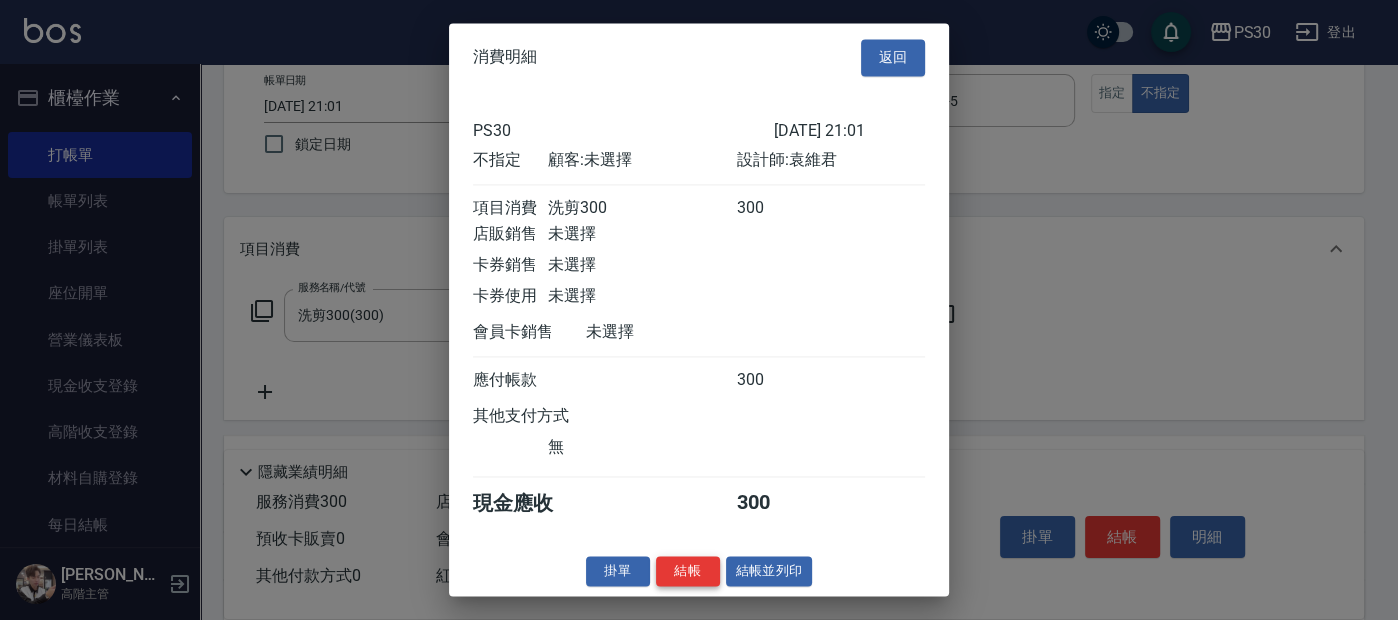 click on "結帳" at bounding box center [688, 571] 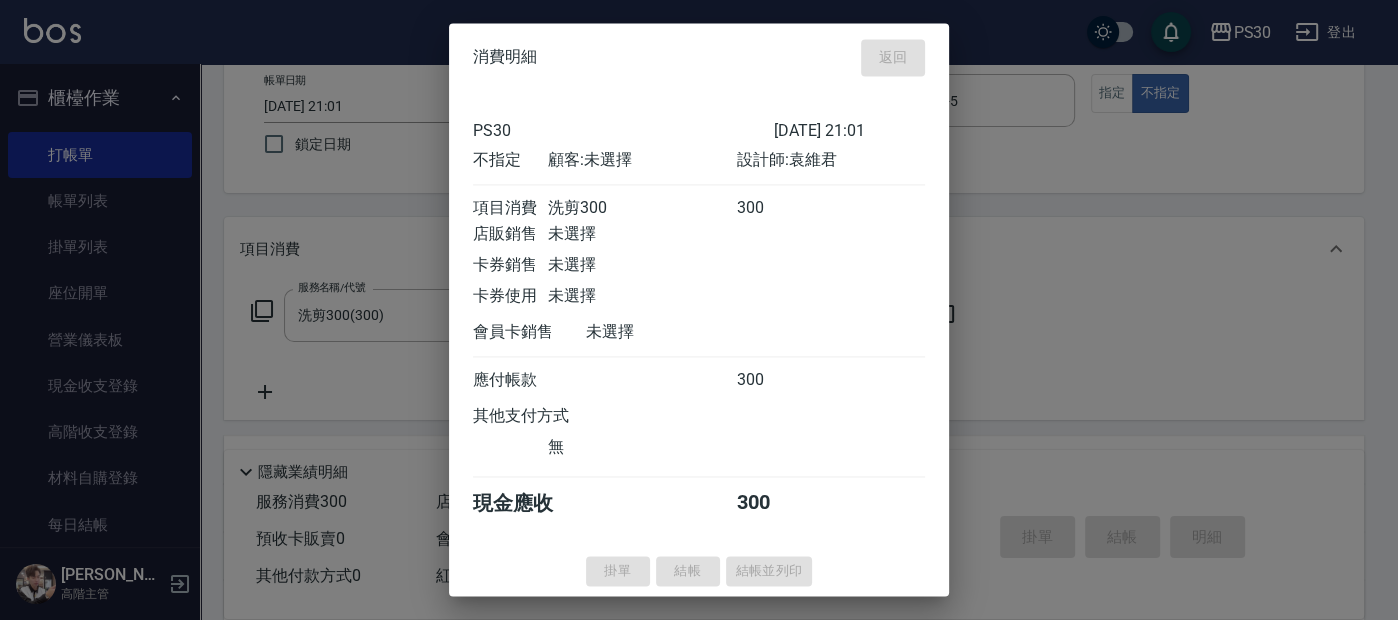 type 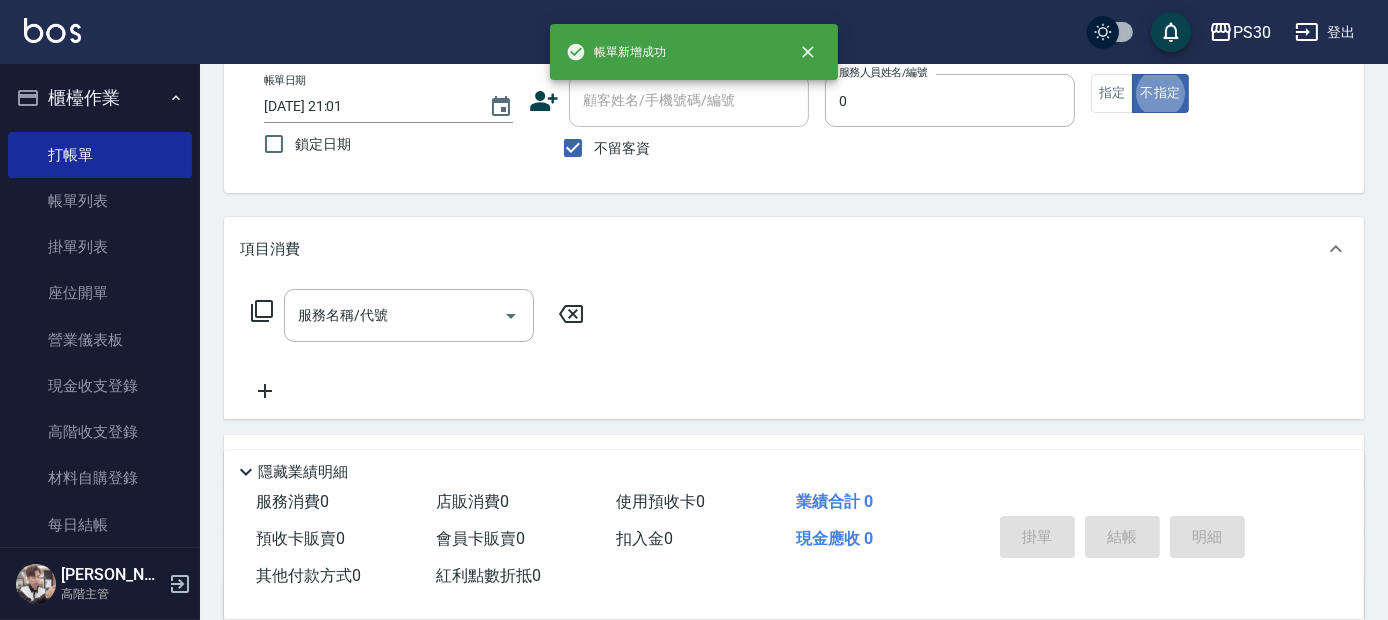 type on "廖金城-0" 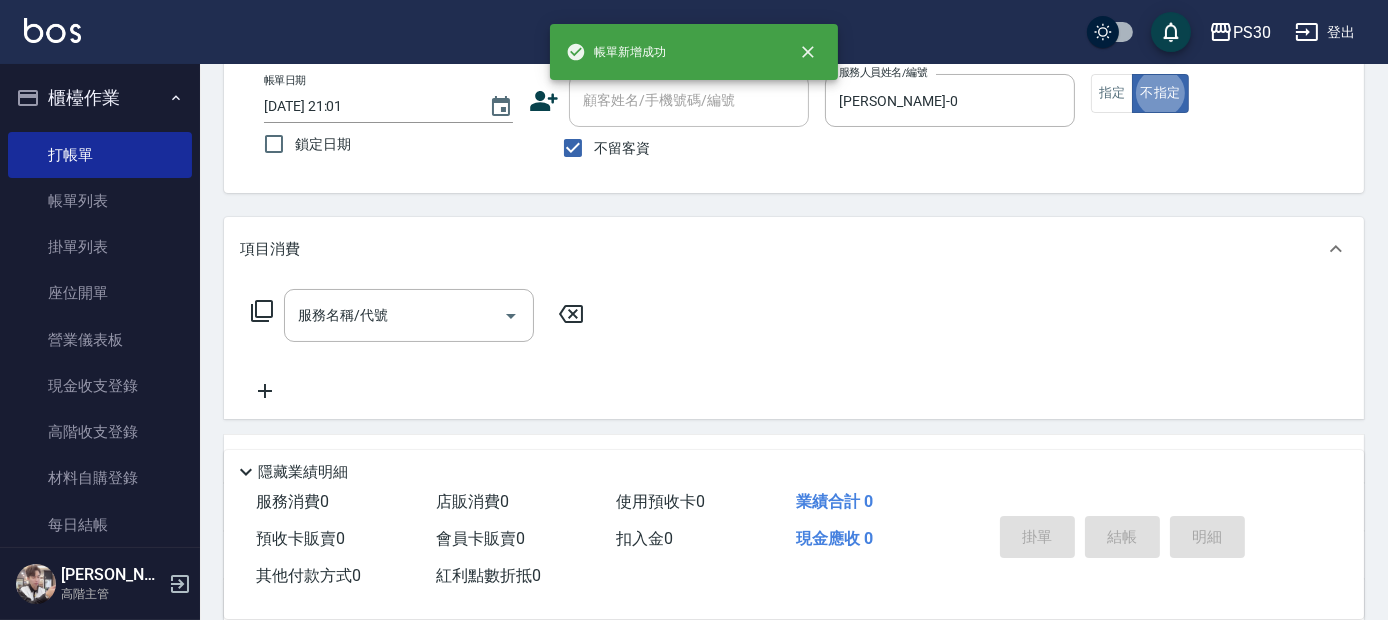 type on "false" 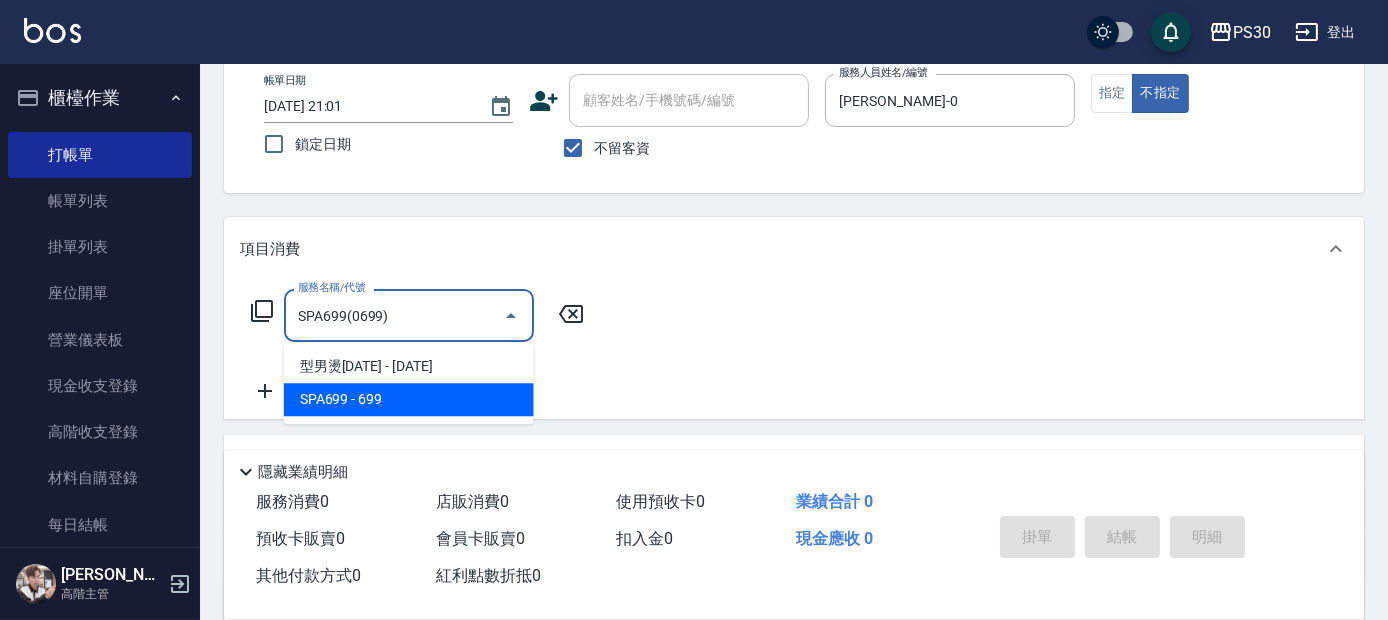 type on "SPA699(0699)" 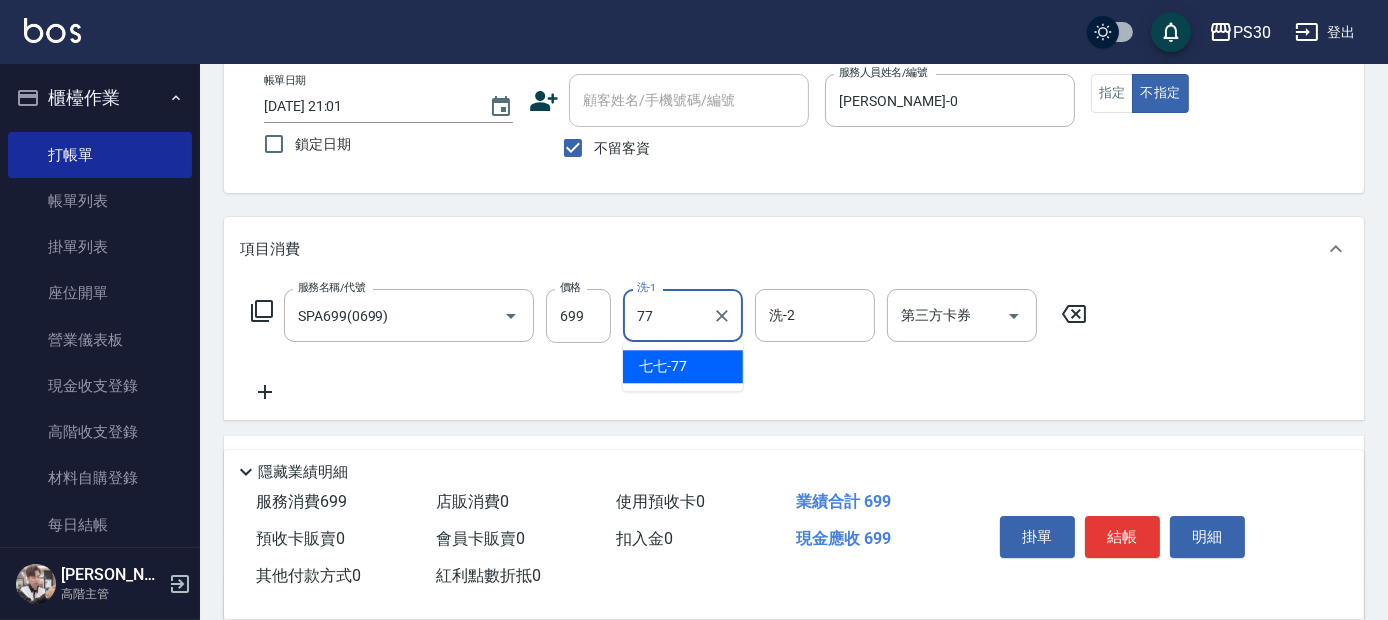 type on "七七-77" 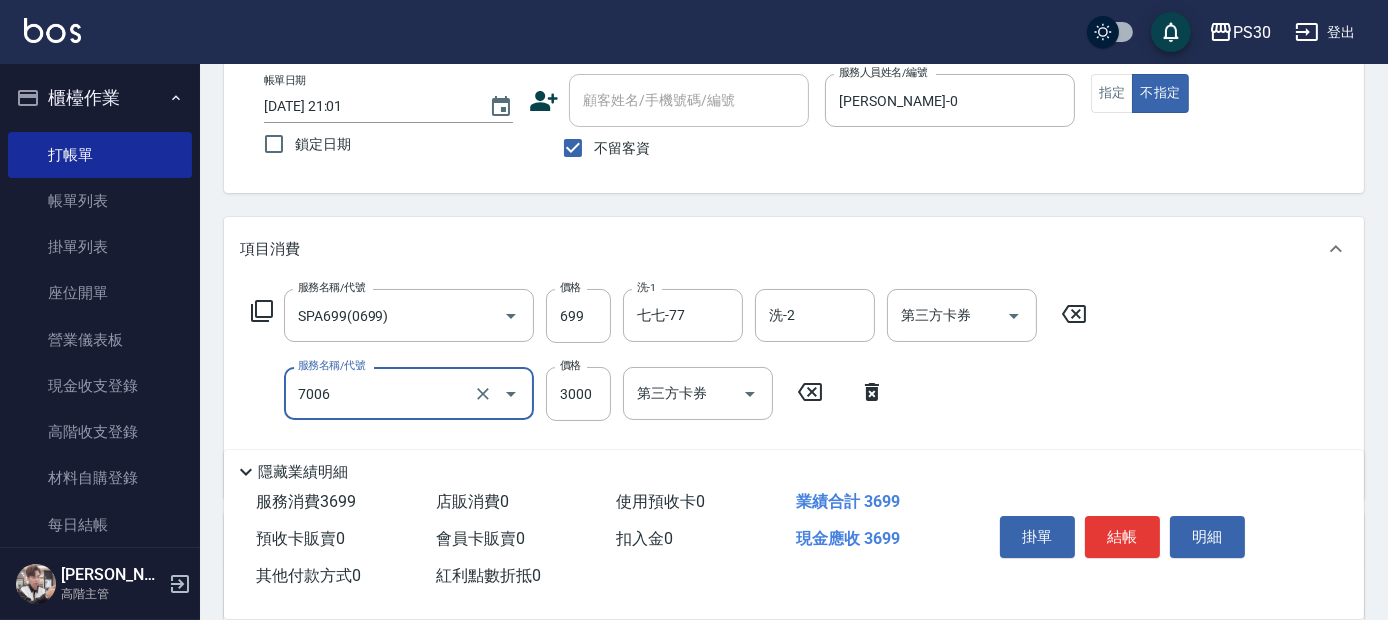 type on "重整(7006)" 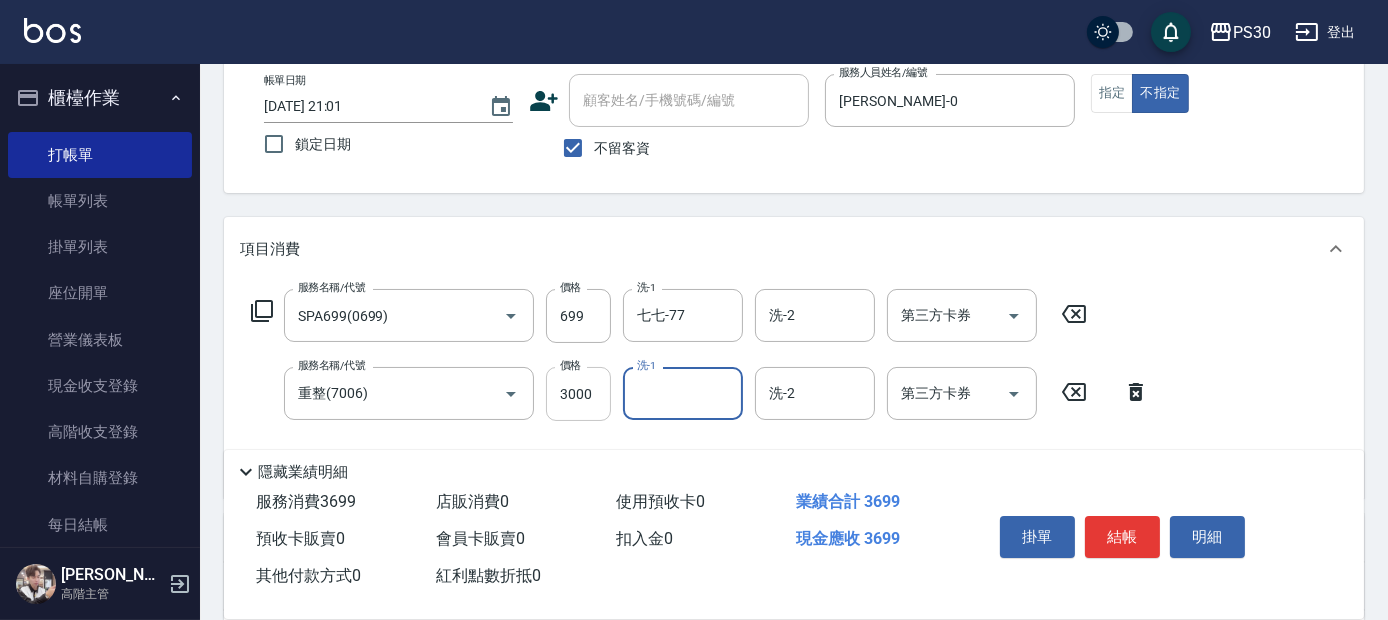 click on "3000" at bounding box center (578, 394) 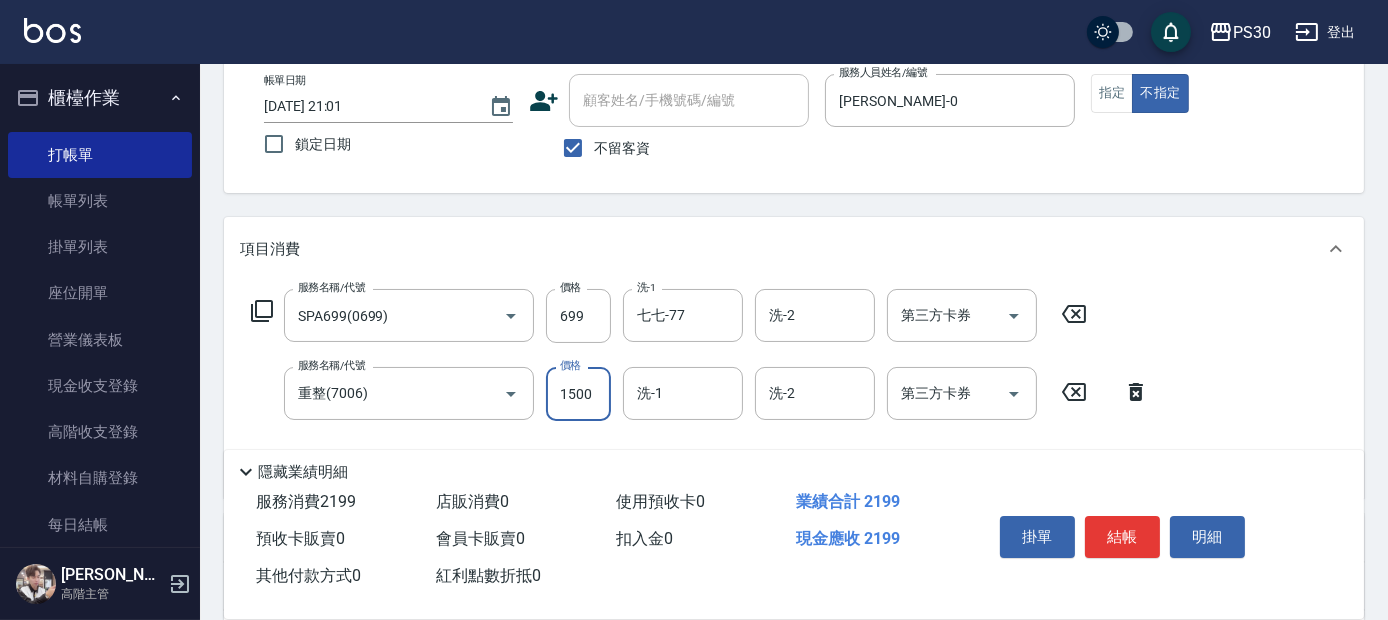 type on "1500" 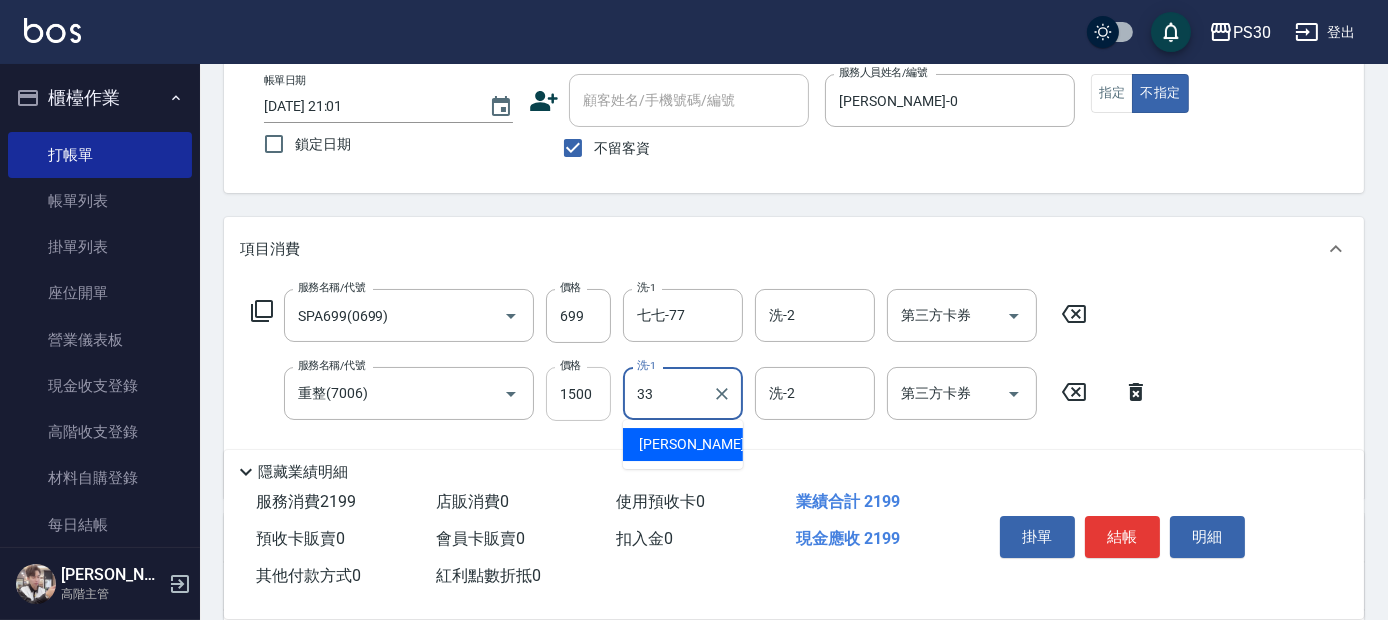 type on "洪采妤-33" 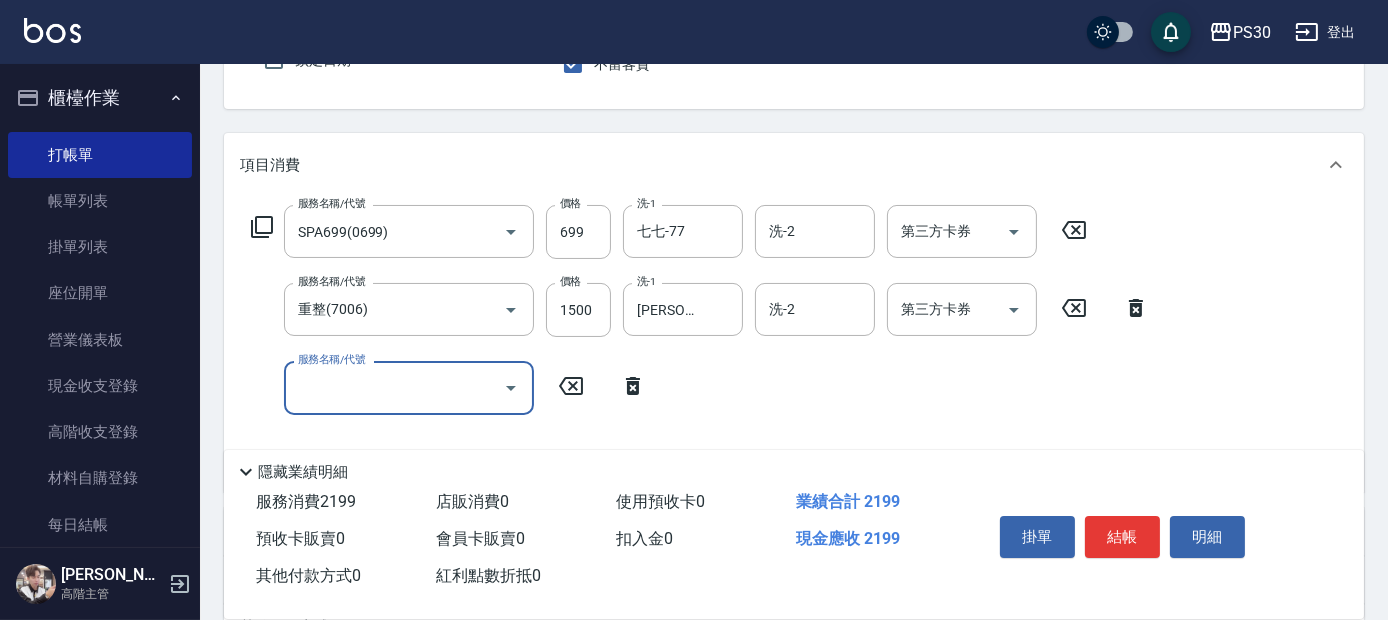 scroll, scrollTop: 333, scrollLeft: 0, axis: vertical 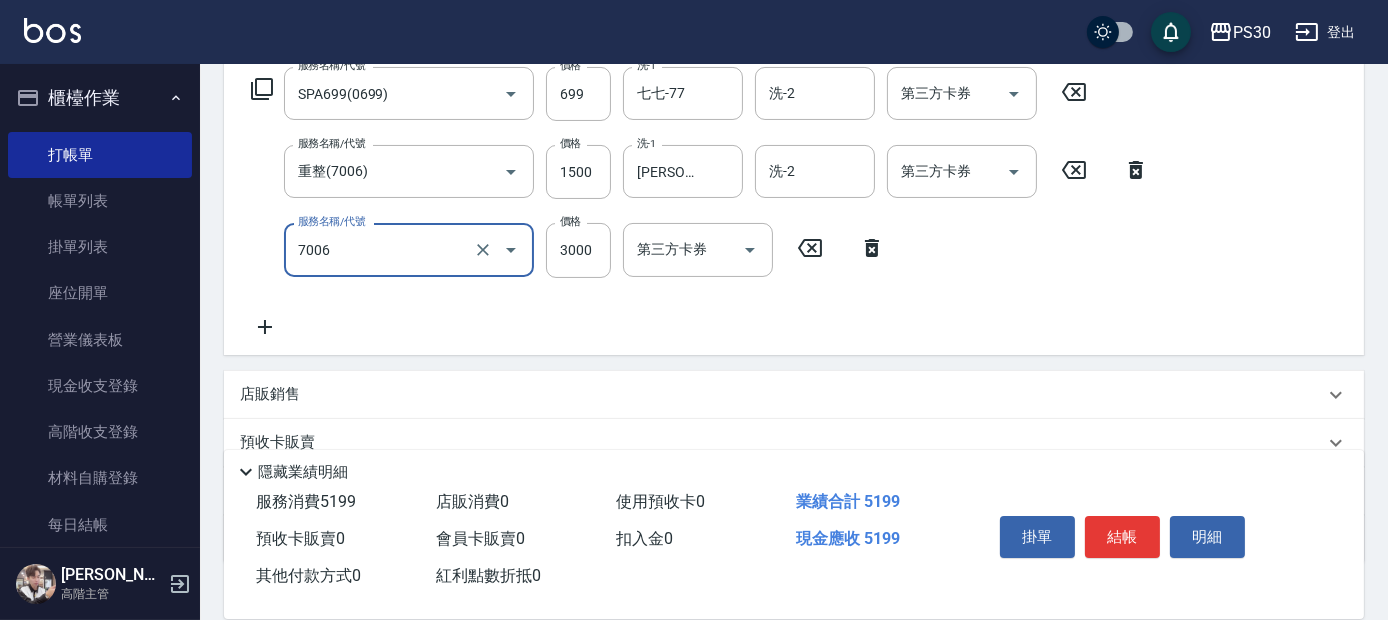 type on "重整(7006)" 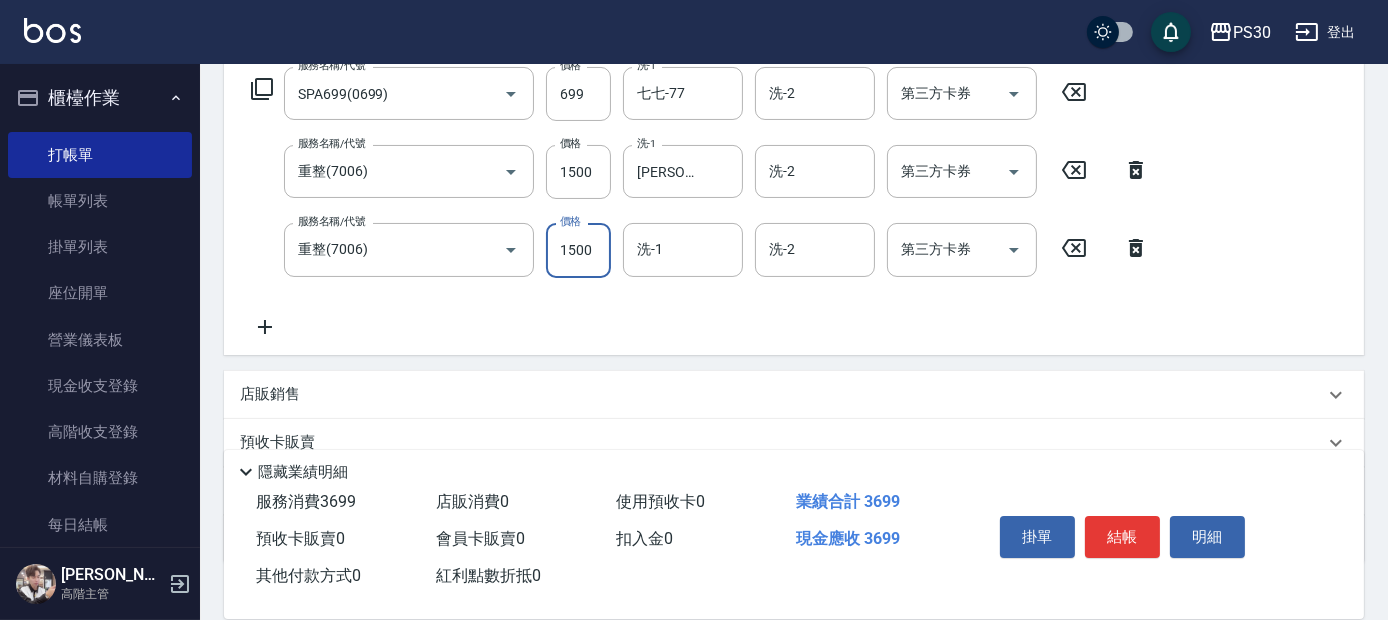 type on "1500" 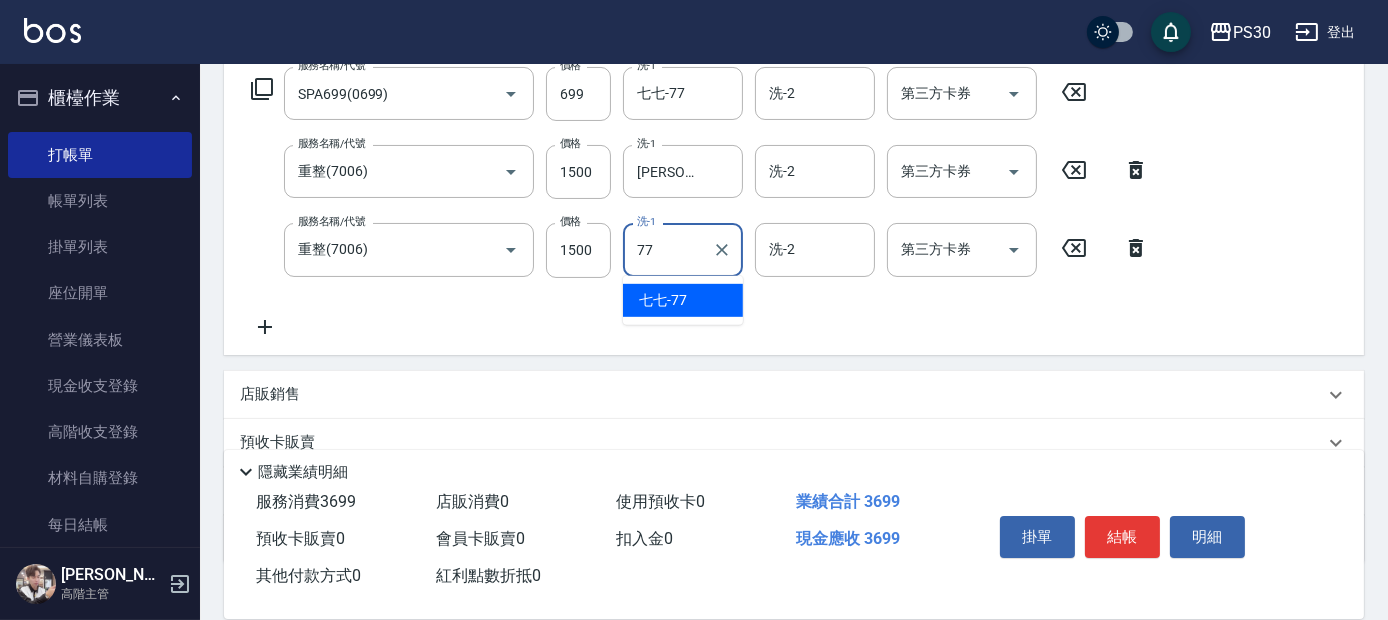 type on "七七-77" 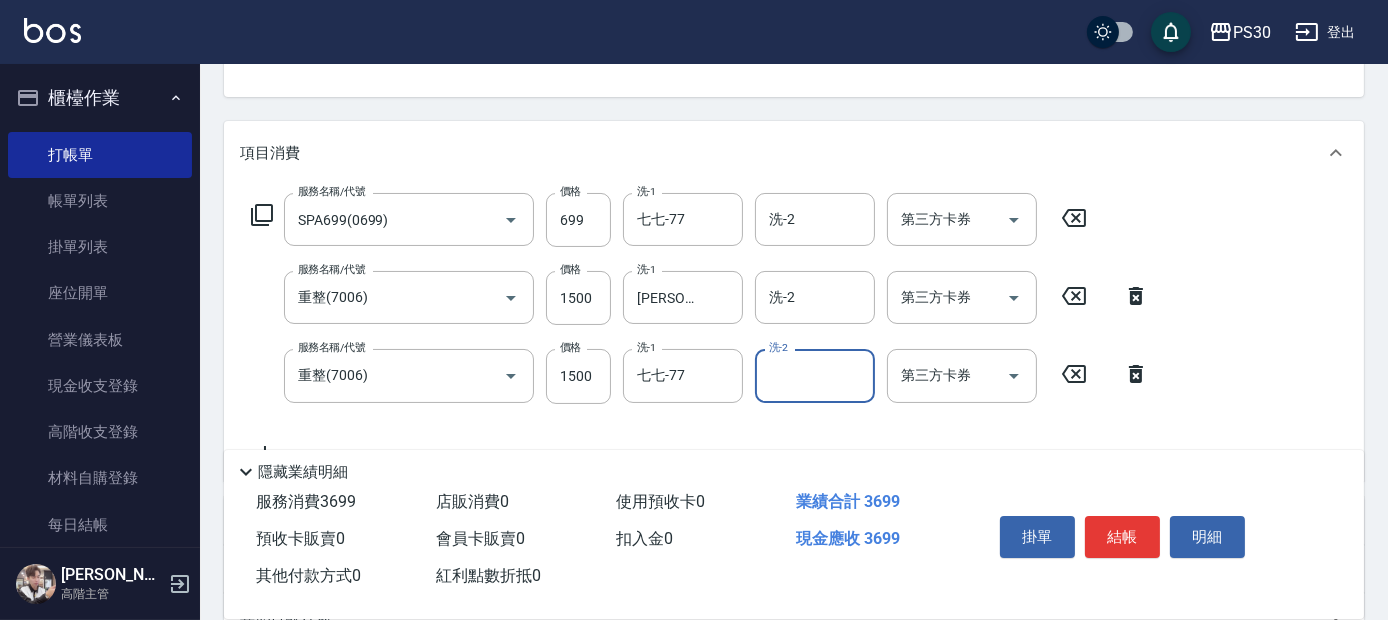 scroll, scrollTop: 111, scrollLeft: 0, axis: vertical 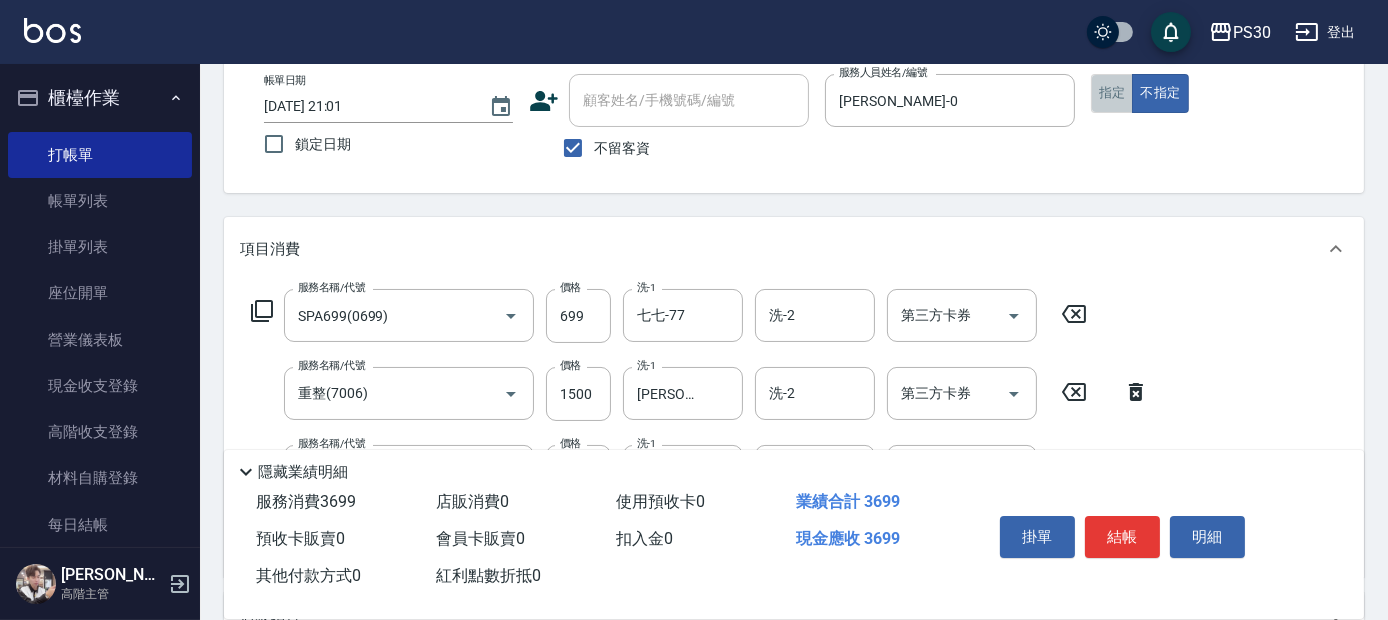 click on "指定" at bounding box center (1112, 93) 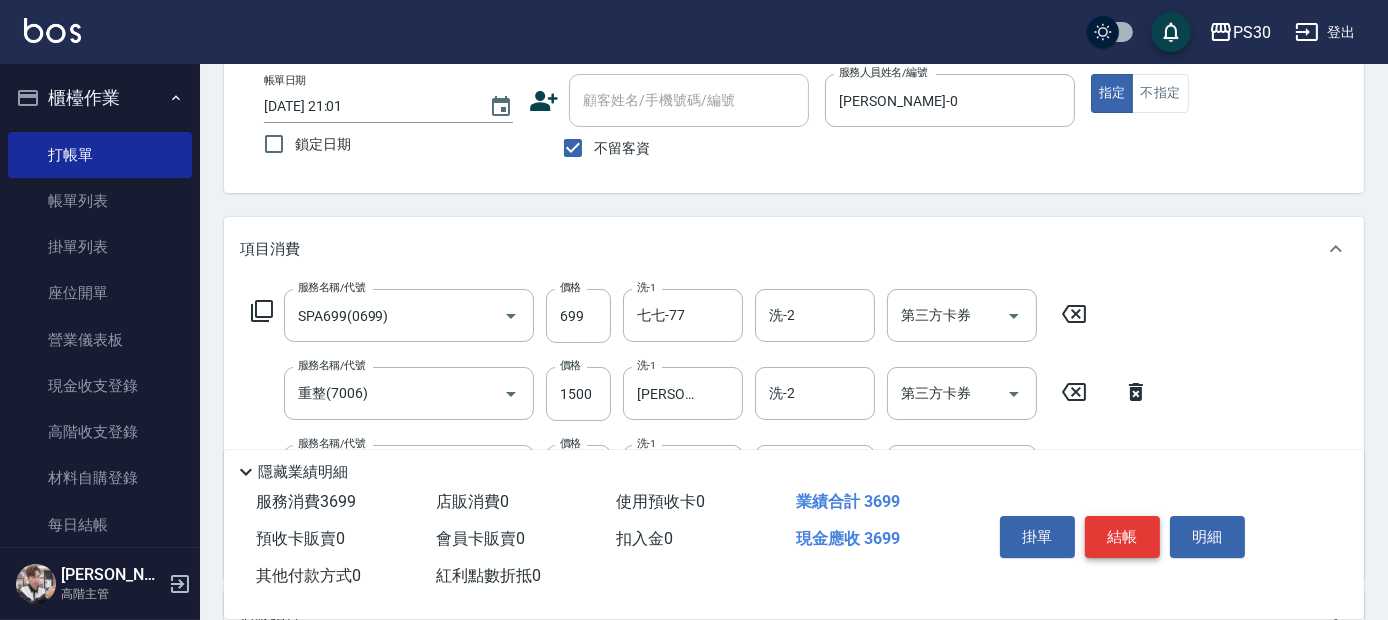 click on "結帳" at bounding box center (1122, 537) 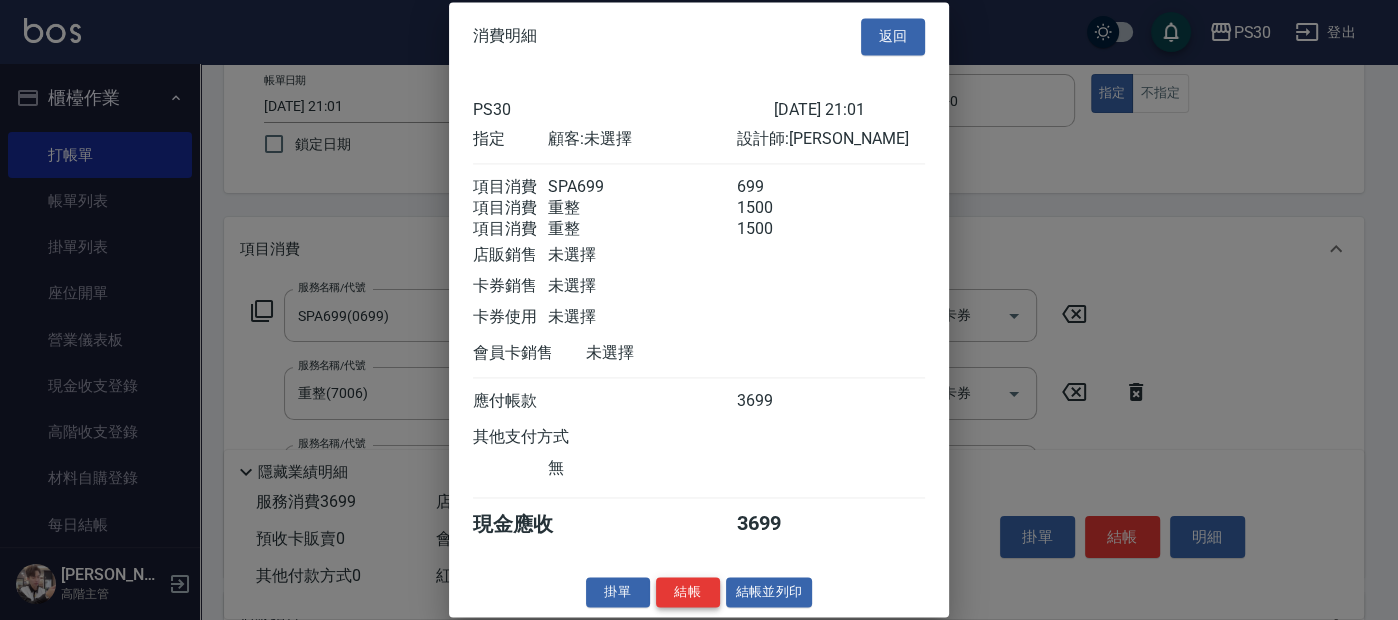 click on "結帳" at bounding box center [688, 592] 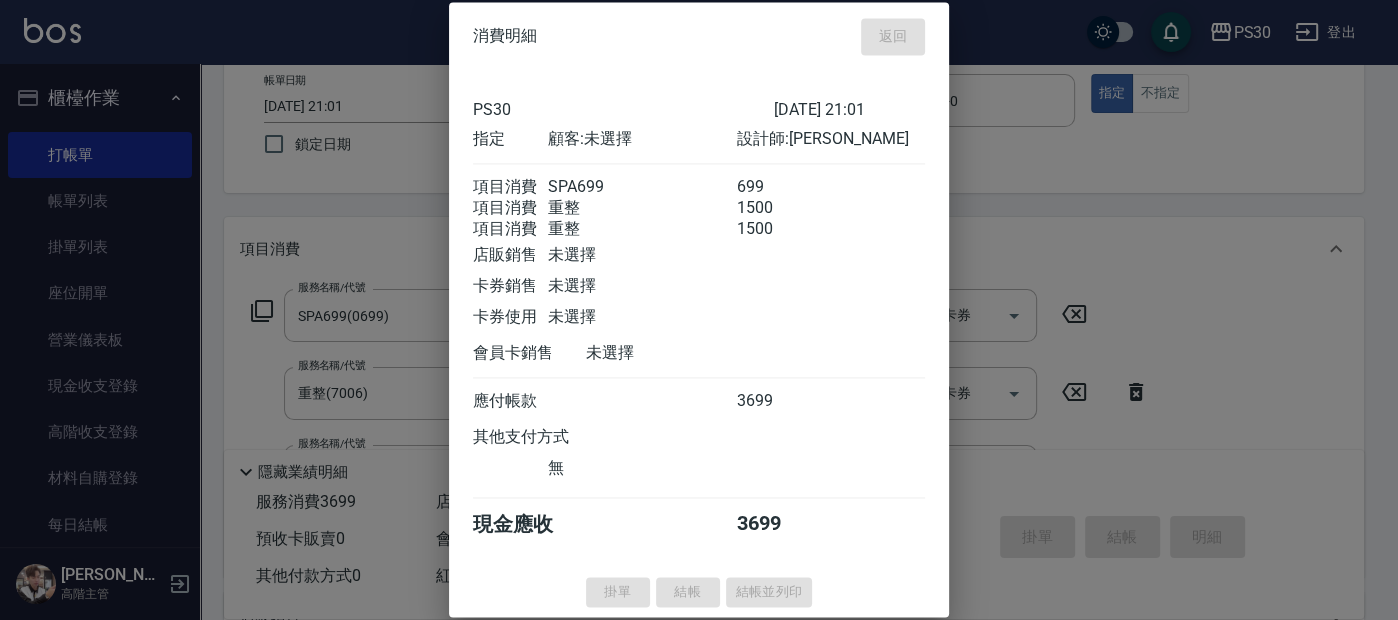 type on "2025/07/15 21:02" 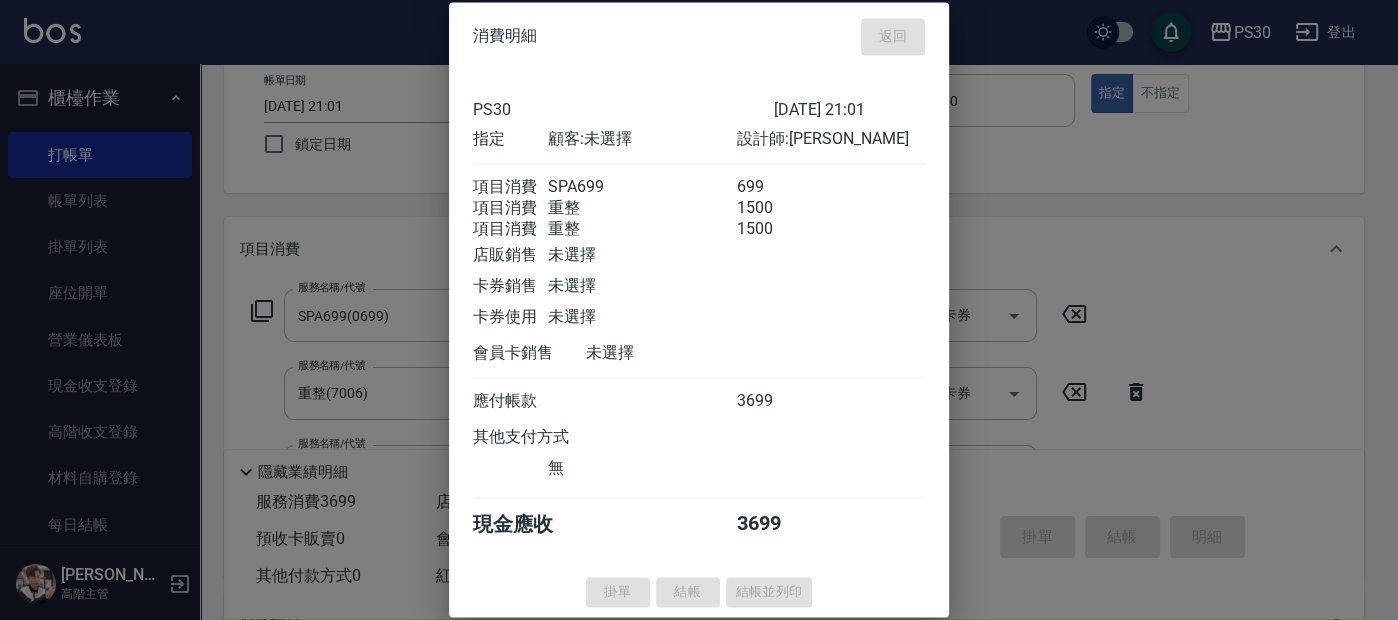 type 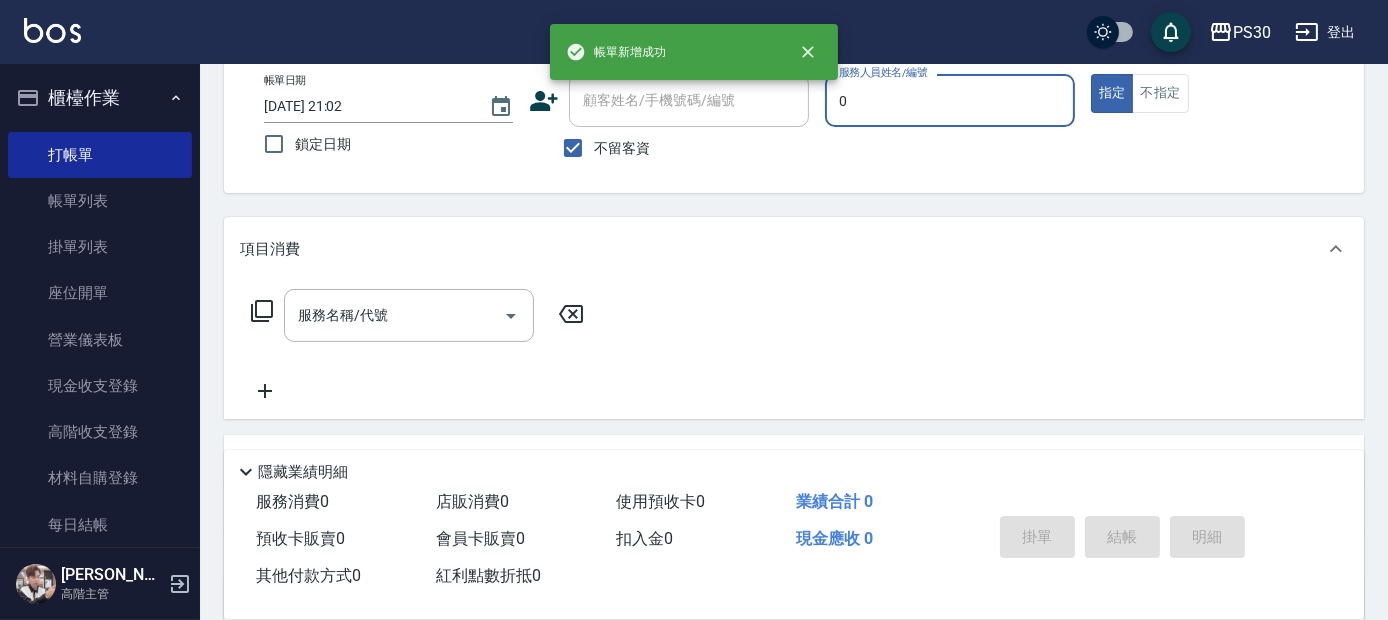 type on "廖金城-0" 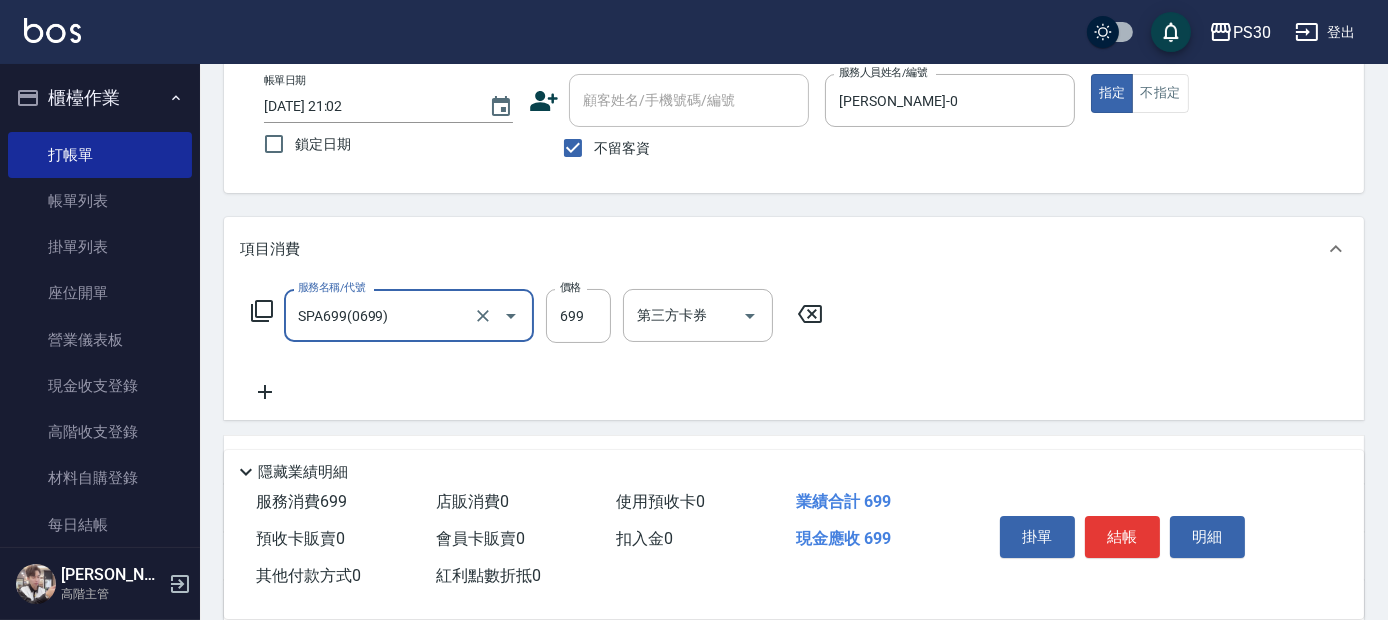 type on "SPA699(0699)" 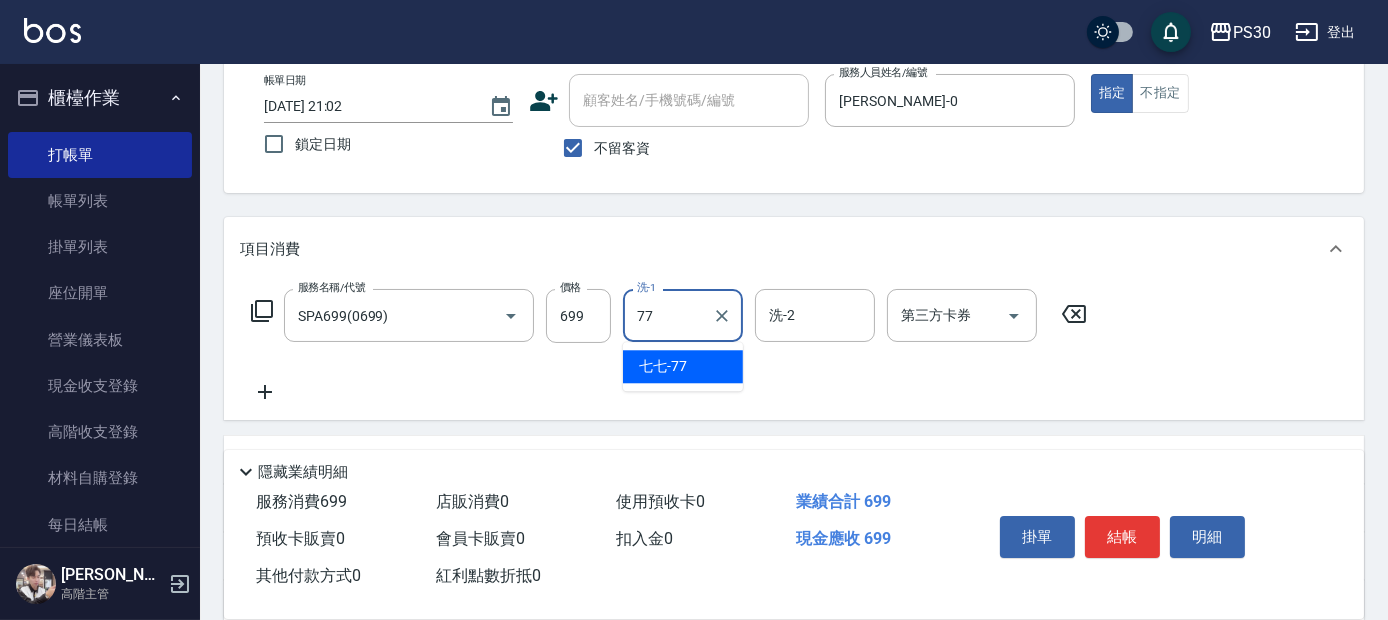type on "七七-77" 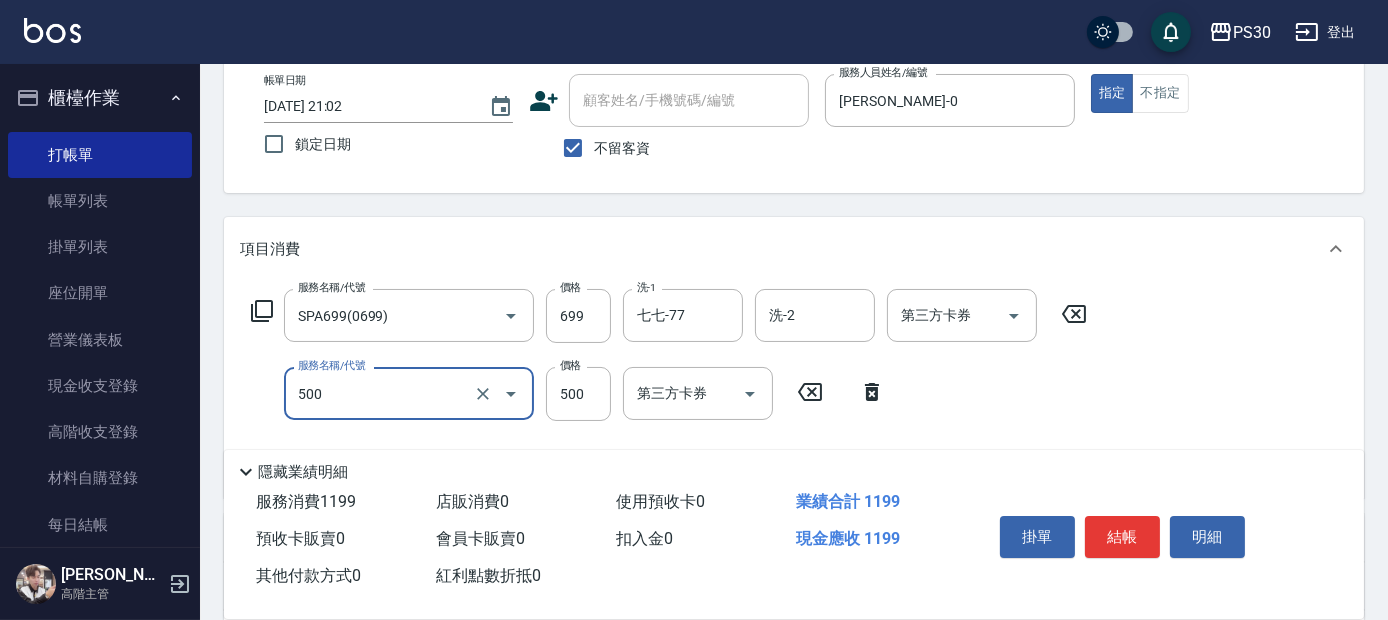 type on "洗剪500(500)" 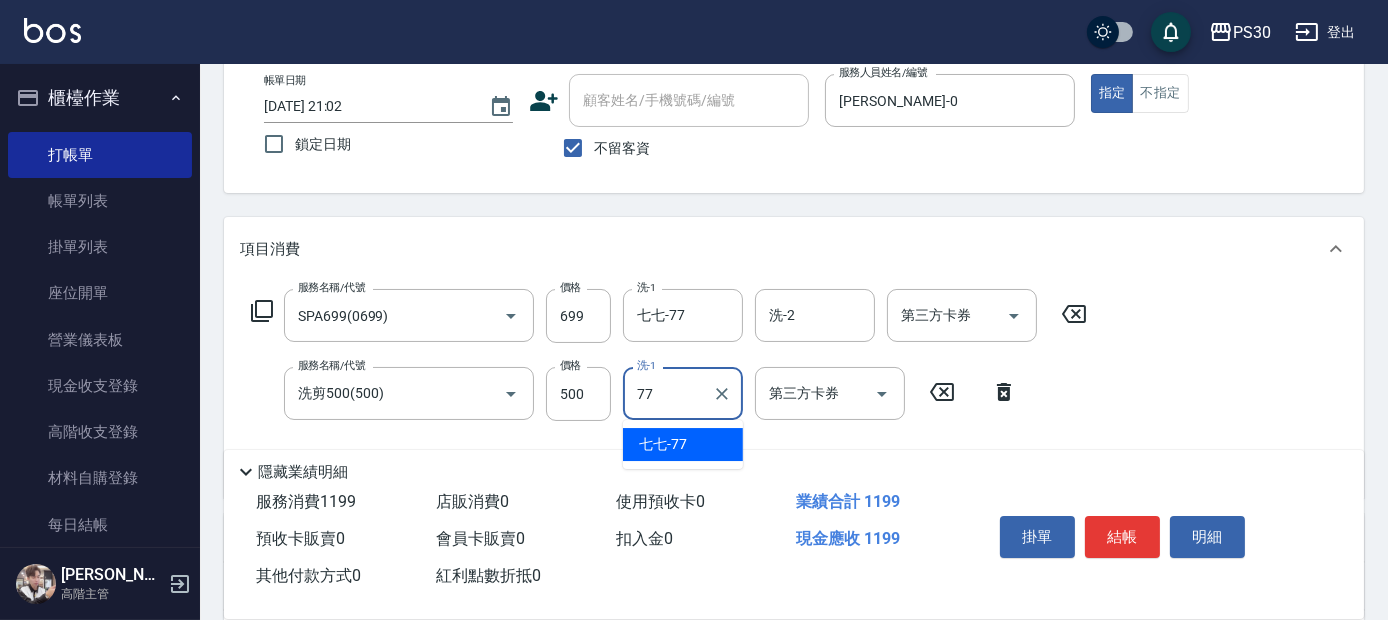 type on "七七-77" 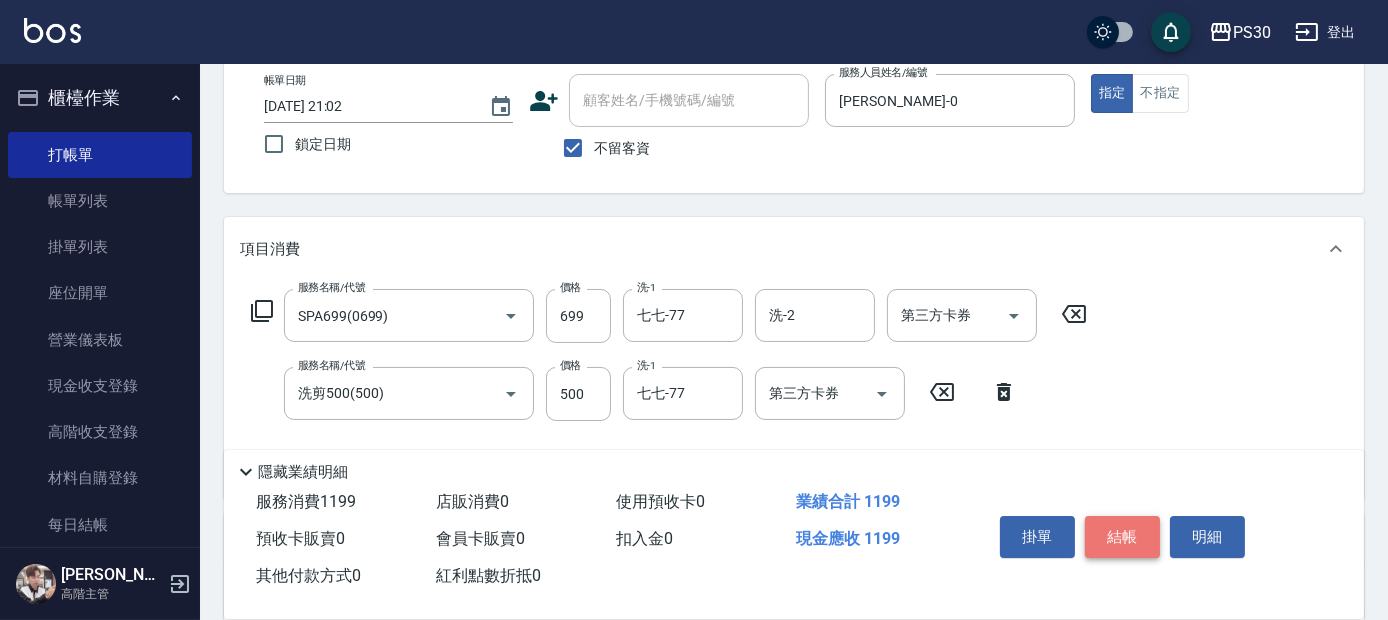 click on "結帳" at bounding box center (1122, 537) 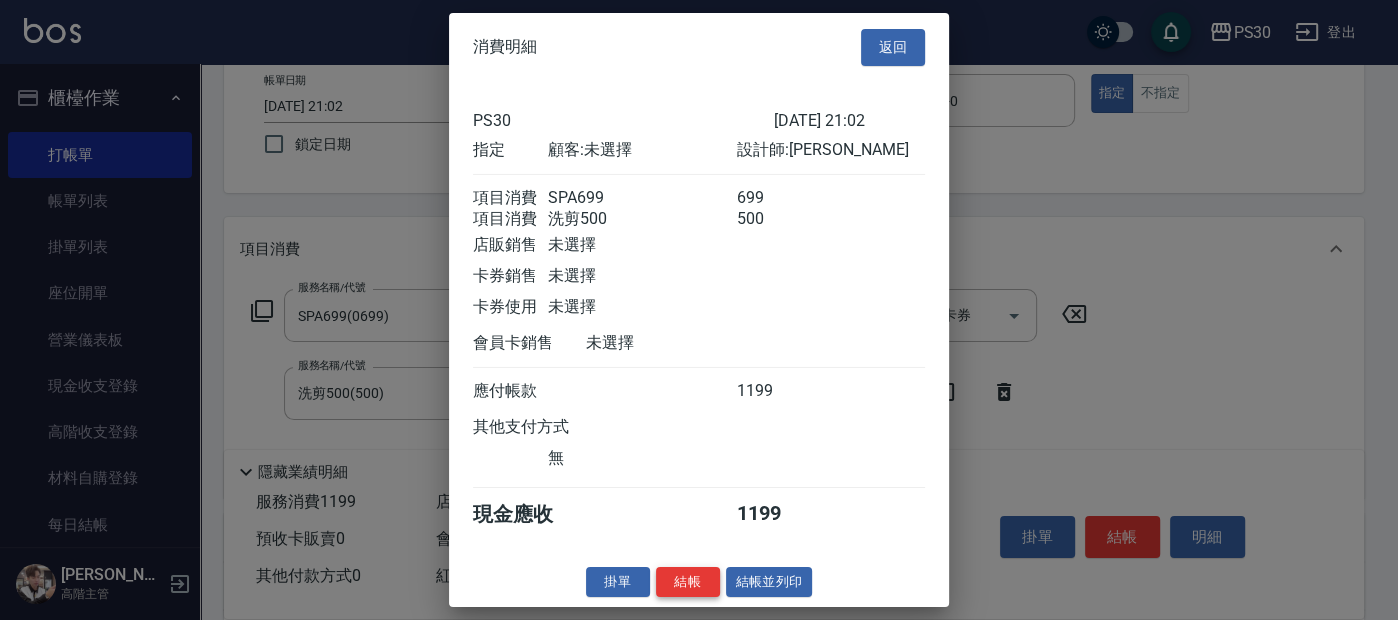 click on "結帳" at bounding box center [688, 581] 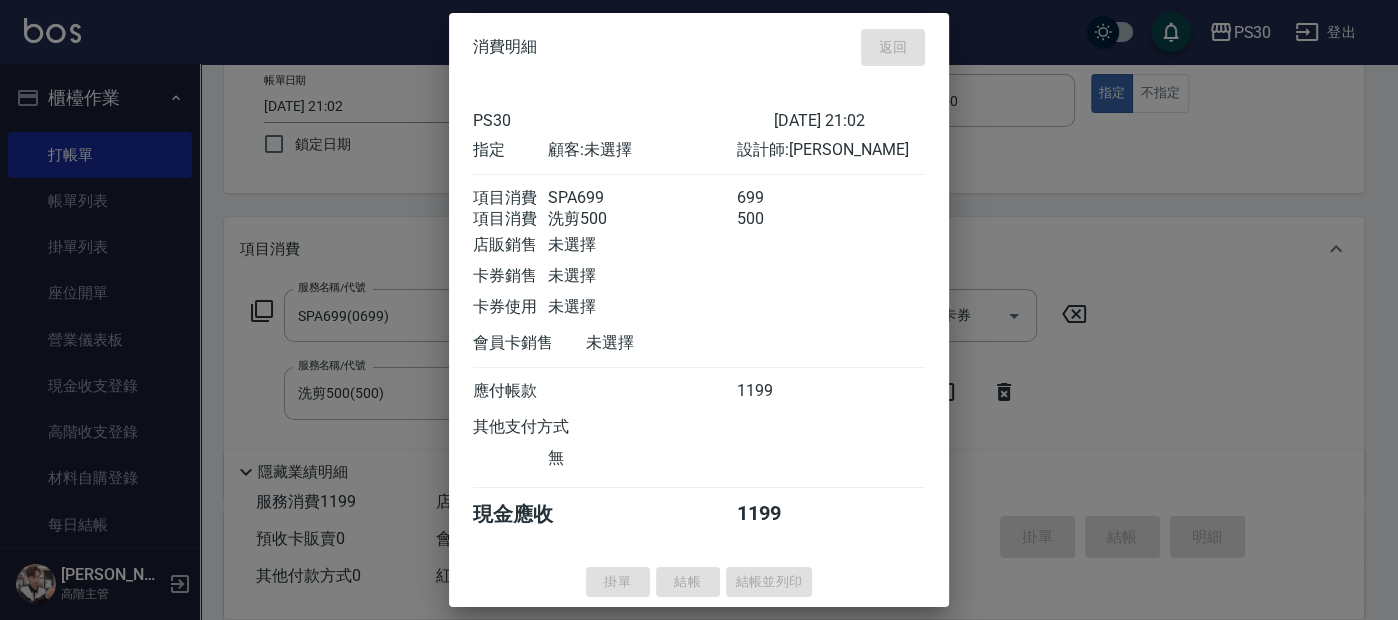 type 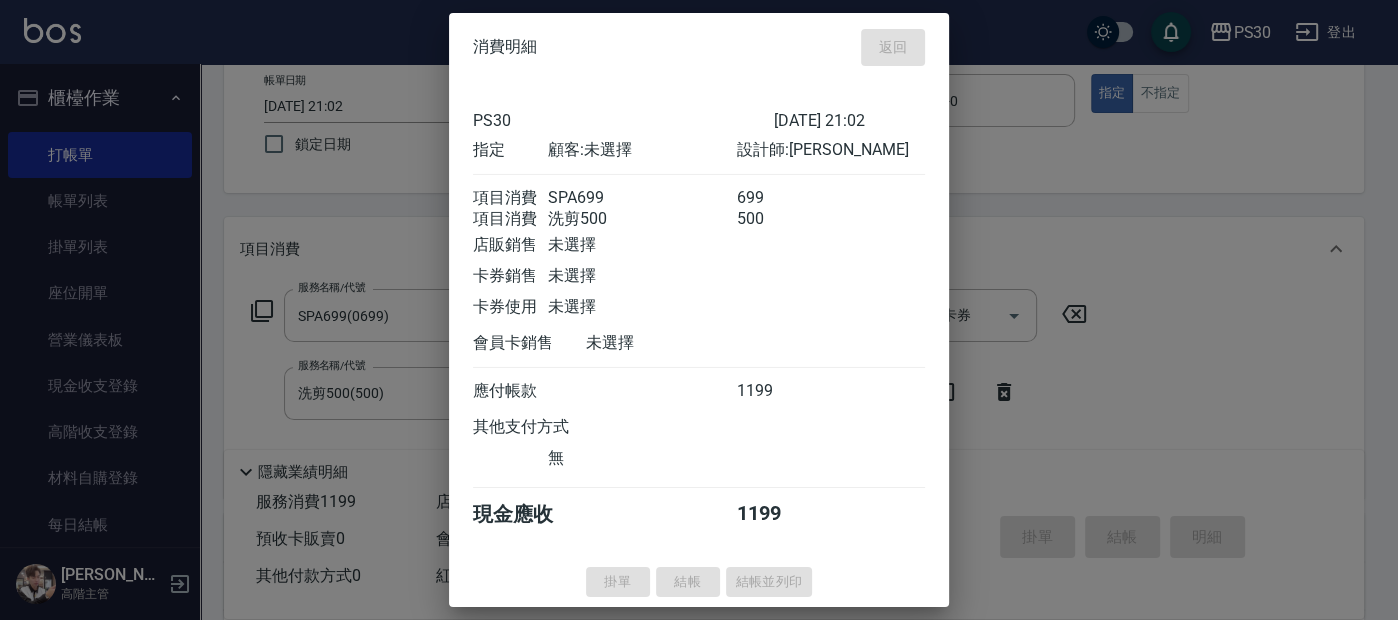 type 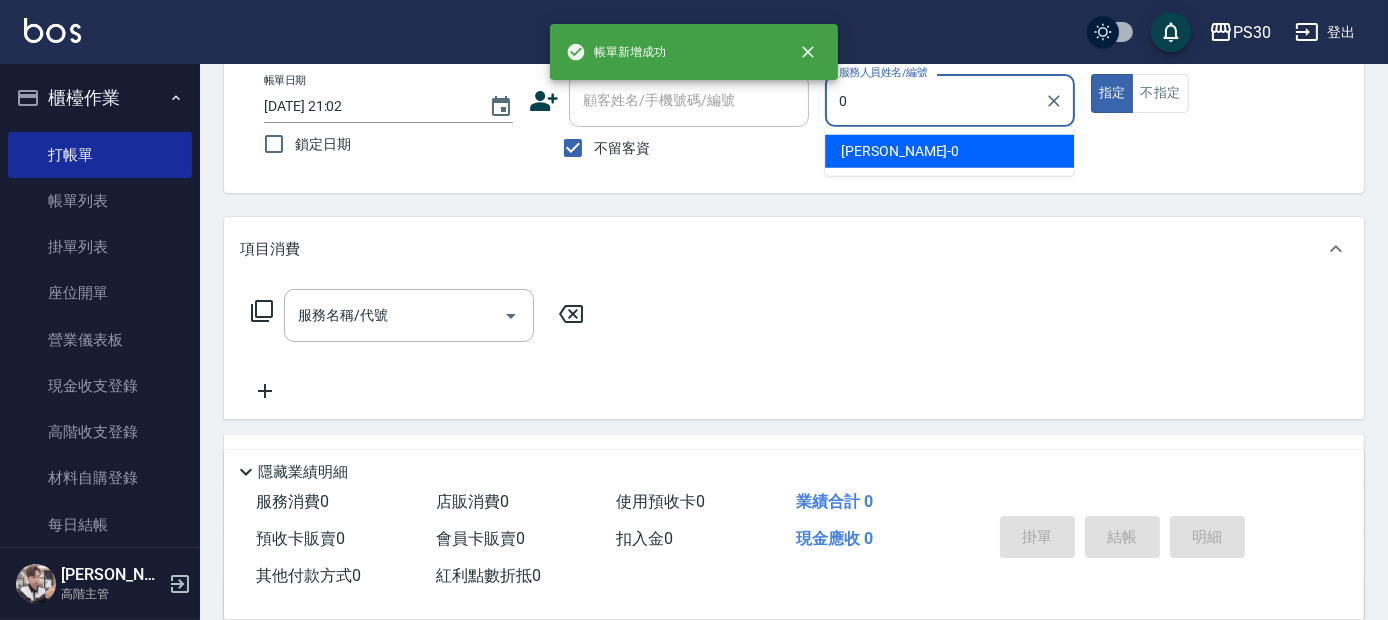 type on "廖金城-0" 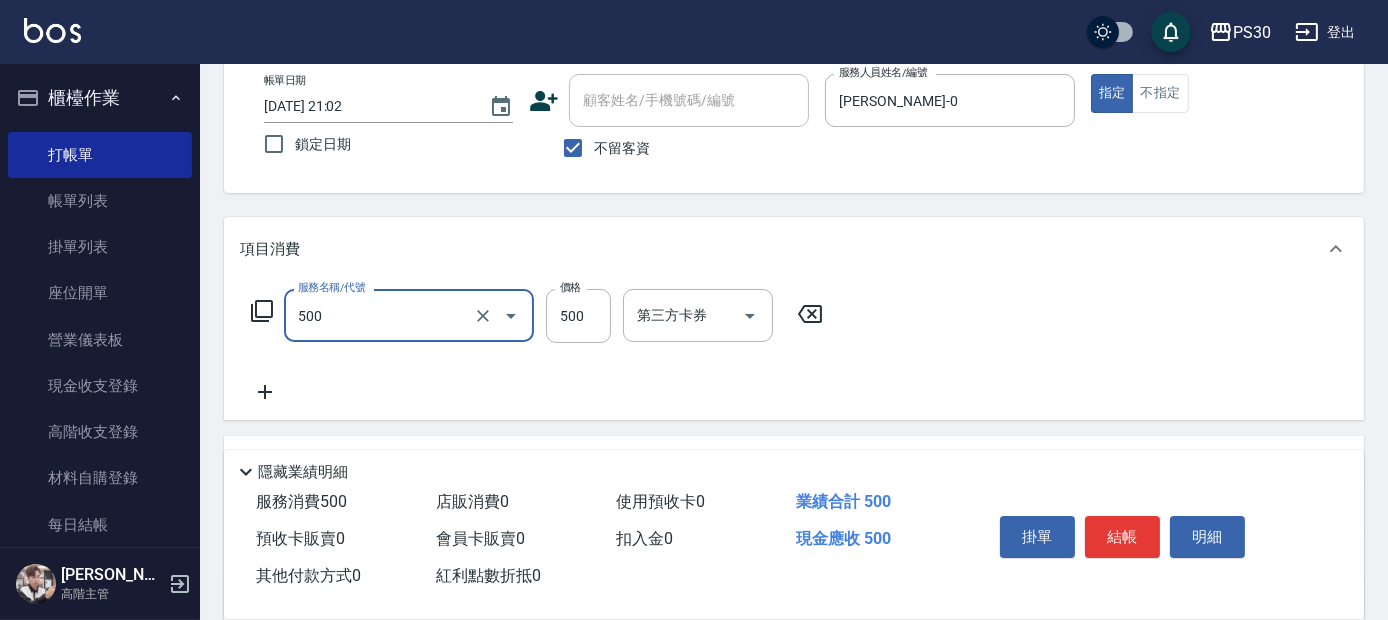type on "洗剪500(500)" 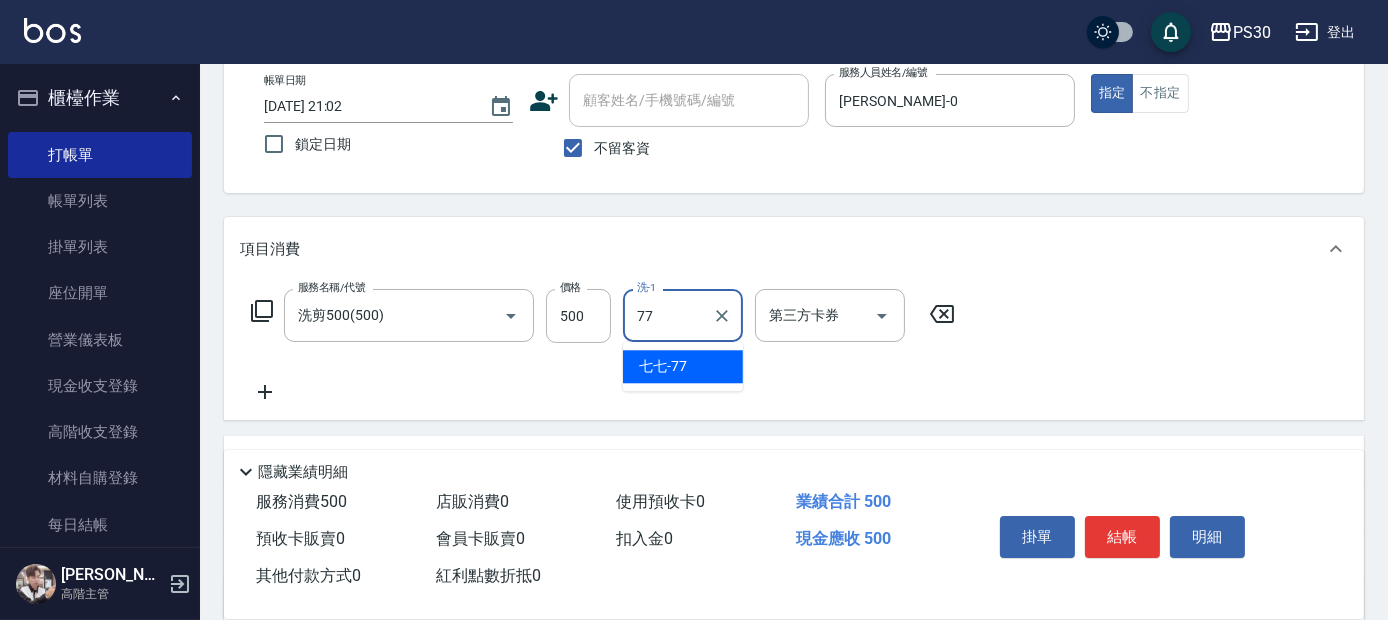 type on "七七-77" 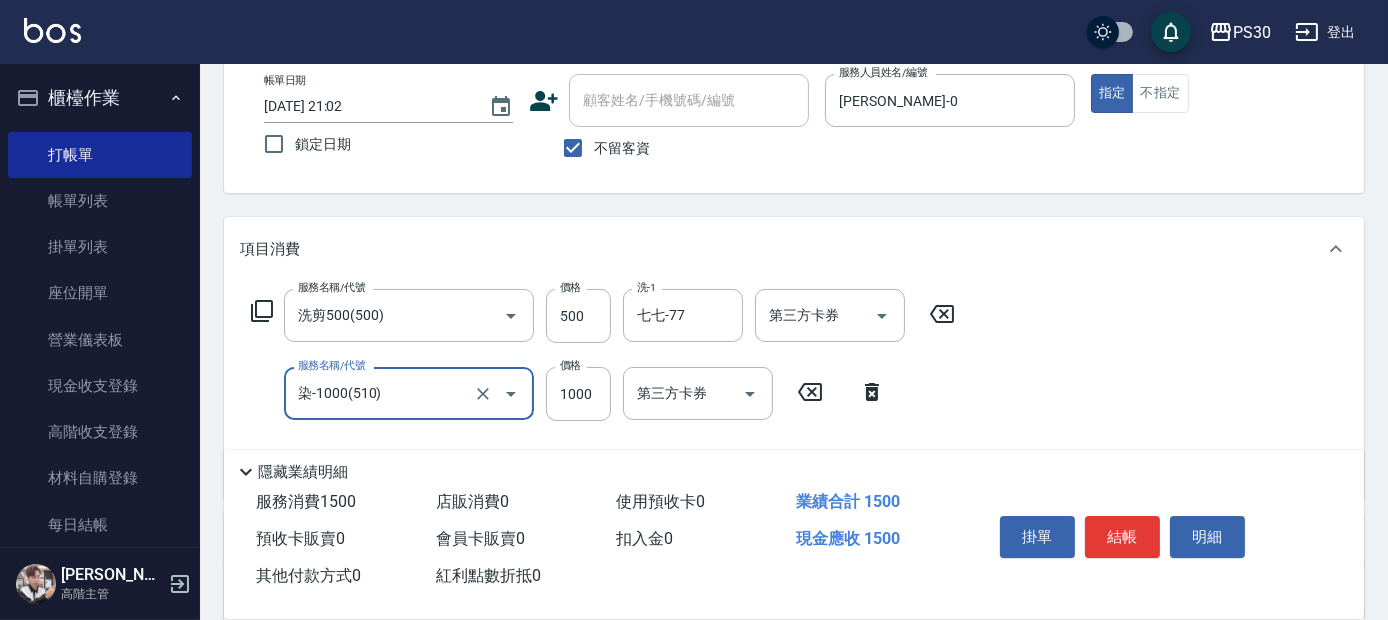 type on "染-1000(510)" 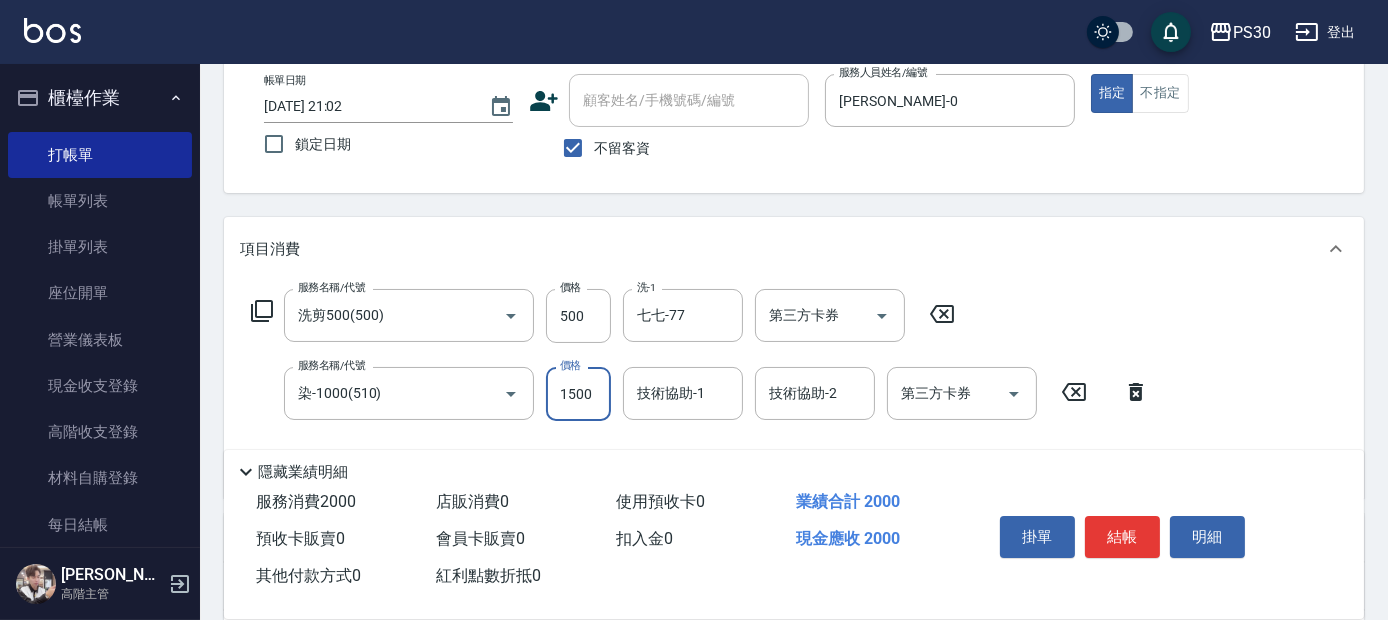 type on "1500" 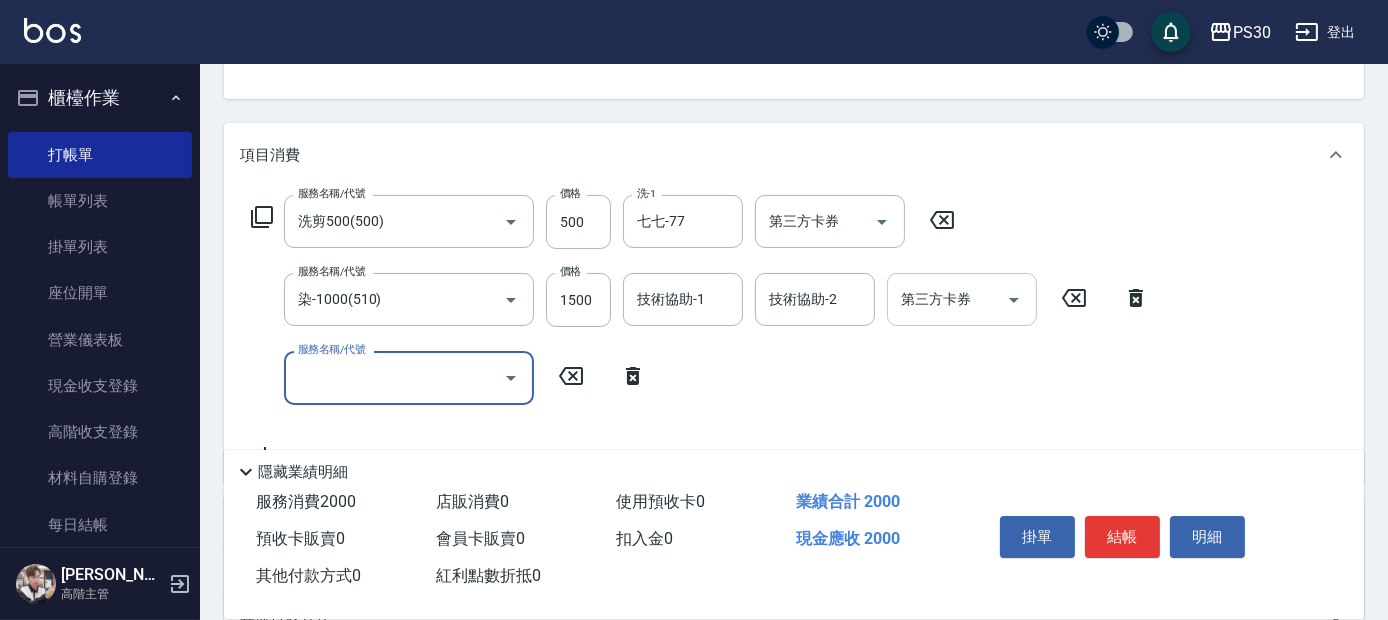 scroll, scrollTop: 333, scrollLeft: 0, axis: vertical 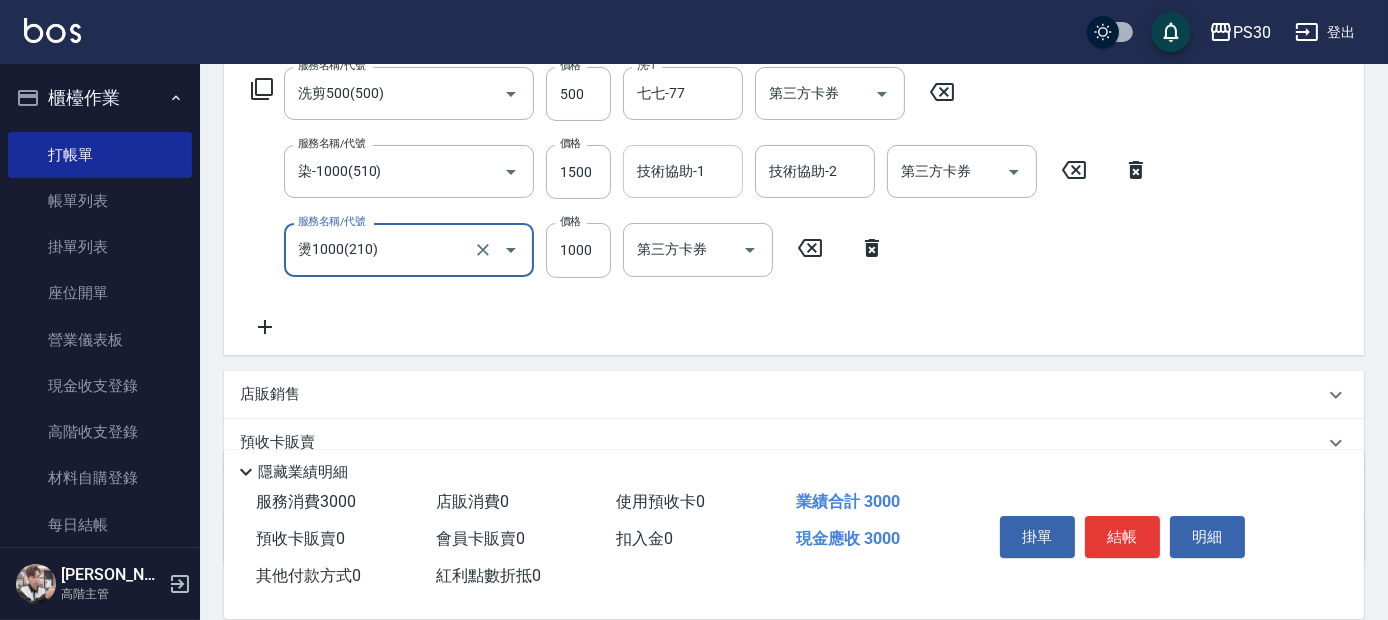 type on "燙1000(210)" 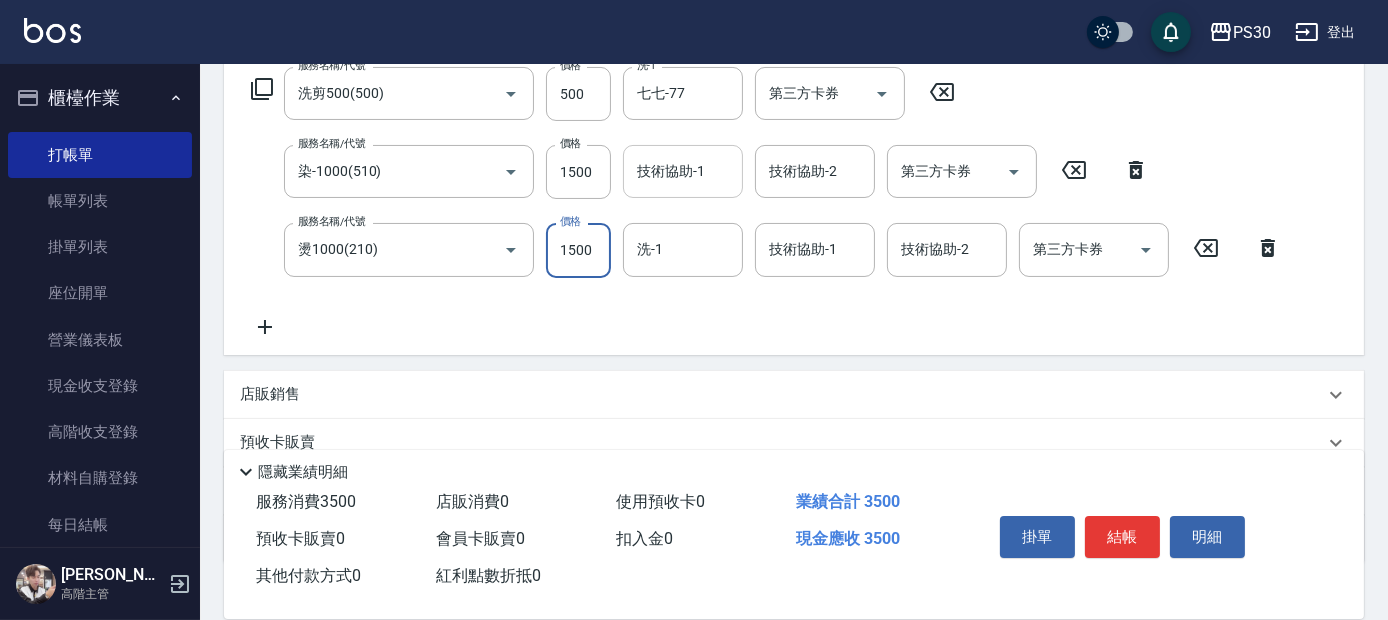 type on "1500" 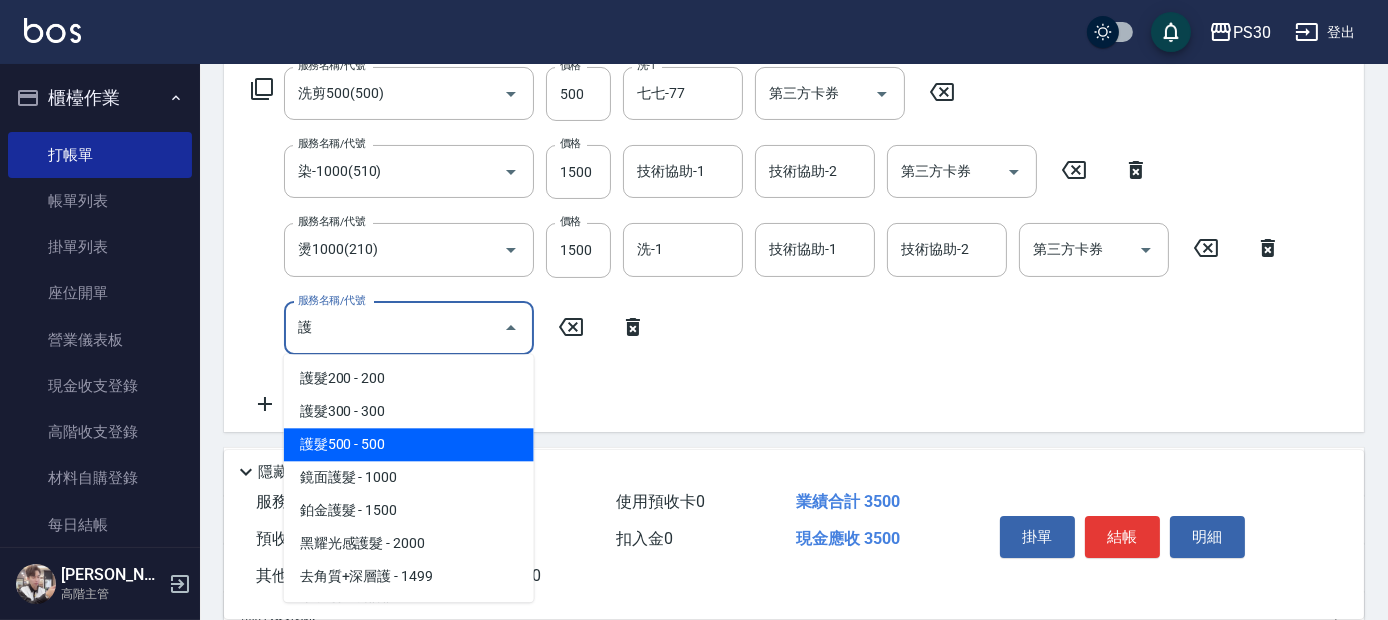 click on "護髮500 - 500" at bounding box center [409, 444] 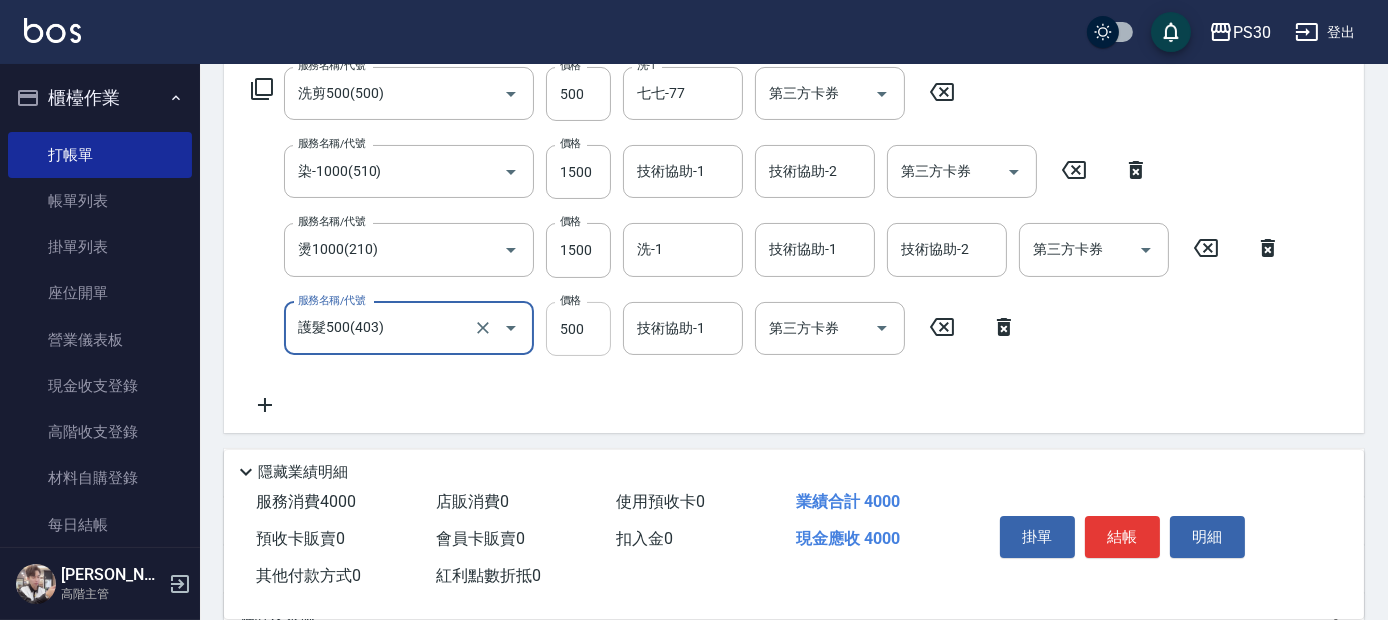 type on "護髮500(403)" 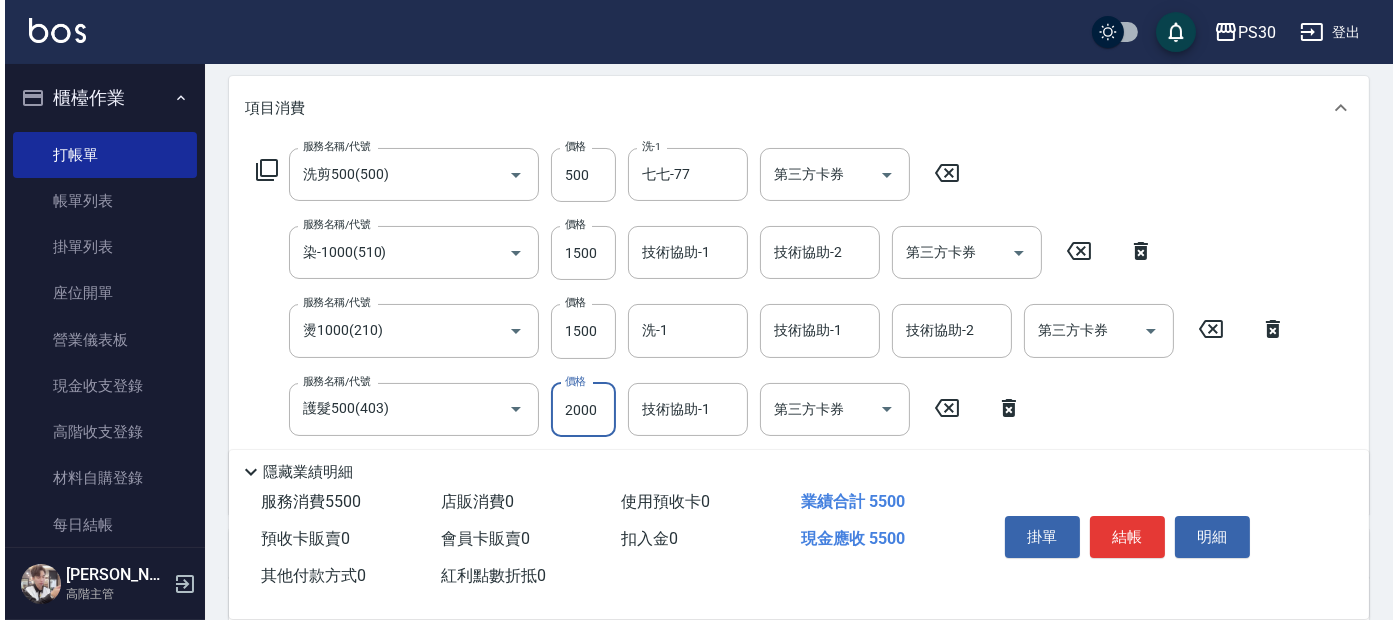 scroll, scrollTop: 111, scrollLeft: 0, axis: vertical 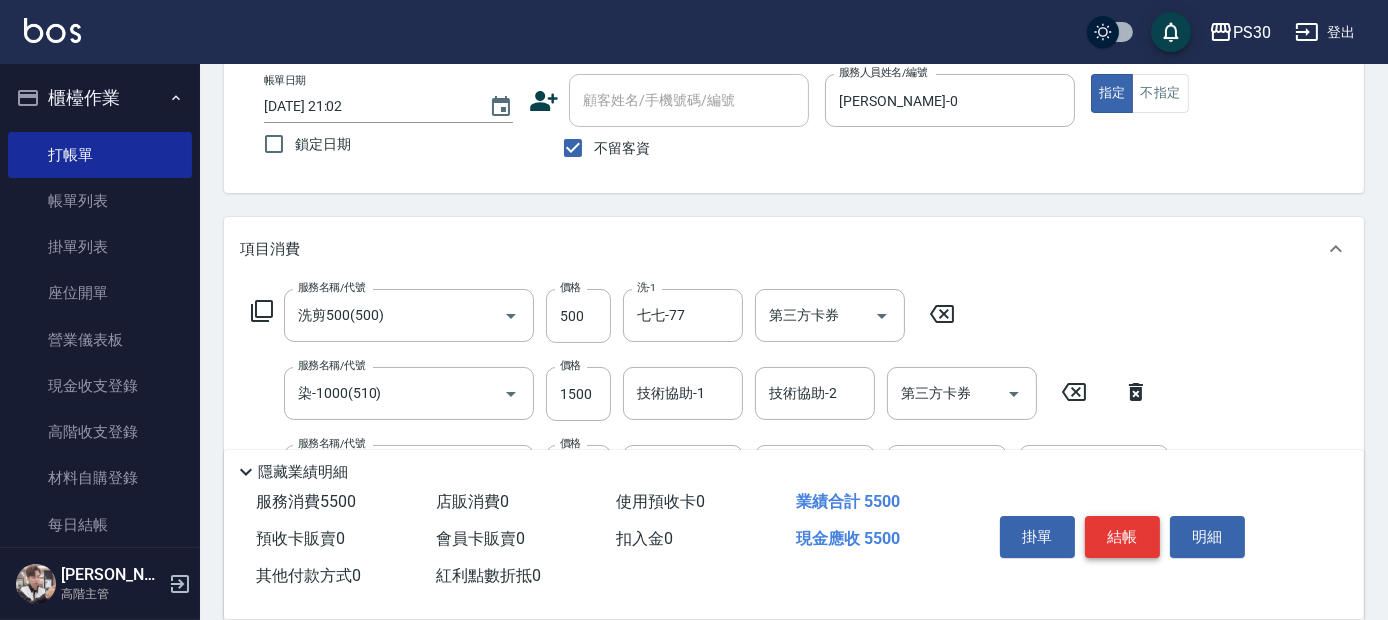 type on "2000" 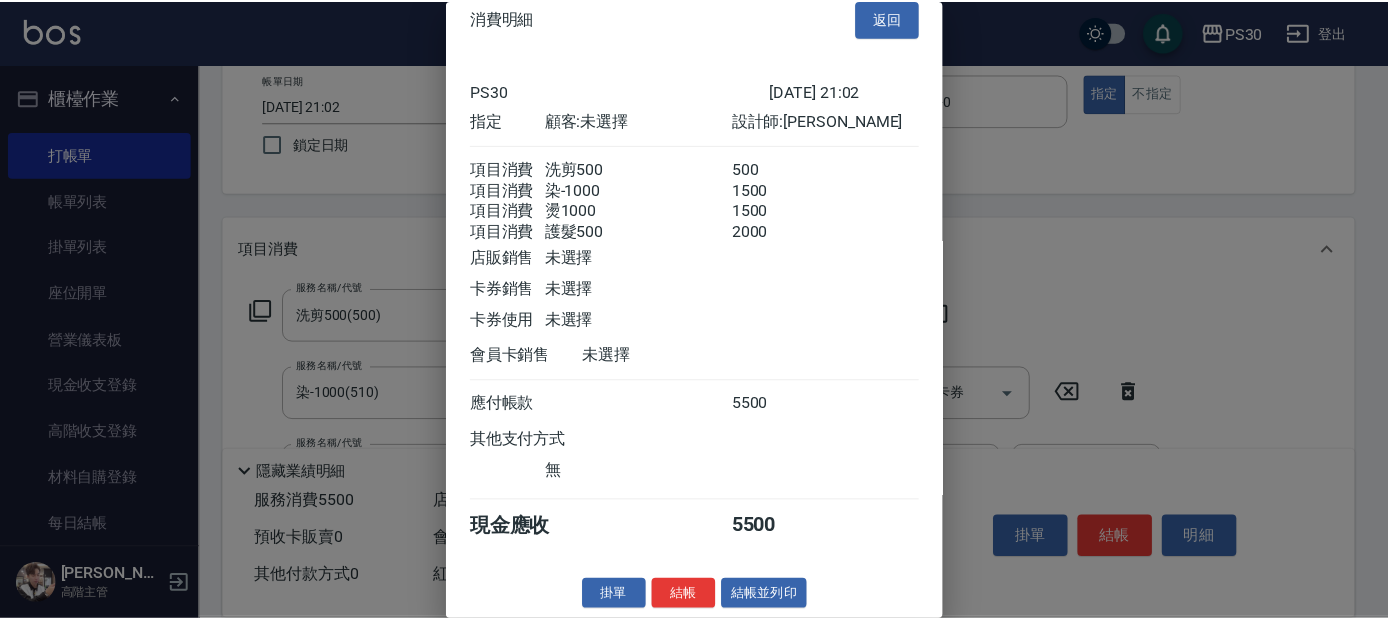 scroll, scrollTop: 40, scrollLeft: 0, axis: vertical 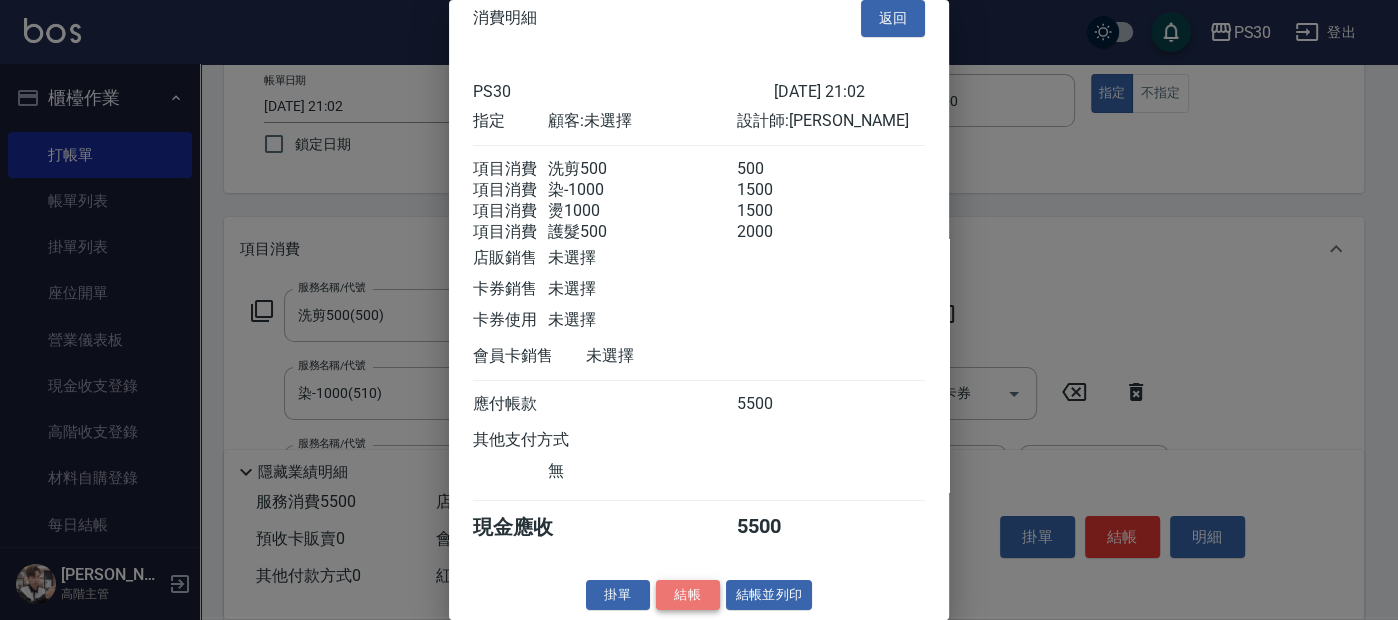 click on "結帳" at bounding box center [688, 595] 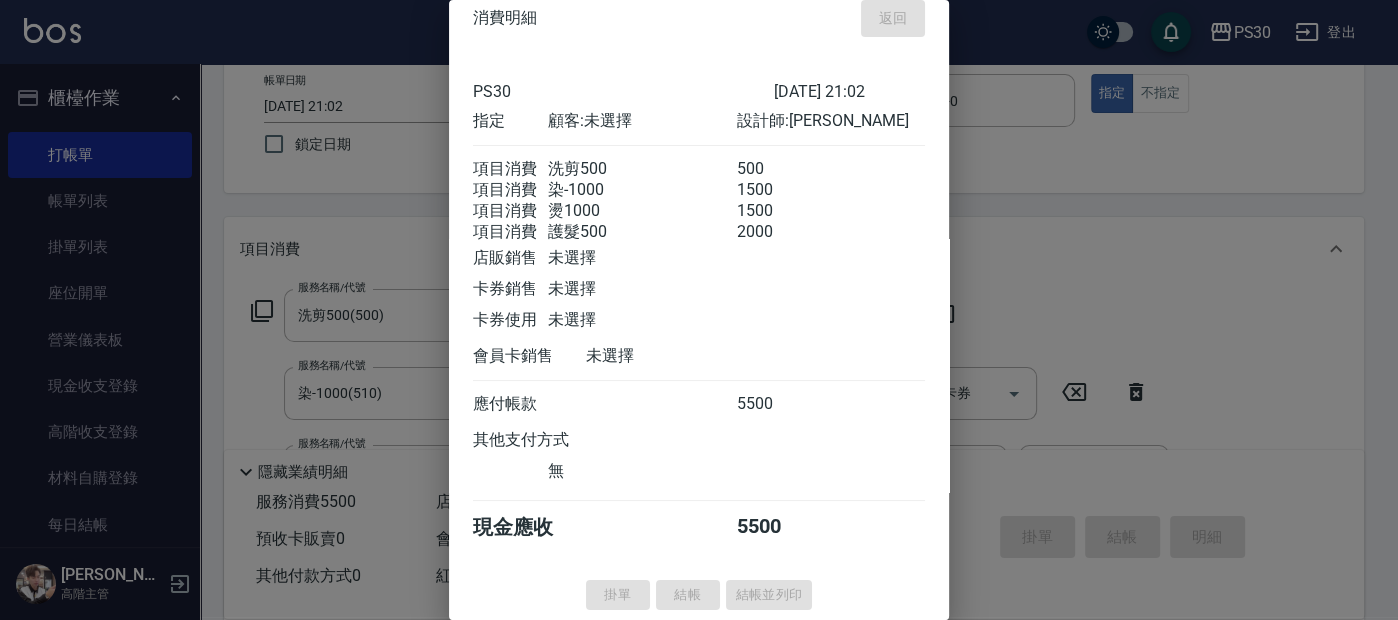 type on "2025/07/15 21:03" 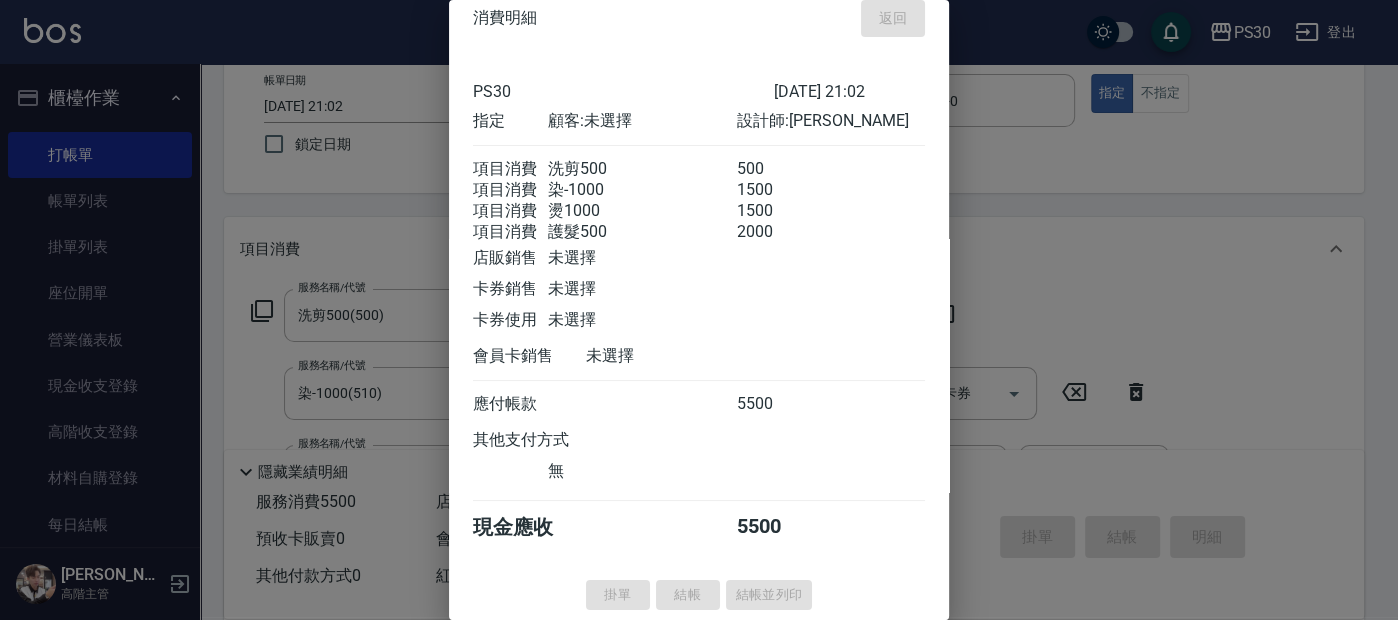 type 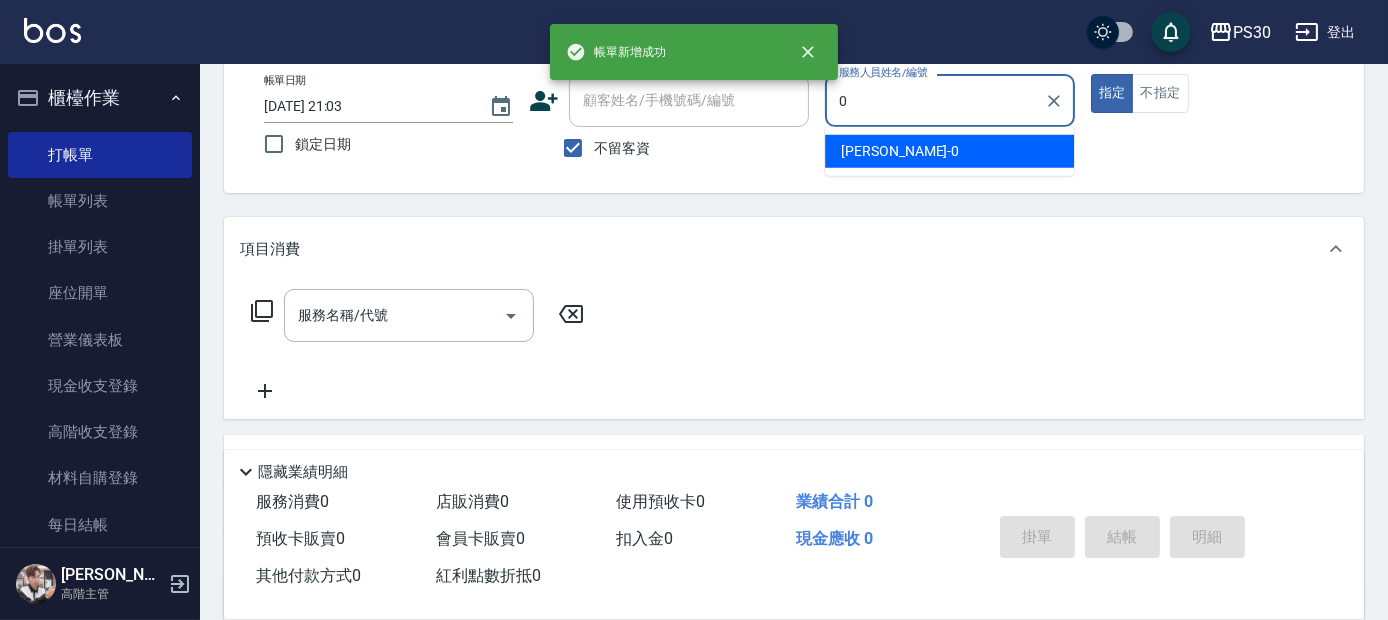 type on "廖金城-0" 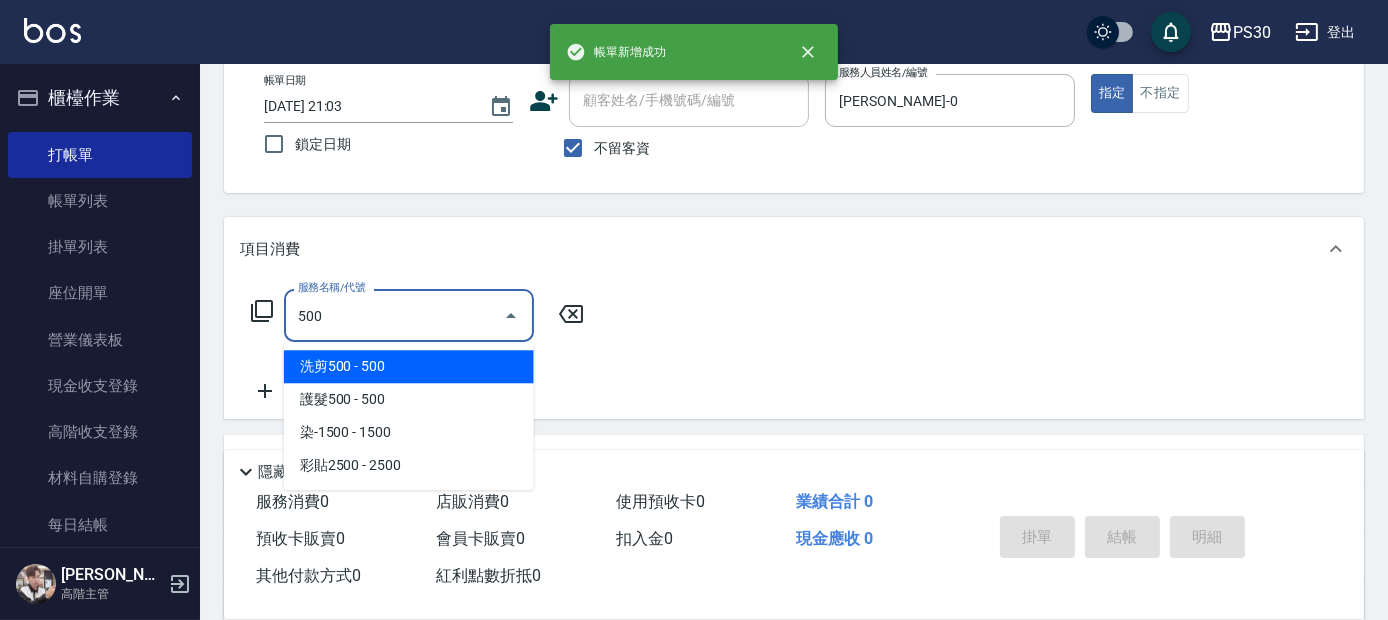 type on "洗剪500(500)" 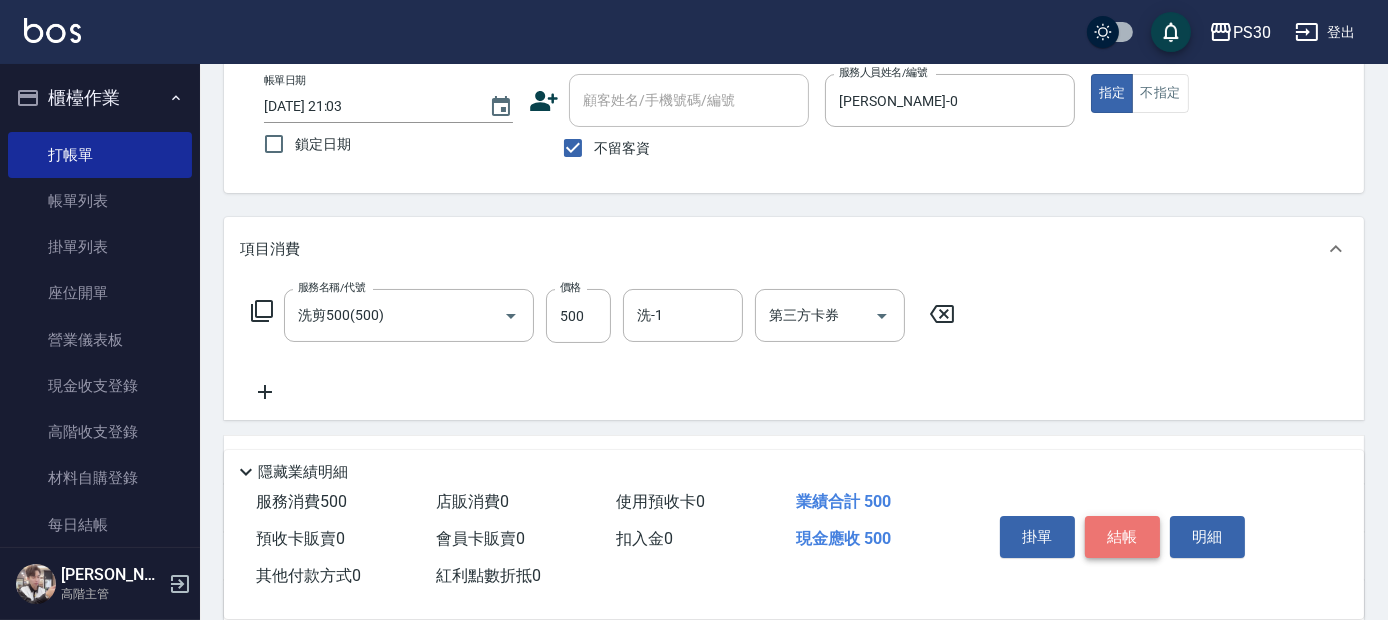 click on "結帳" at bounding box center (1122, 537) 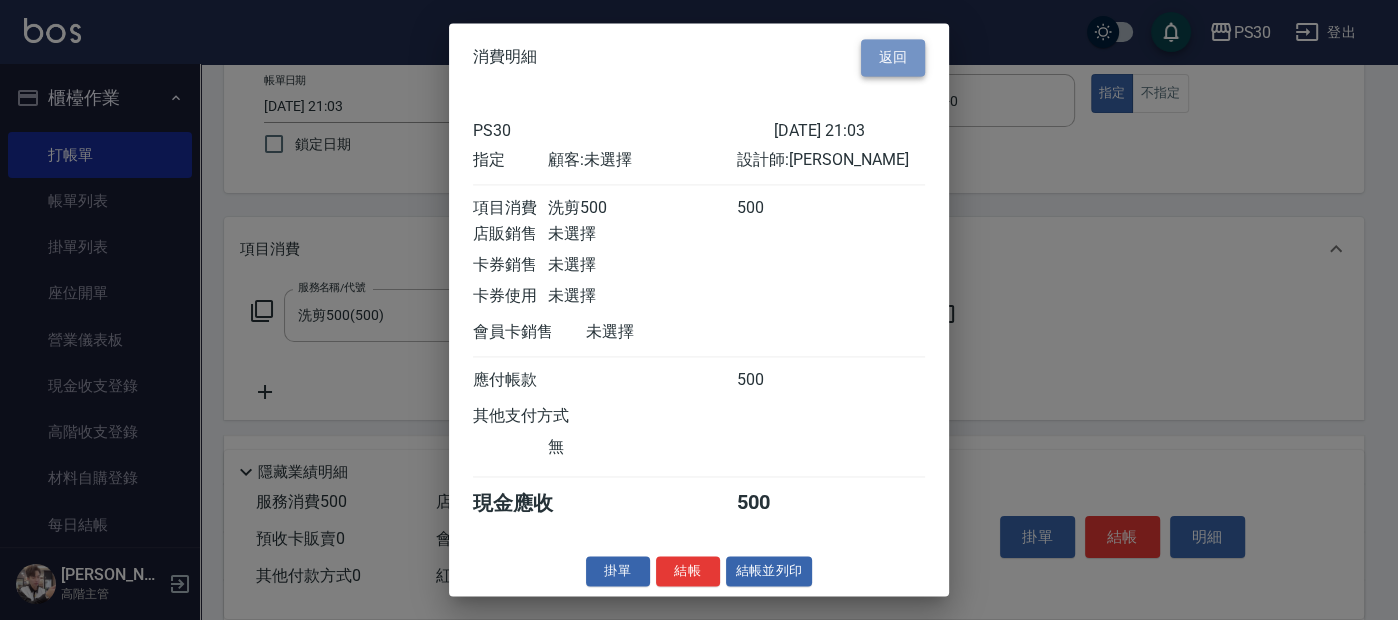 click on "返回" at bounding box center [893, 57] 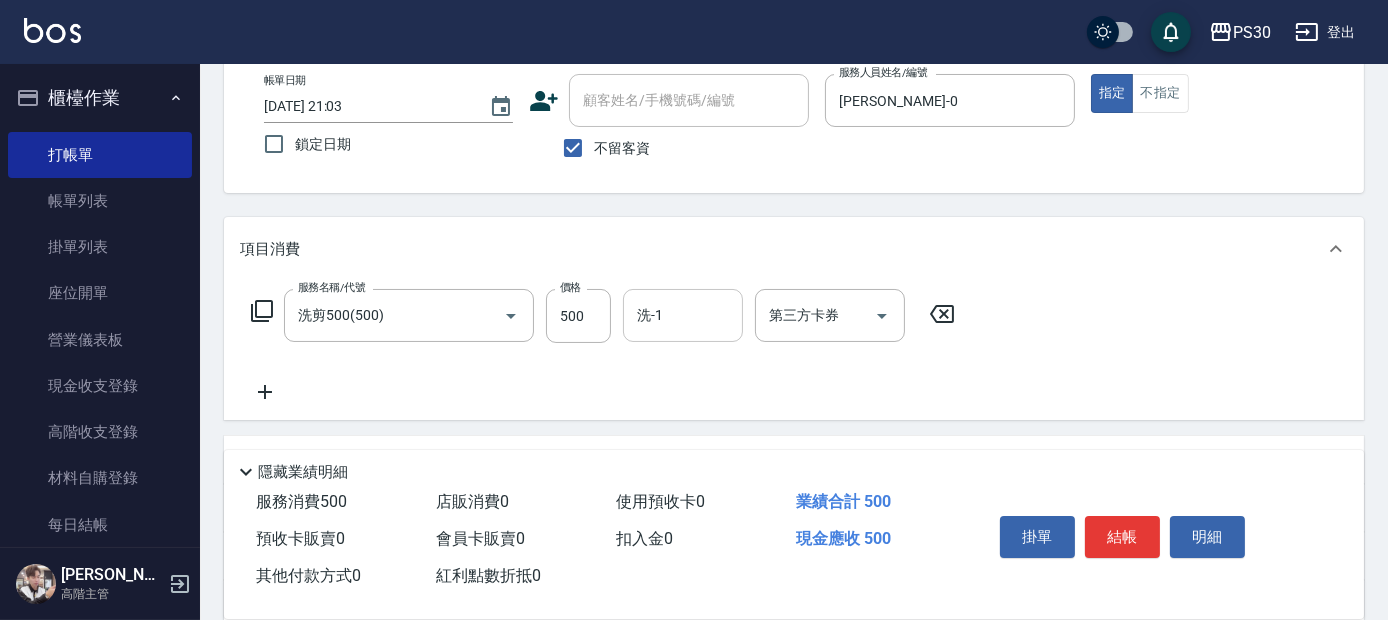 click on "洗-1" at bounding box center (683, 315) 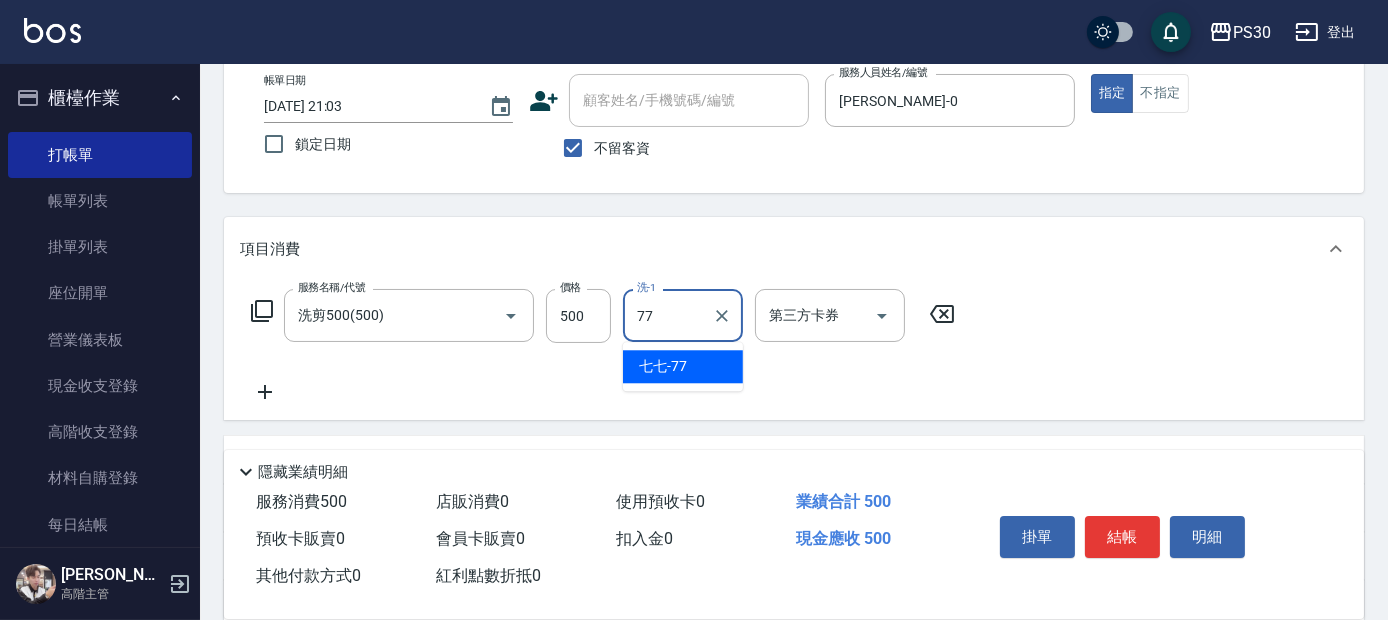 type on "七七-77" 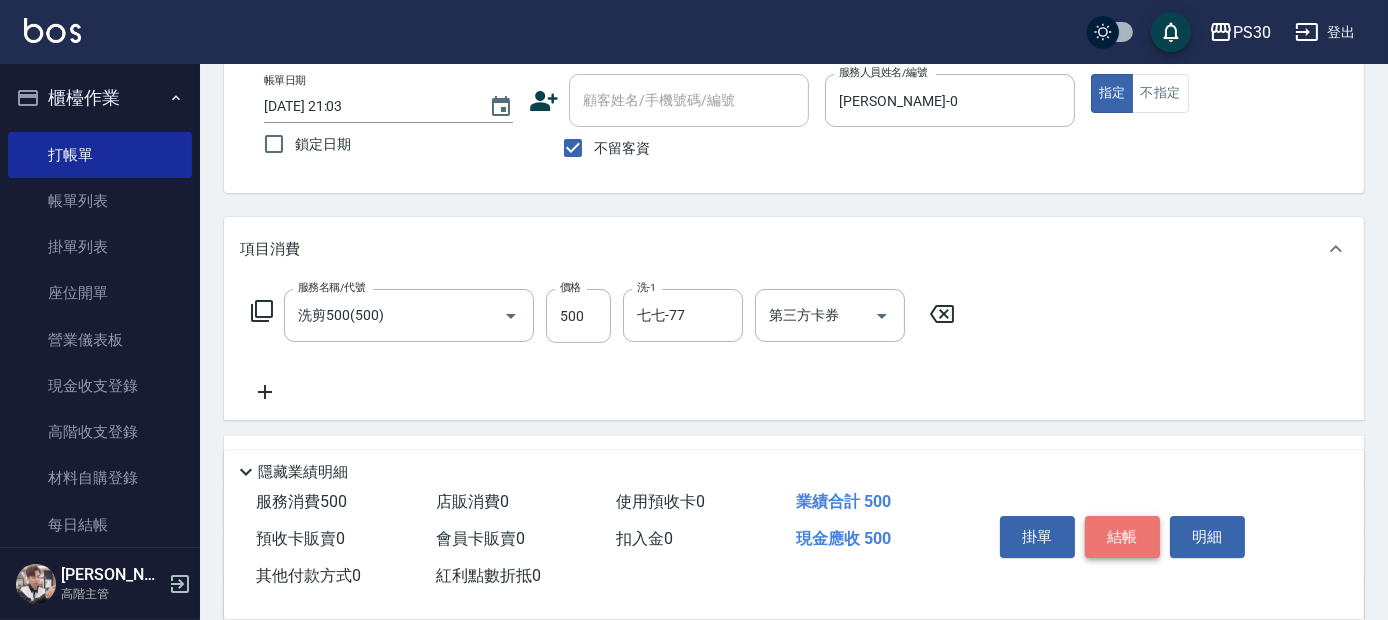 click on "結帳" at bounding box center [1122, 537] 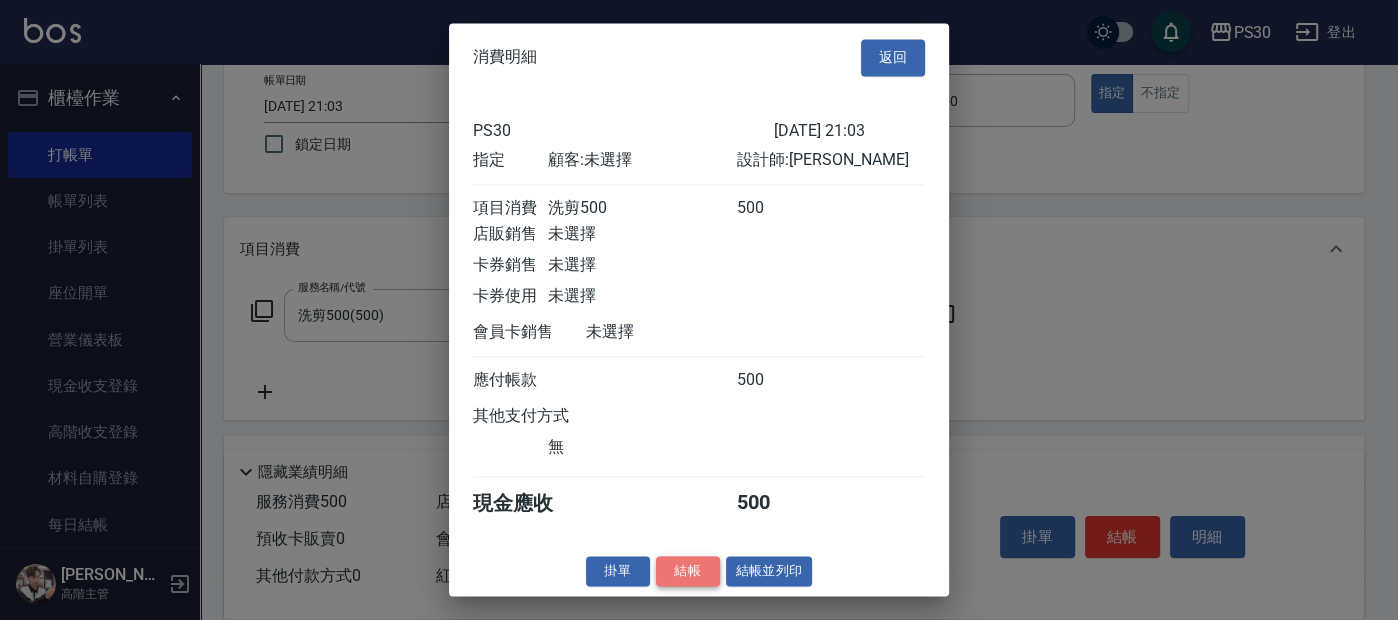 click on "結帳" at bounding box center [688, 571] 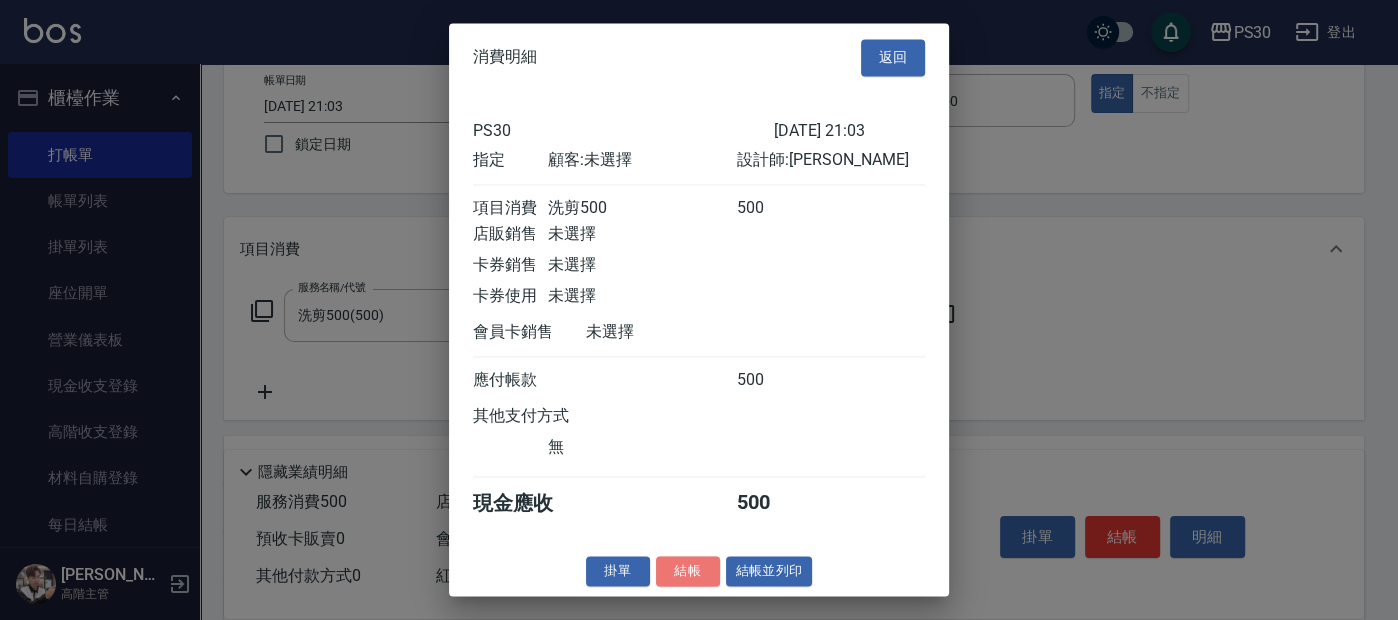 type 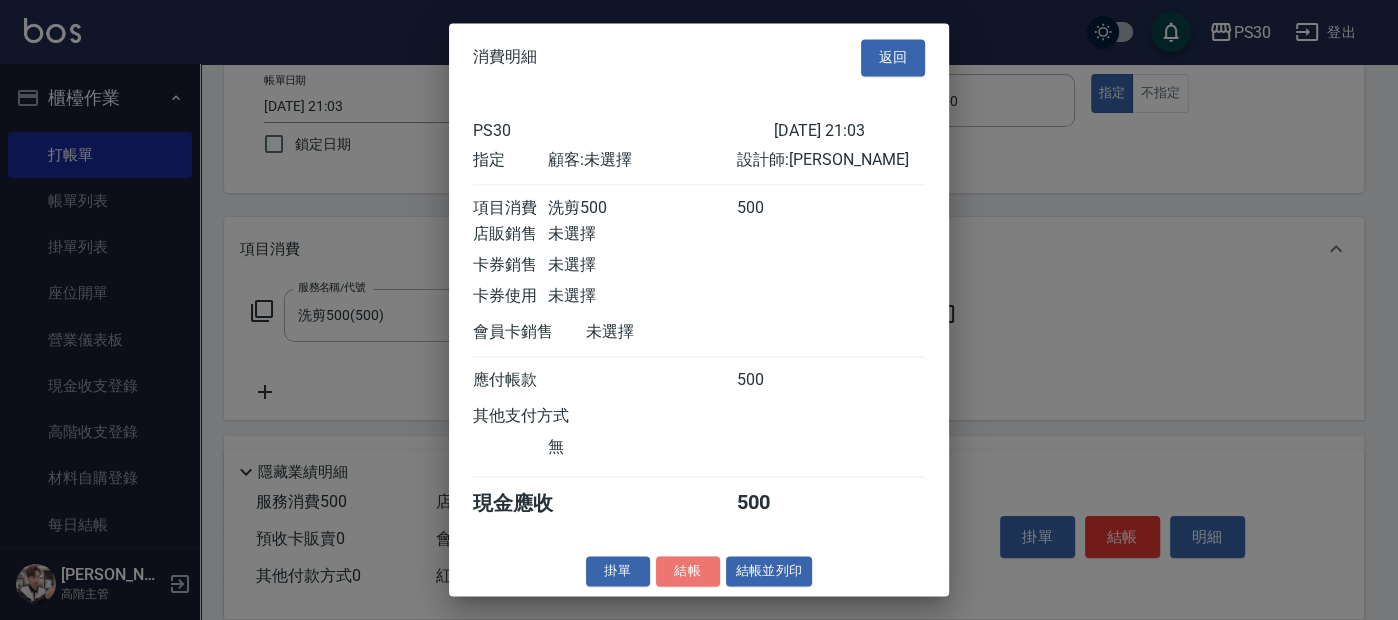 type 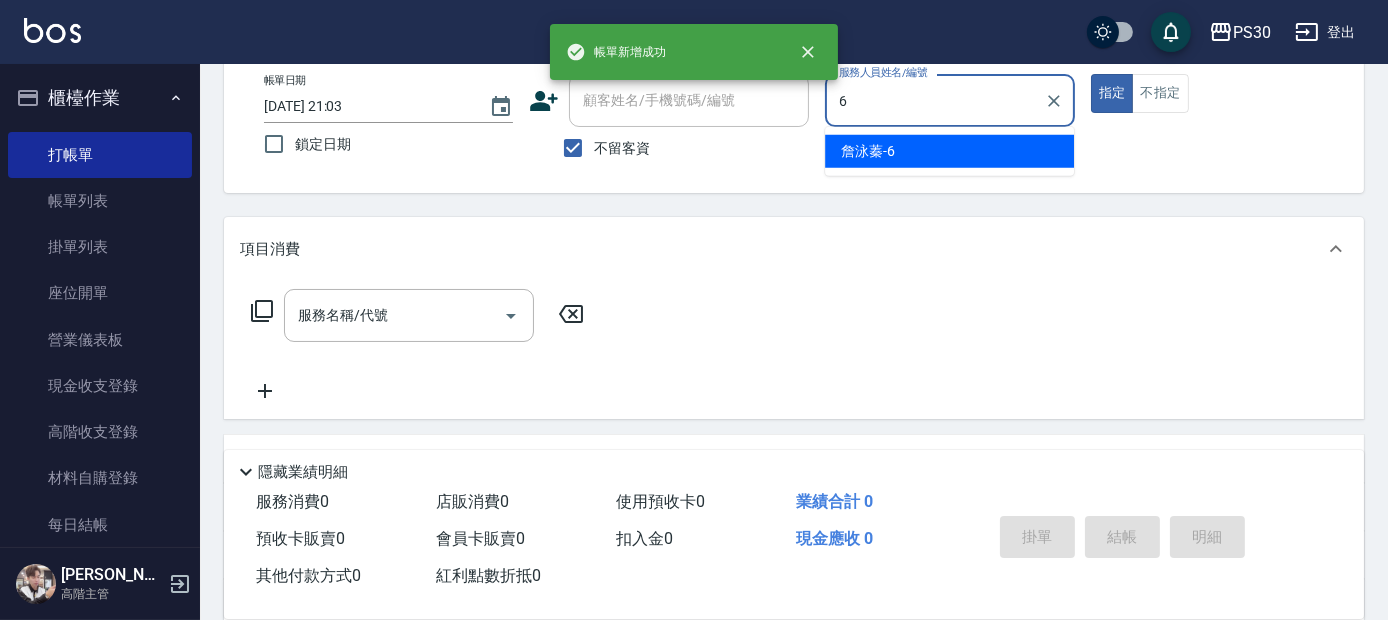 type on "詹泳蓁-6" 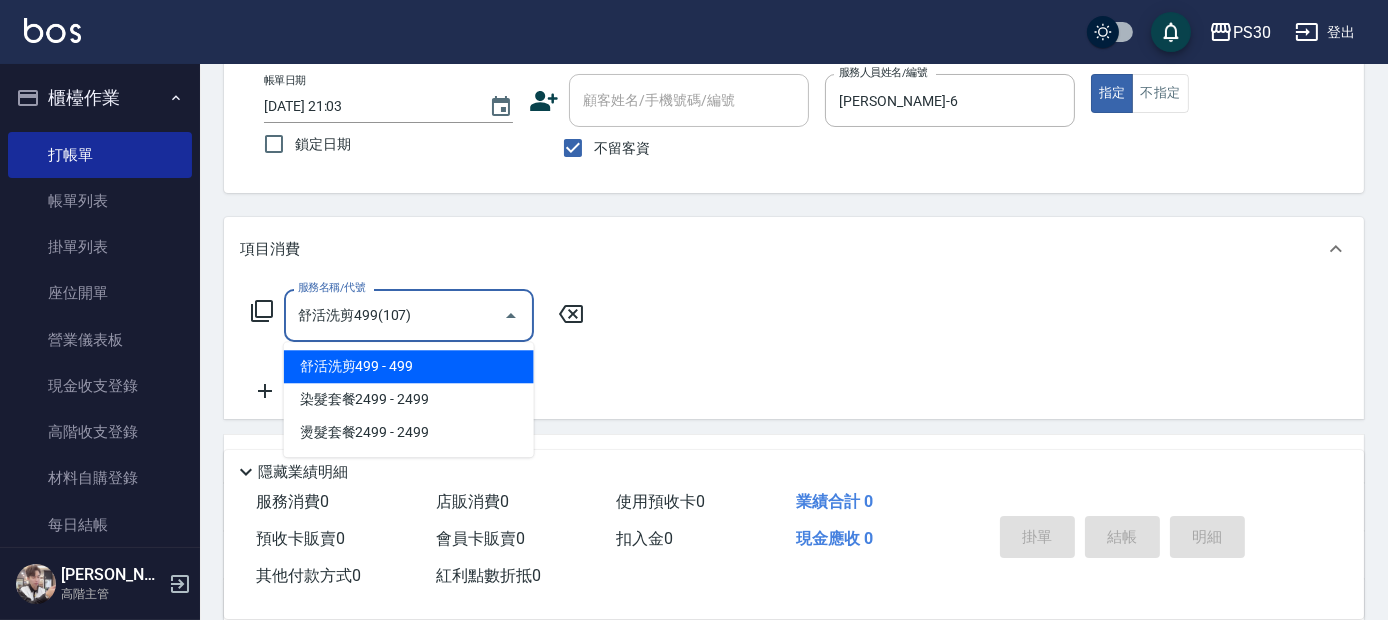 type on "舒活洗剪499(107)" 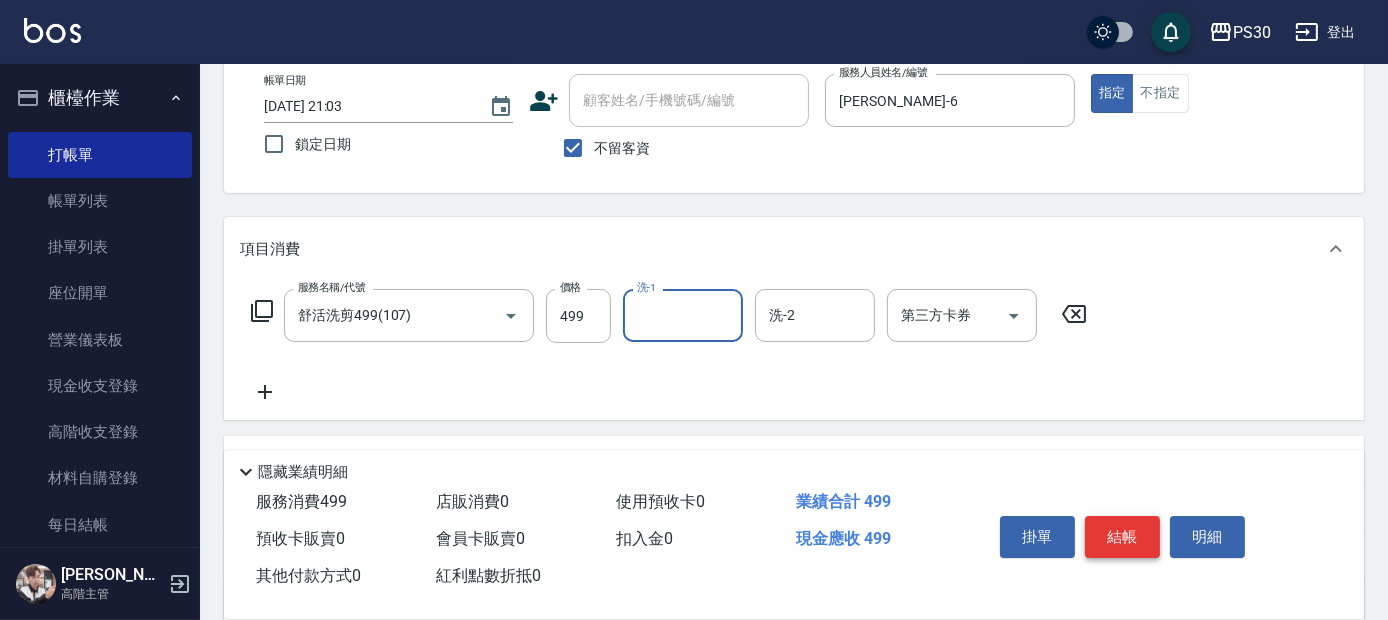 click on "結帳" at bounding box center [1122, 537] 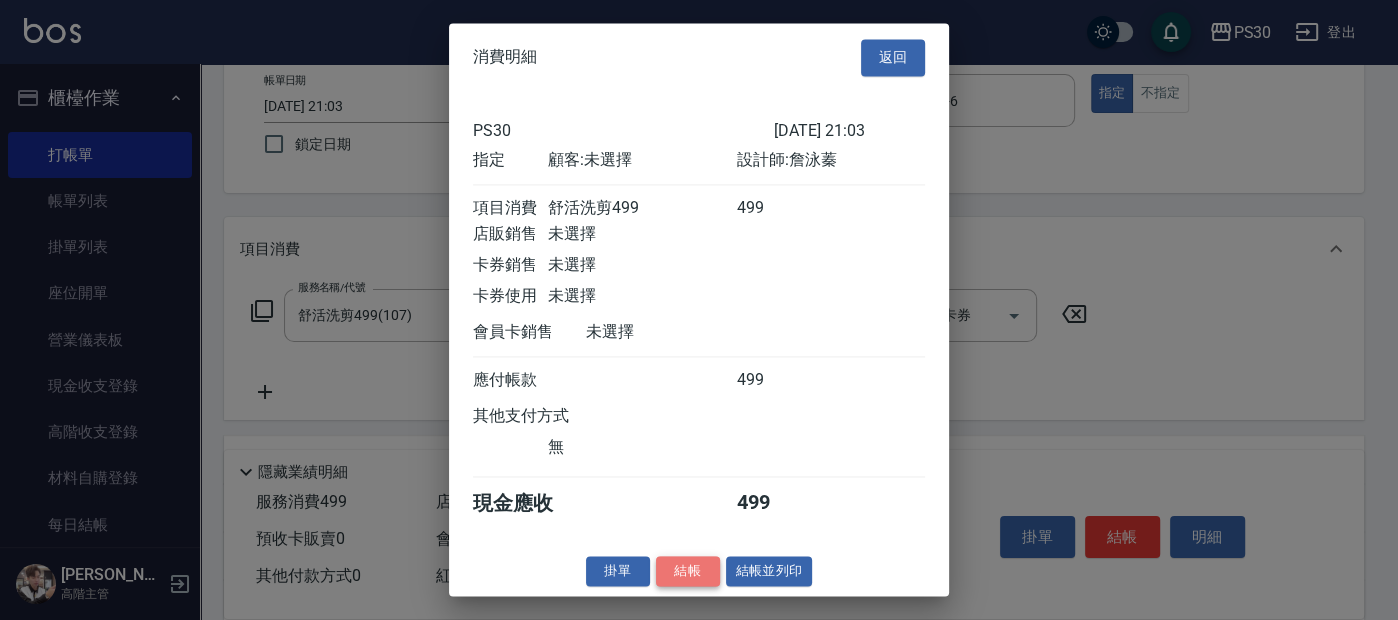 click on "結帳" at bounding box center (688, 571) 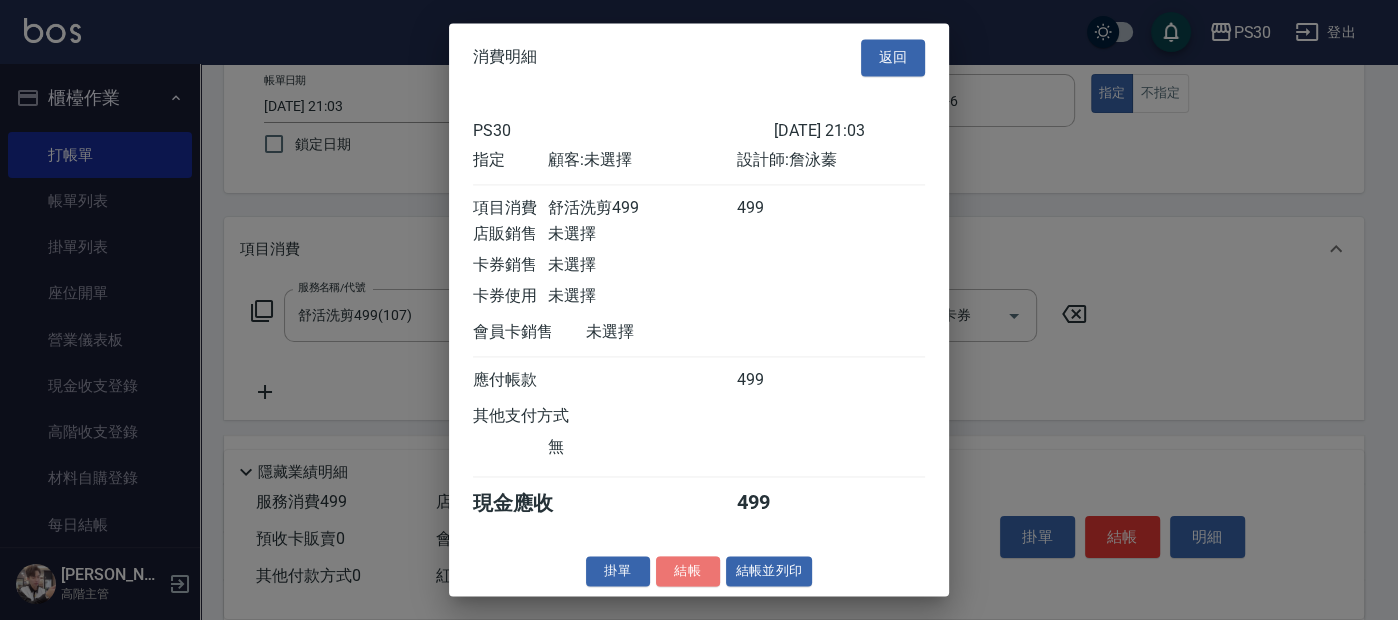 type 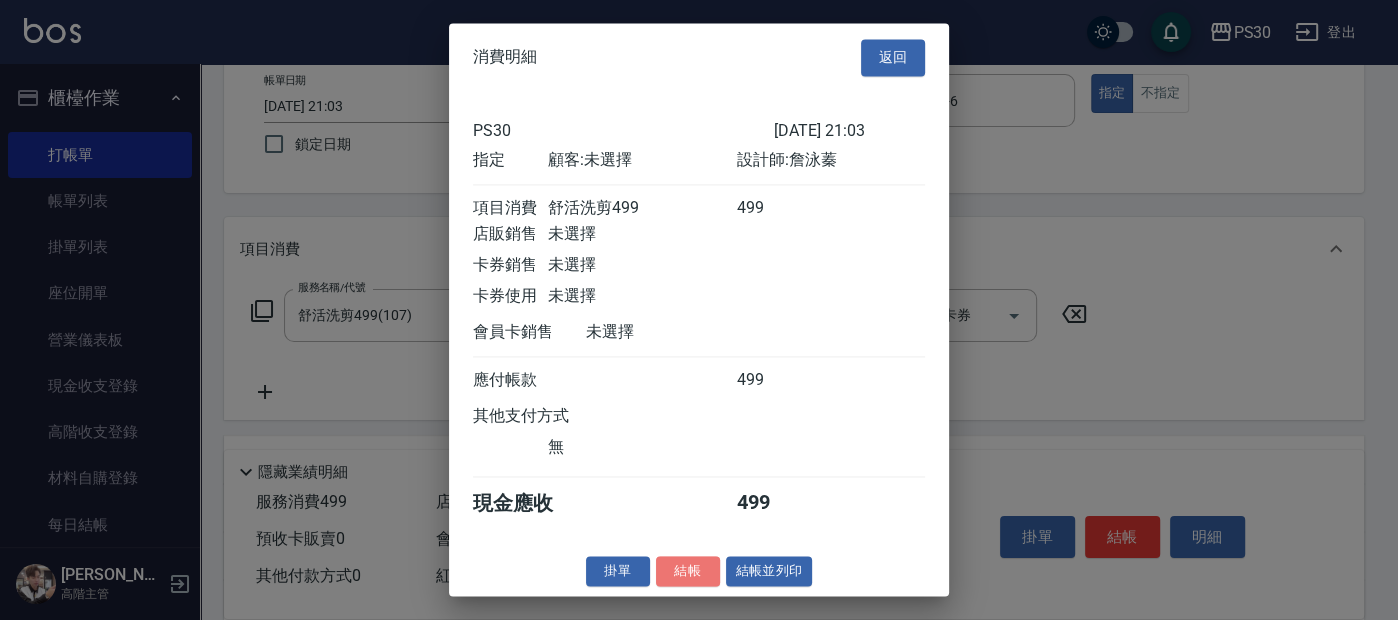 type 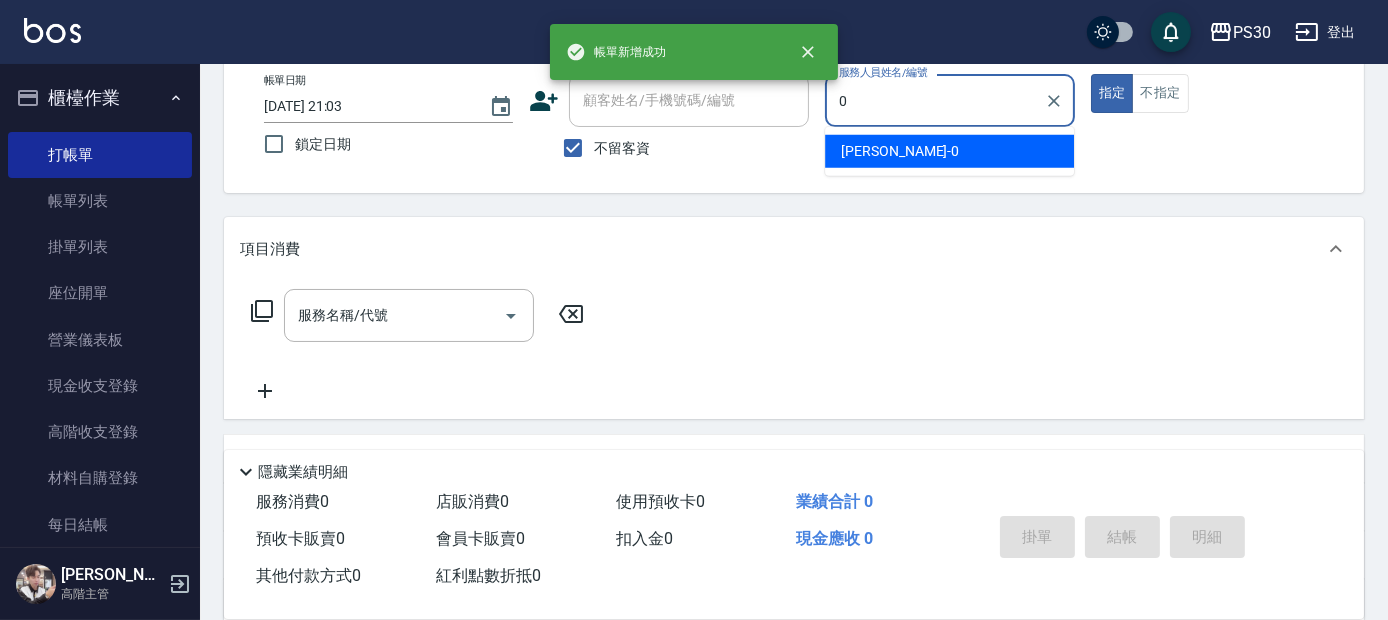 type on "廖金城-0" 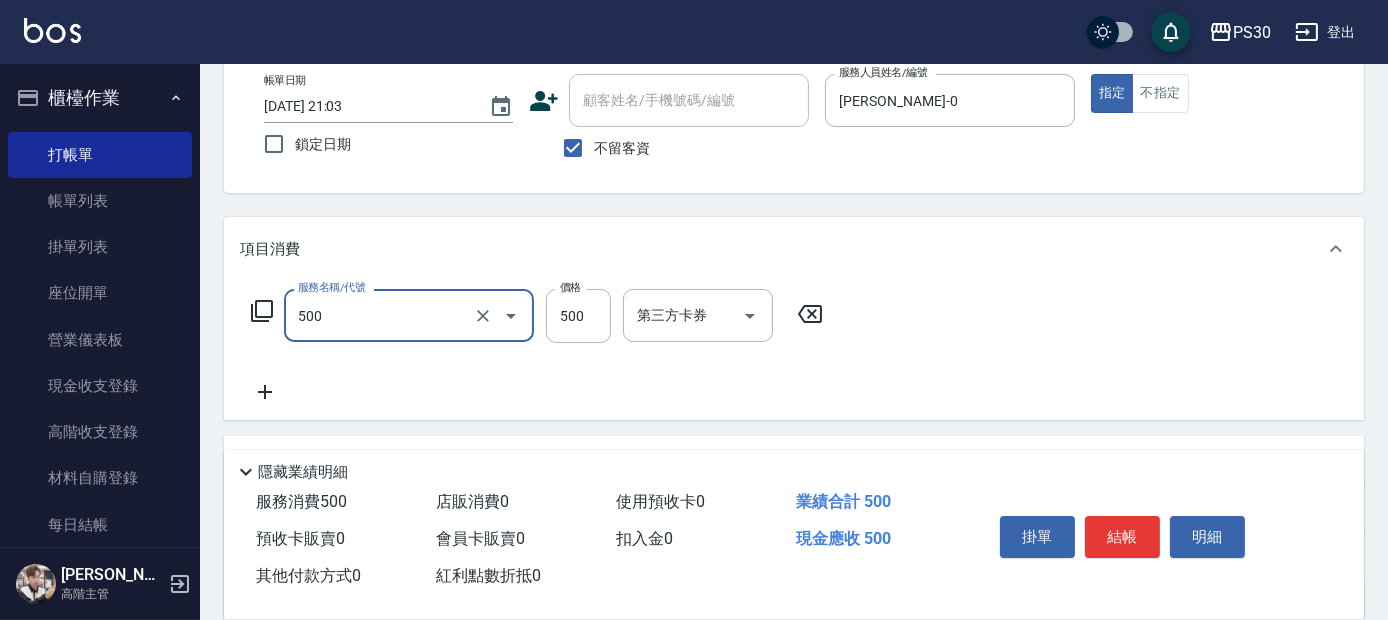 type on "洗剪500(500)" 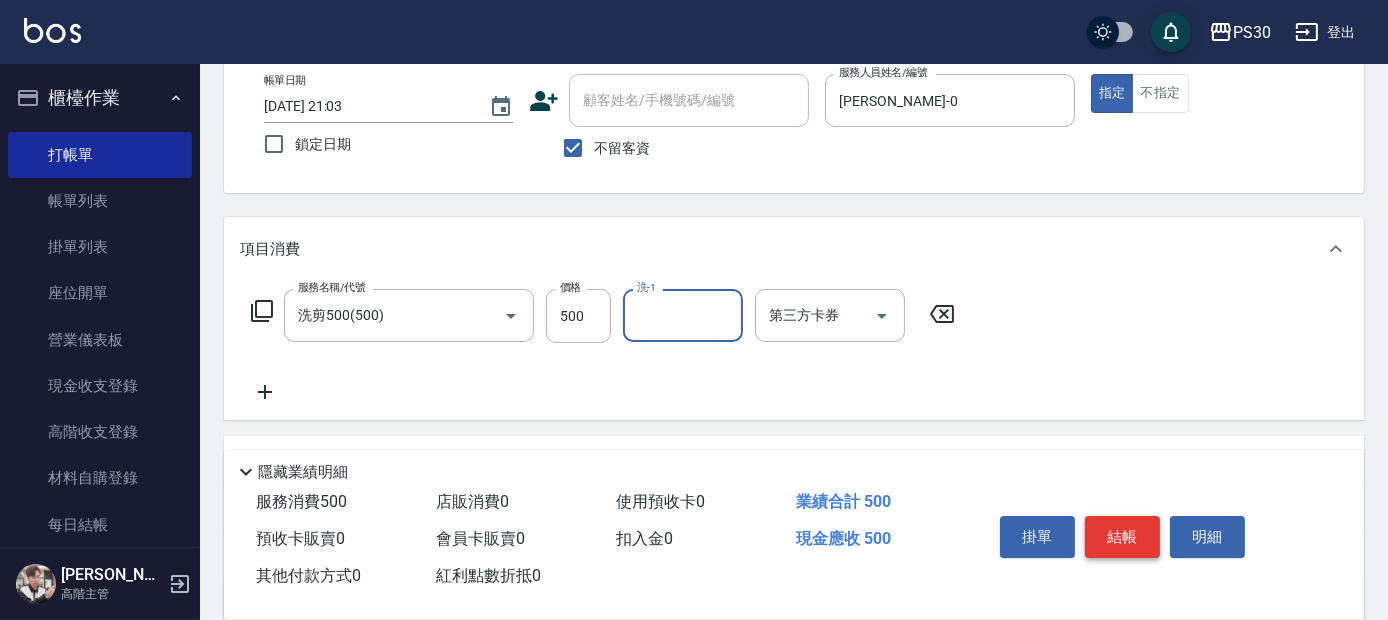 click on "結帳" at bounding box center (1122, 537) 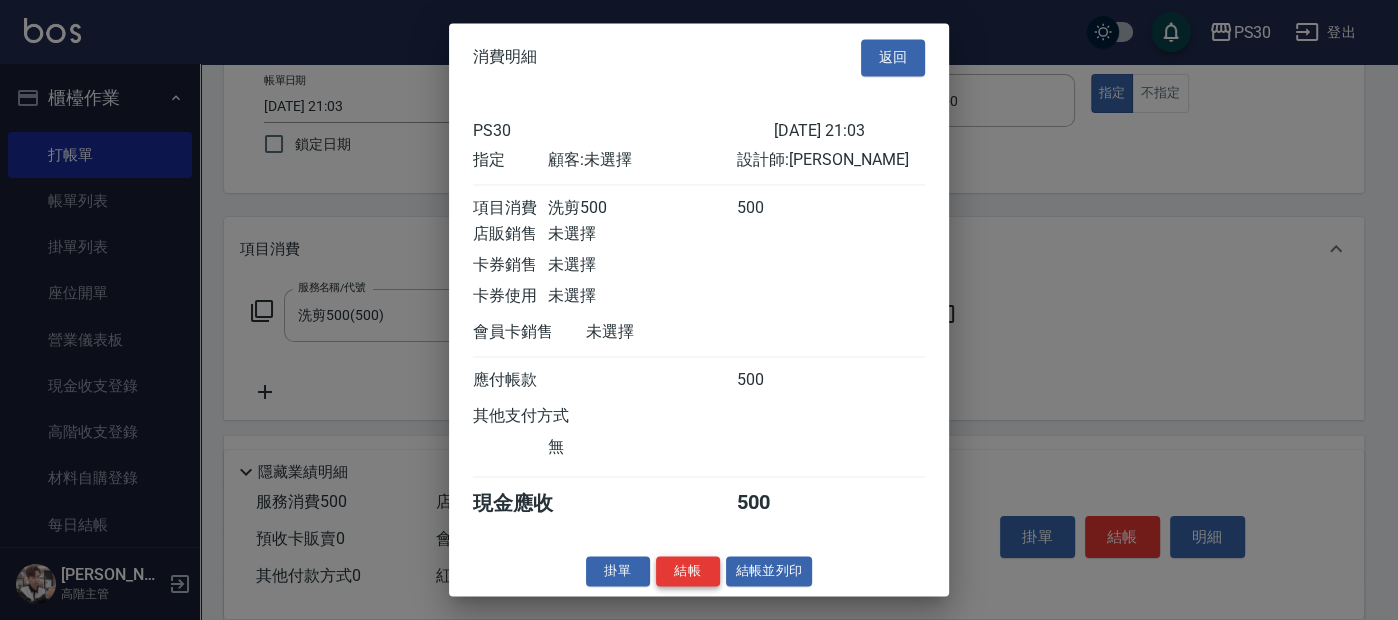 click on "結帳" at bounding box center [688, 571] 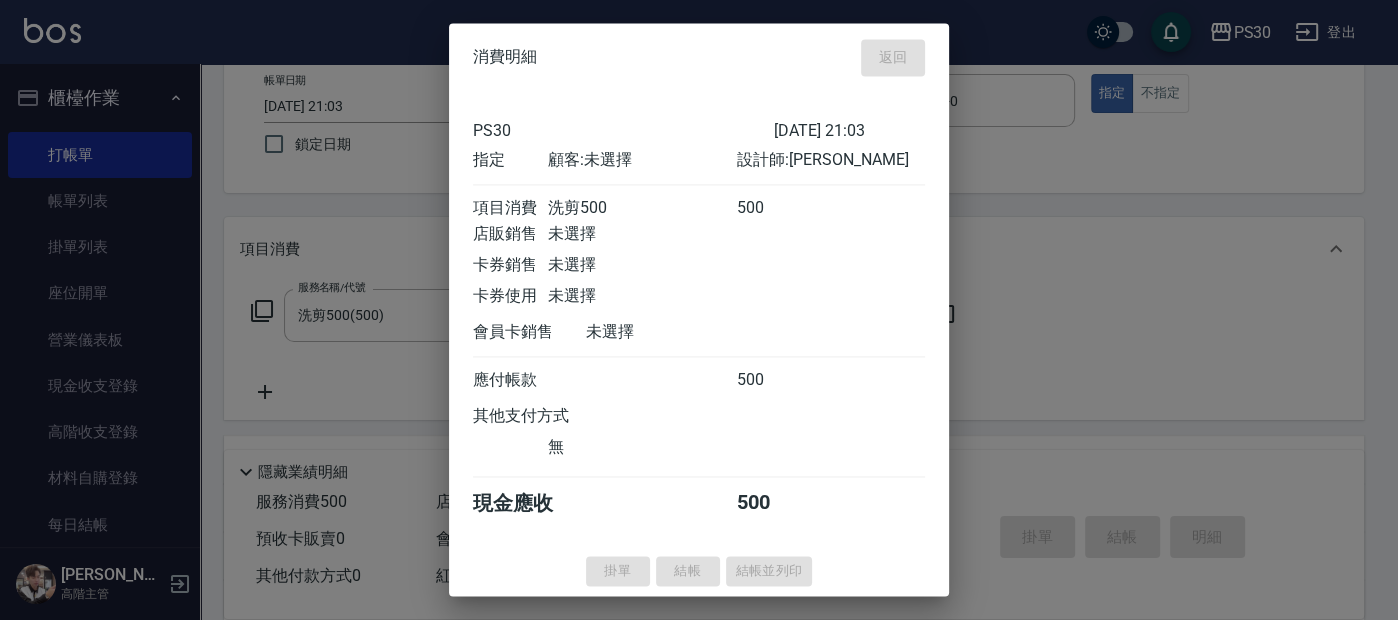 type 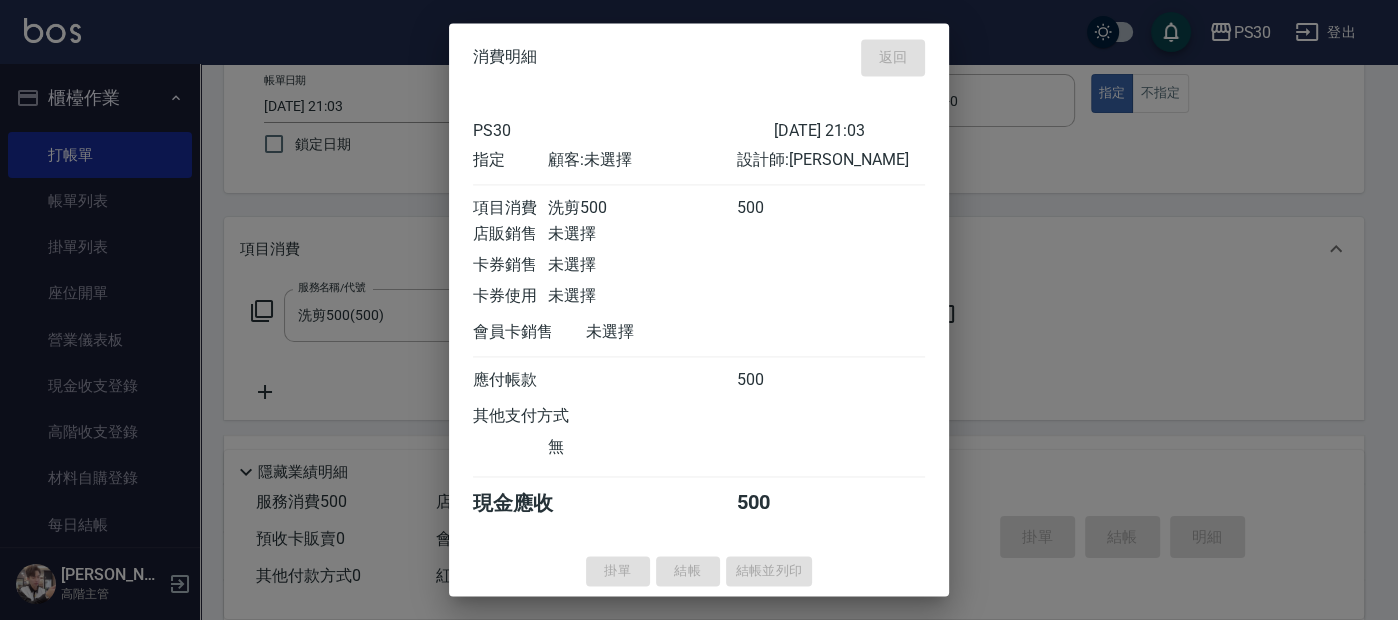 type 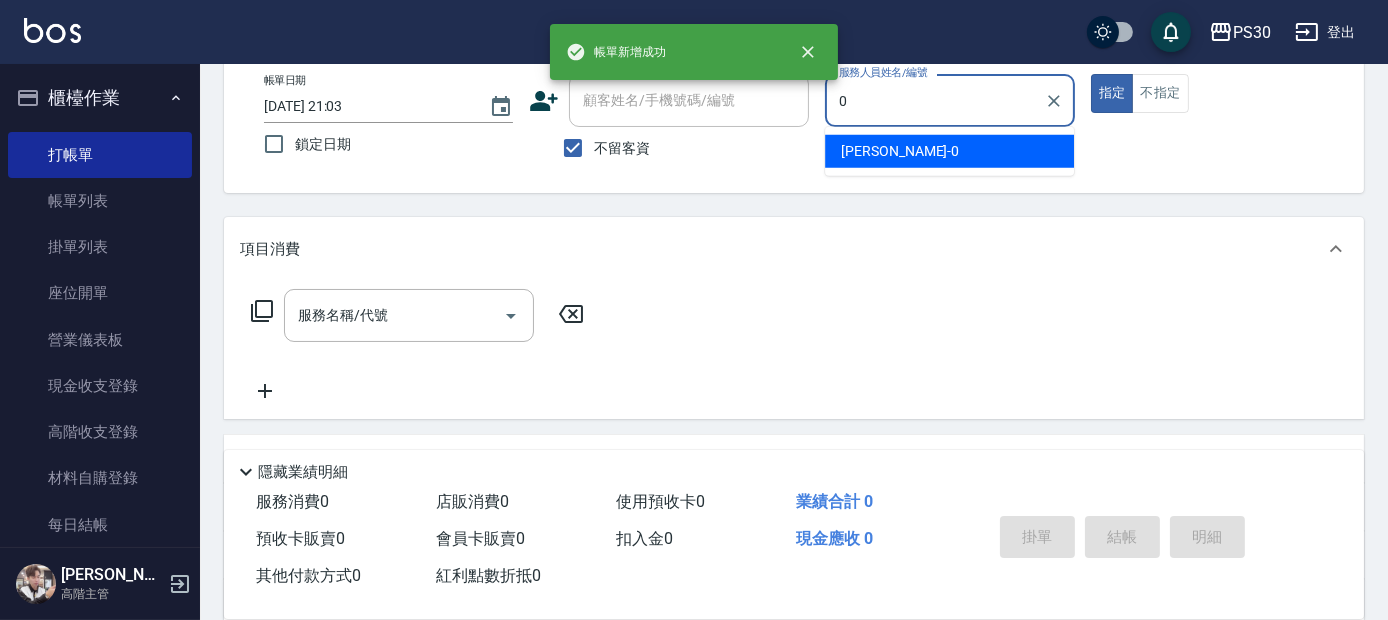 type on "廖金城-0" 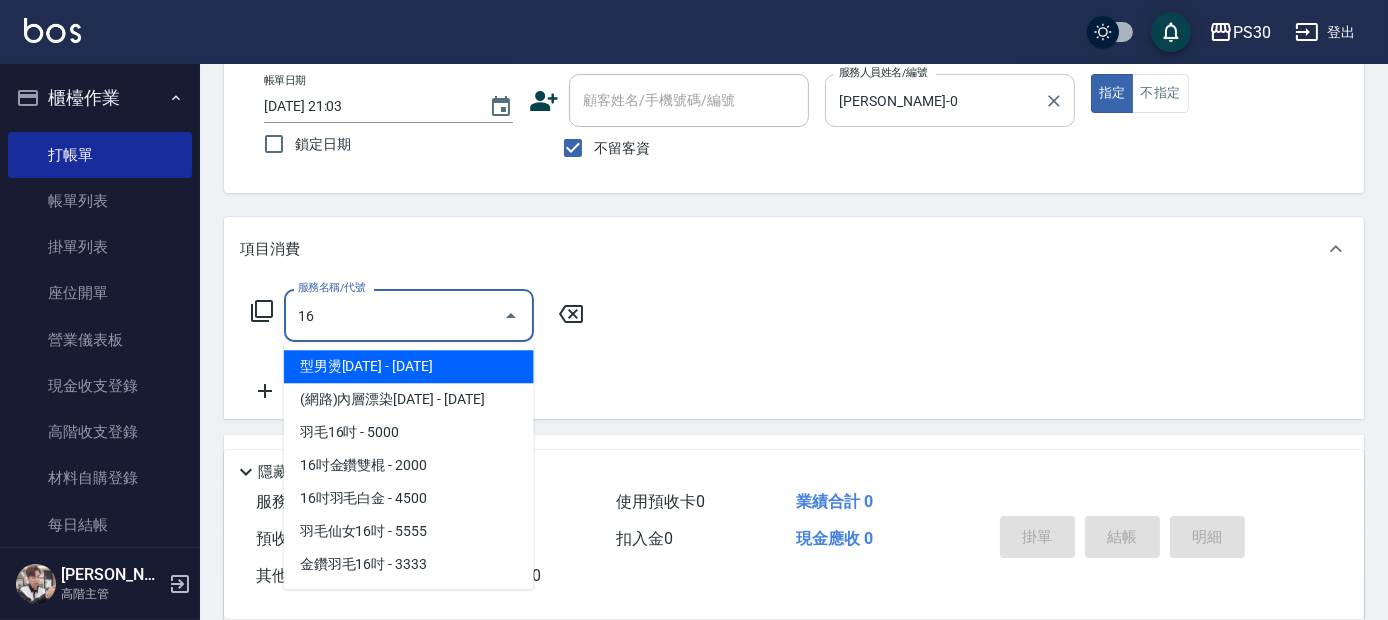 type on "1" 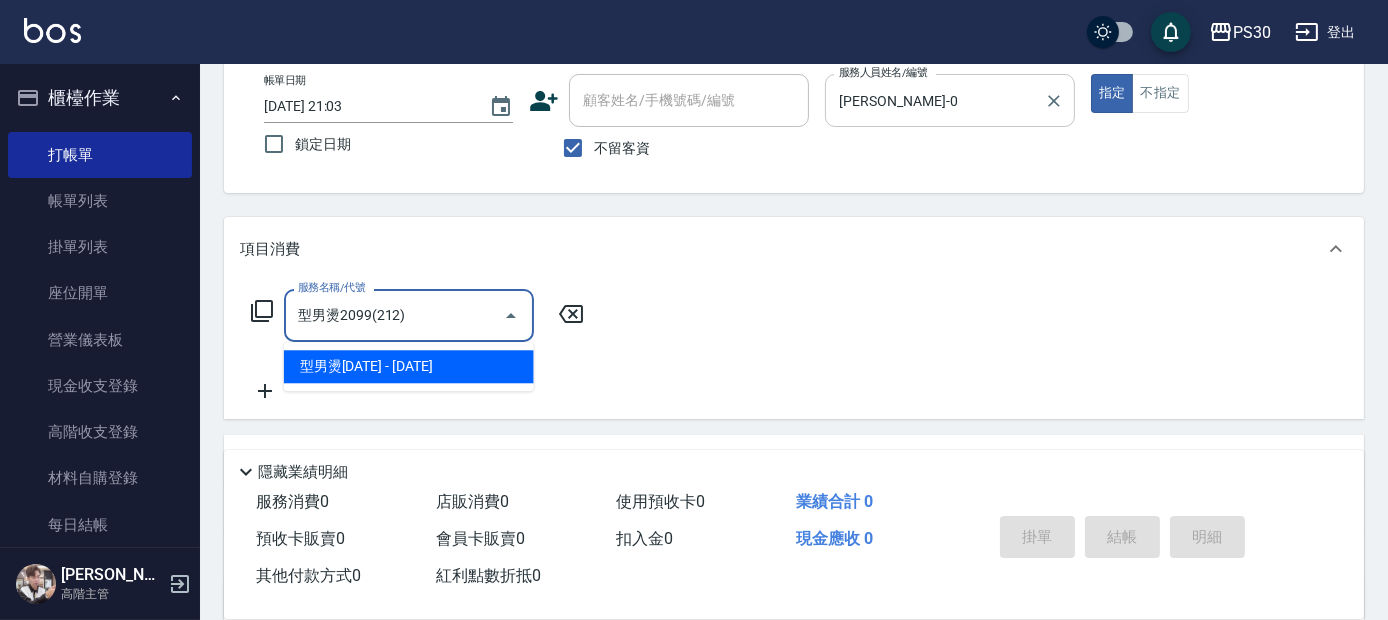 type on "型男燙2099(212)" 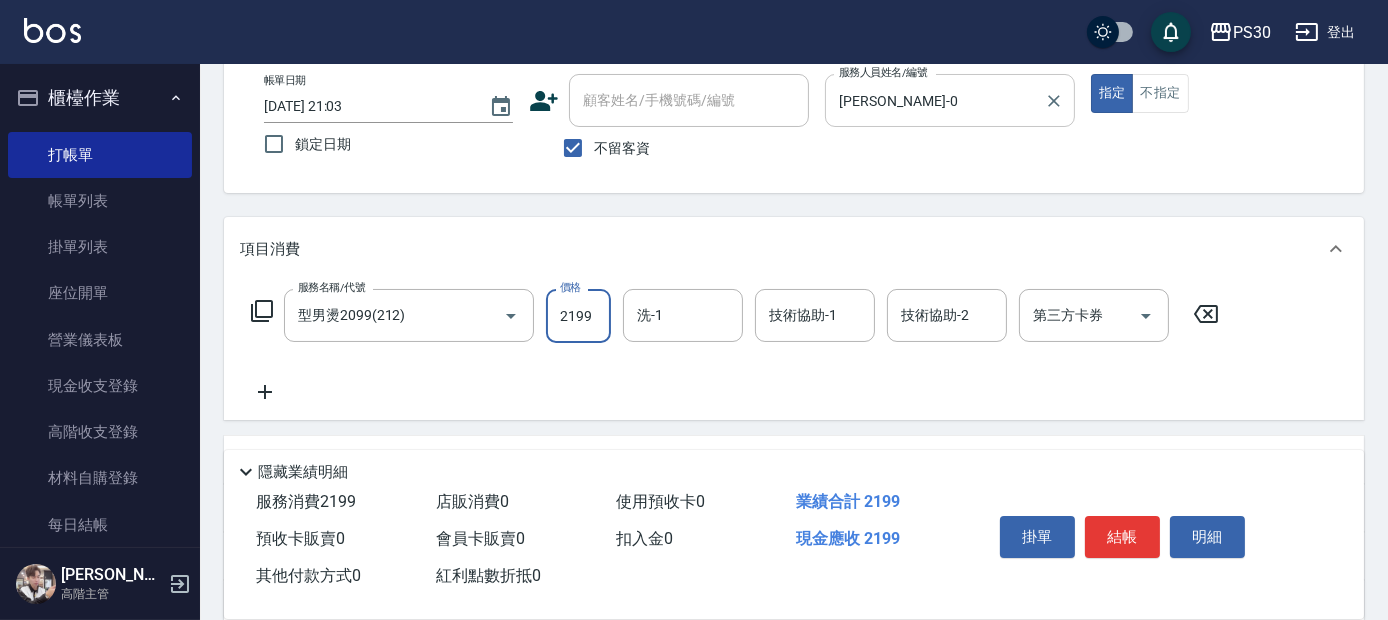 type on "2199" 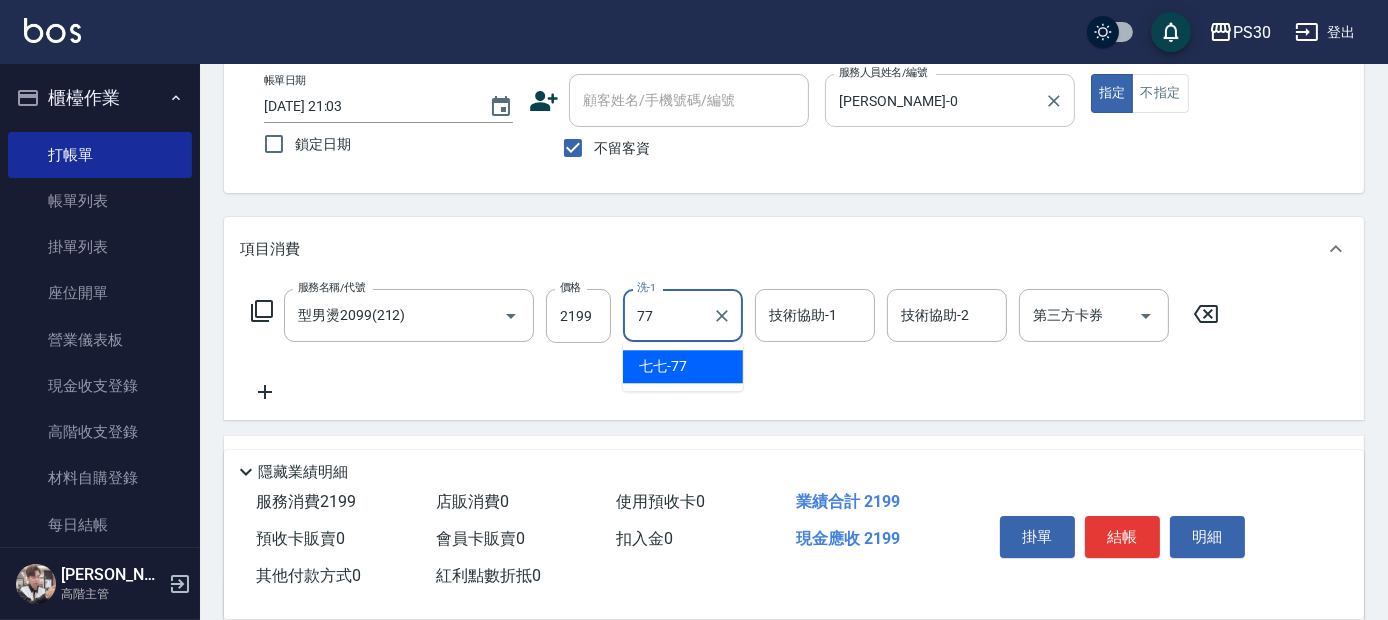 type on "七七-77" 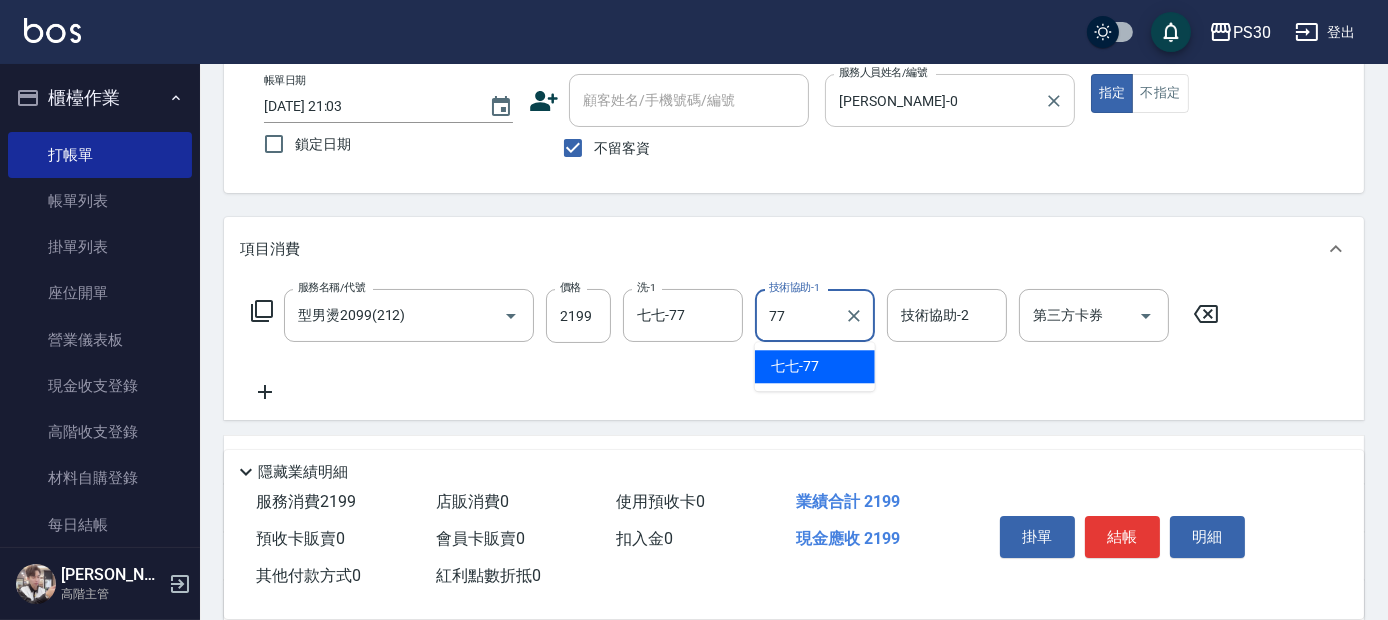 type on "七七-77" 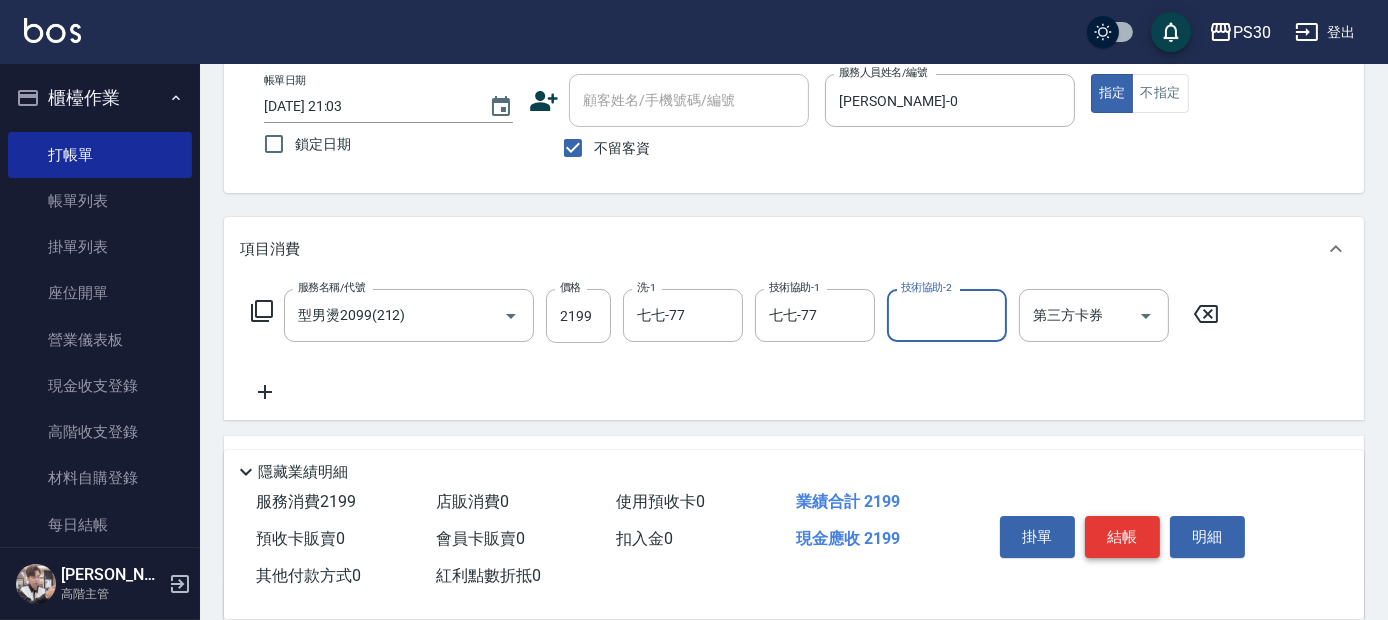 drag, startPoint x: 1123, startPoint y: 534, endPoint x: 1121, endPoint y: 514, distance: 20.09975 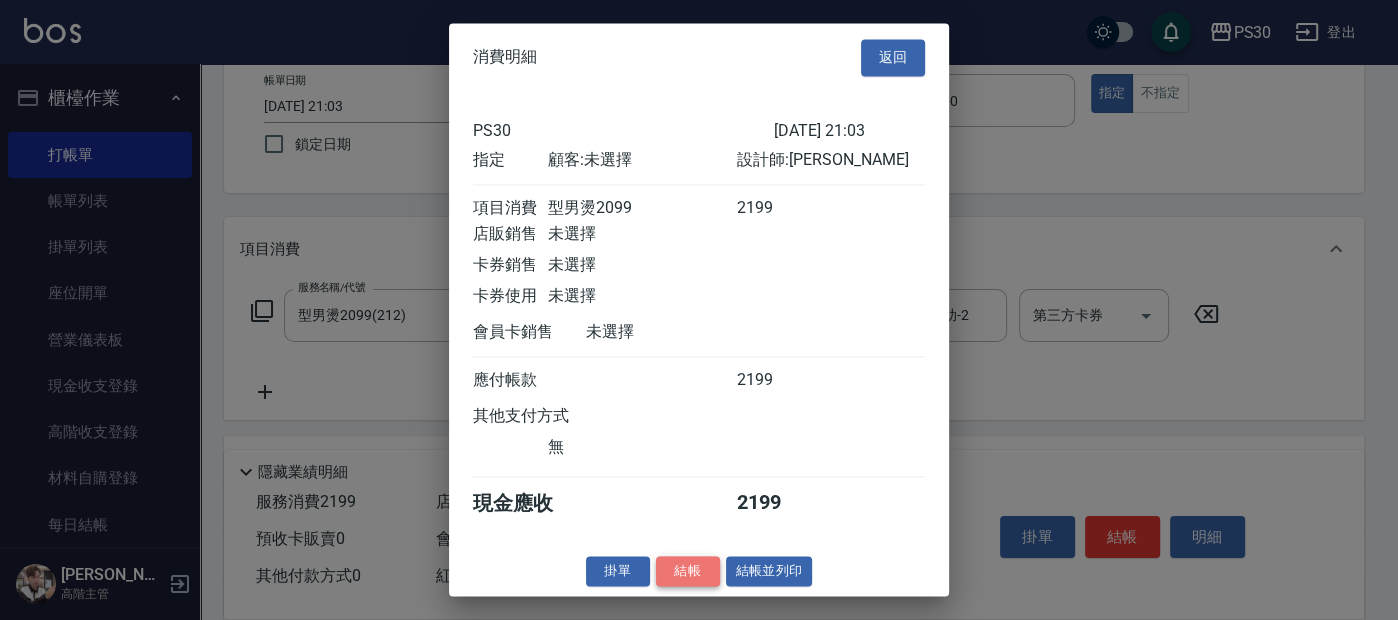 click on "結帳" at bounding box center [688, 571] 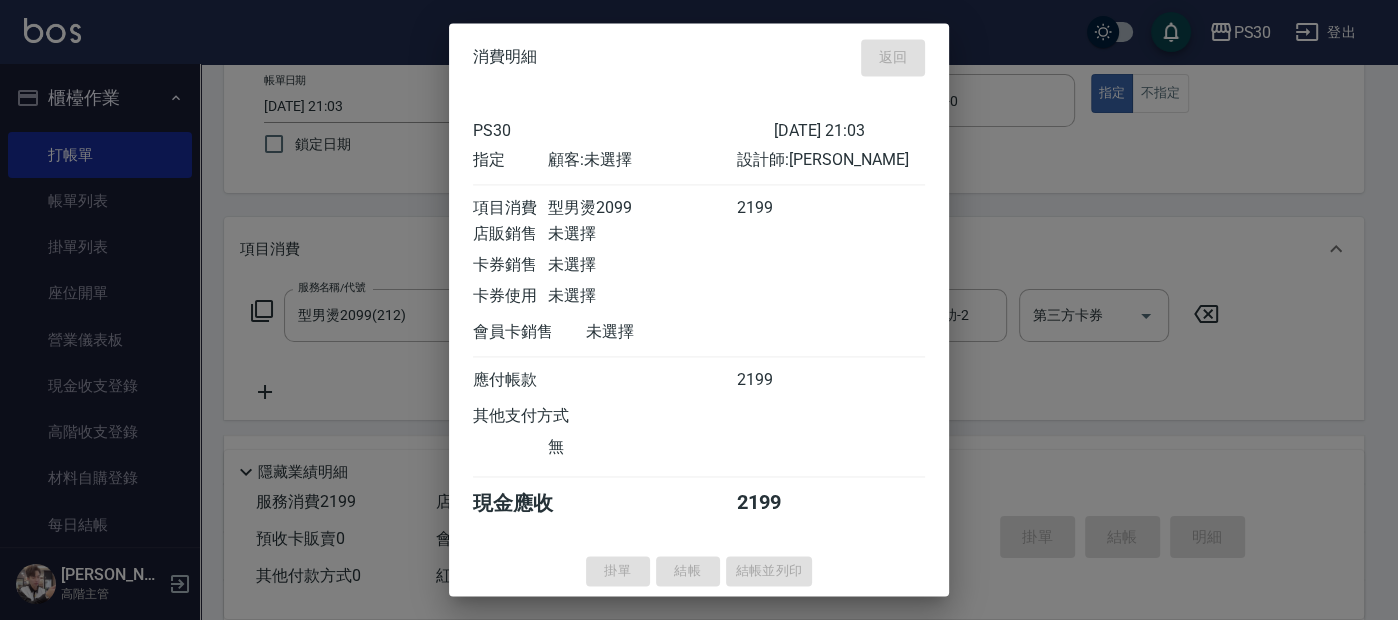 type on "2025/07/15 21:04" 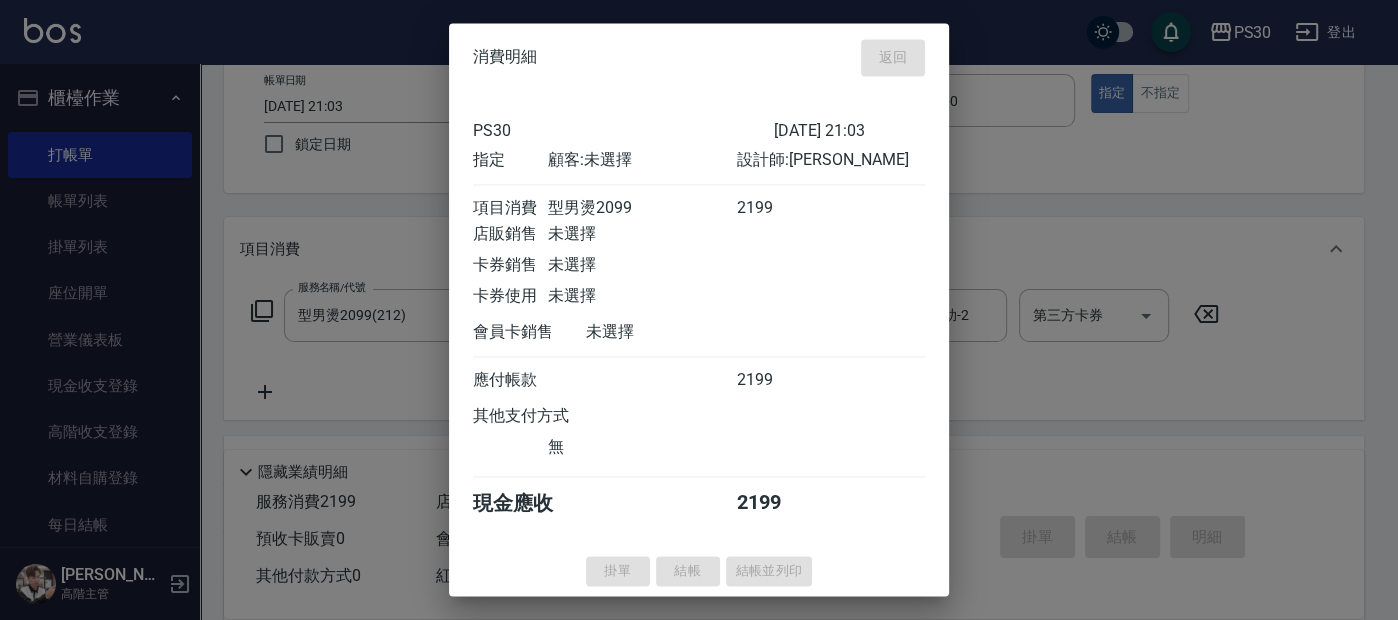 type 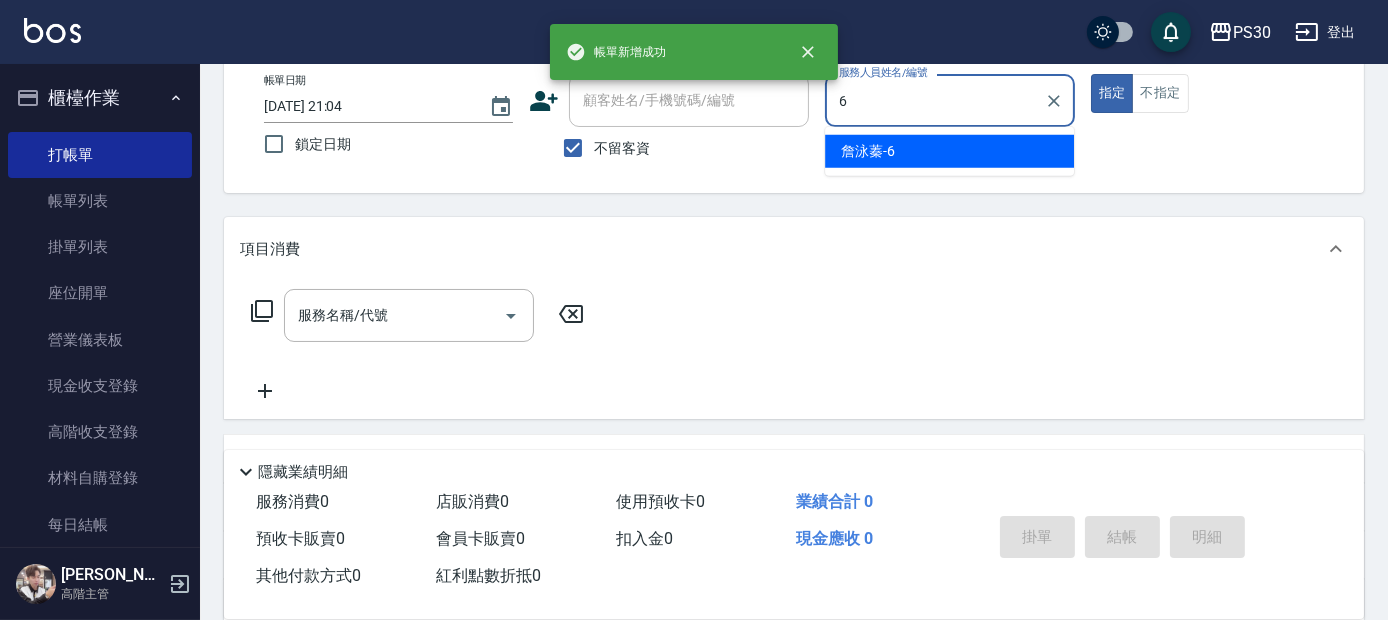type on "詹泳蓁-6" 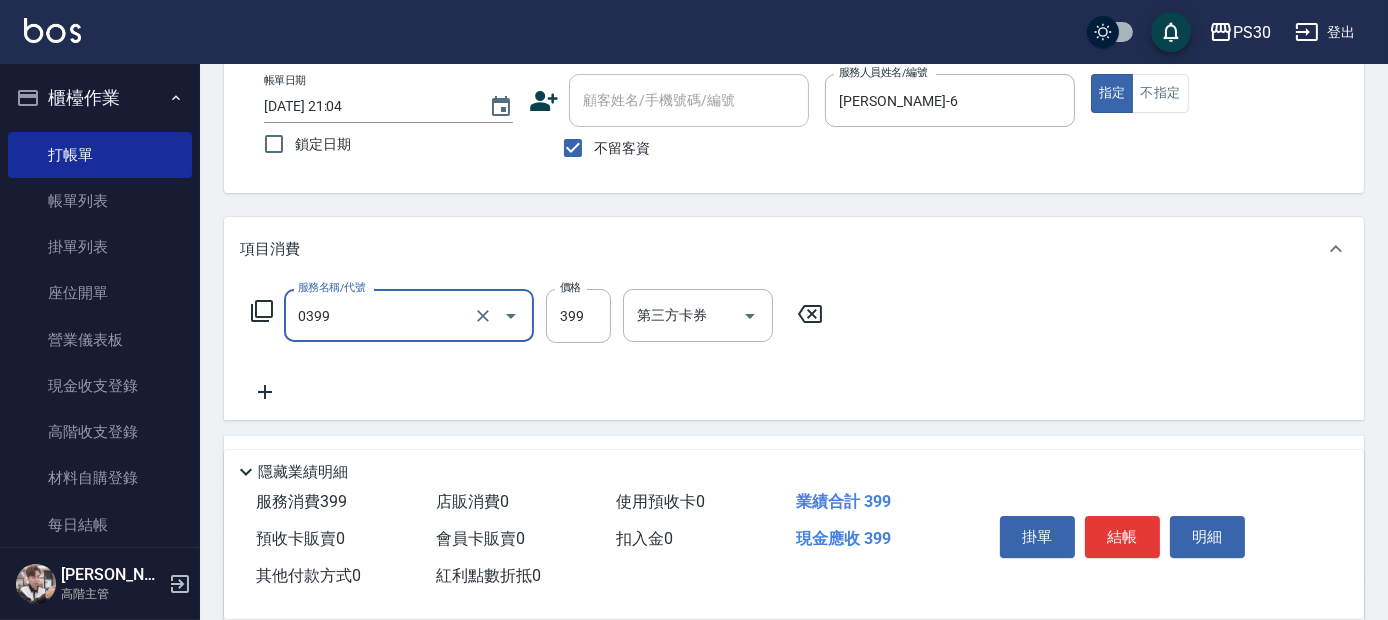 type on "海鹽洗(0399)" 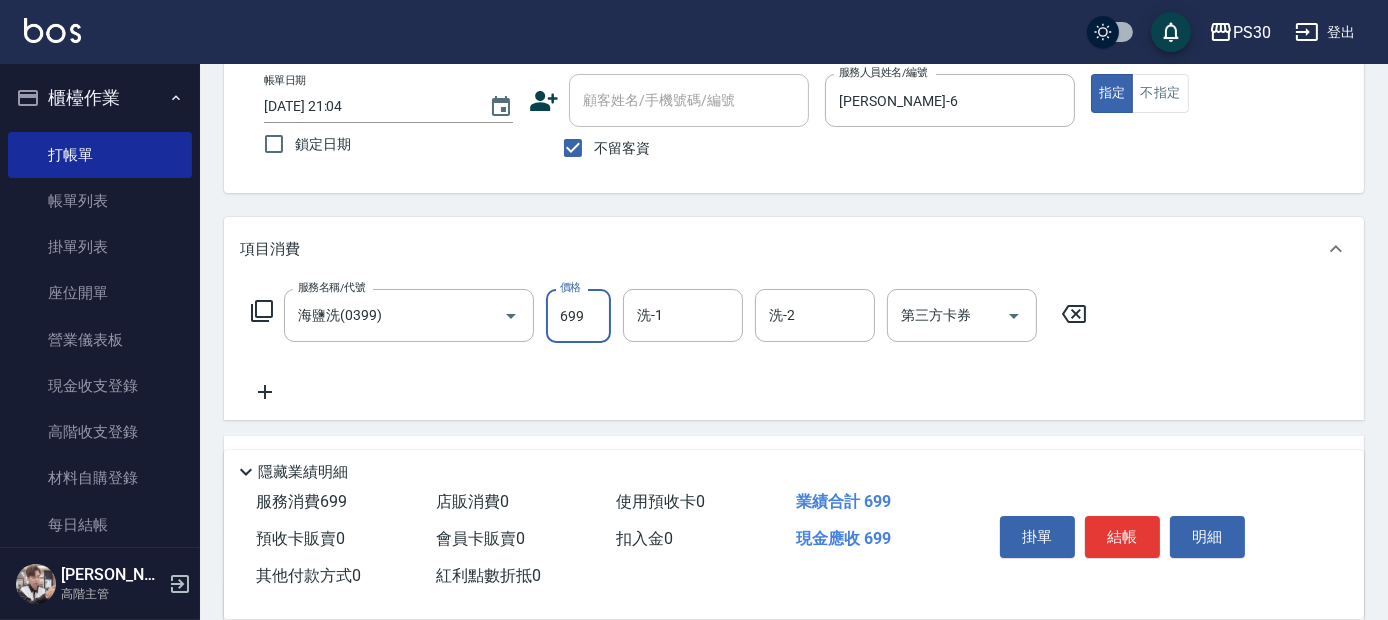 type on "699" 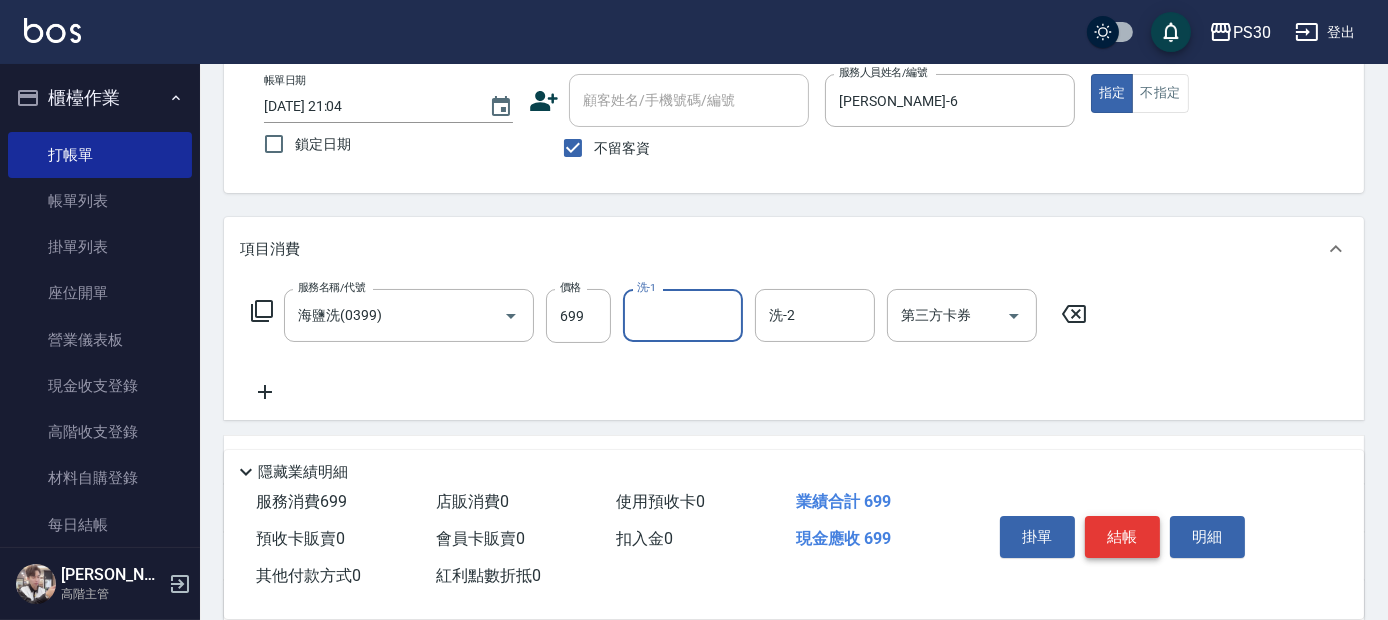 click on "結帳" at bounding box center (1122, 537) 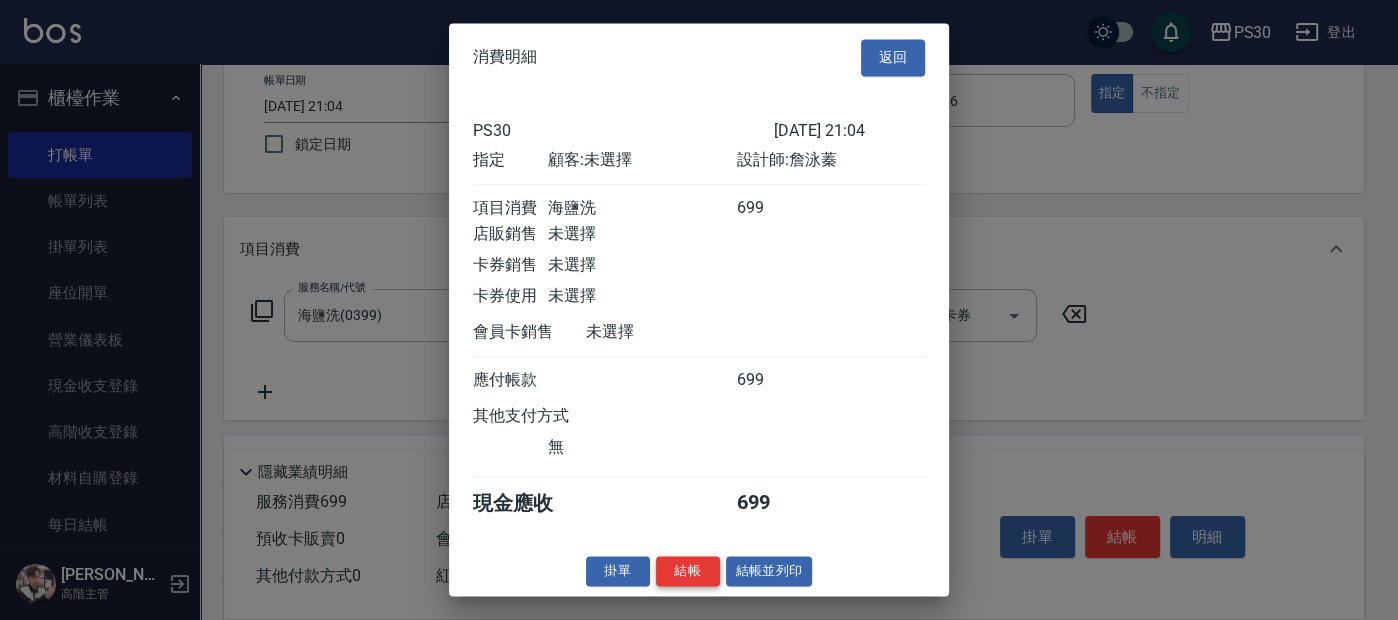 click on "結帳" at bounding box center (688, 571) 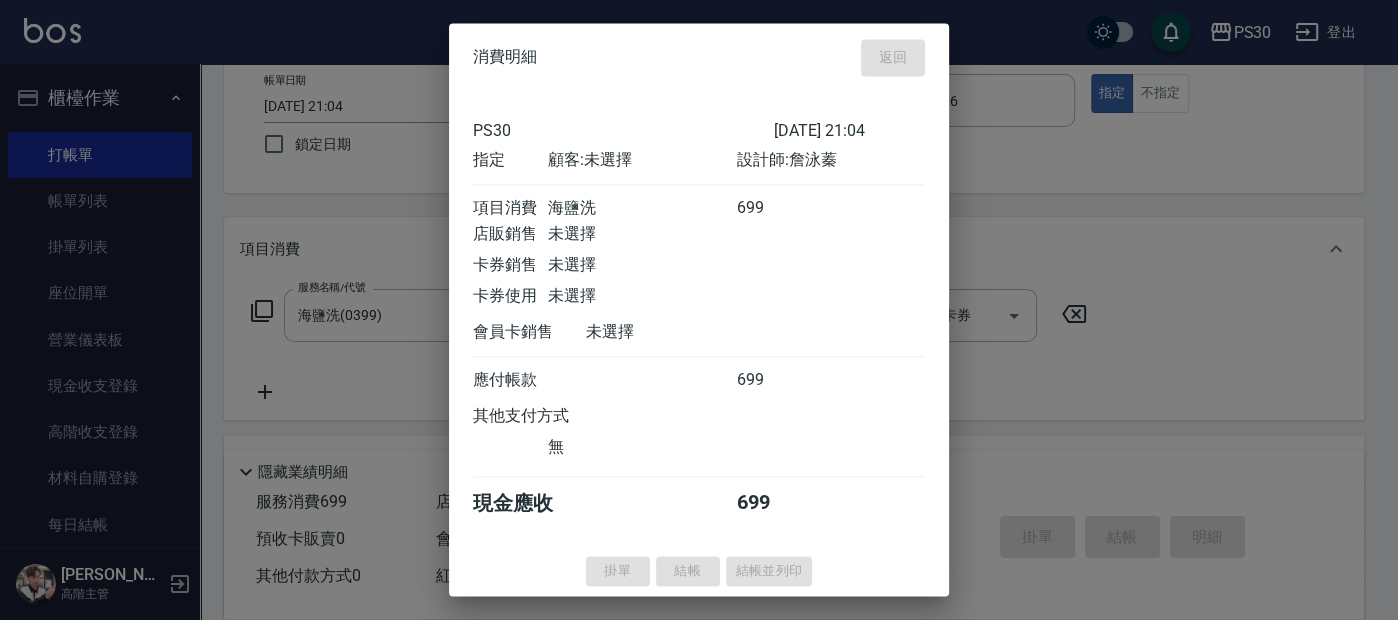 type 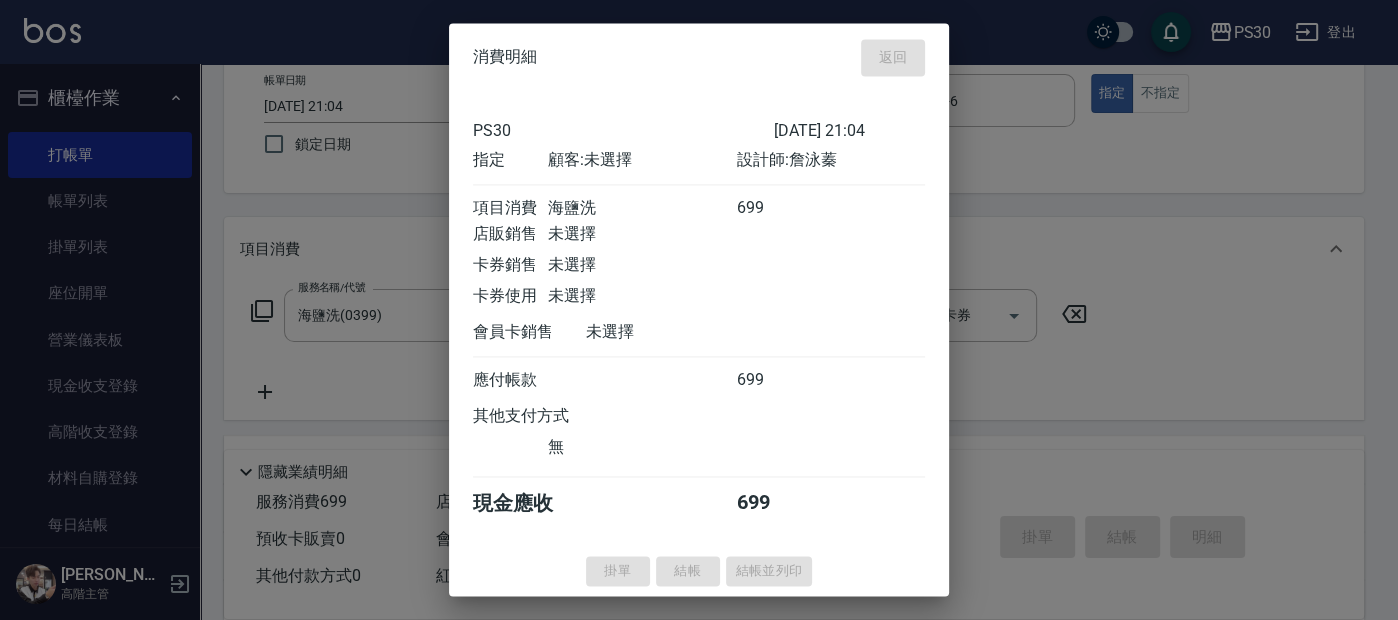 type 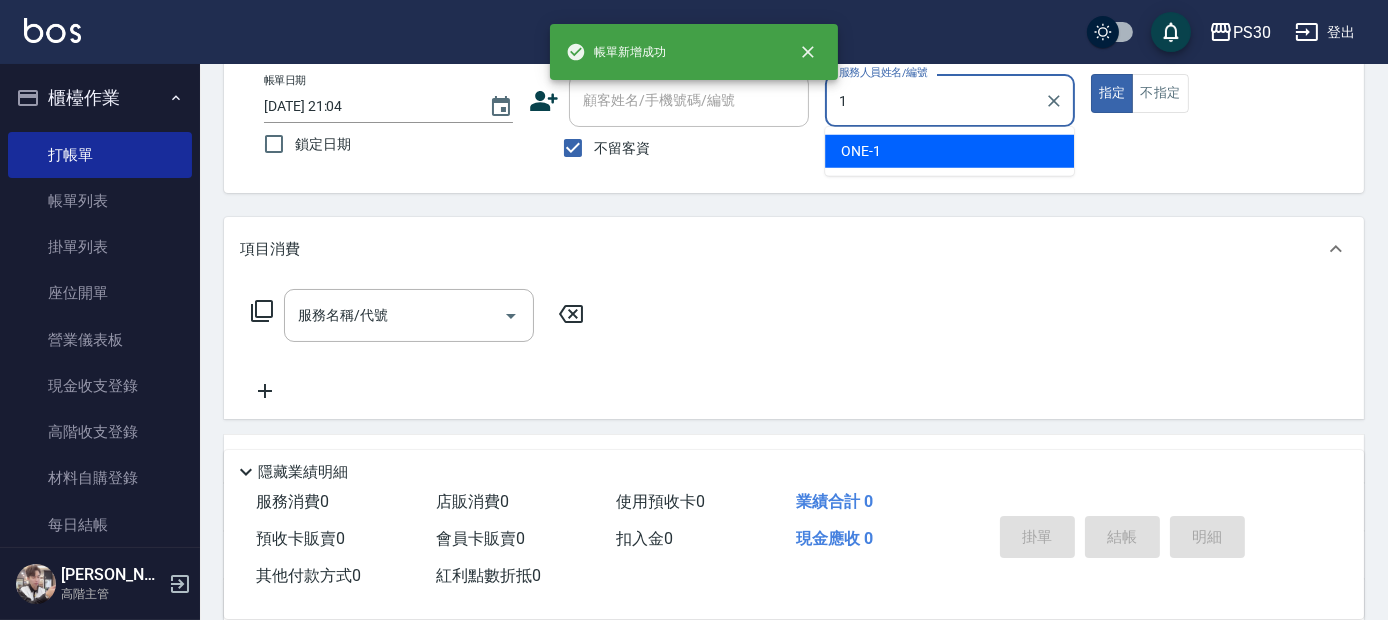 type on "ONE-1" 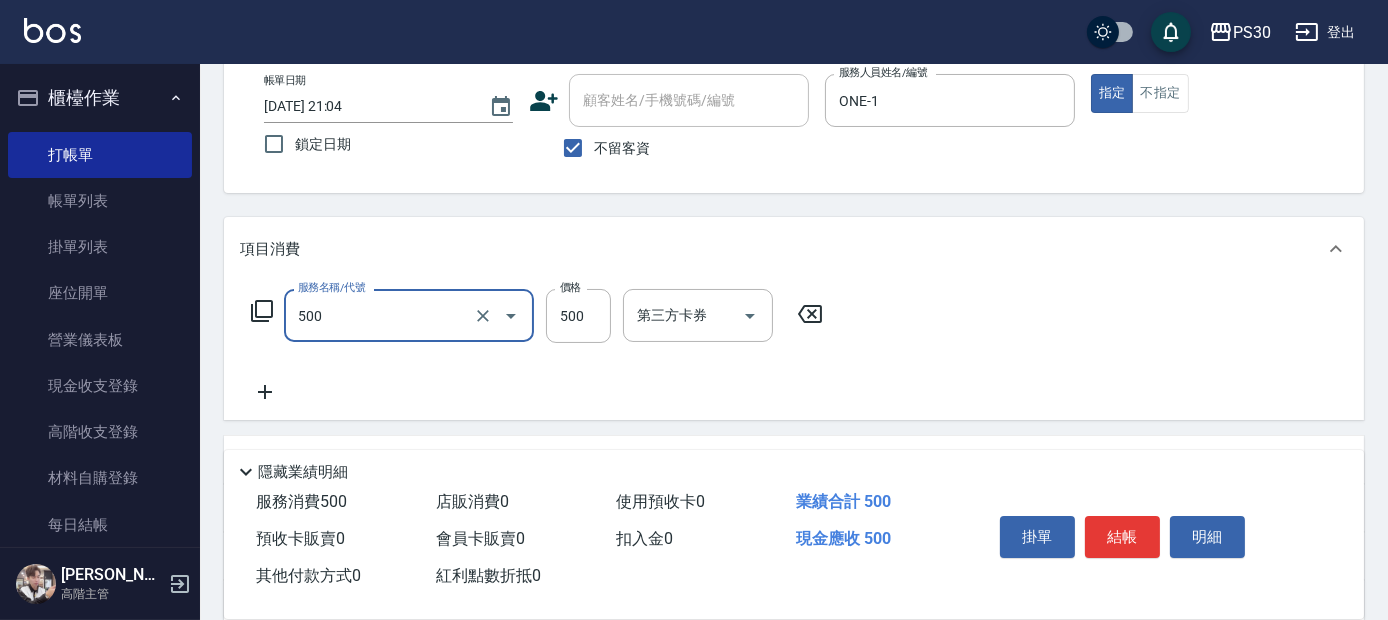 type on "洗剪500(500)" 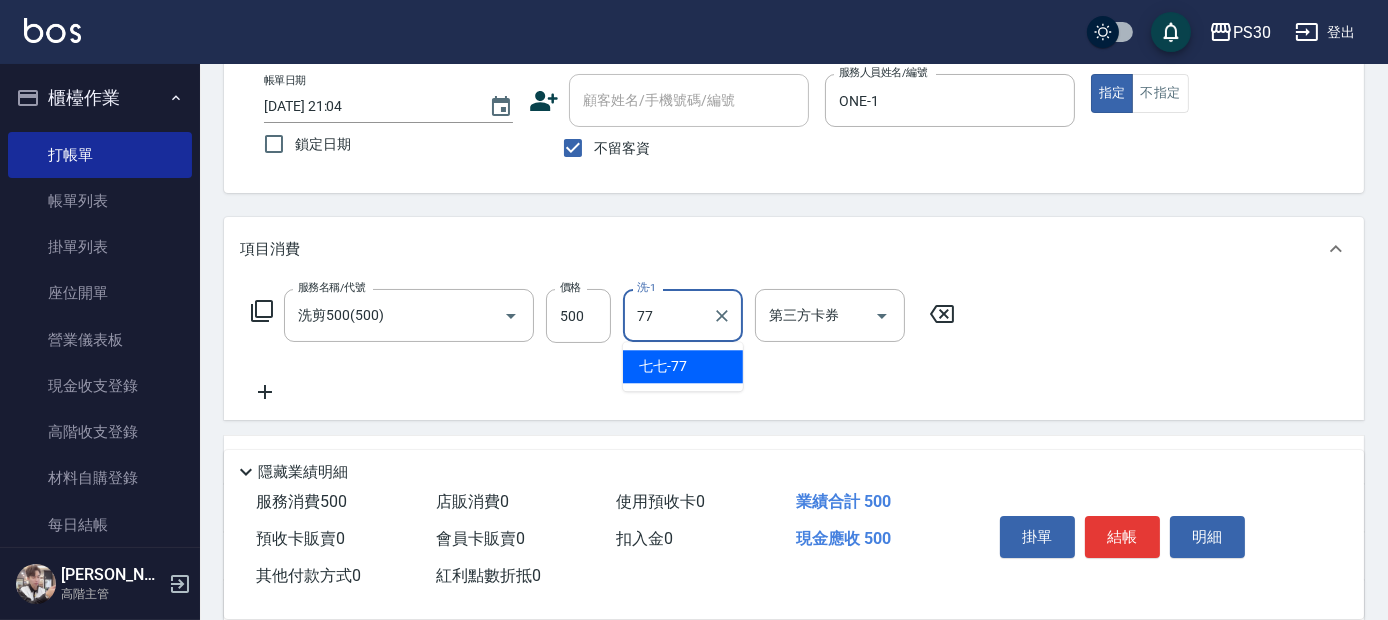 type on "七七-77" 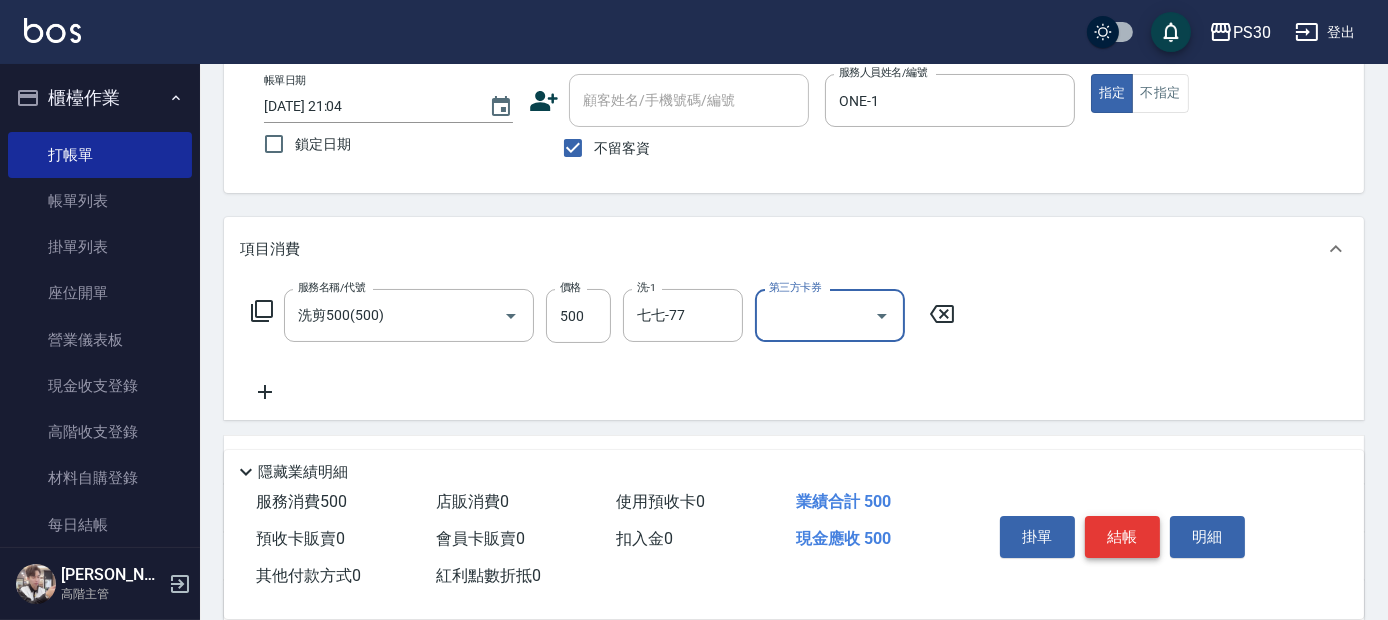 click on "結帳" at bounding box center [1122, 537] 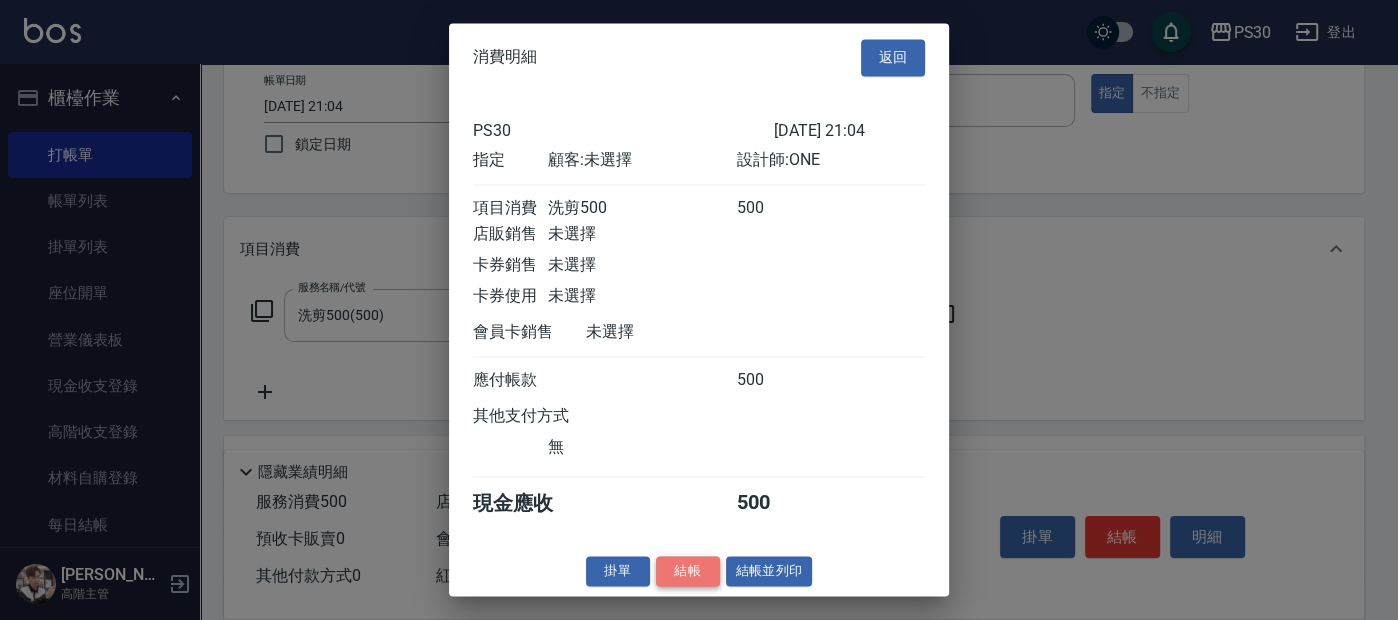 click on "結帳" at bounding box center [688, 571] 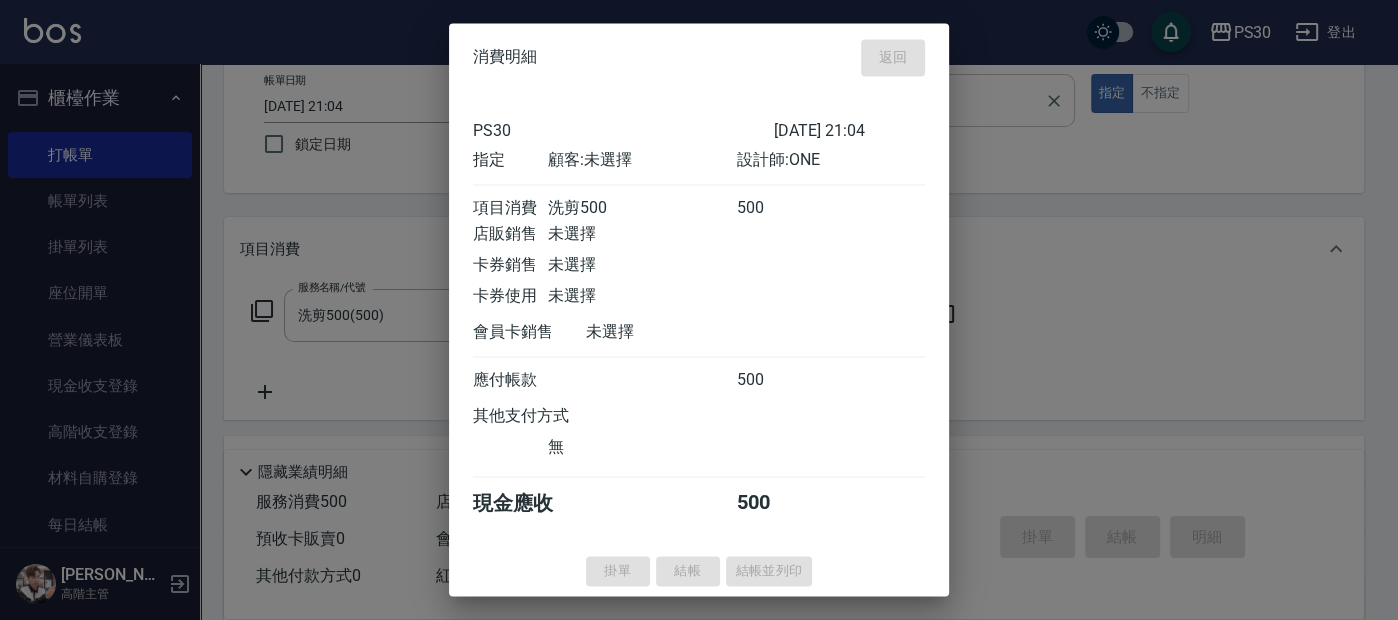 type 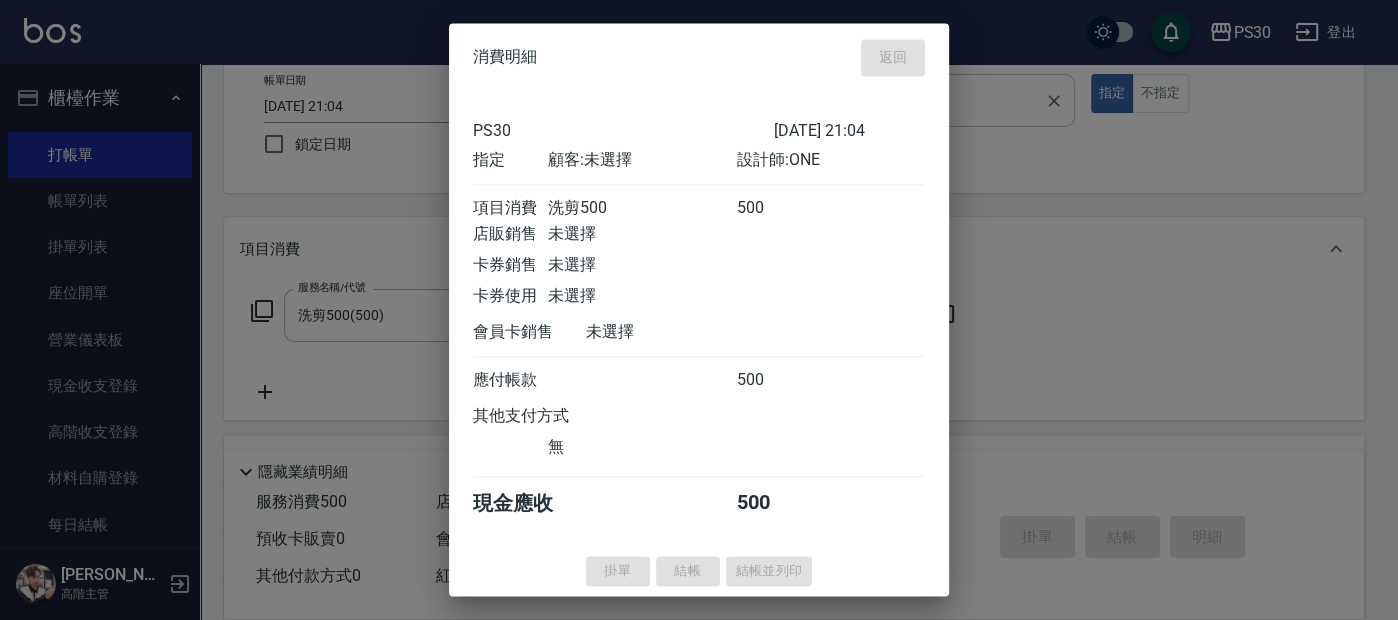 type 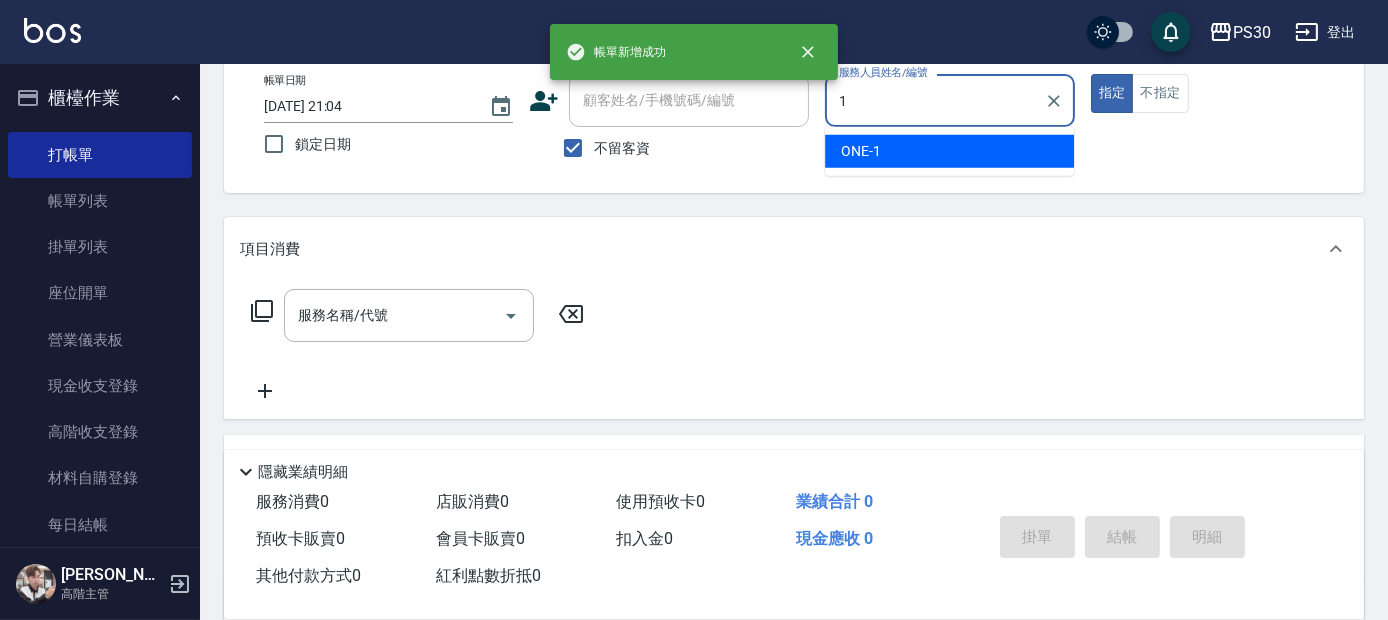 type on "ONE-1" 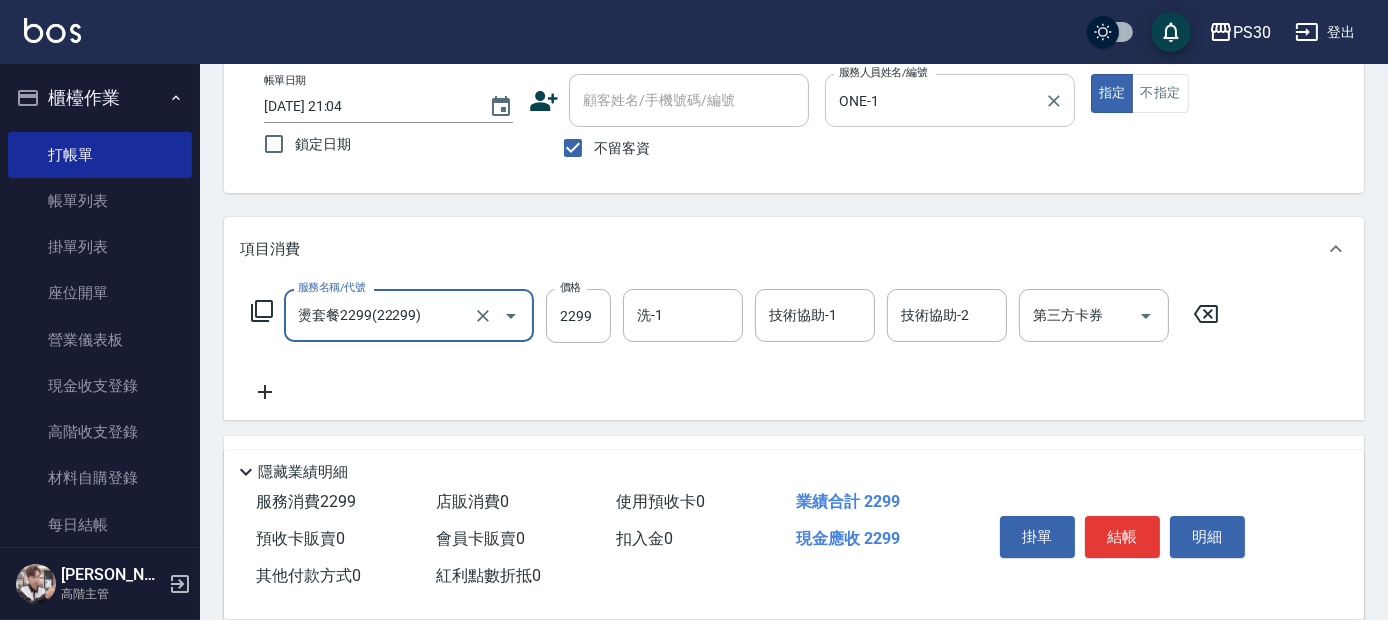 type on "燙套餐2299(22299)" 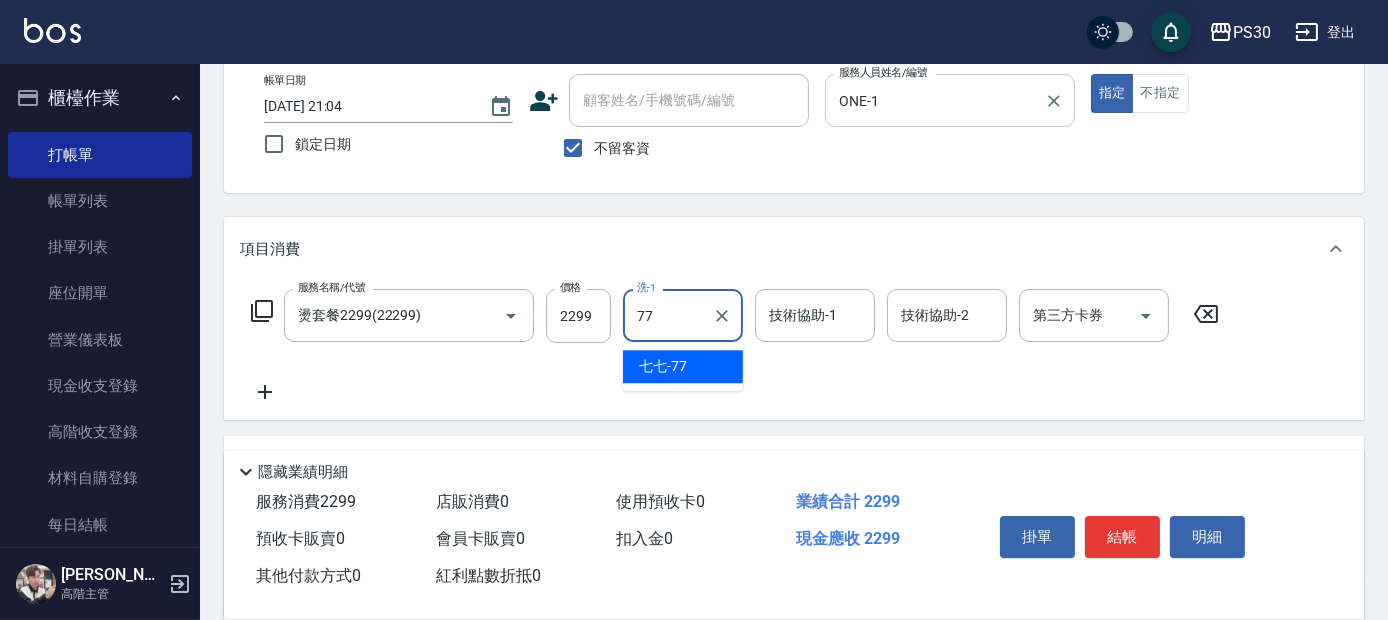 type on "七七-77" 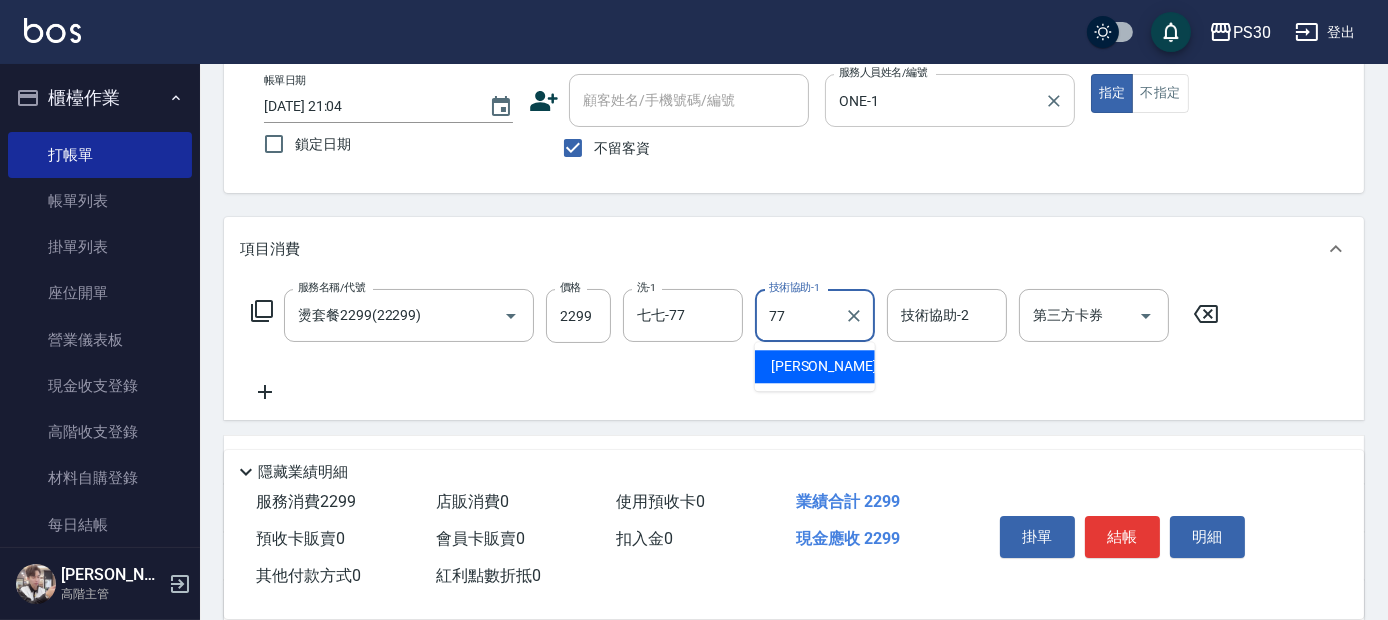 type on "七七-77" 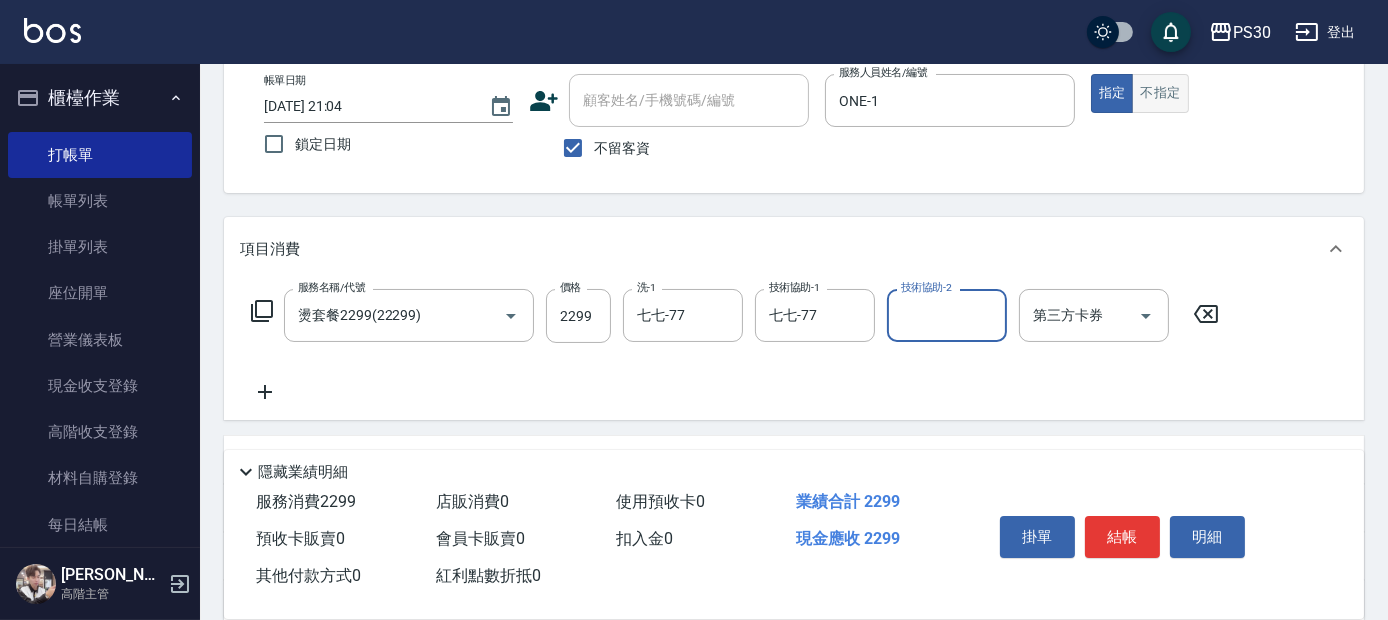 click on "不指定" at bounding box center (1160, 93) 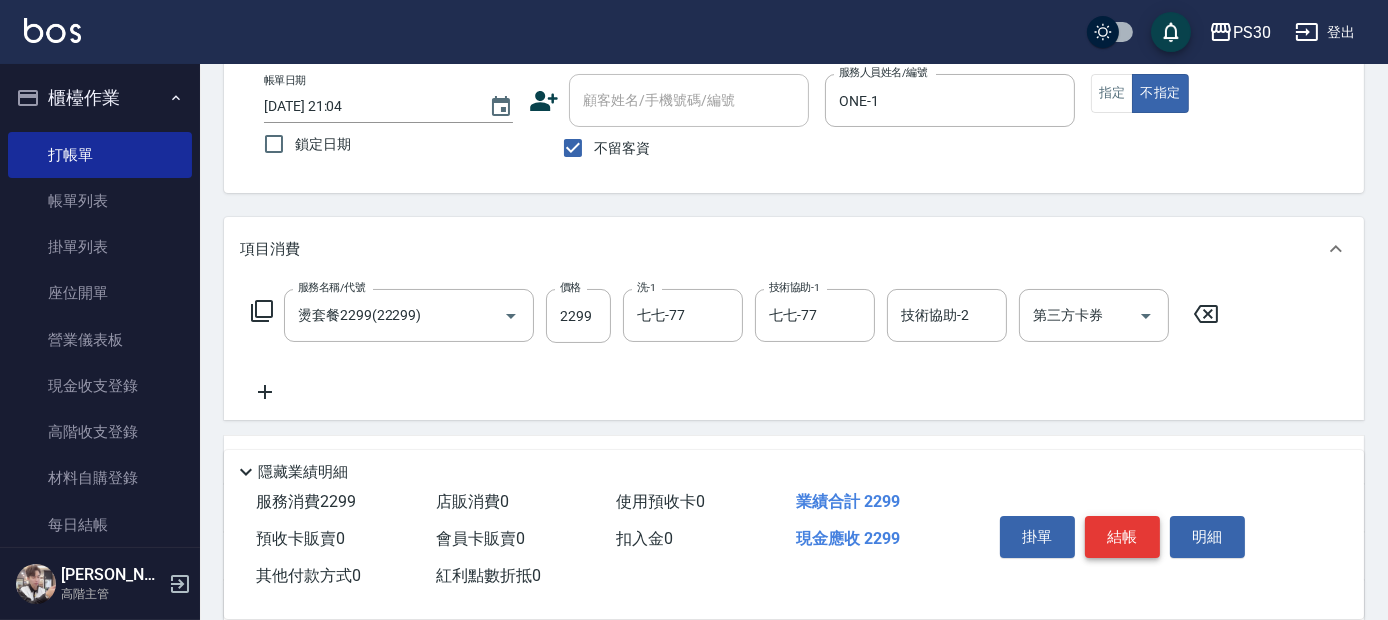 click on "結帳" at bounding box center [1122, 537] 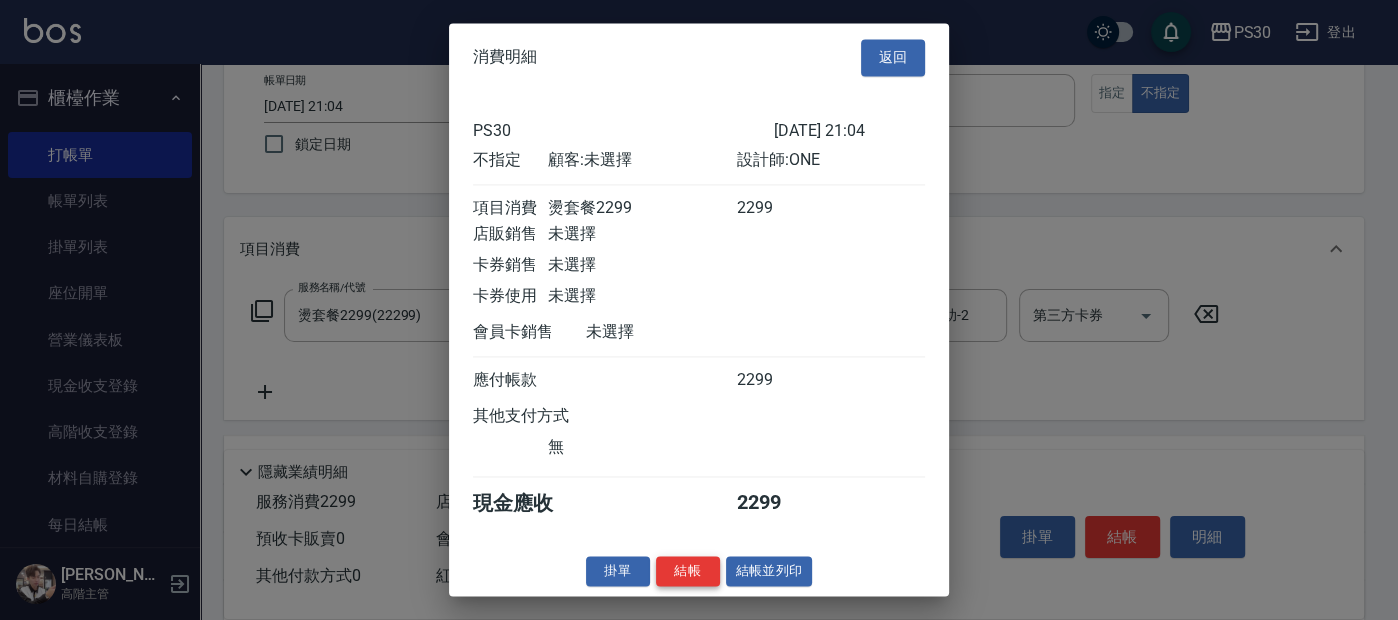 click on "結帳" at bounding box center (688, 571) 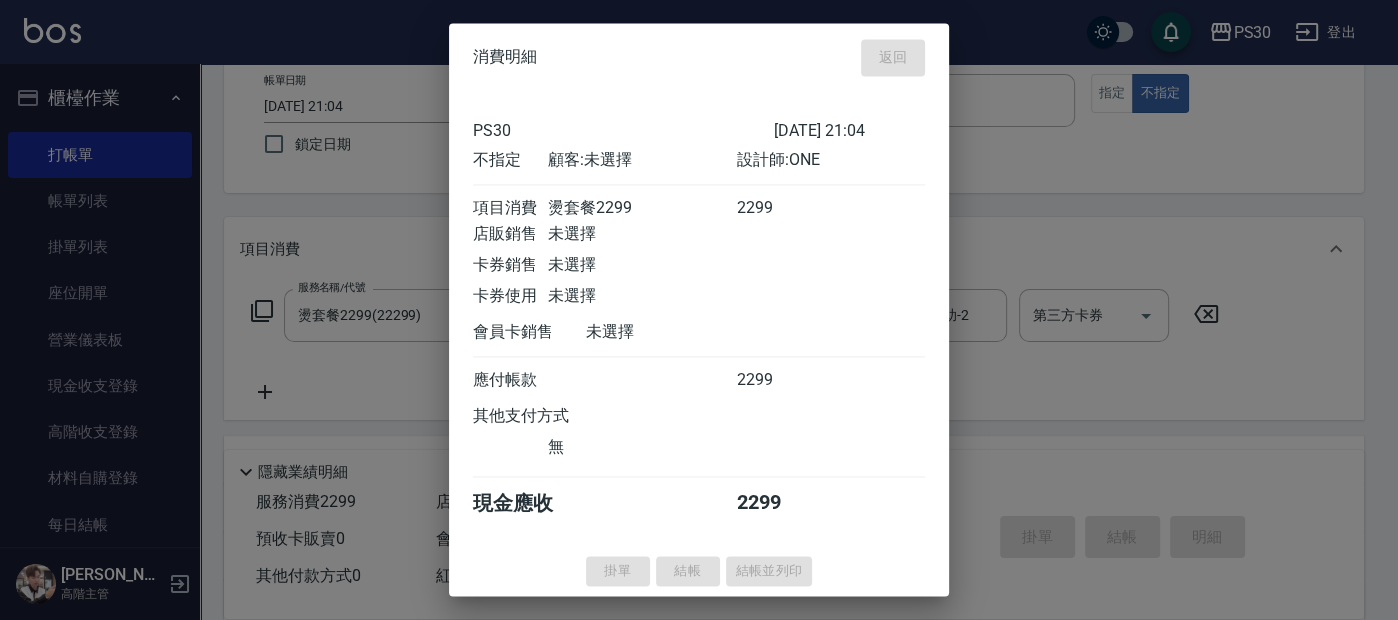 type 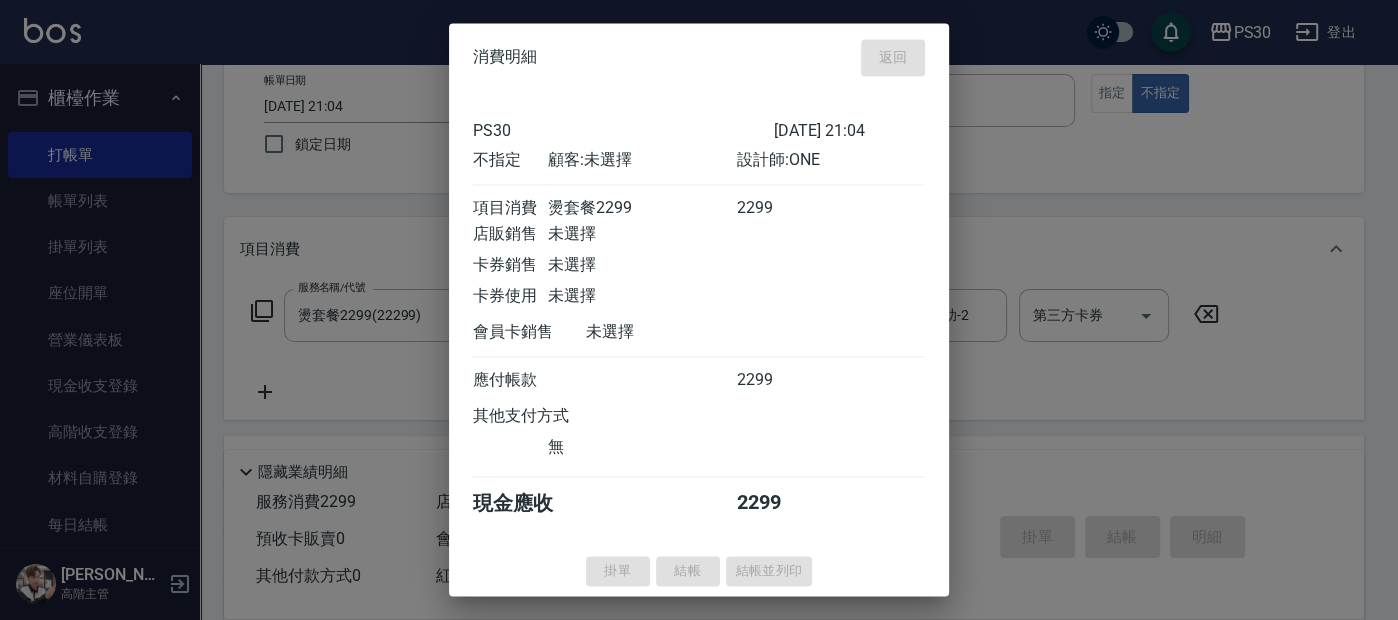 type 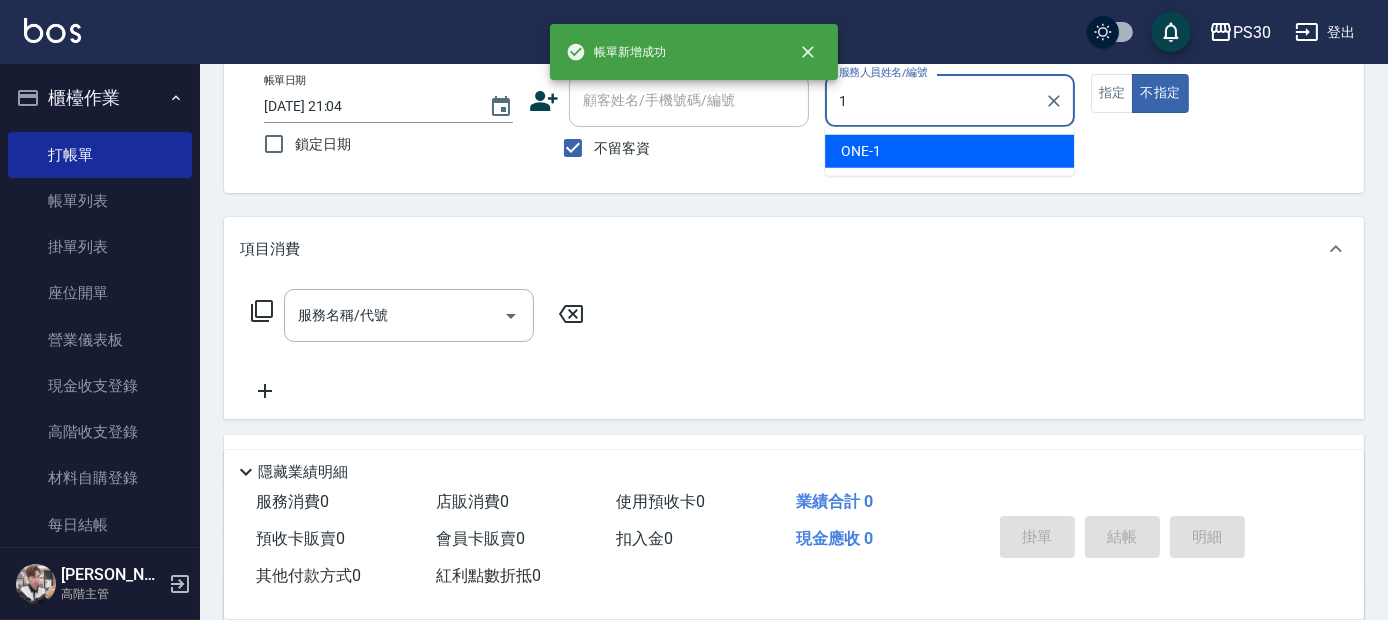type on "ONE-1" 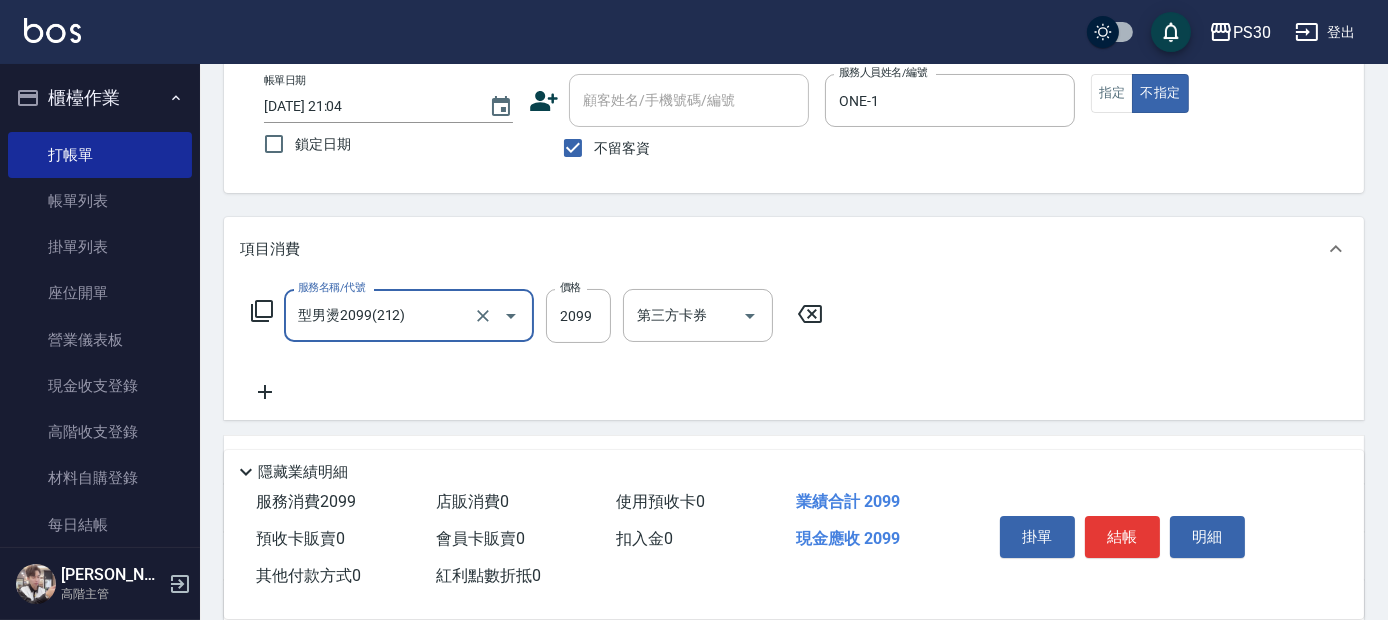type on "型男燙2099(212)" 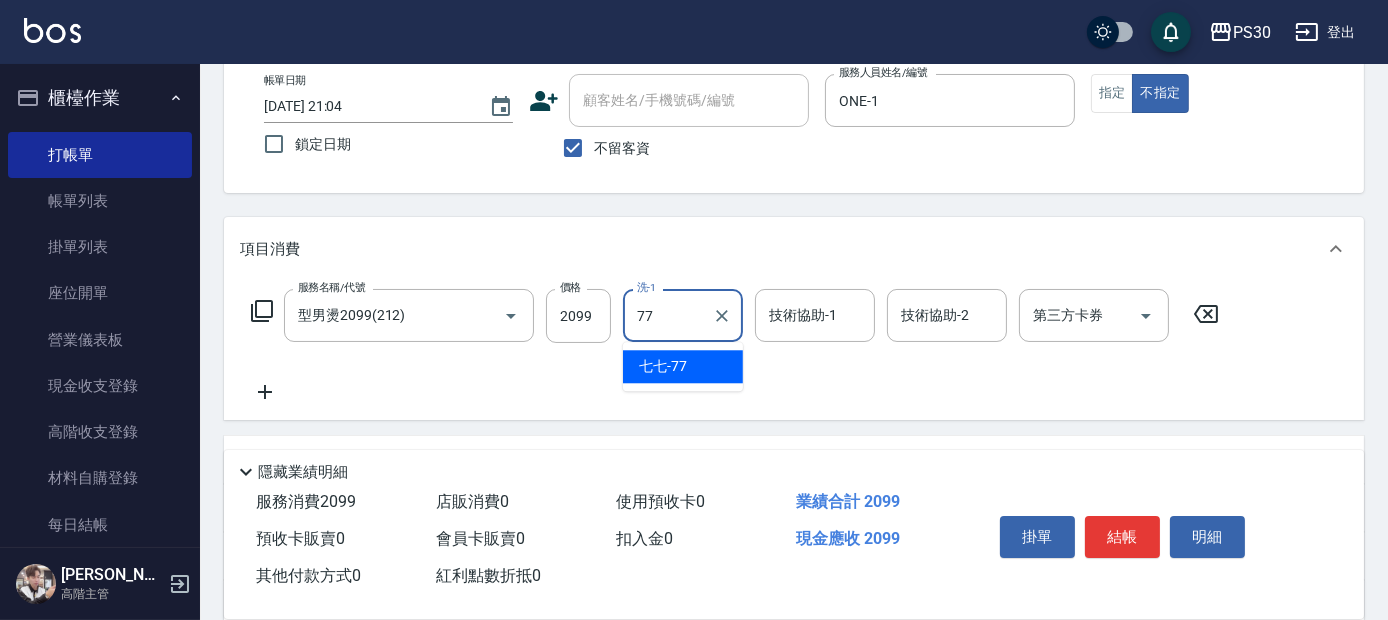 type on "七七-77" 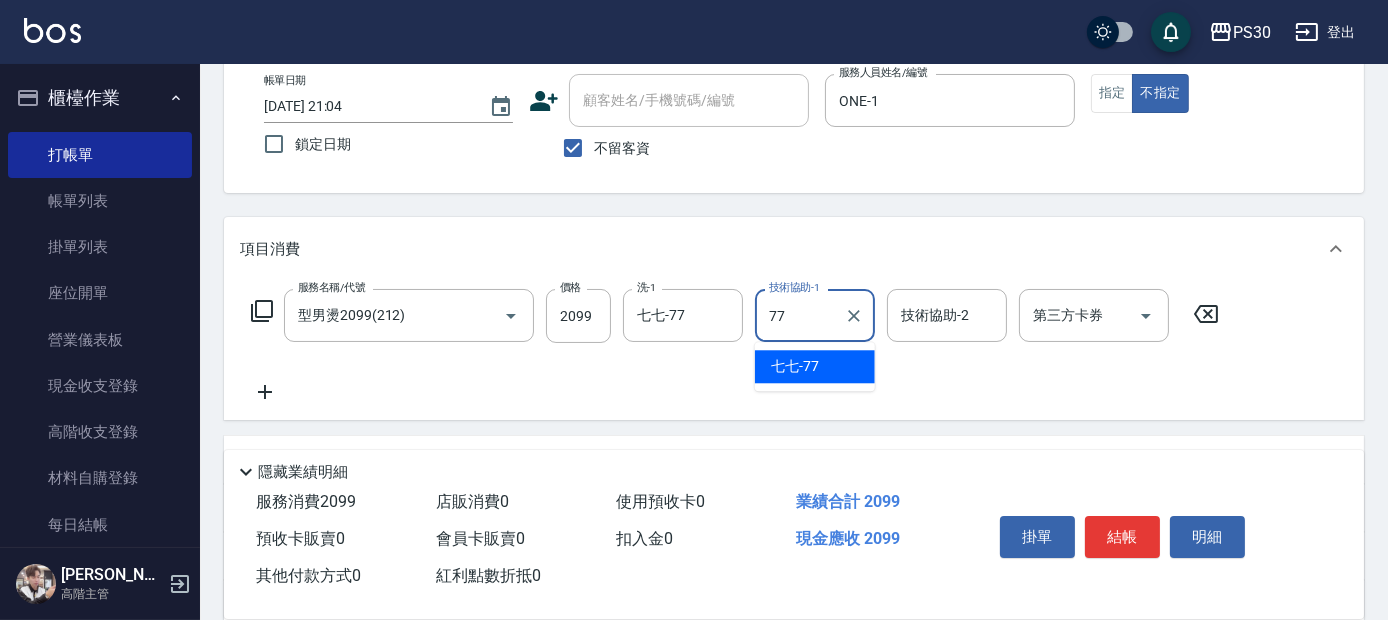 type on "七七-77" 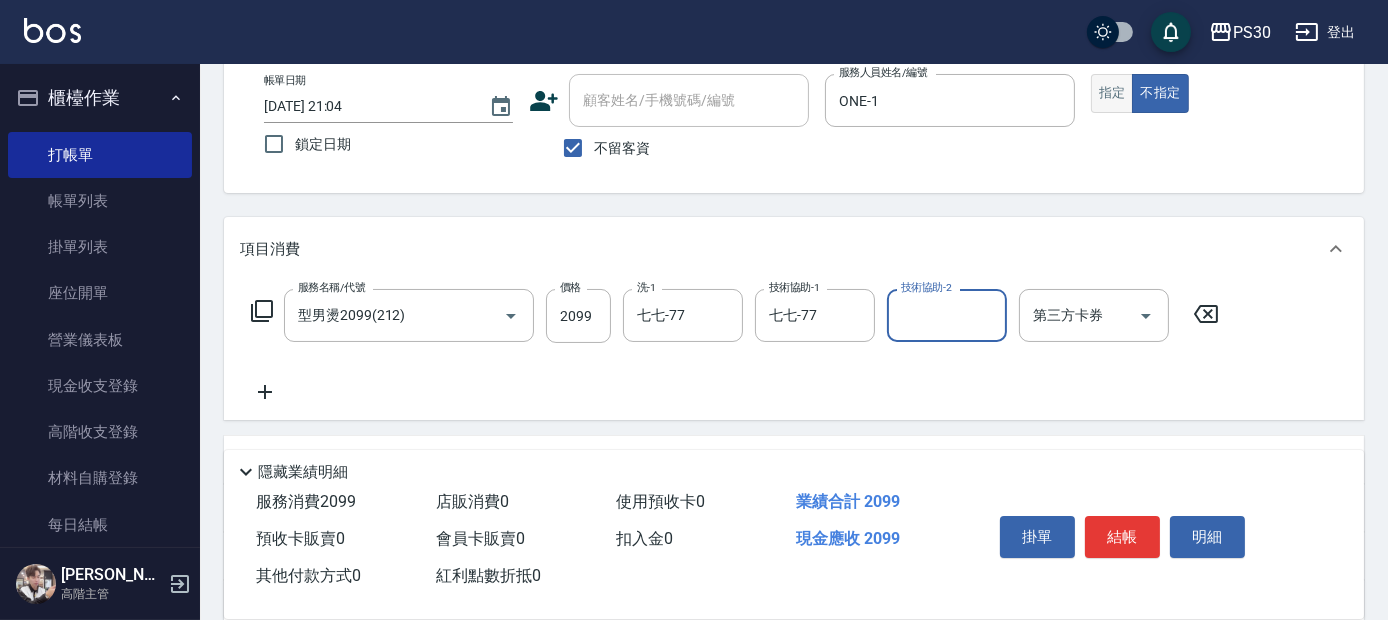 click on "指定" at bounding box center [1112, 93] 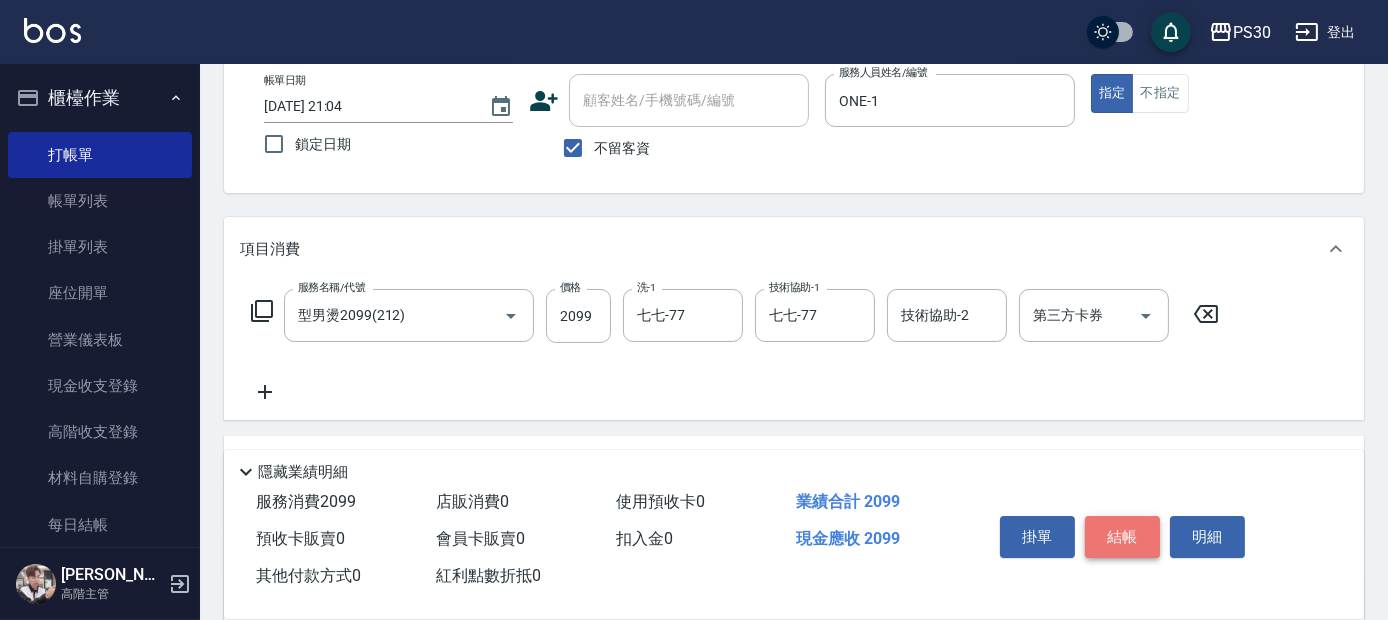 click on "結帳" at bounding box center (1122, 537) 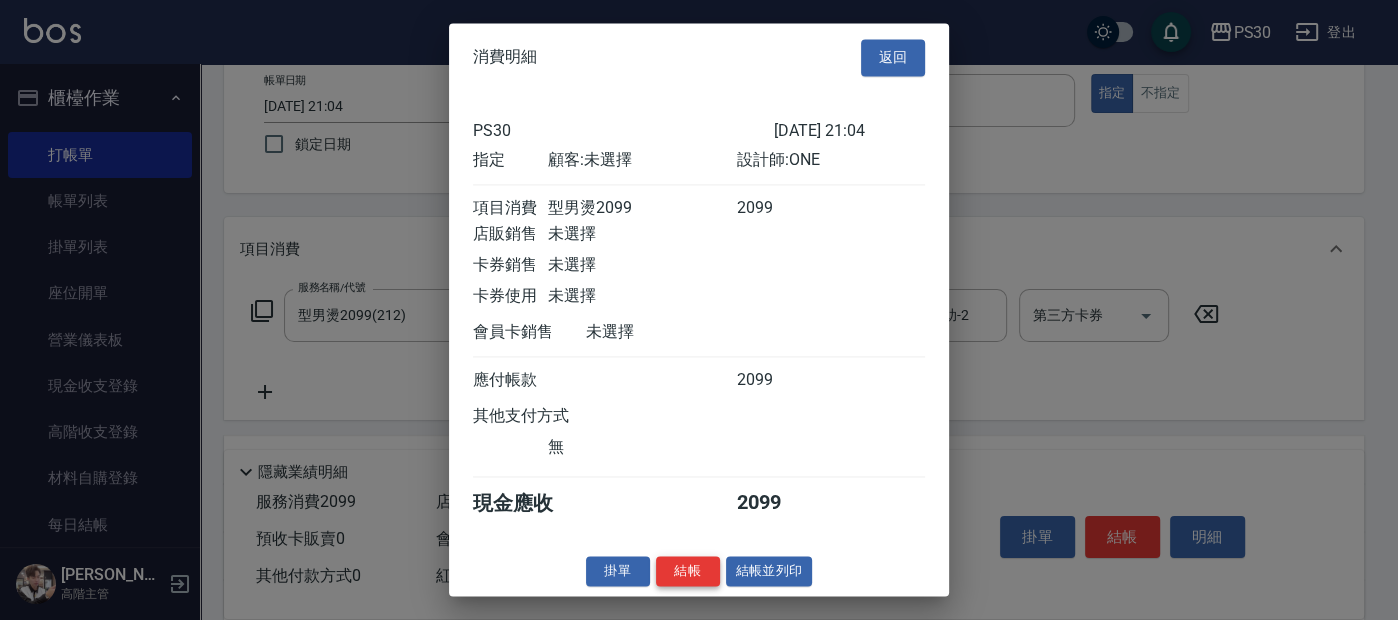 click on "結帳" at bounding box center (688, 571) 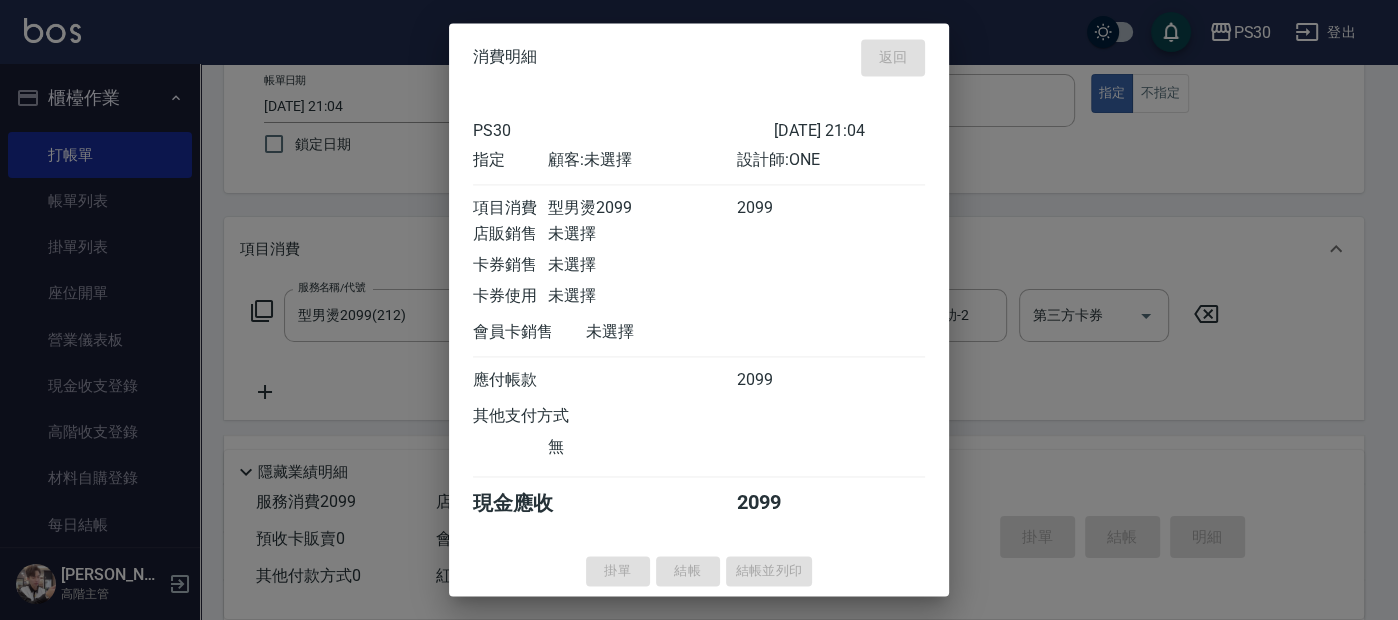 type on "2025/07/15 21:05" 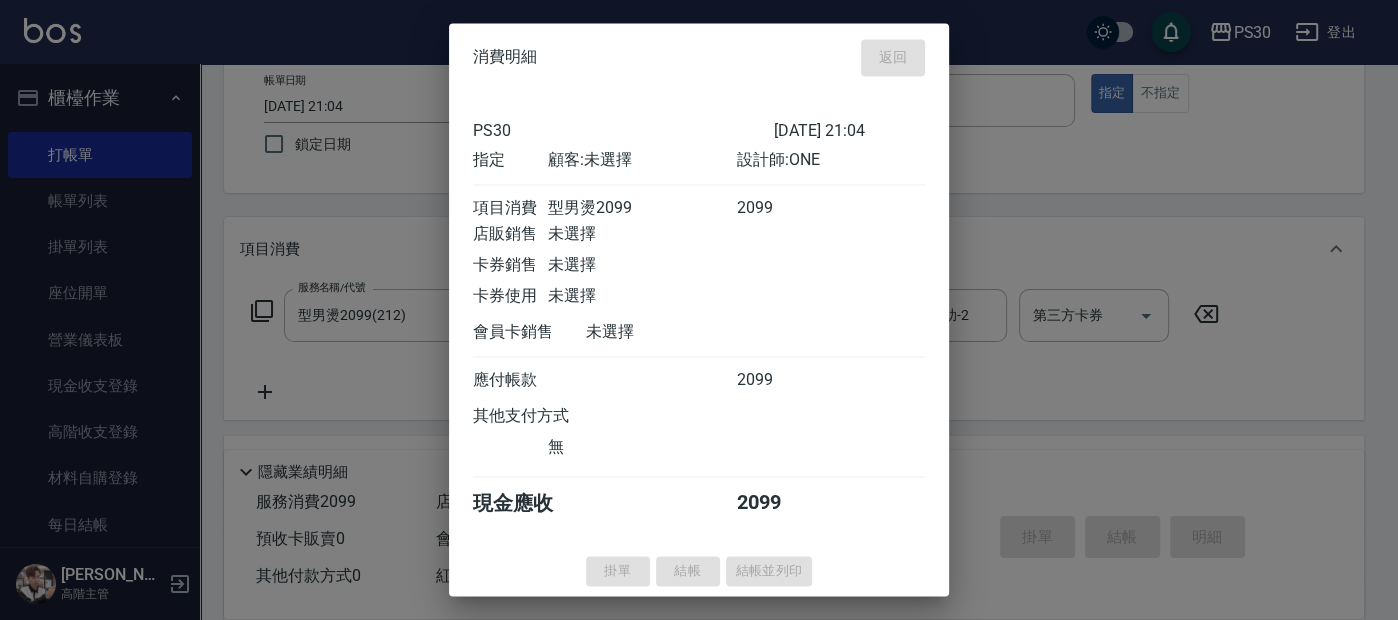 type 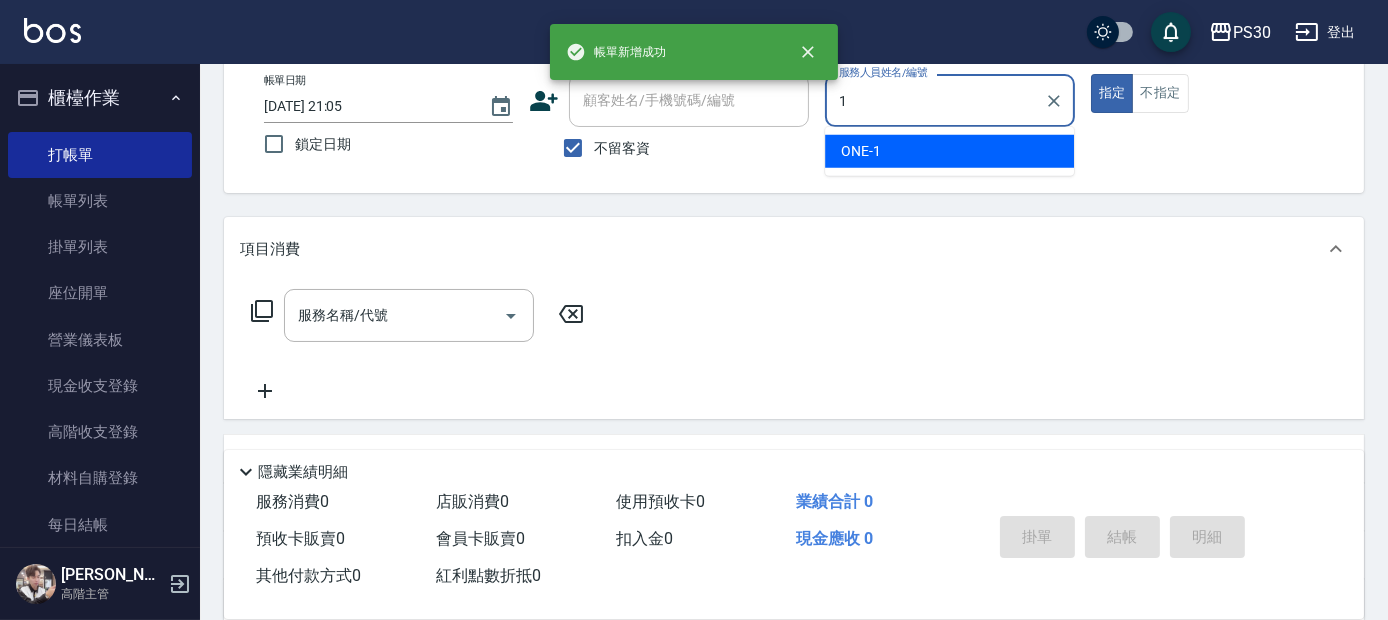 type on "ONE-1" 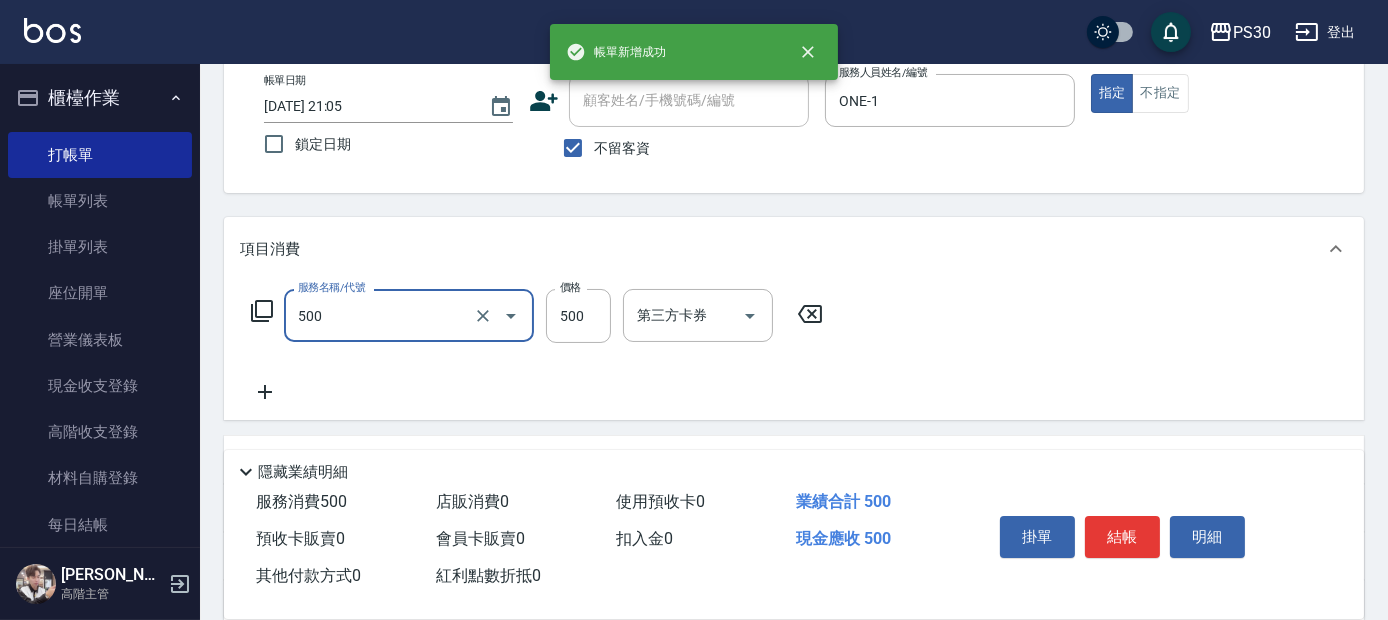 type on "洗剪500(500)" 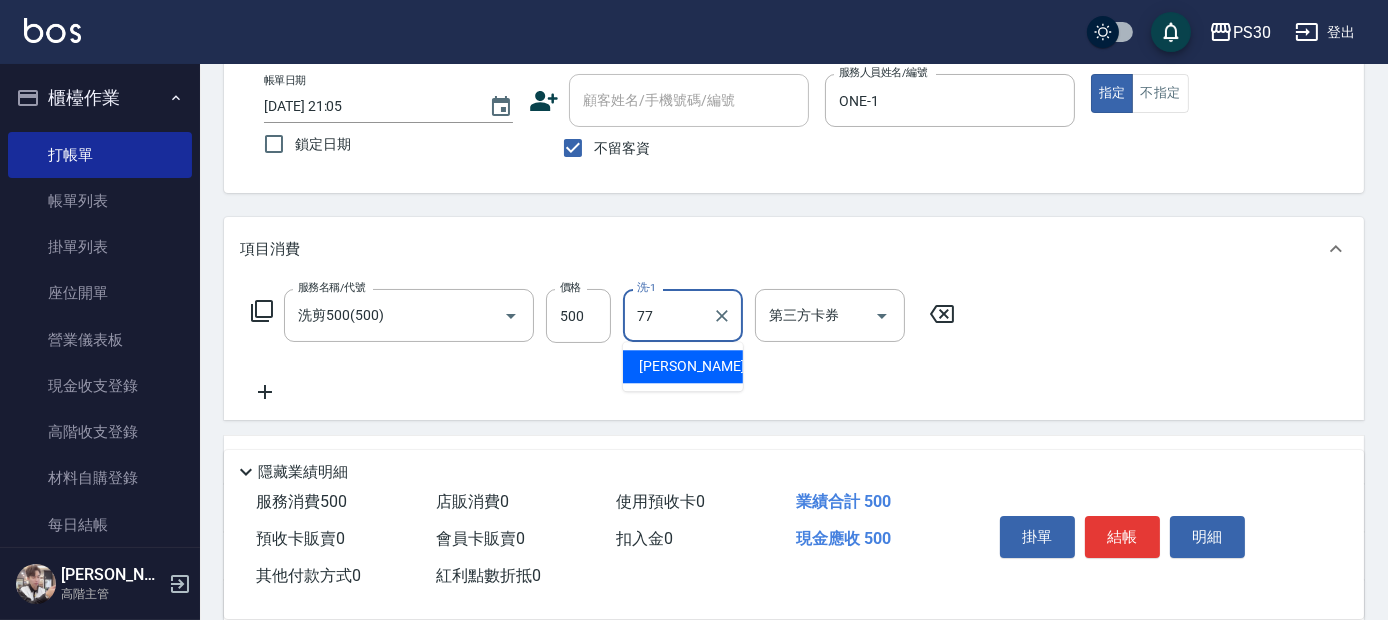 type on "七七-77" 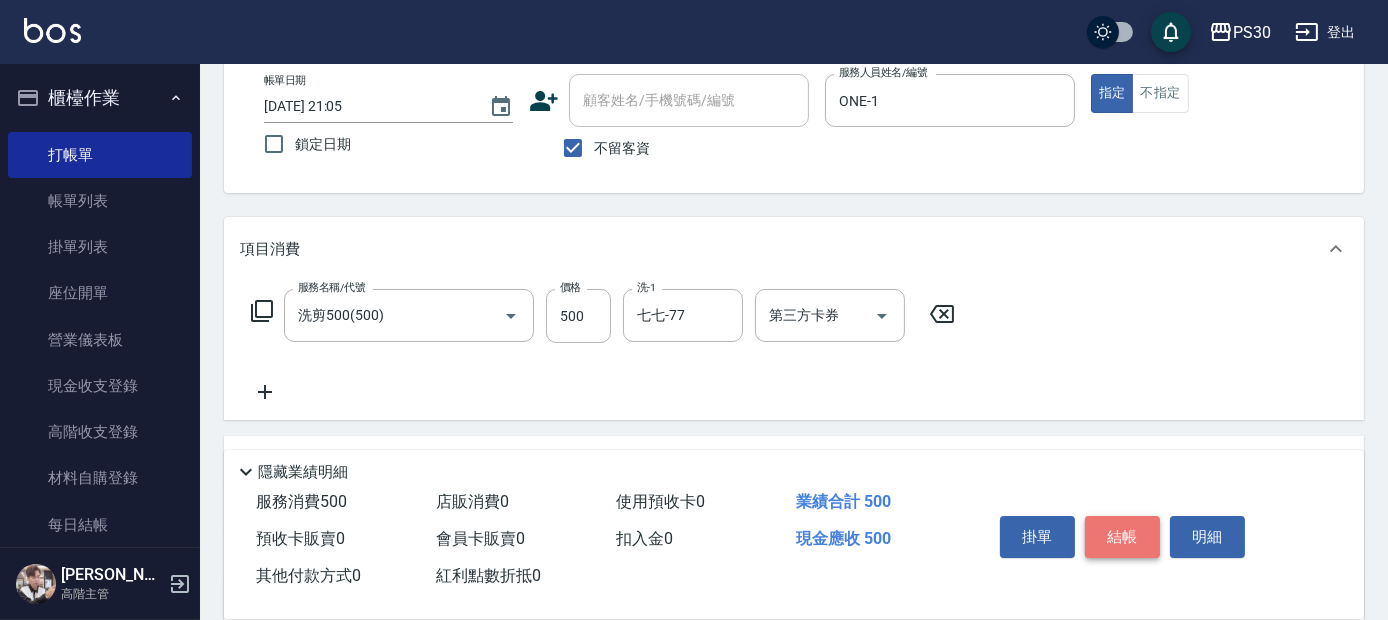 click on "結帳" at bounding box center [1122, 537] 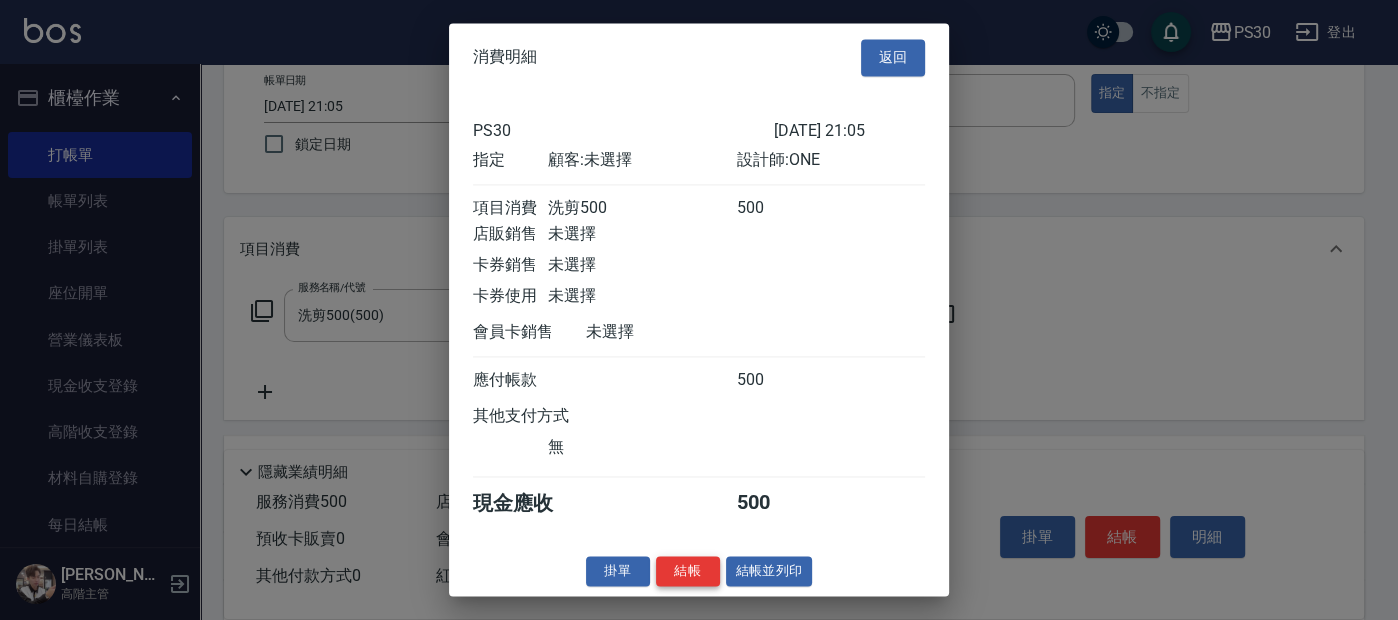 click on "結帳" at bounding box center [688, 571] 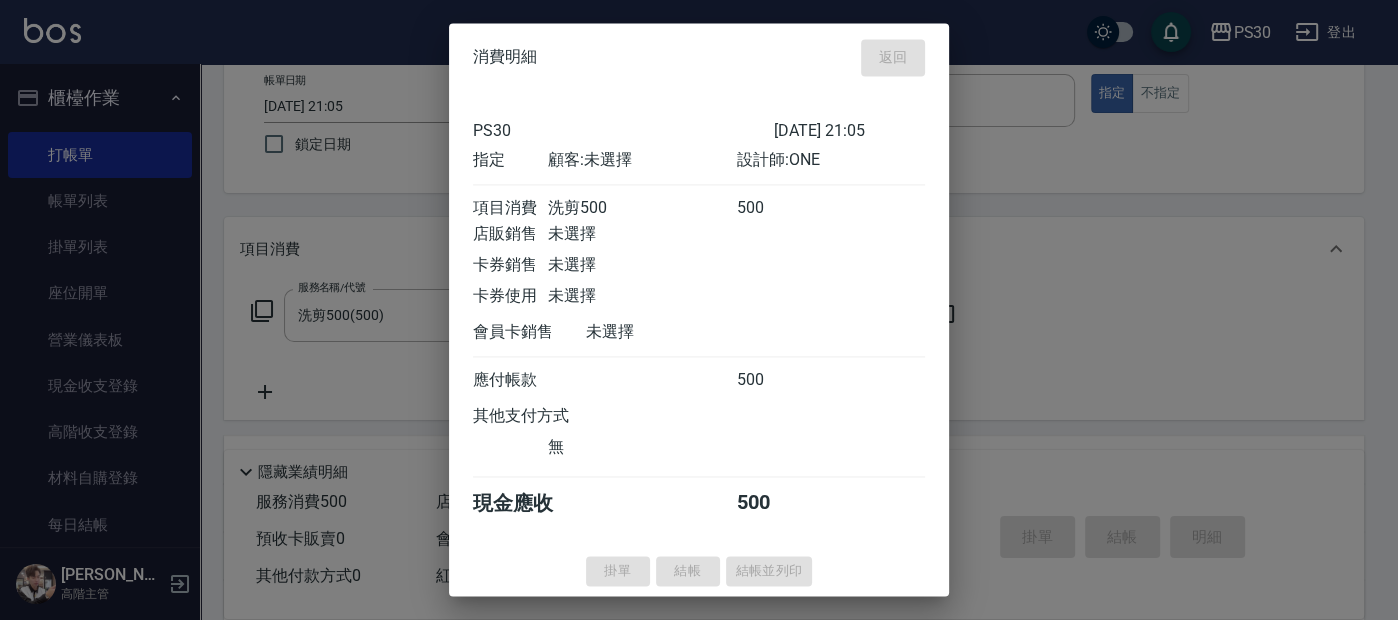 type 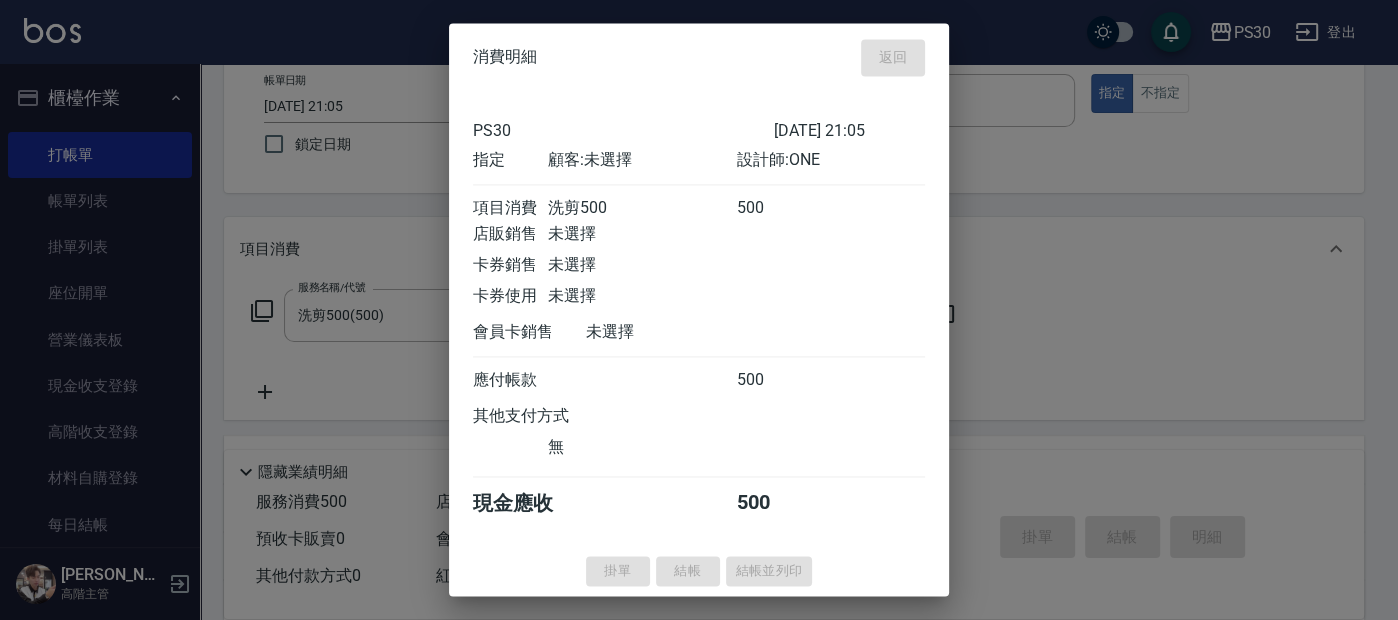 type 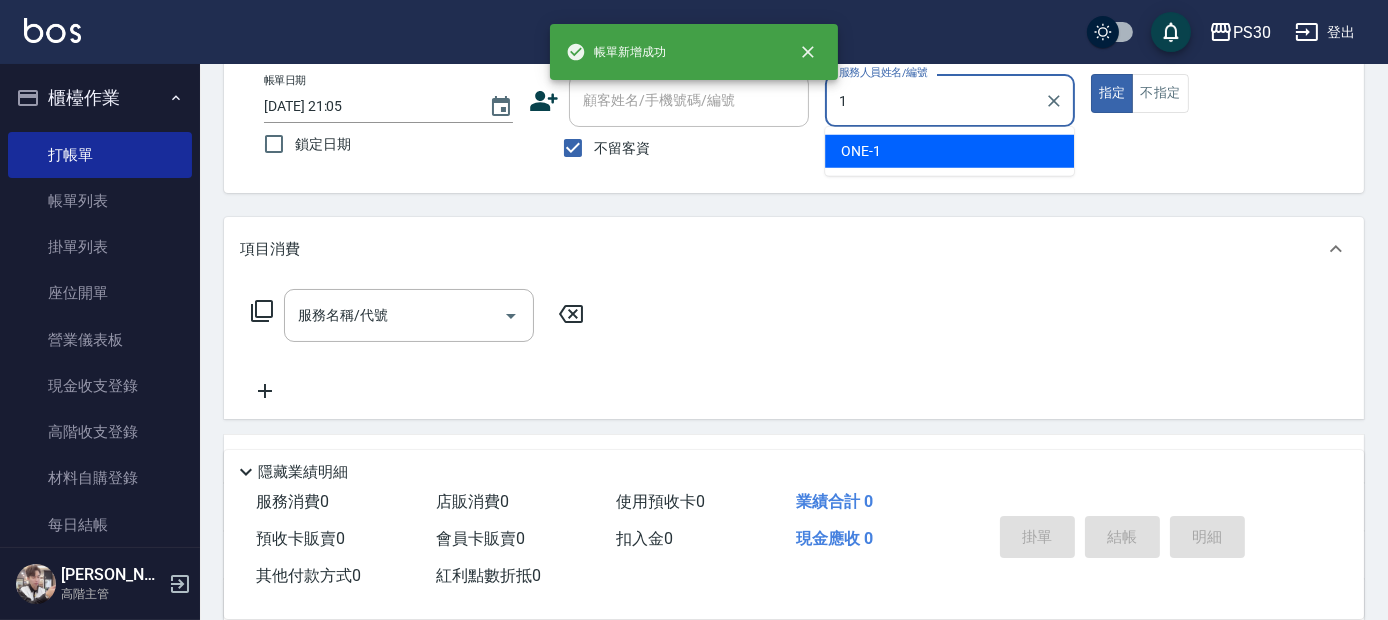 type on "ONE-1" 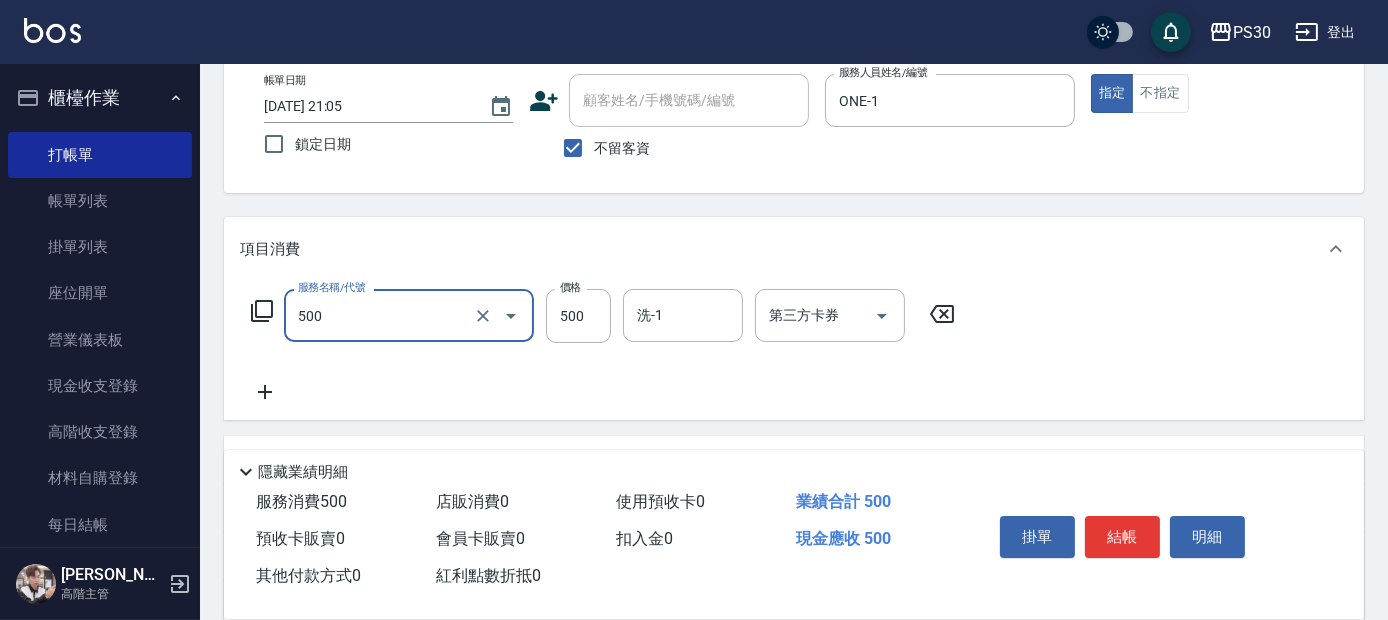 type on "洗剪500(500)" 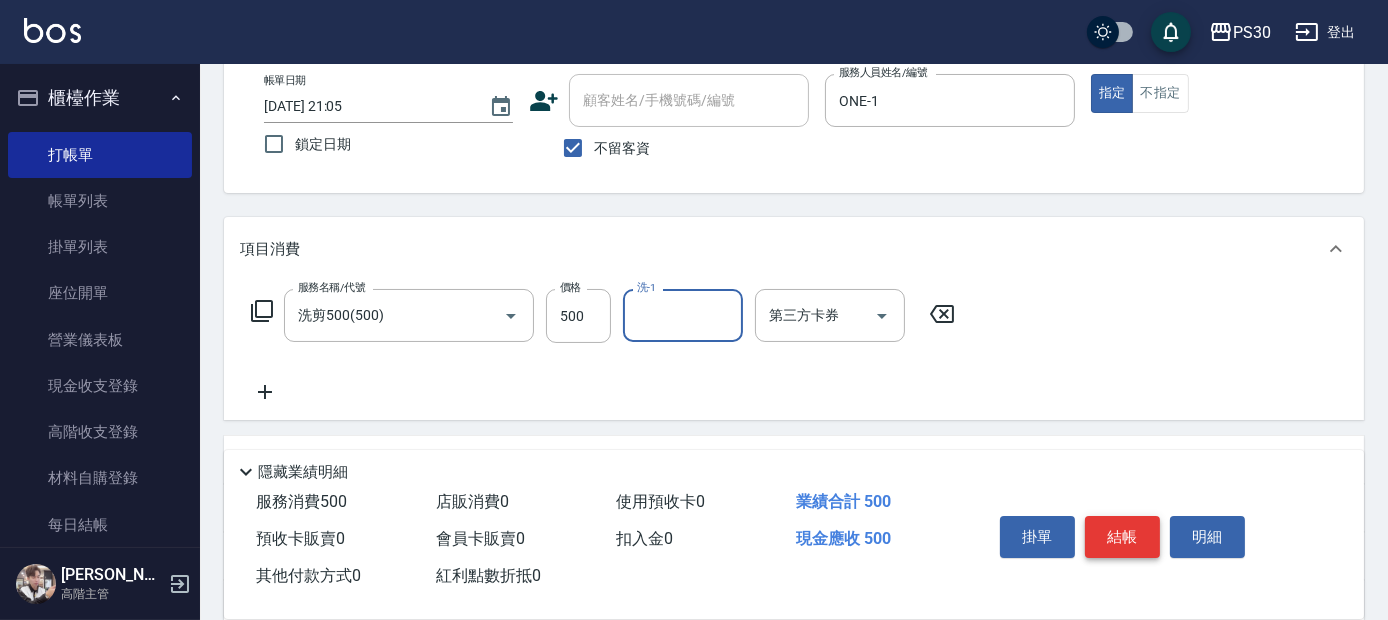 click on "結帳" at bounding box center [1122, 537] 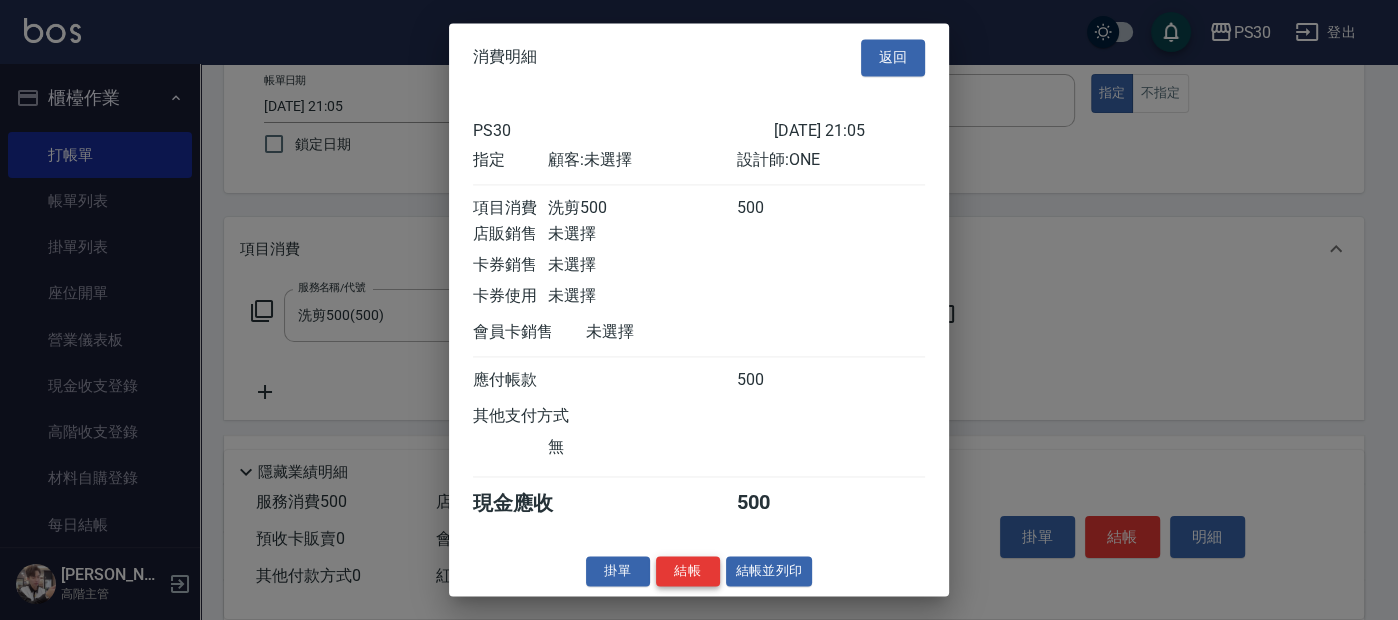click on "結帳" at bounding box center [688, 571] 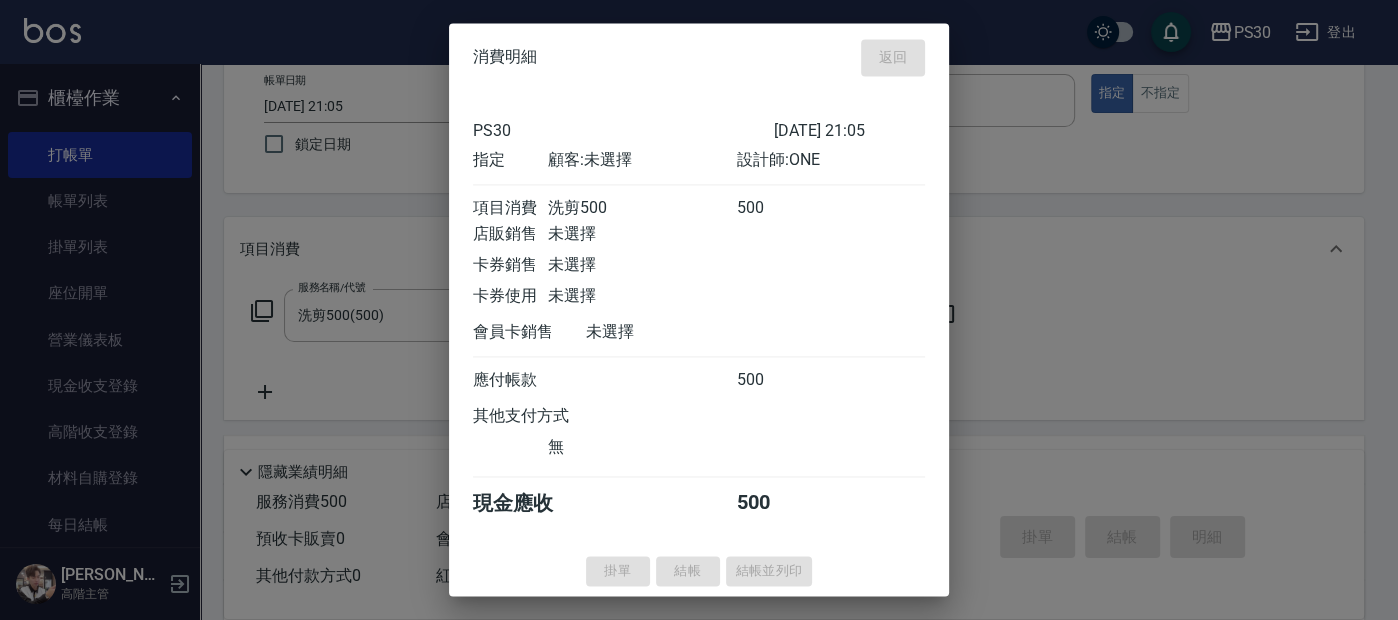 type 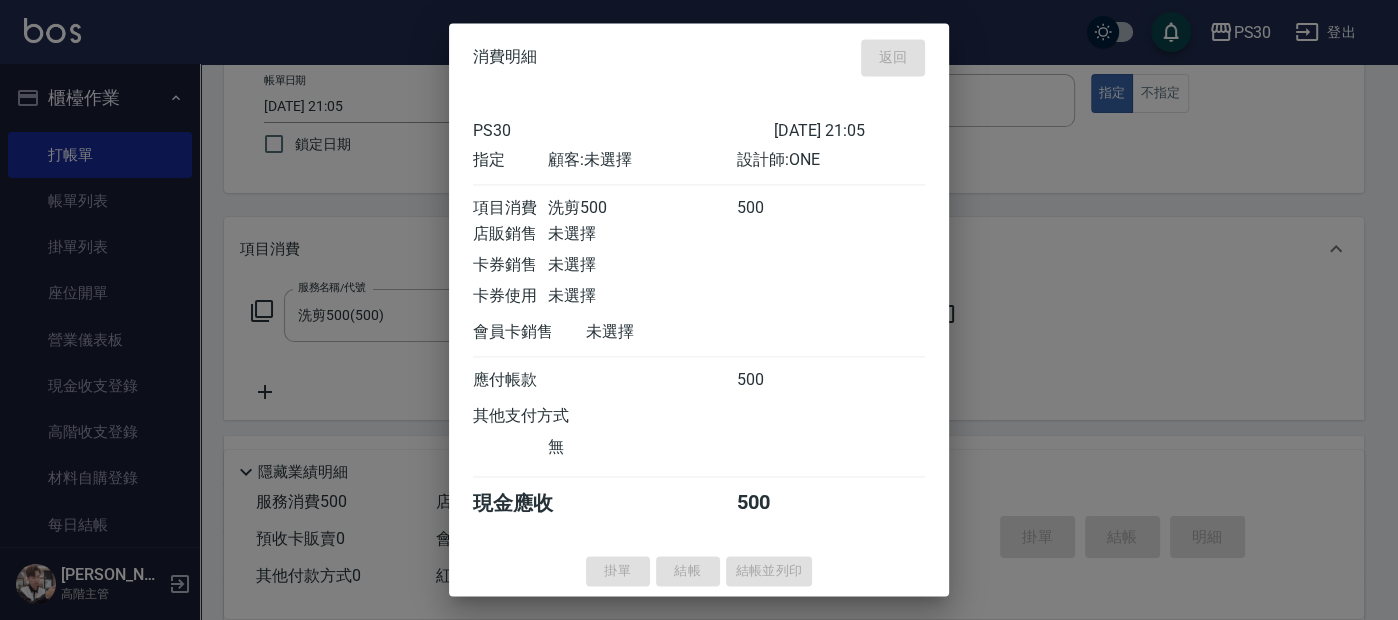 type 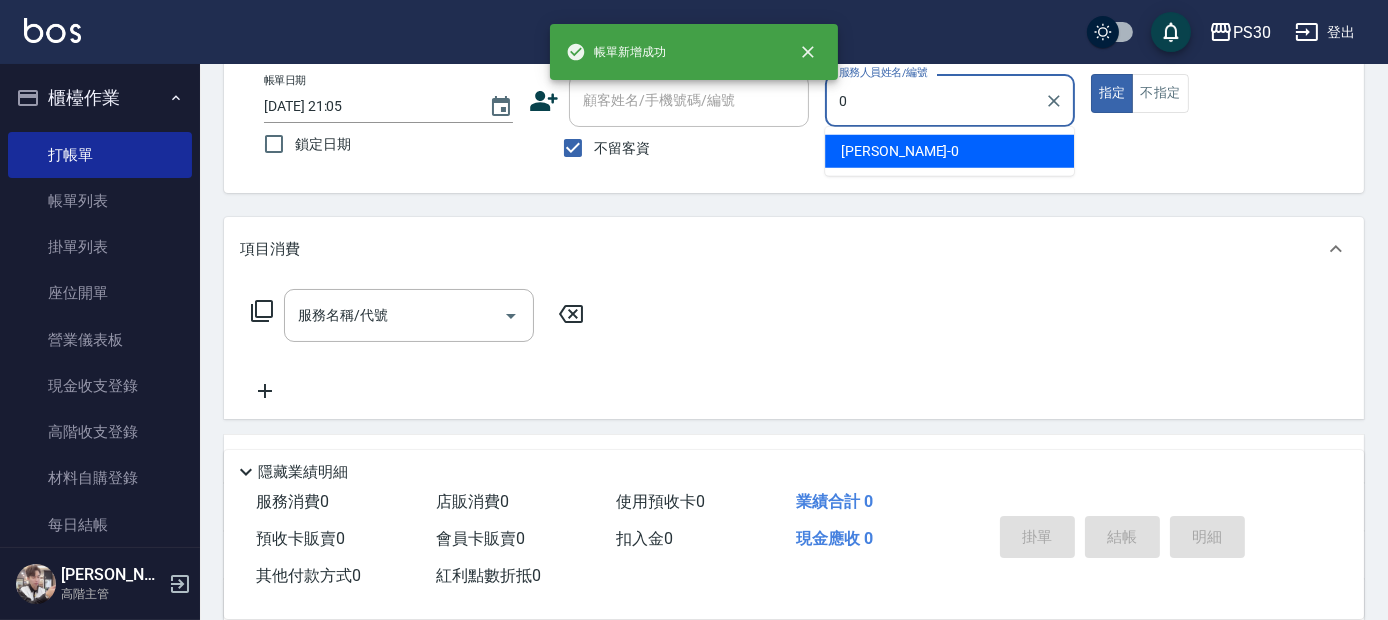 type on "廖金城-0" 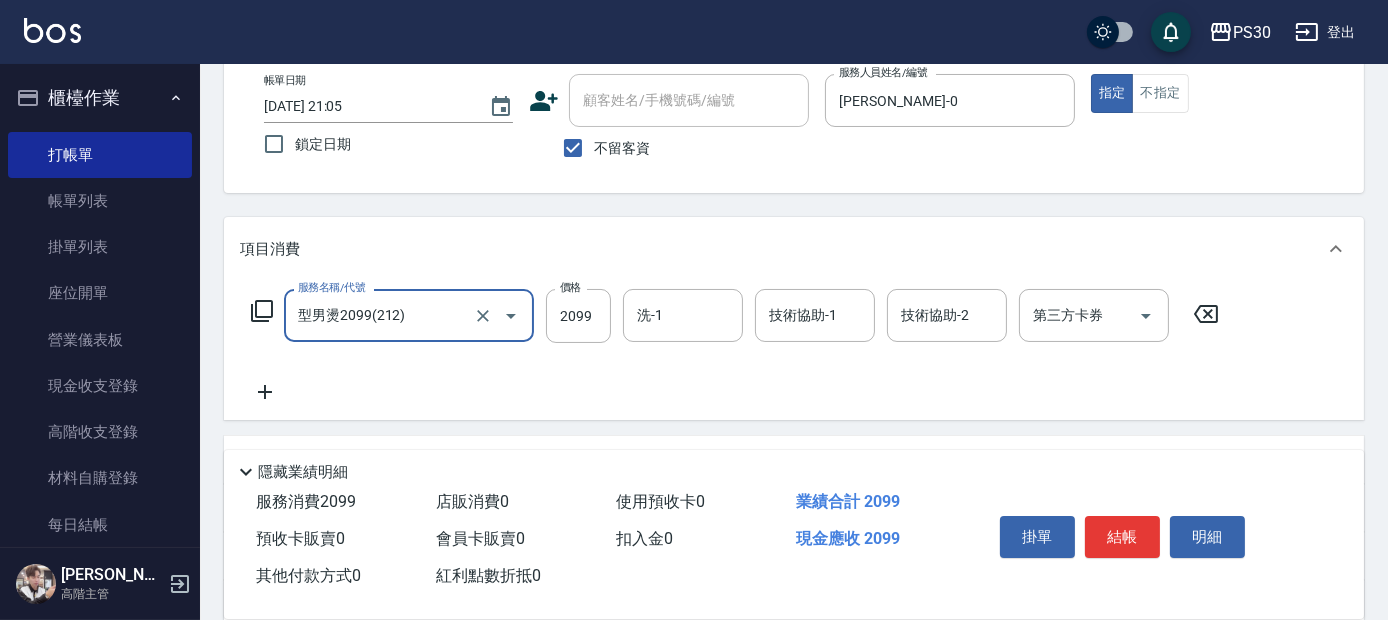type on "型男燙2099(212)" 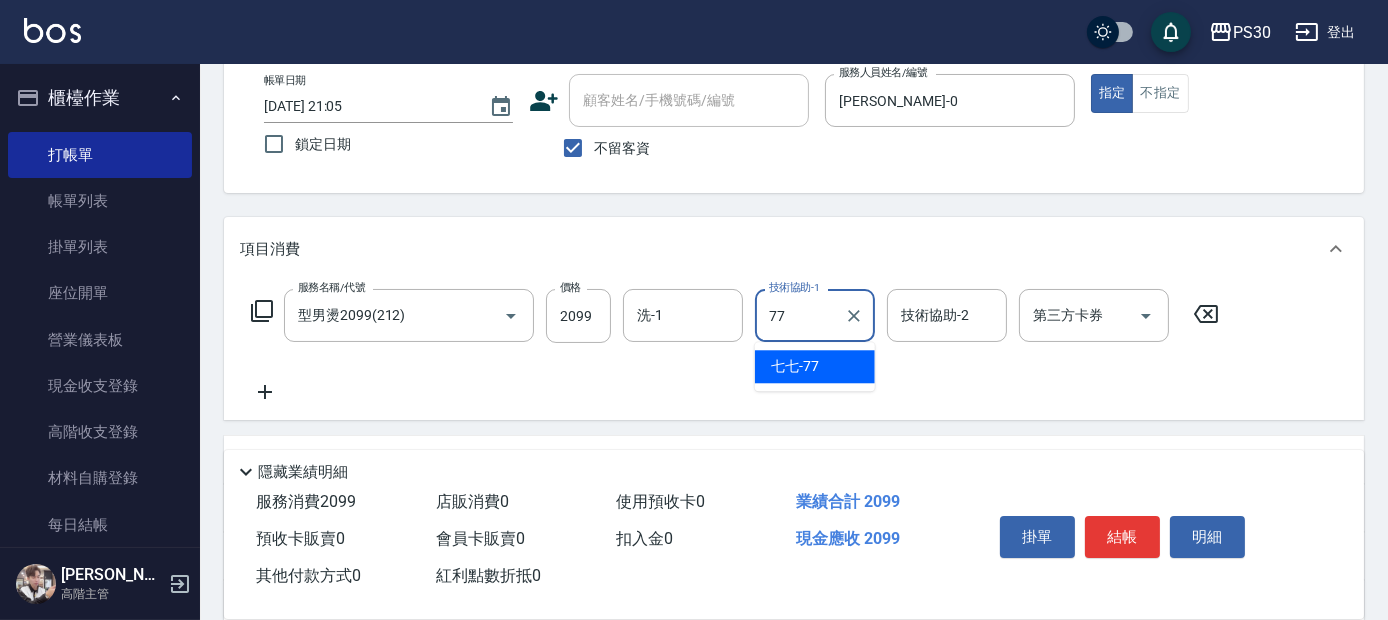 type on "七七-77" 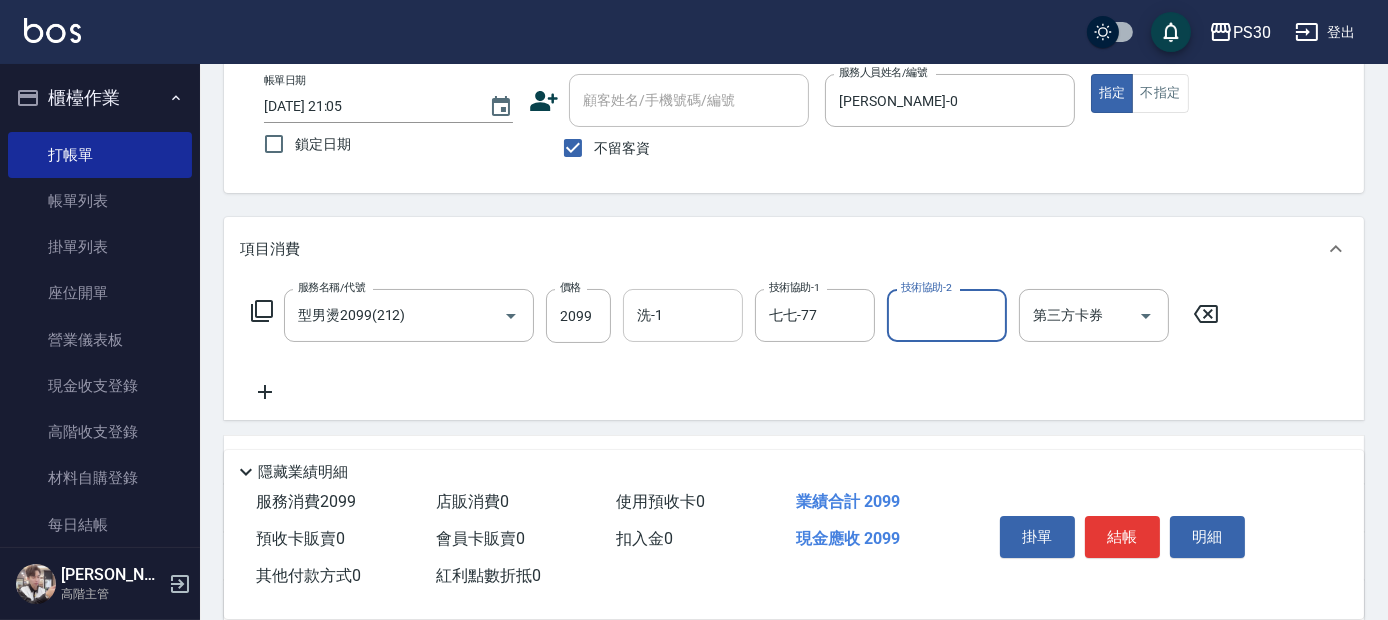 click on "洗-1" at bounding box center (683, 315) 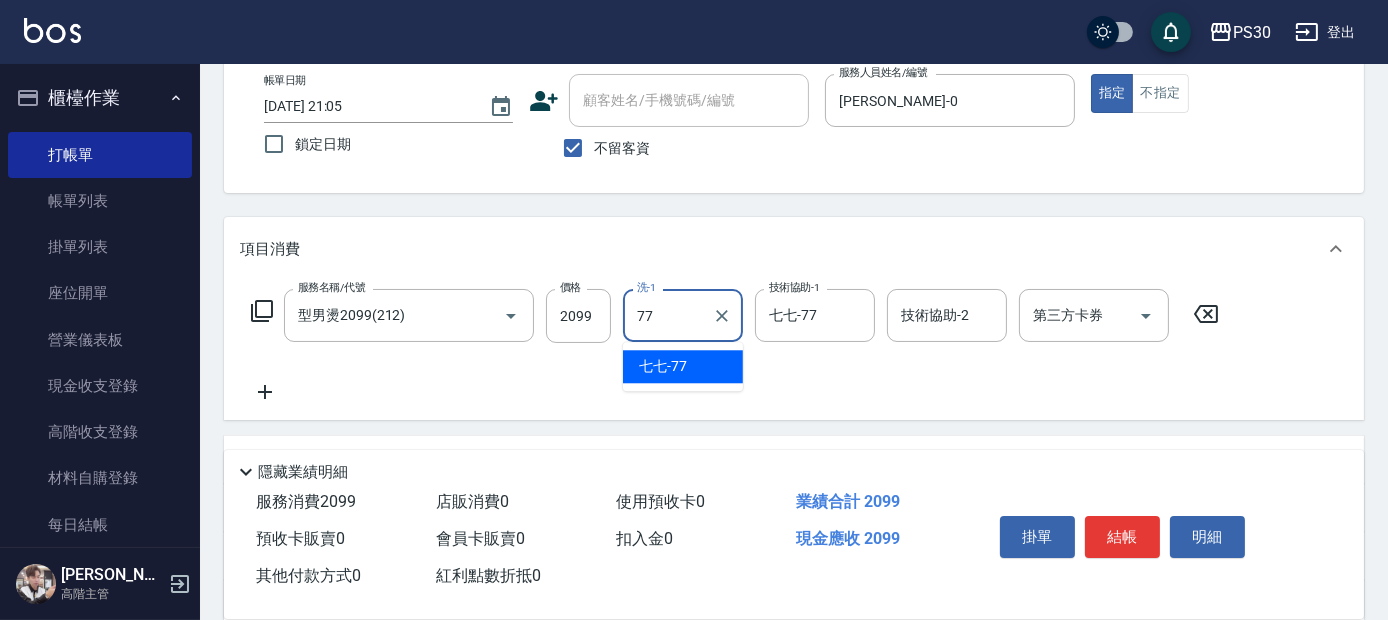 type on "七七-77" 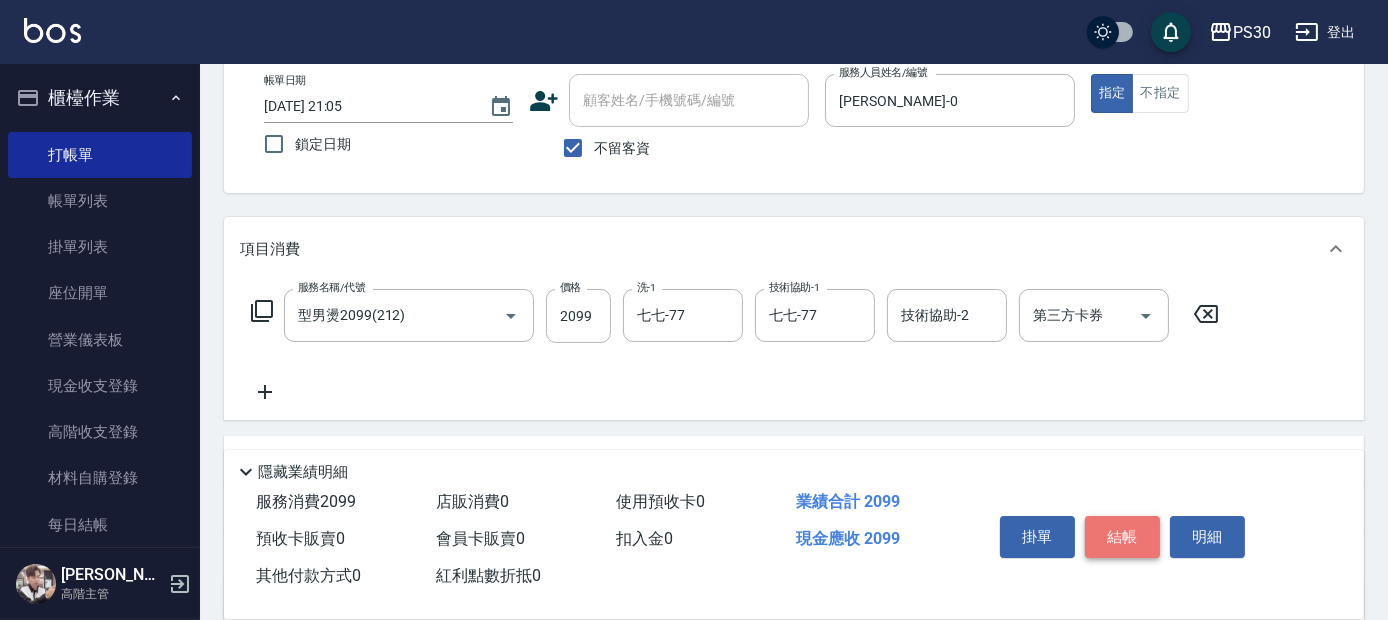 click on "結帳" at bounding box center (1122, 537) 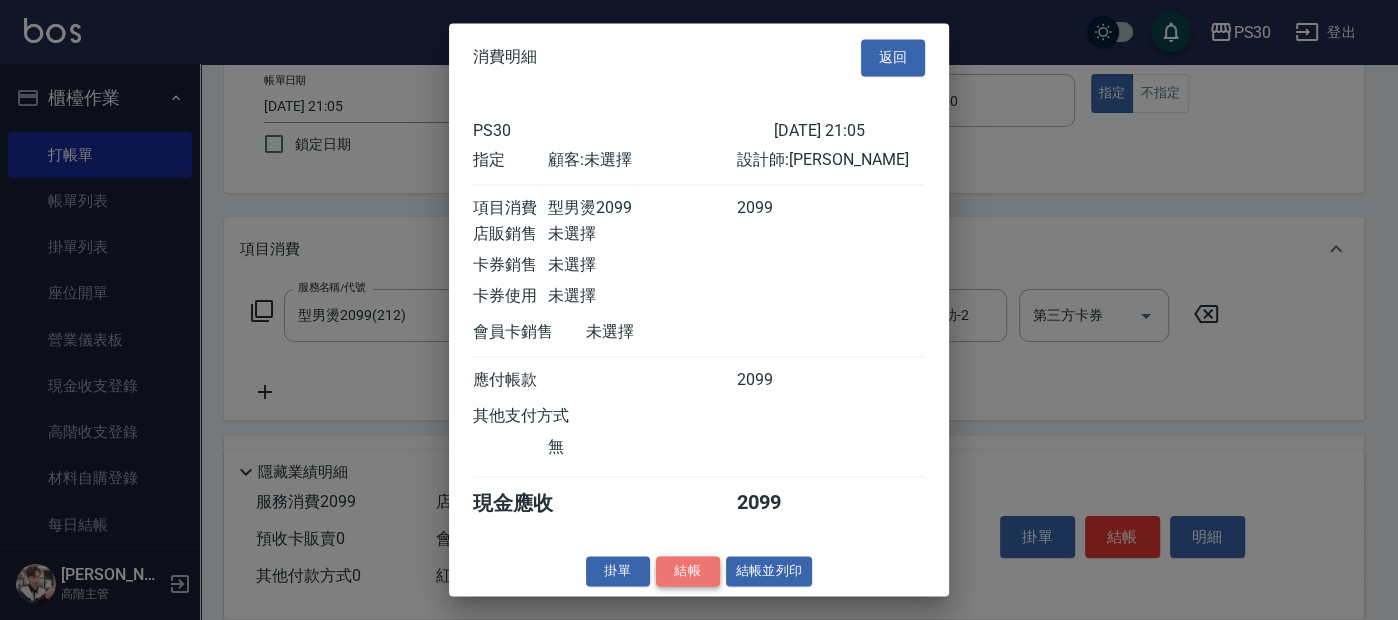 click on "結帳" at bounding box center (688, 571) 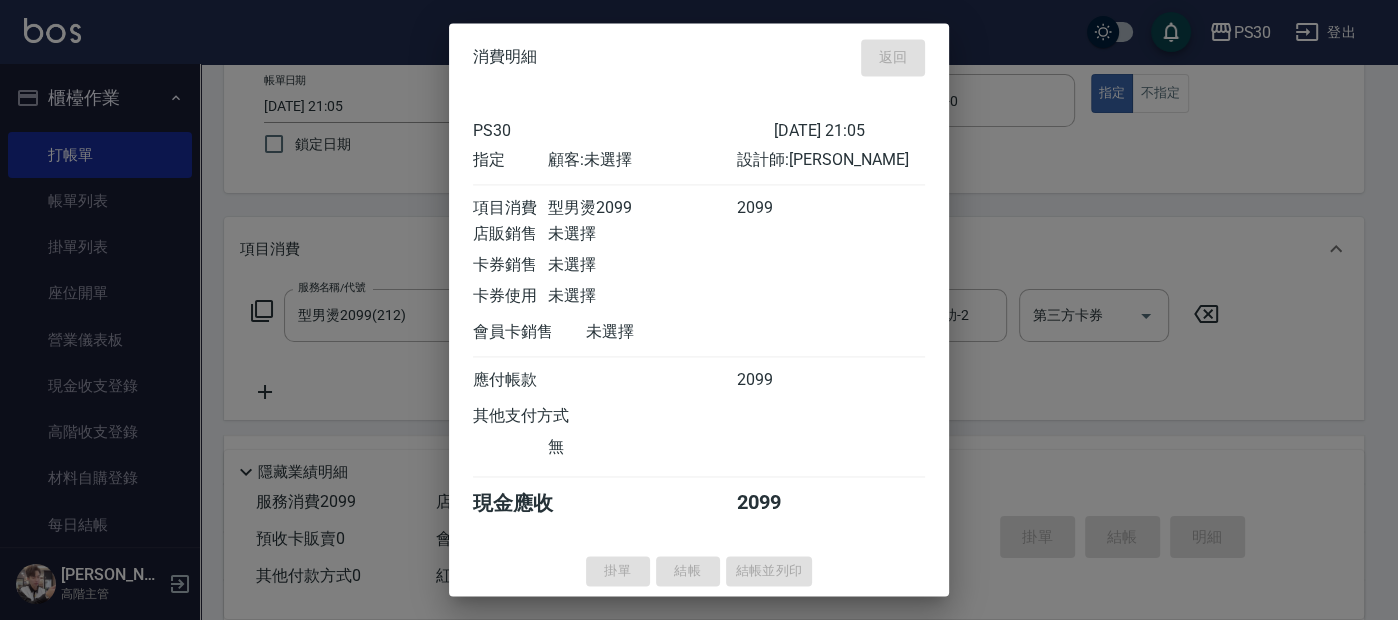 type 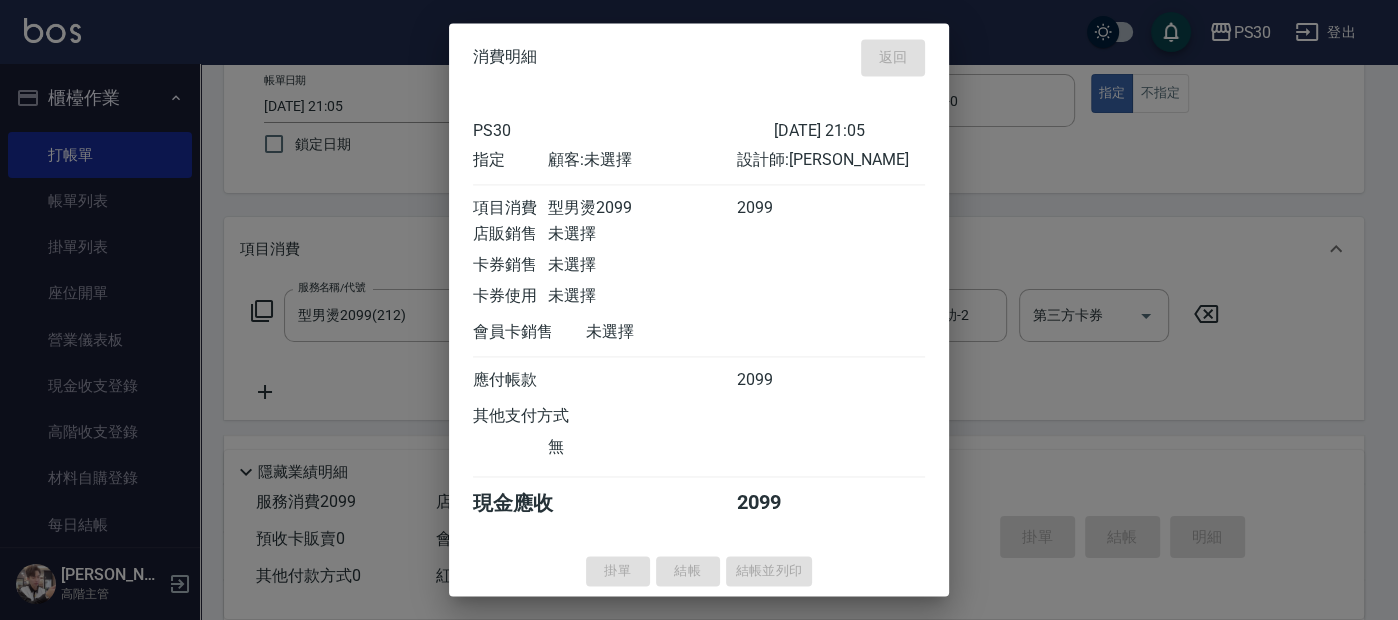 type 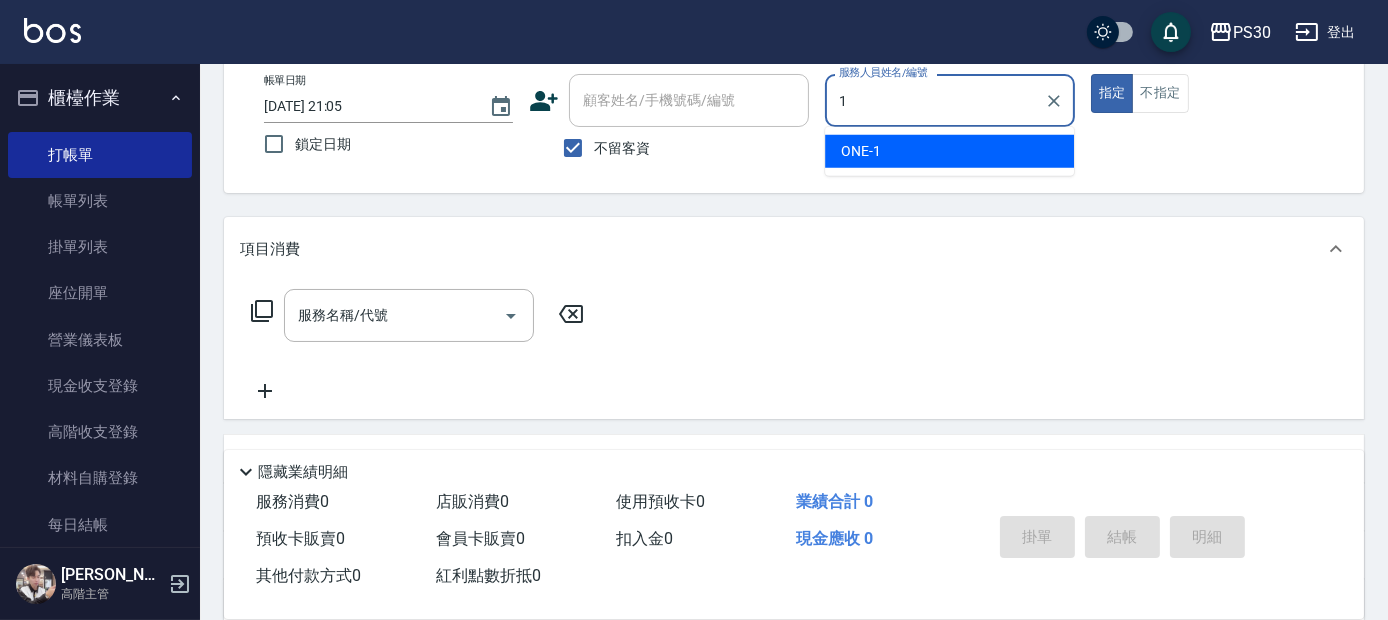 type on "ONE-1" 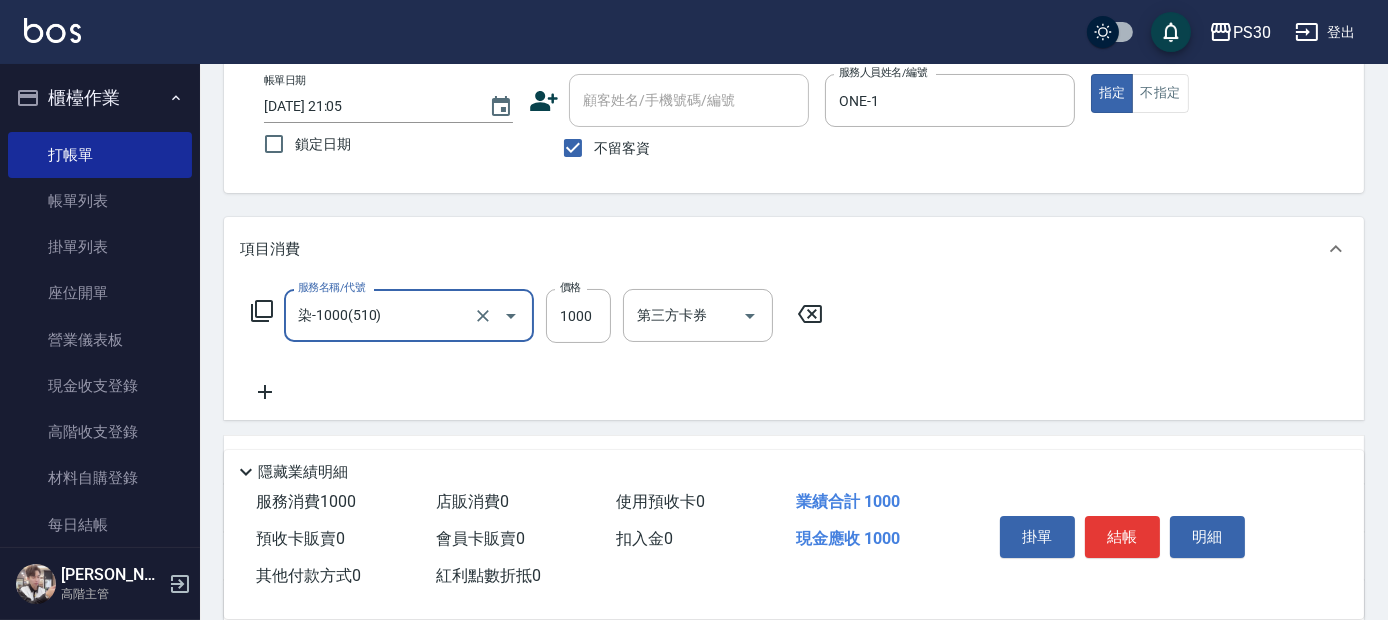 type on "染-1000(510)" 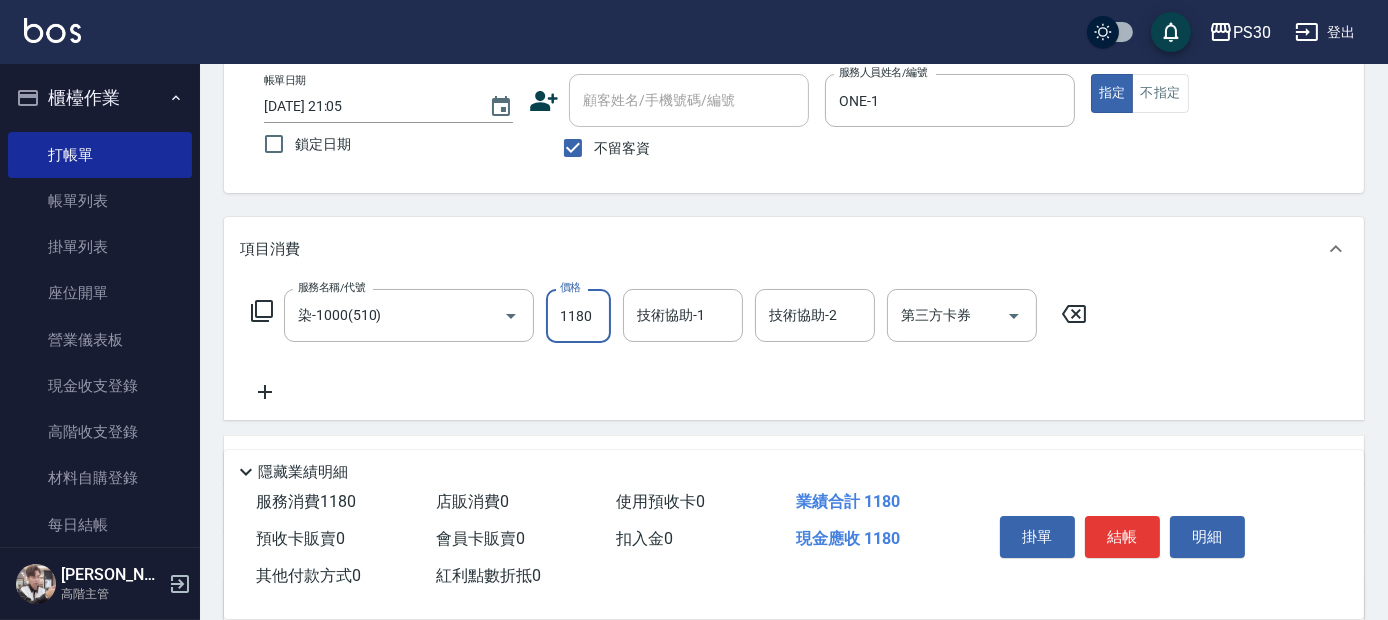 type on "1180" 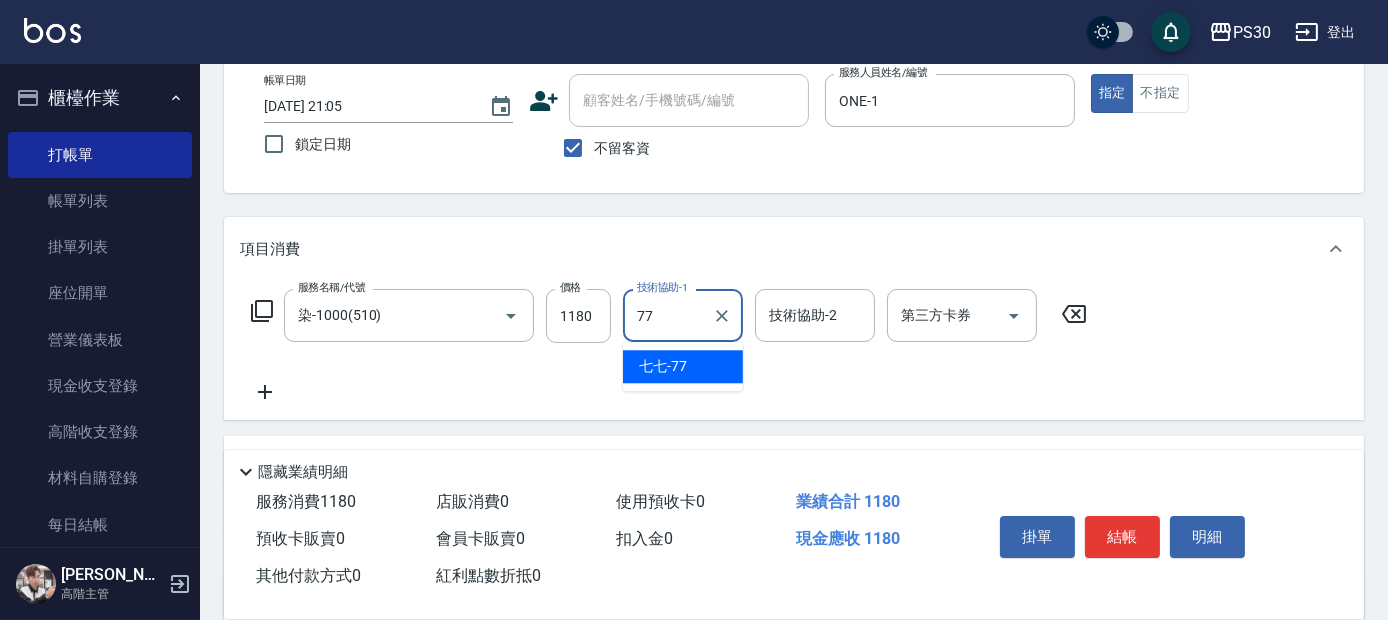type on "7" 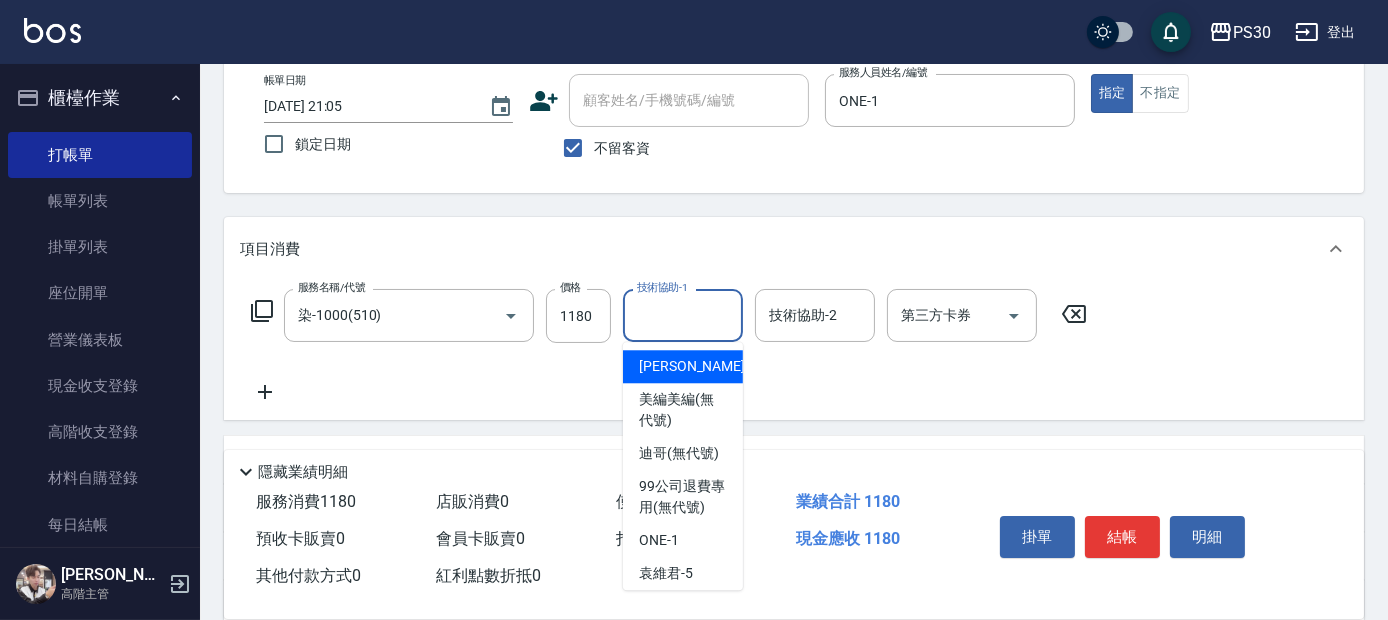 type on "0" 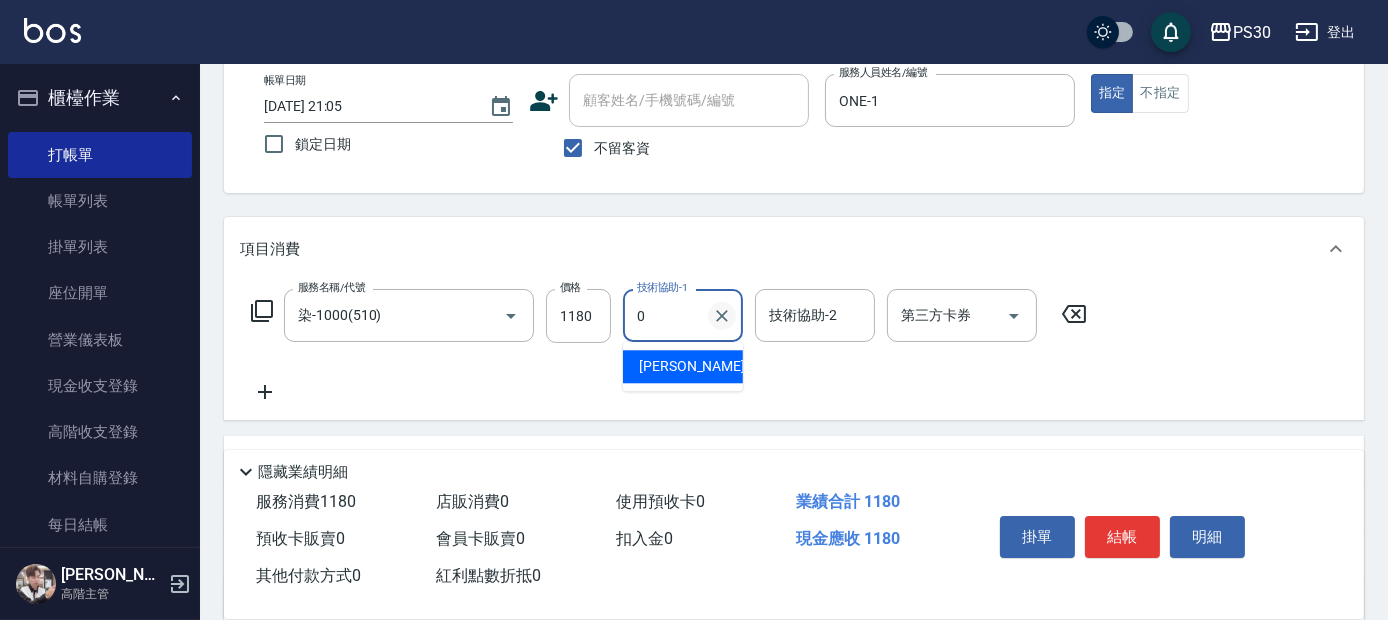 click 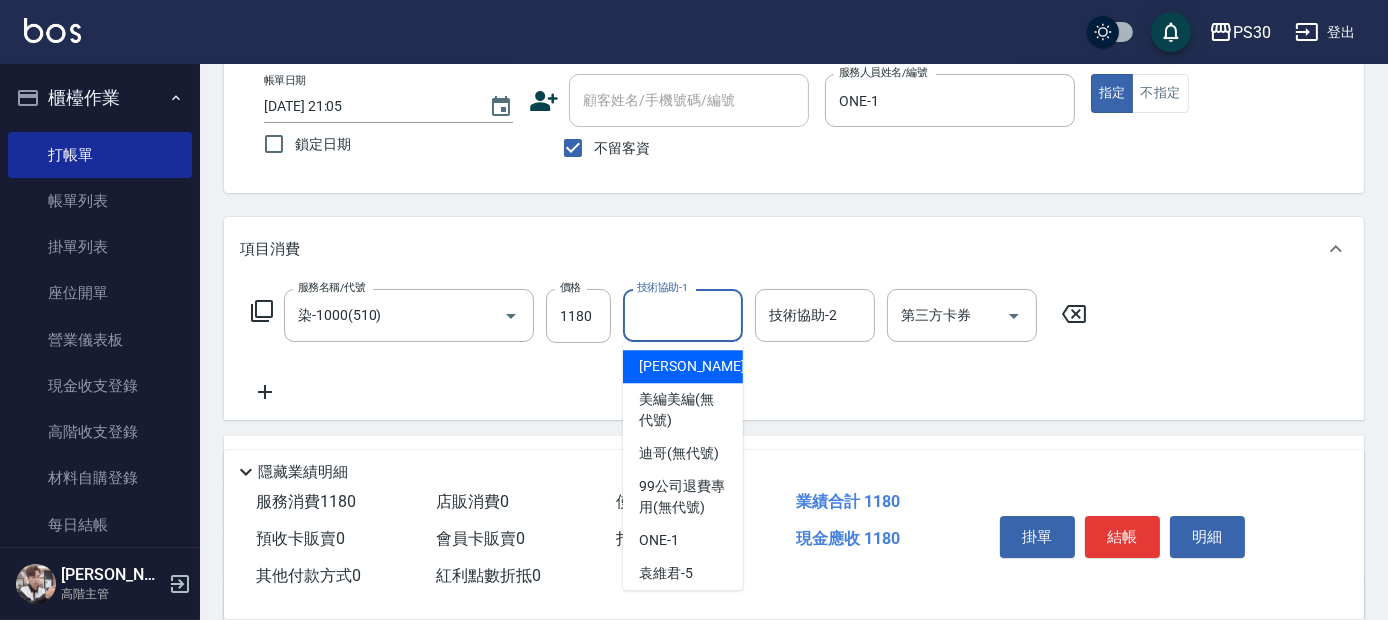 click 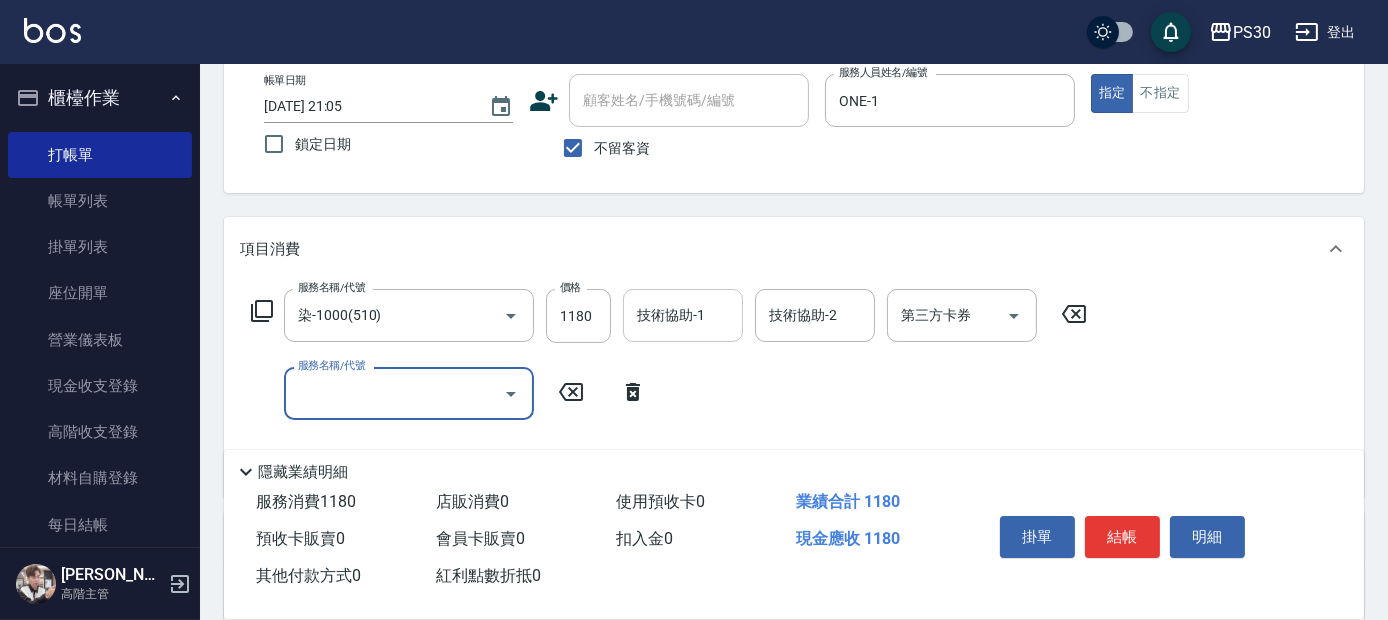 type on "1" 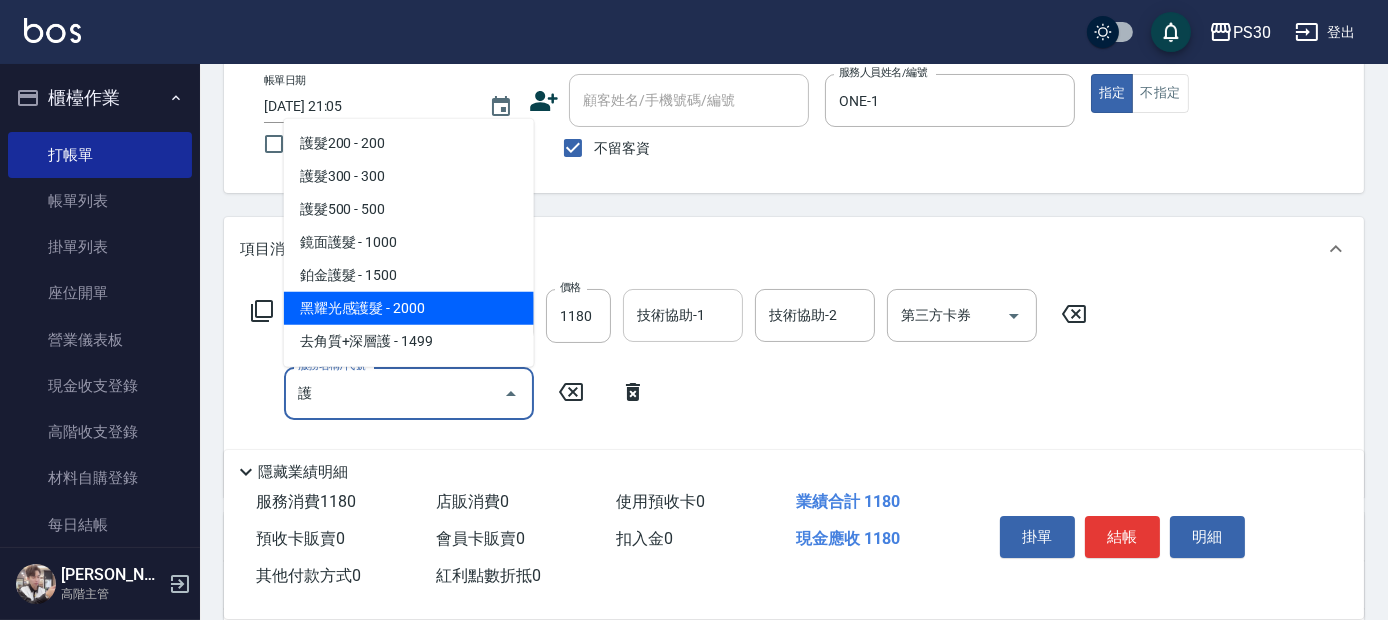 click on "黑耀光感護髮 - 2000" at bounding box center (409, 308) 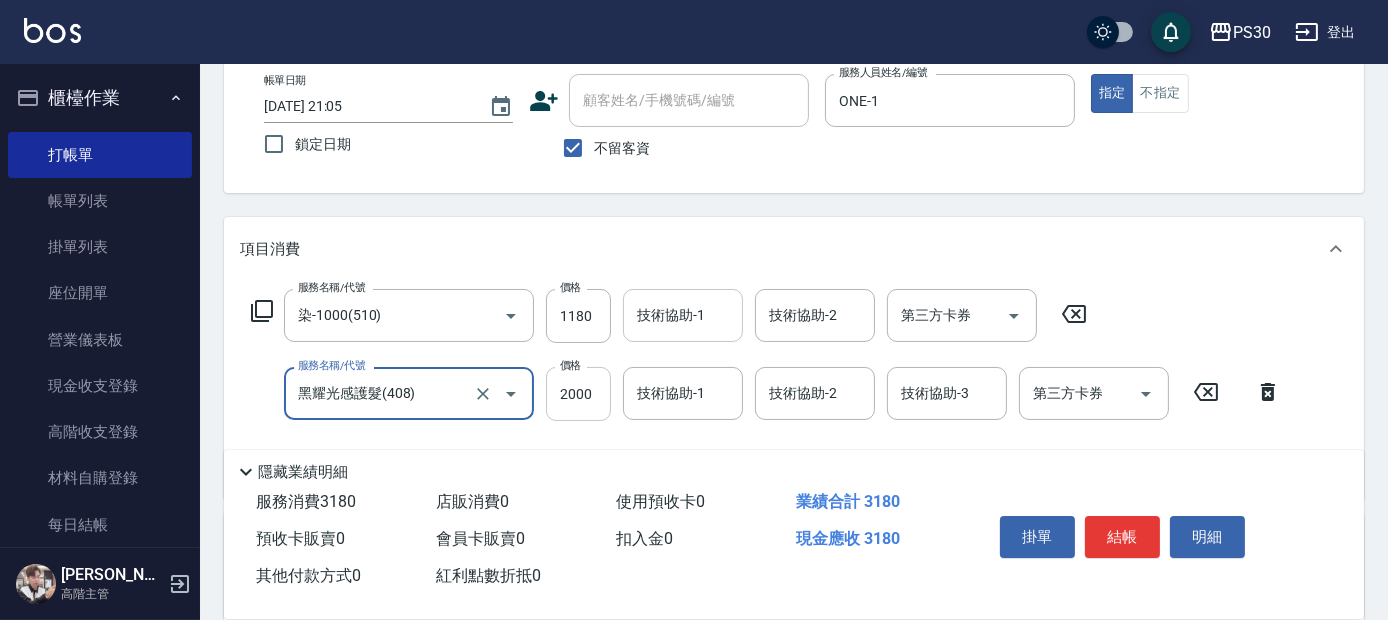 type on "黑耀光感護髮(408)" 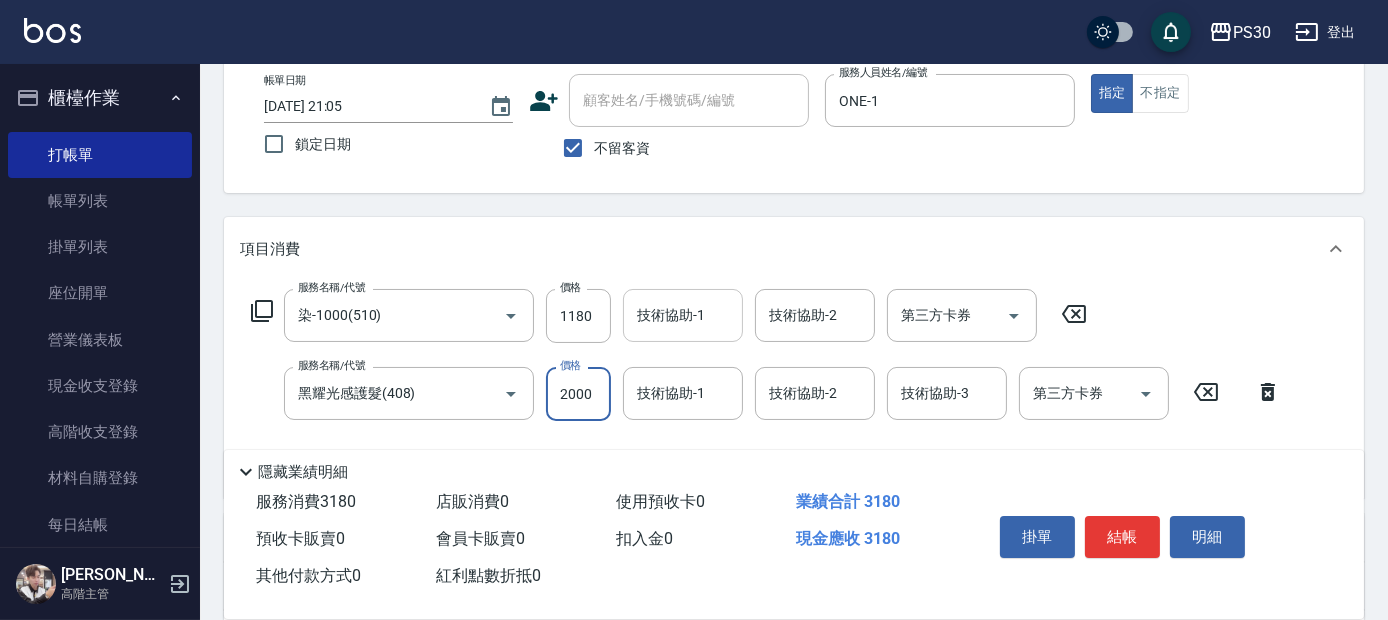 drag, startPoint x: 578, startPoint y: 415, endPoint x: 582, endPoint y: 396, distance: 19.416489 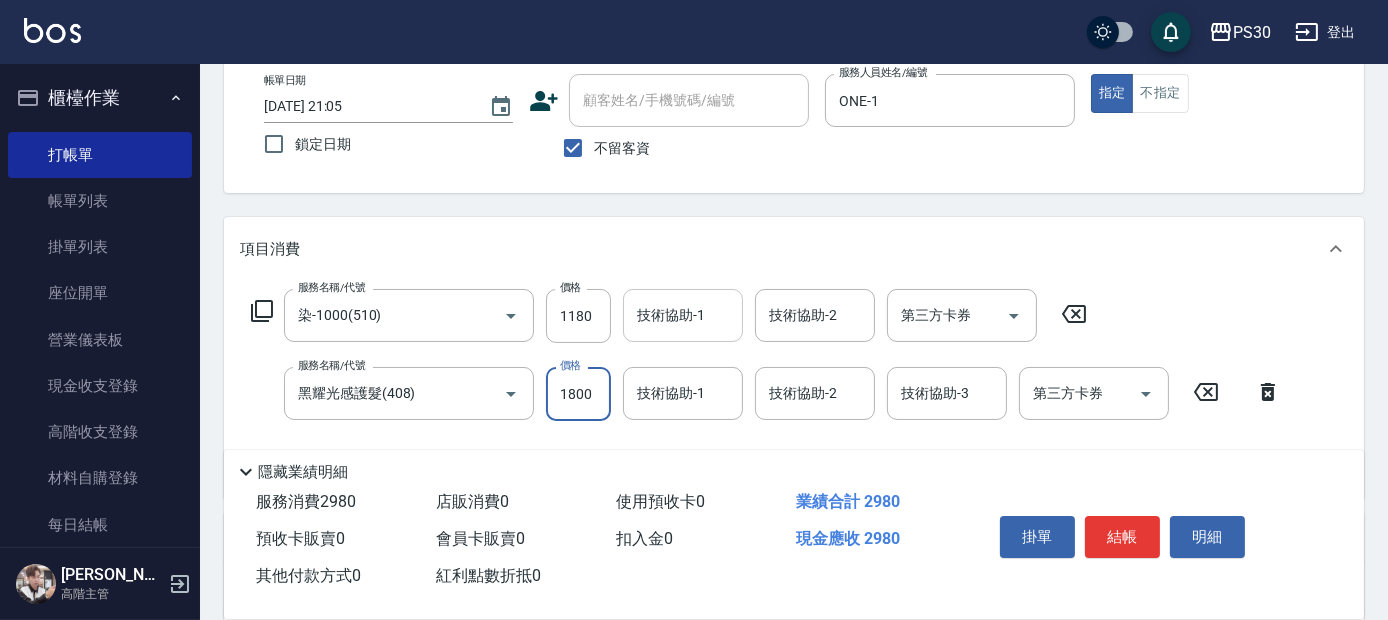 type on "1800" 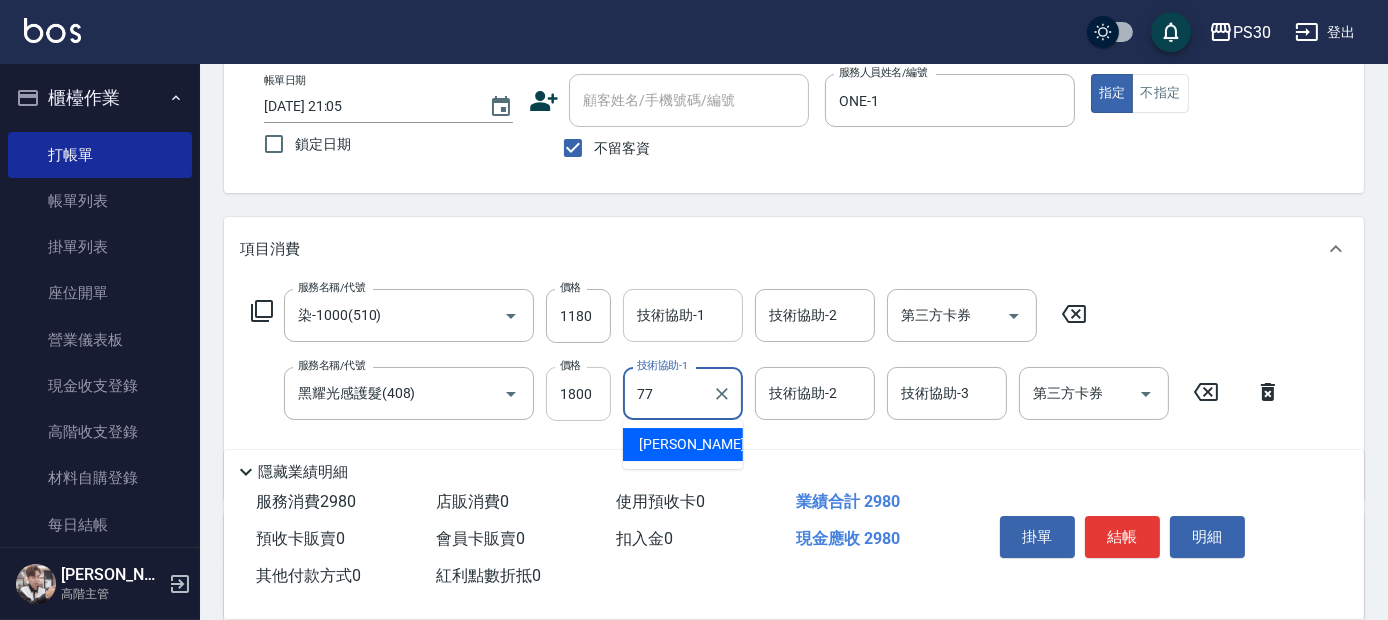 type on "七七-77" 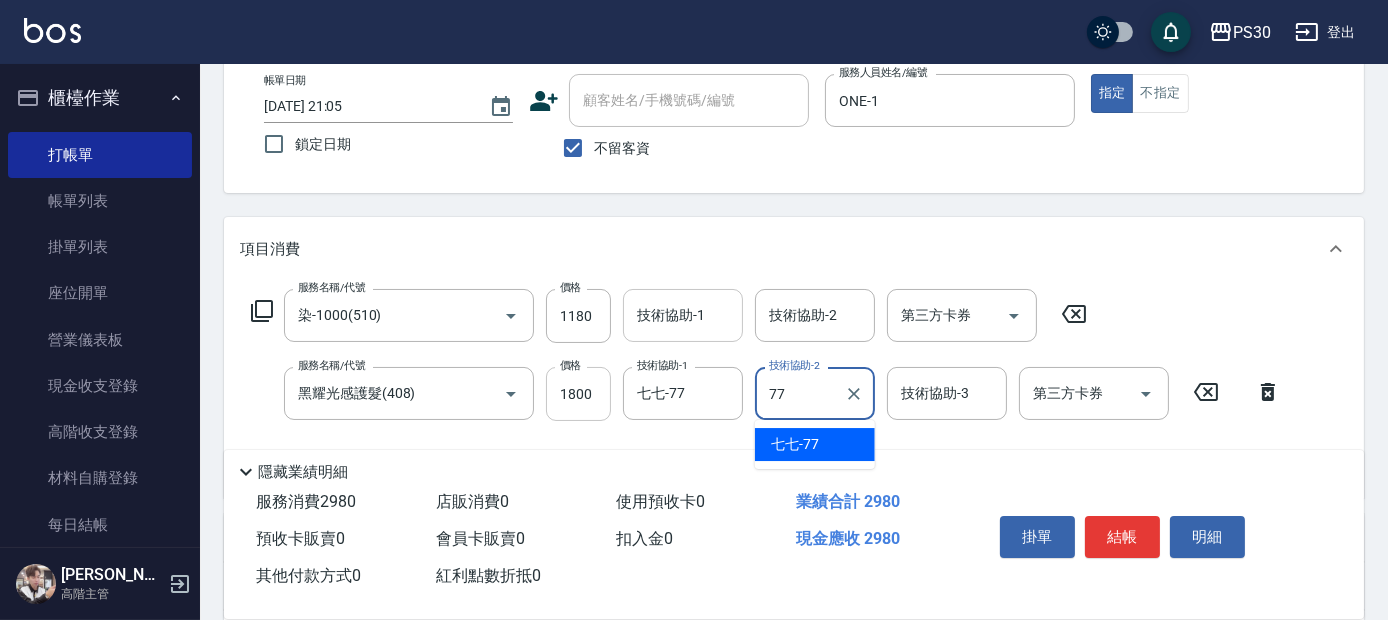 type on "七七-77" 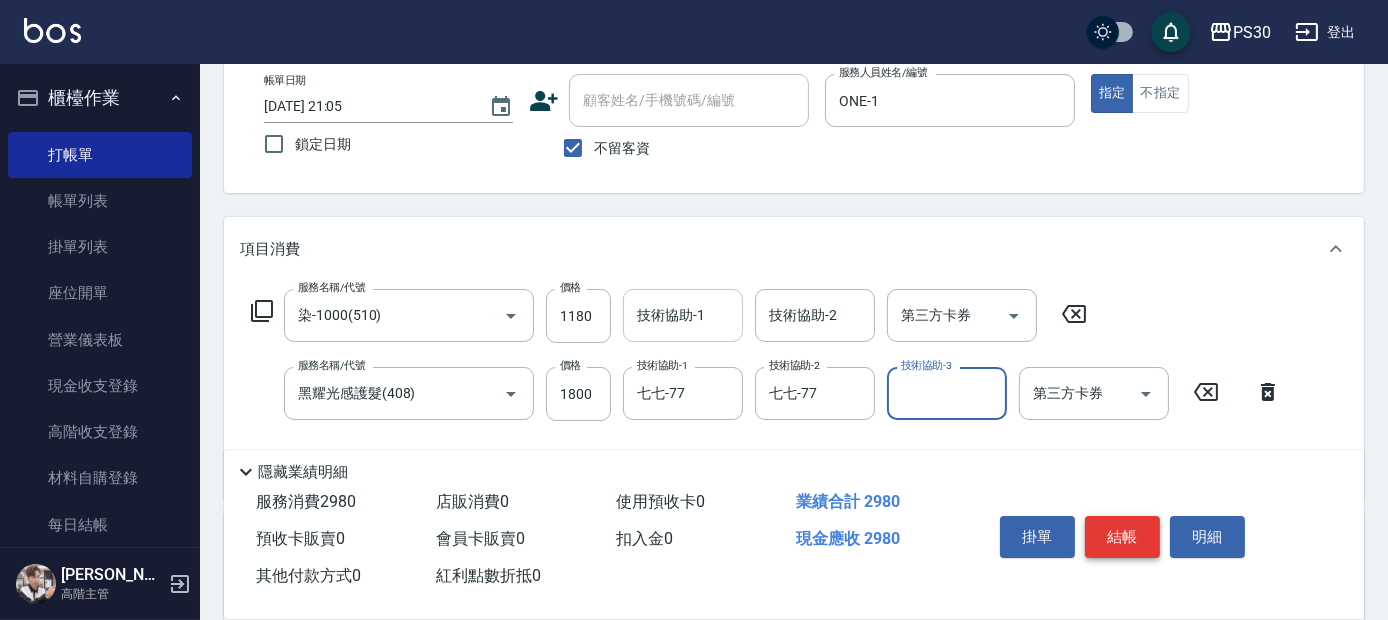 click on "結帳" at bounding box center (1122, 537) 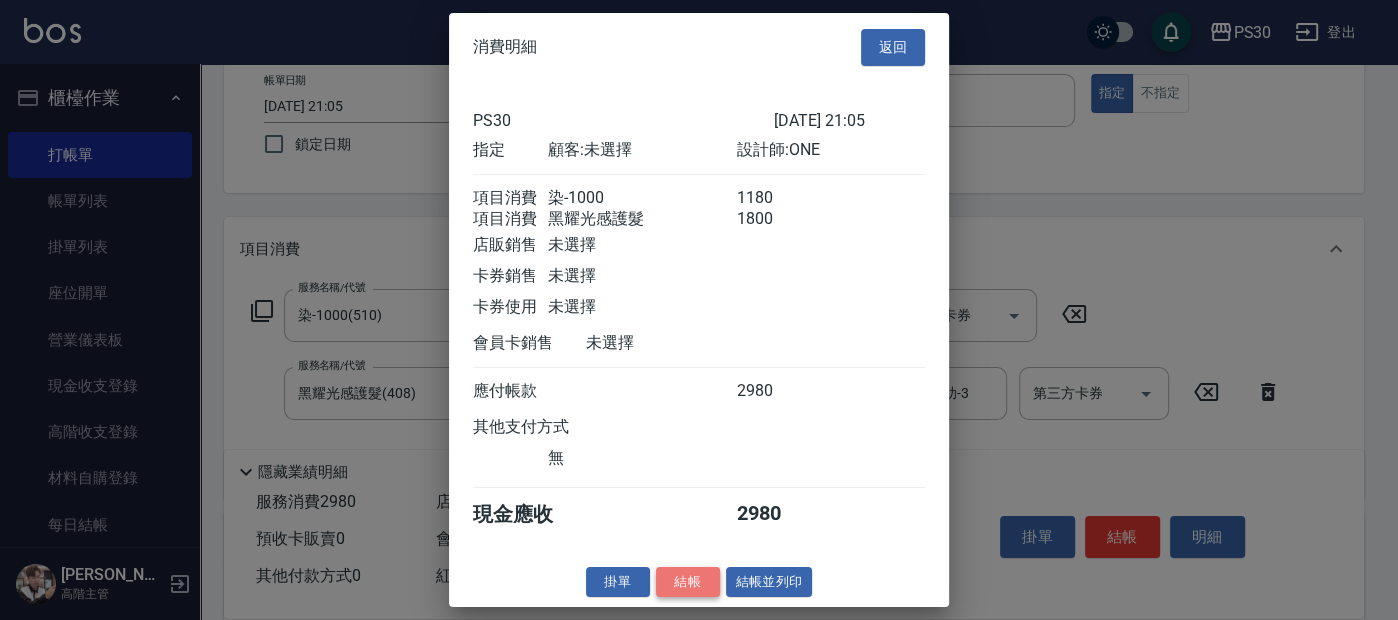 click on "結帳" at bounding box center [688, 581] 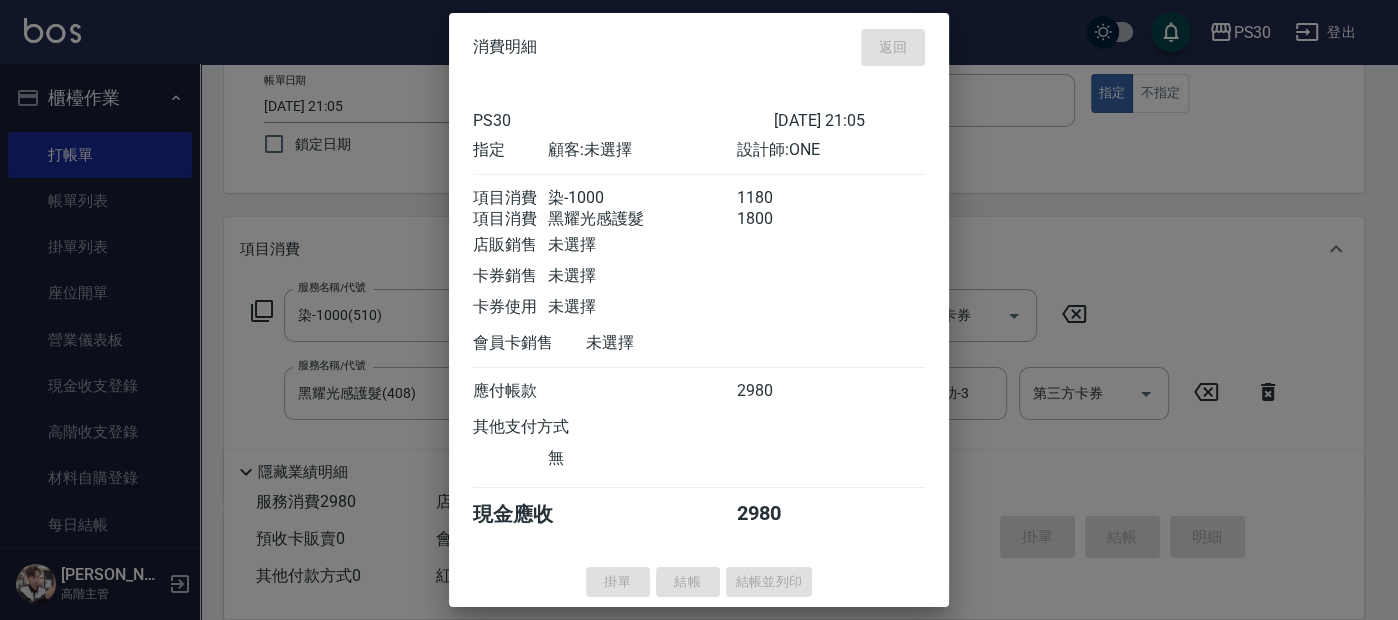type on "2025/07/15 21:11" 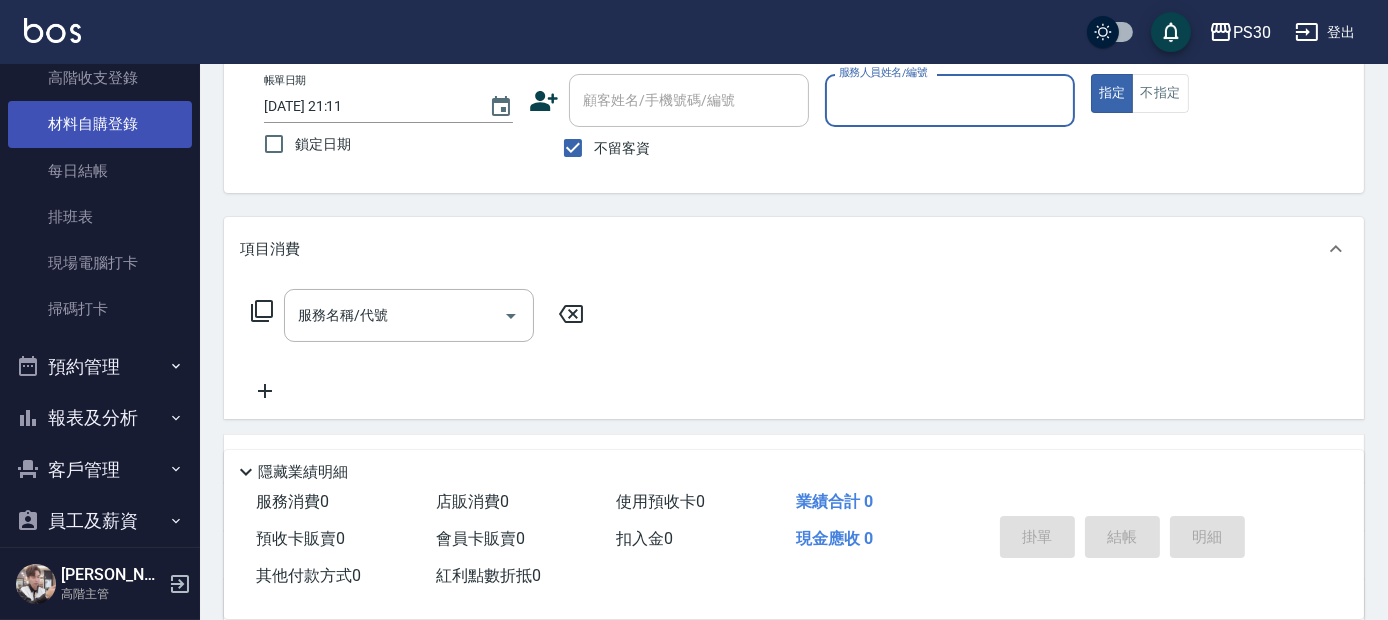 scroll, scrollTop: 531, scrollLeft: 0, axis: vertical 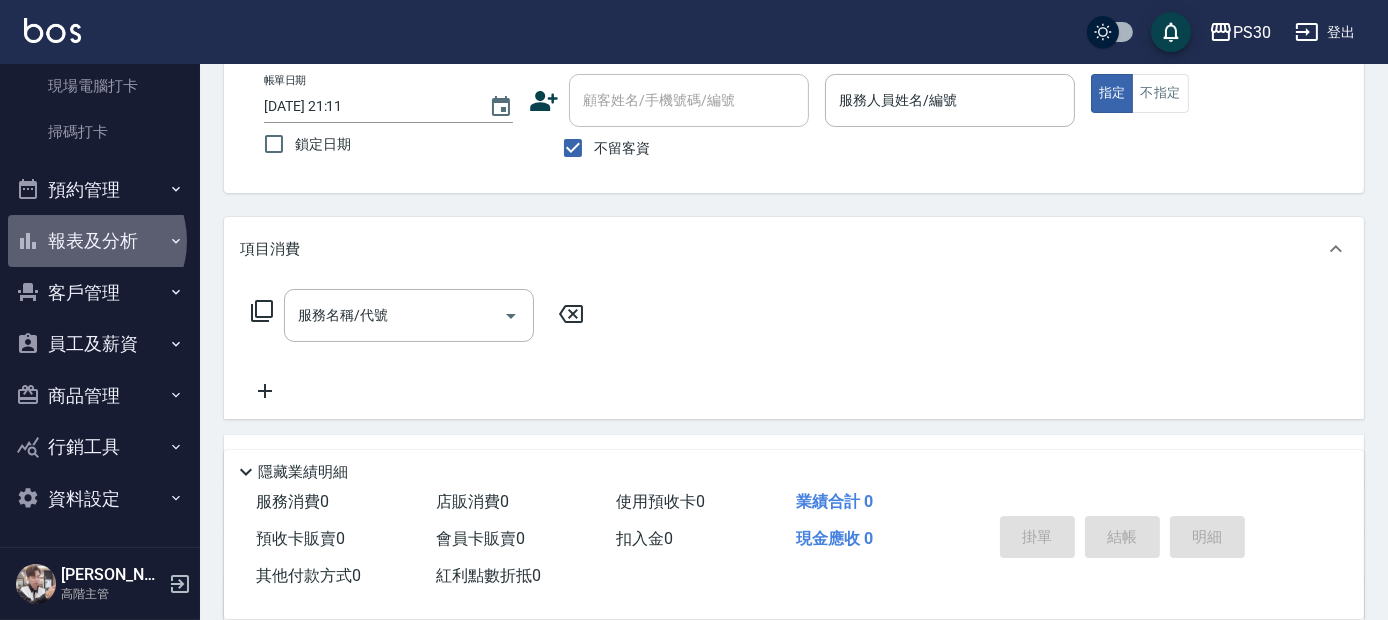 click on "報表及分析" at bounding box center (100, 241) 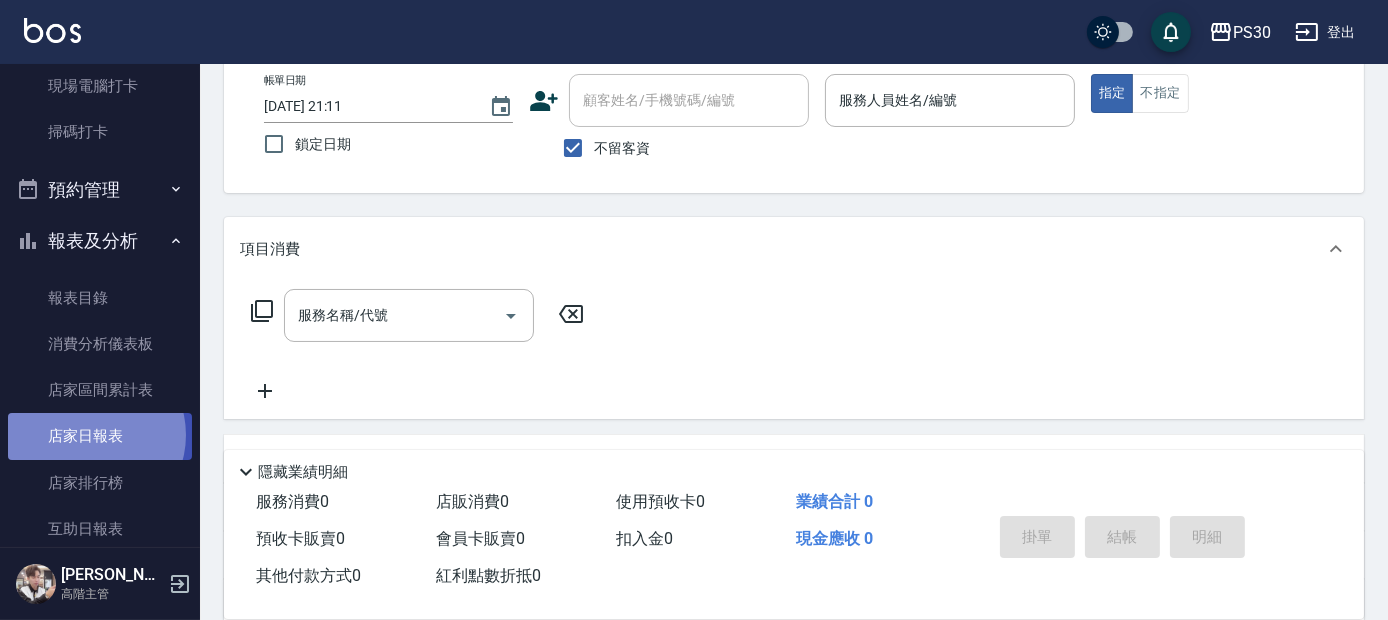 click on "店家日報表" at bounding box center (100, 436) 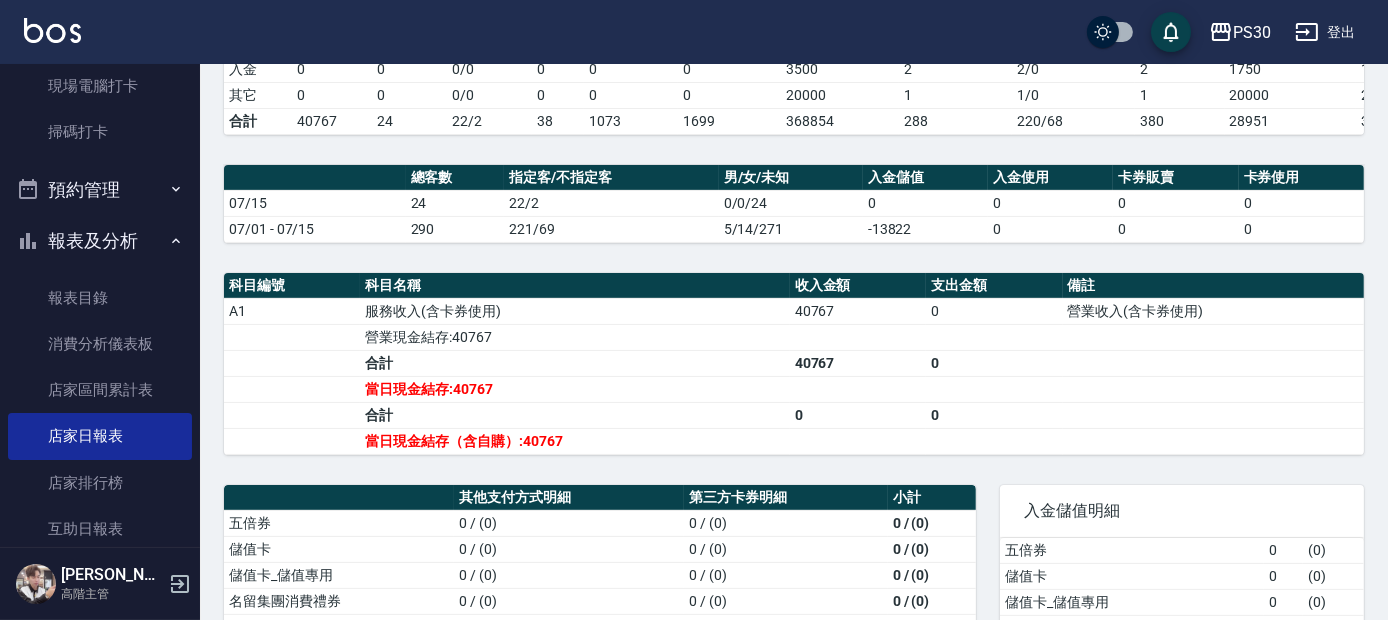 scroll, scrollTop: 666, scrollLeft: 0, axis: vertical 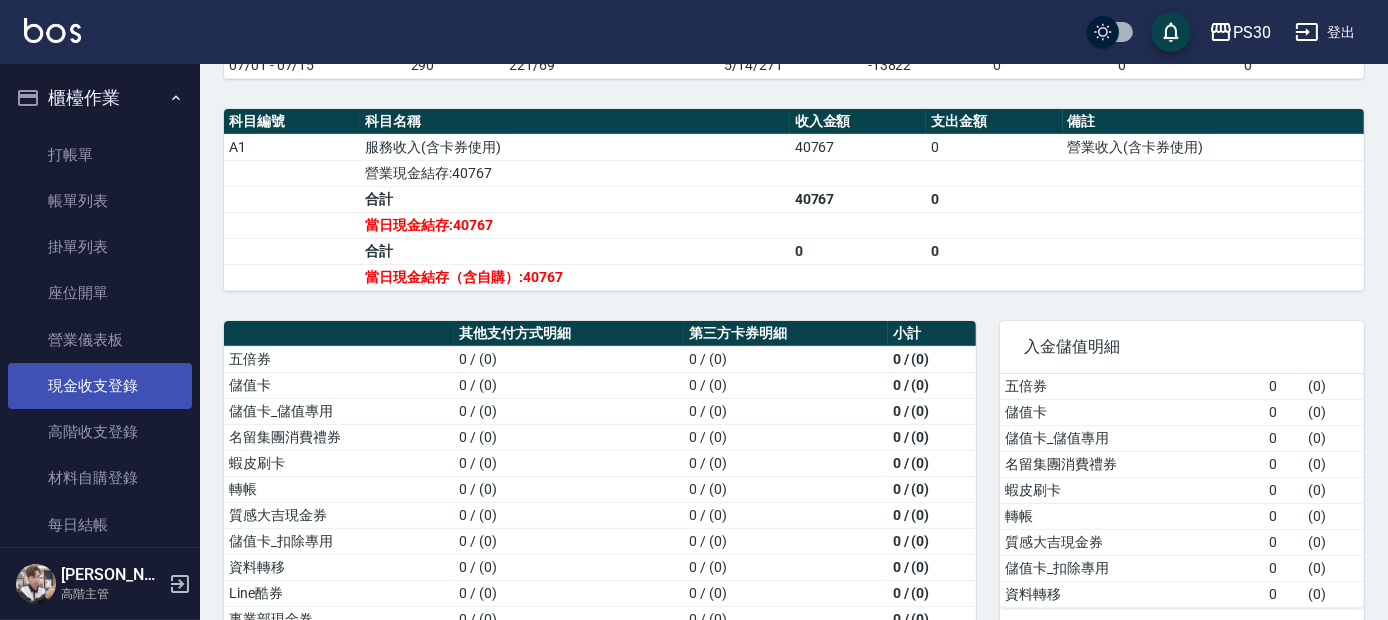 click on "現金收支登錄" at bounding box center [100, 386] 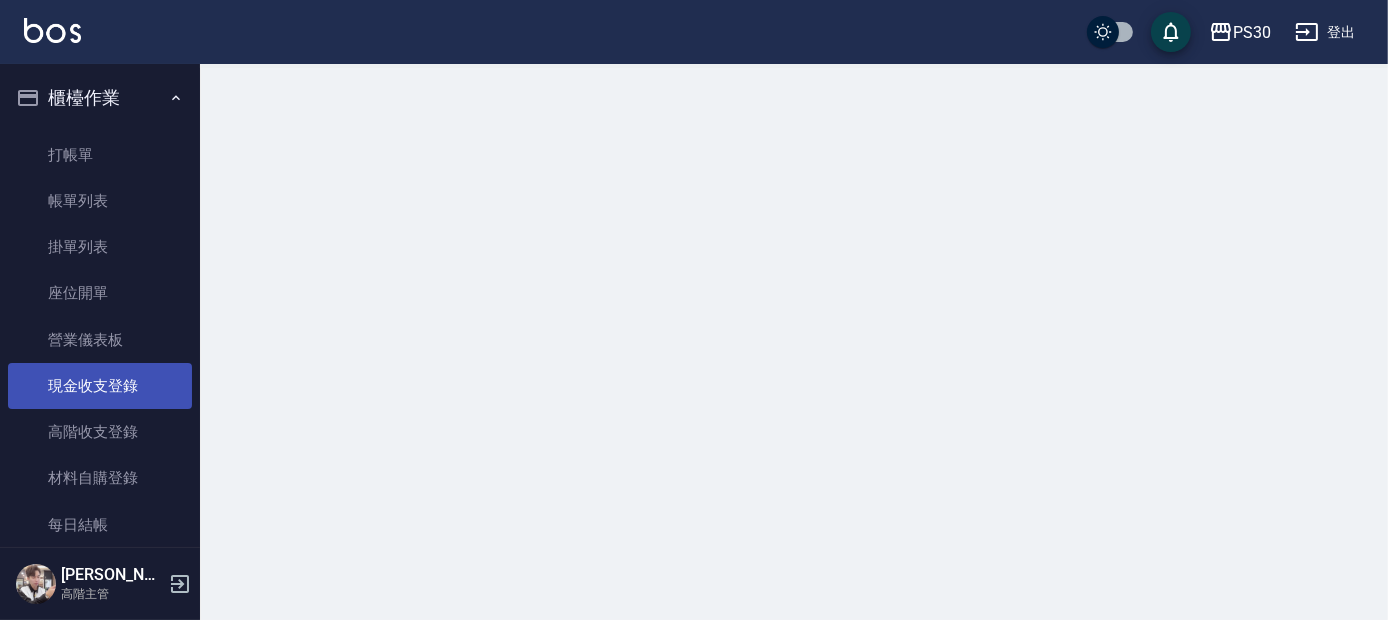 scroll, scrollTop: 0, scrollLeft: 0, axis: both 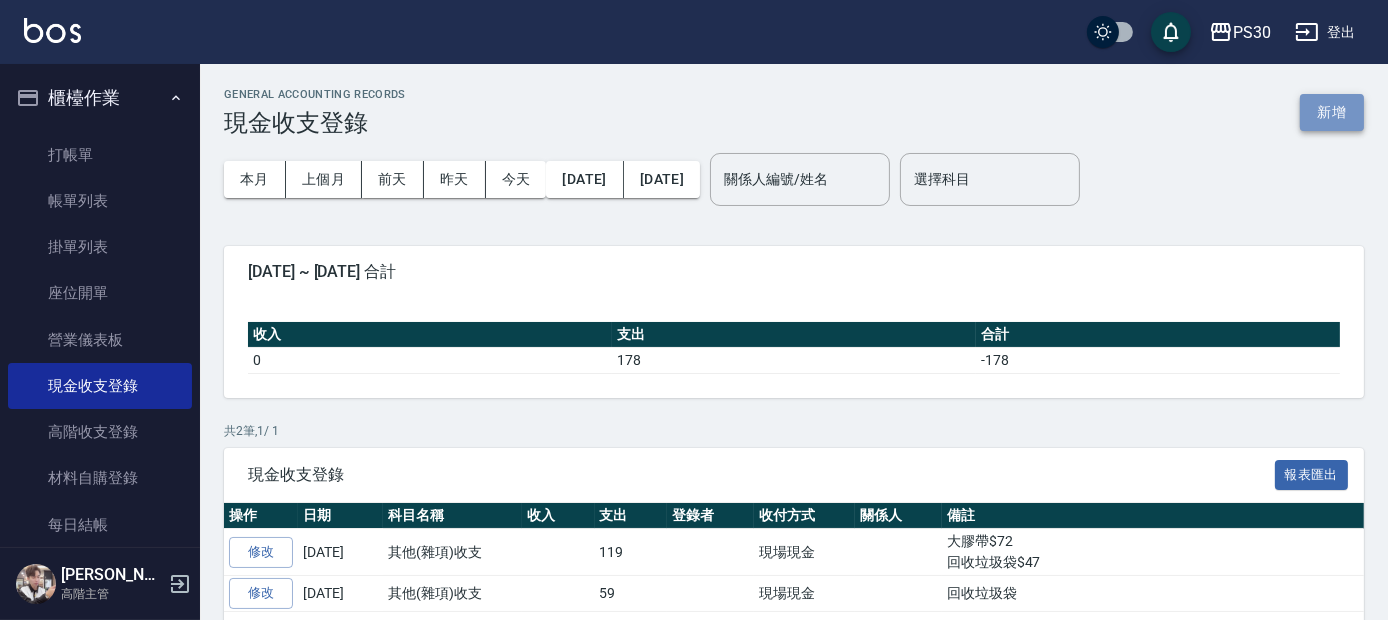 click on "新增" at bounding box center (1332, 112) 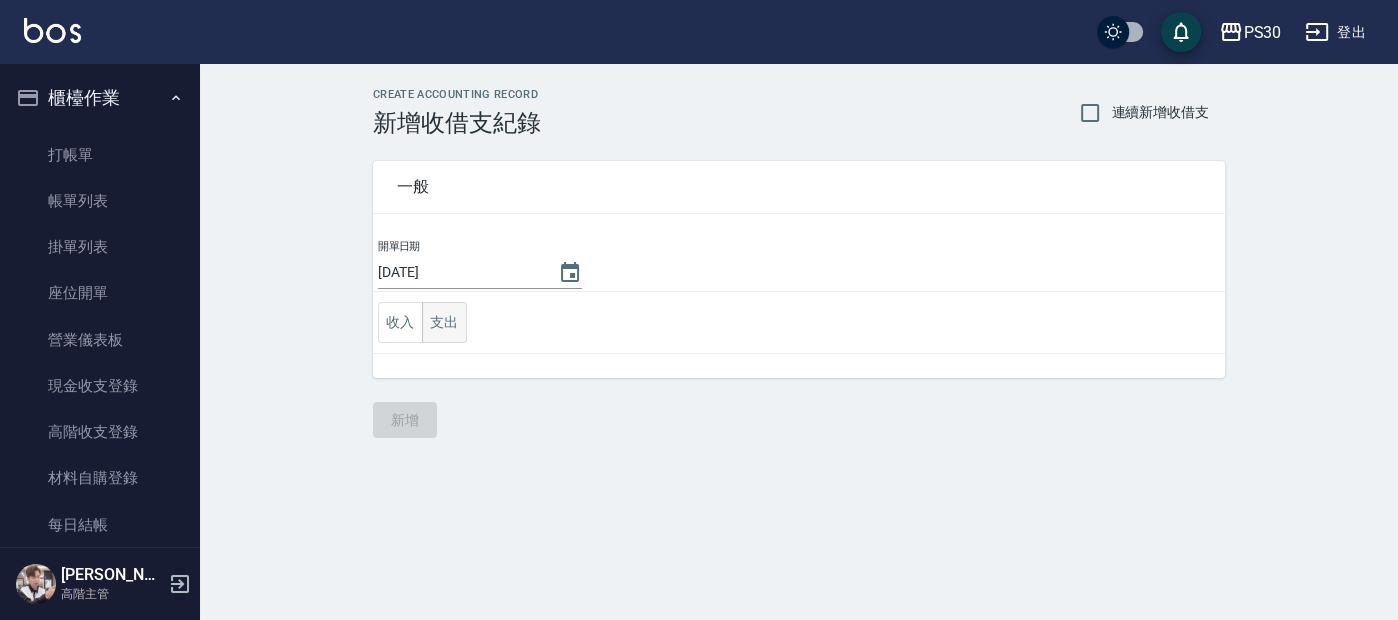 click on "支出" at bounding box center (444, 322) 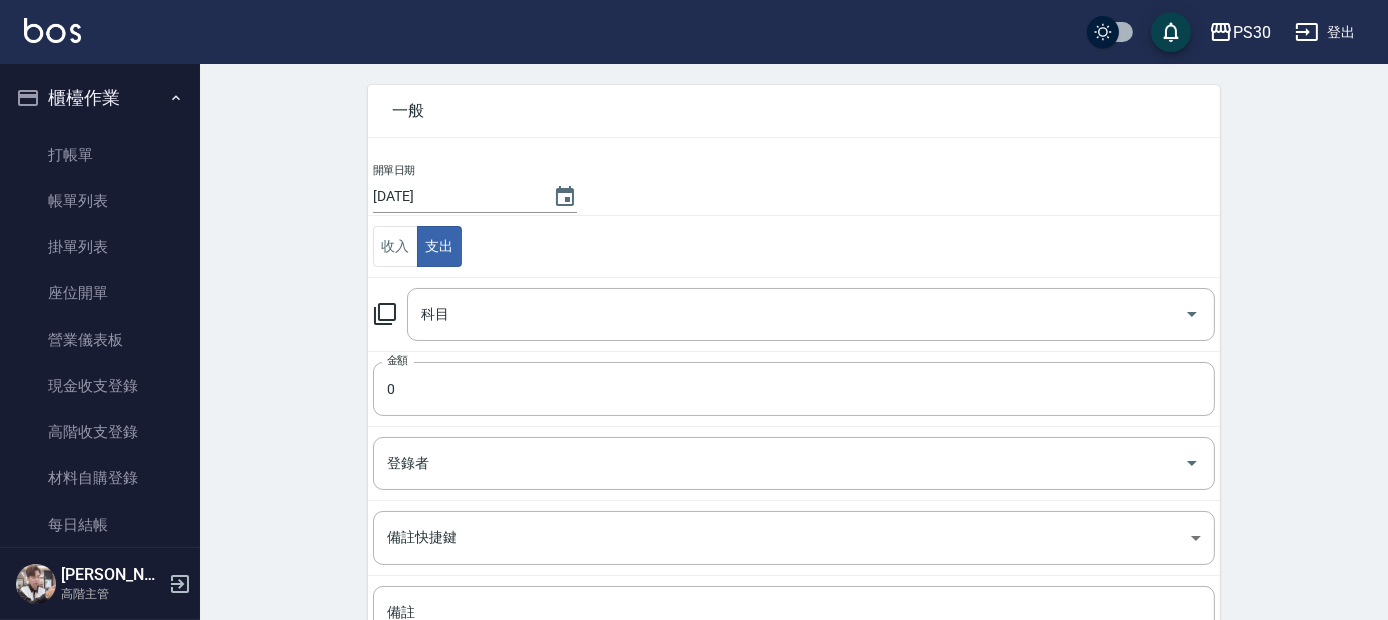 scroll, scrollTop: 111, scrollLeft: 0, axis: vertical 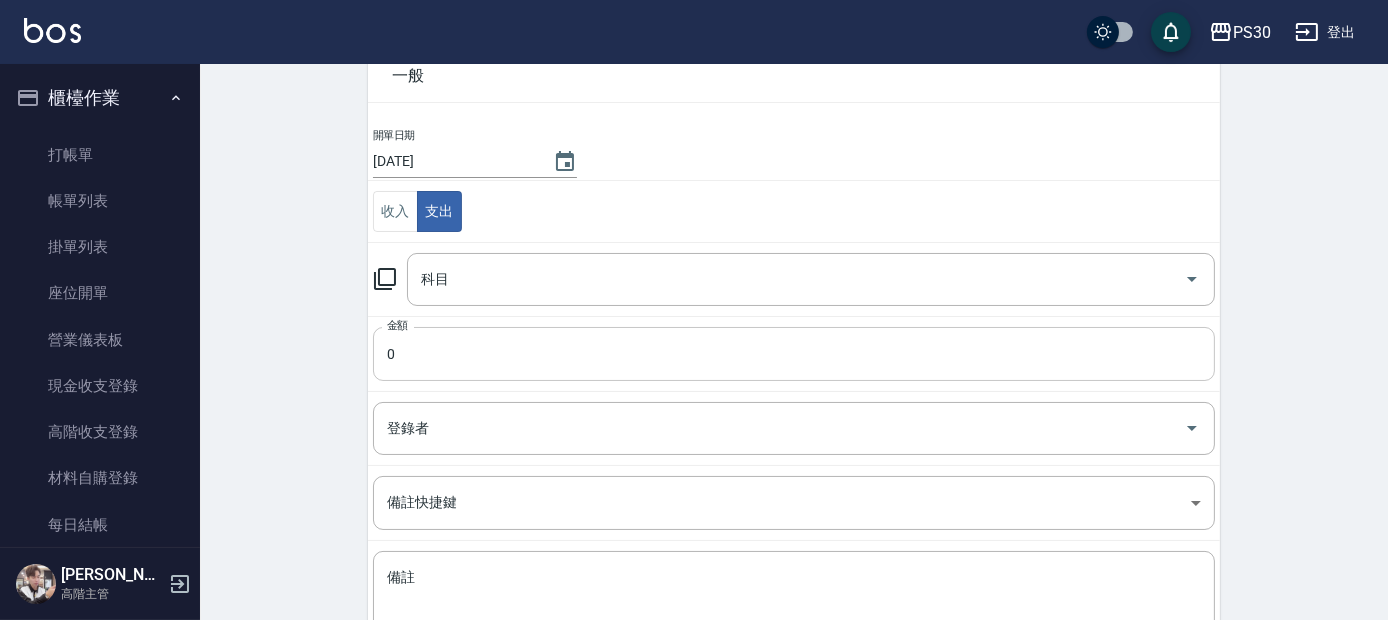 click on "0" at bounding box center [794, 354] 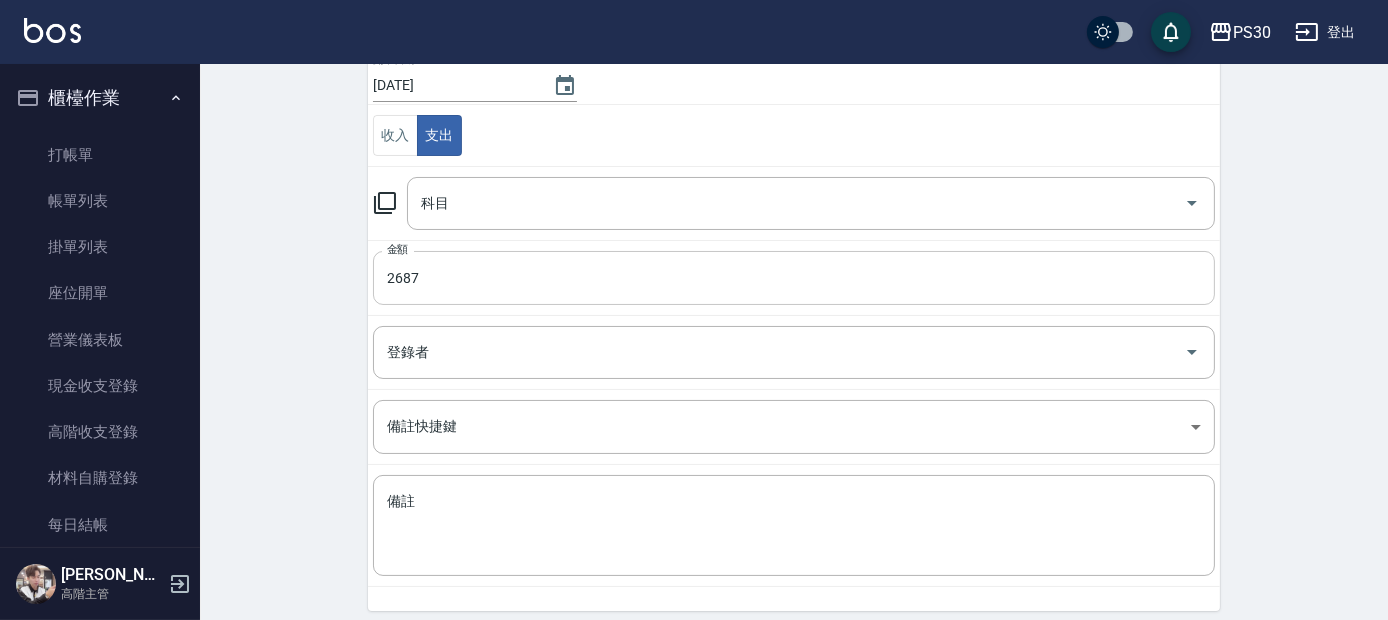 scroll, scrollTop: 222, scrollLeft: 0, axis: vertical 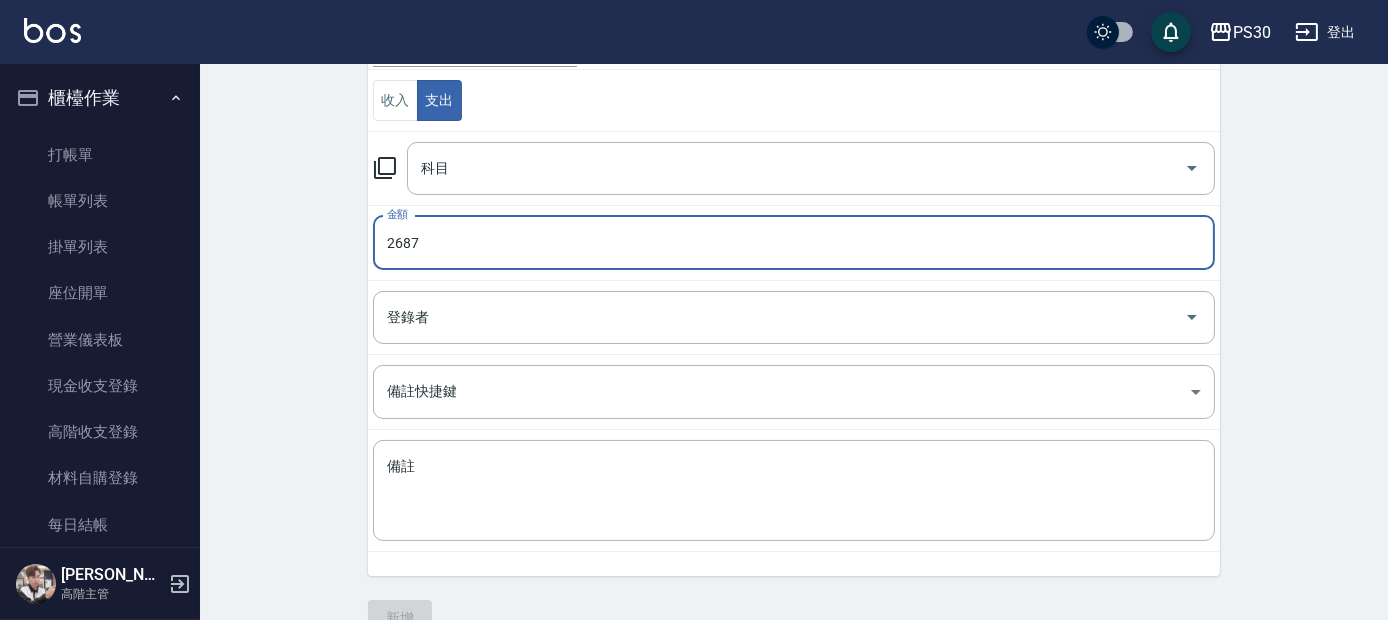 drag, startPoint x: 459, startPoint y: 240, endPoint x: 375, endPoint y: 240, distance: 84 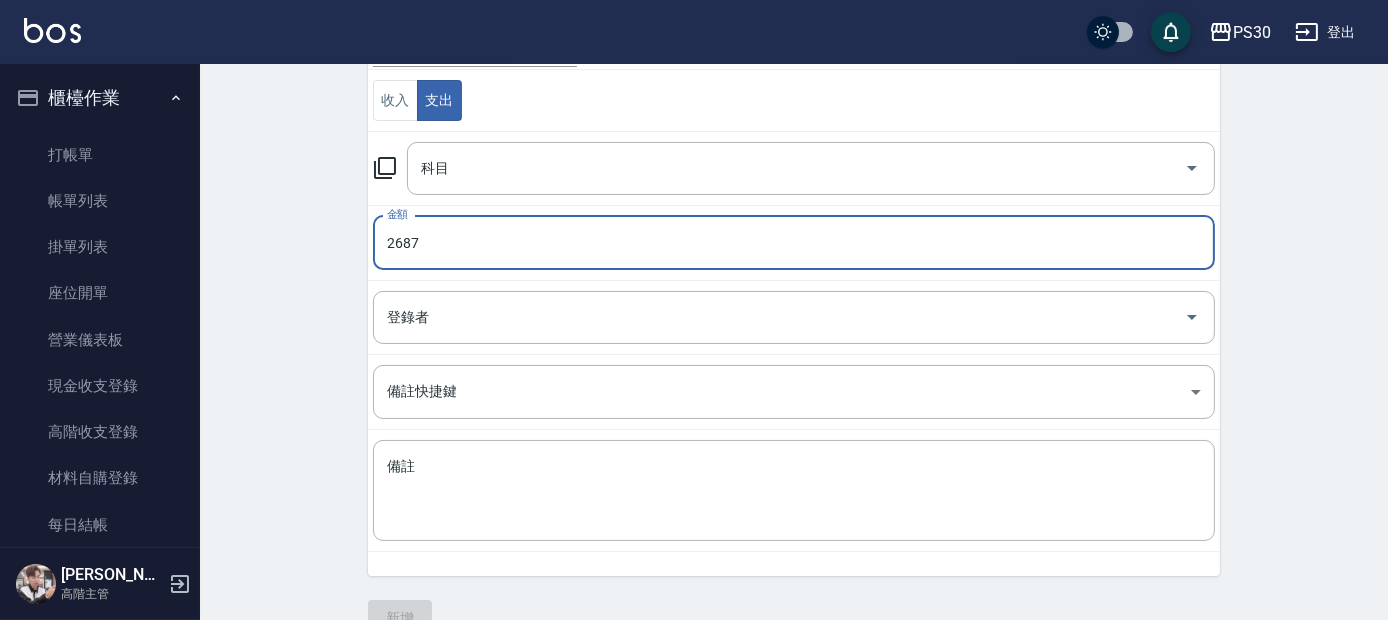 click on "2687" at bounding box center [794, 243] 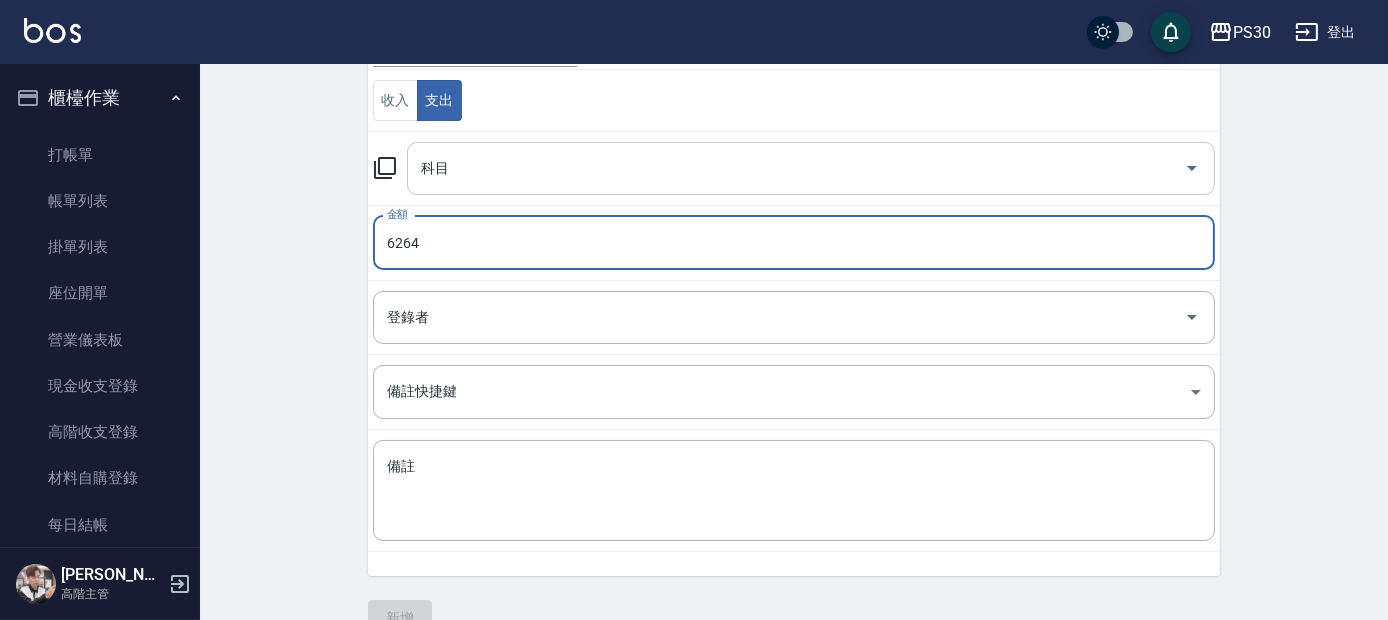 type on "6264" 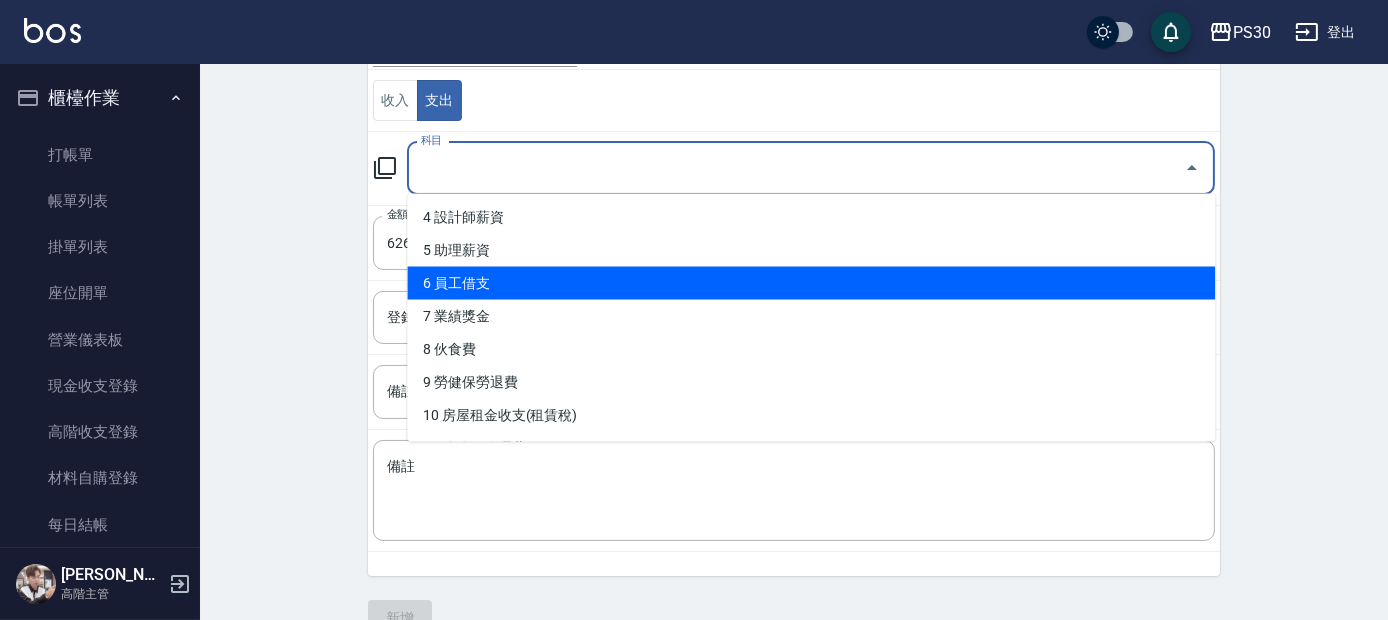 scroll, scrollTop: 111, scrollLeft: 0, axis: vertical 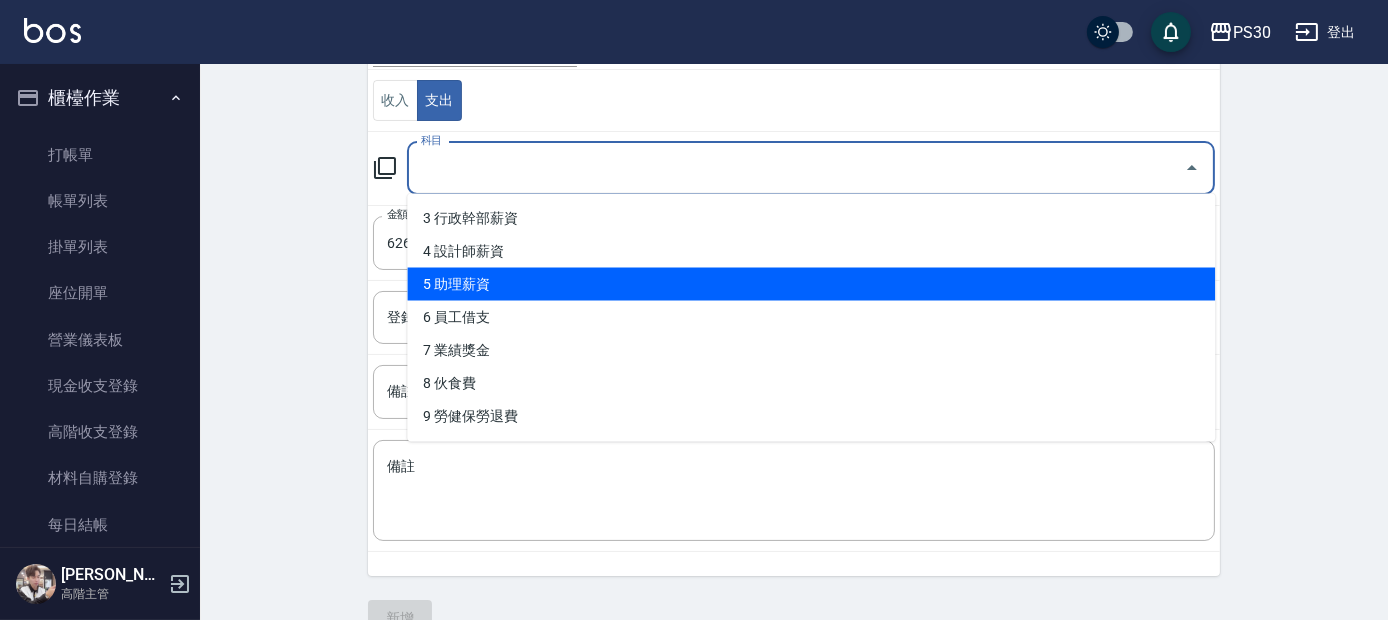click on "5 助理薪資" at bounding box center (811, 284) 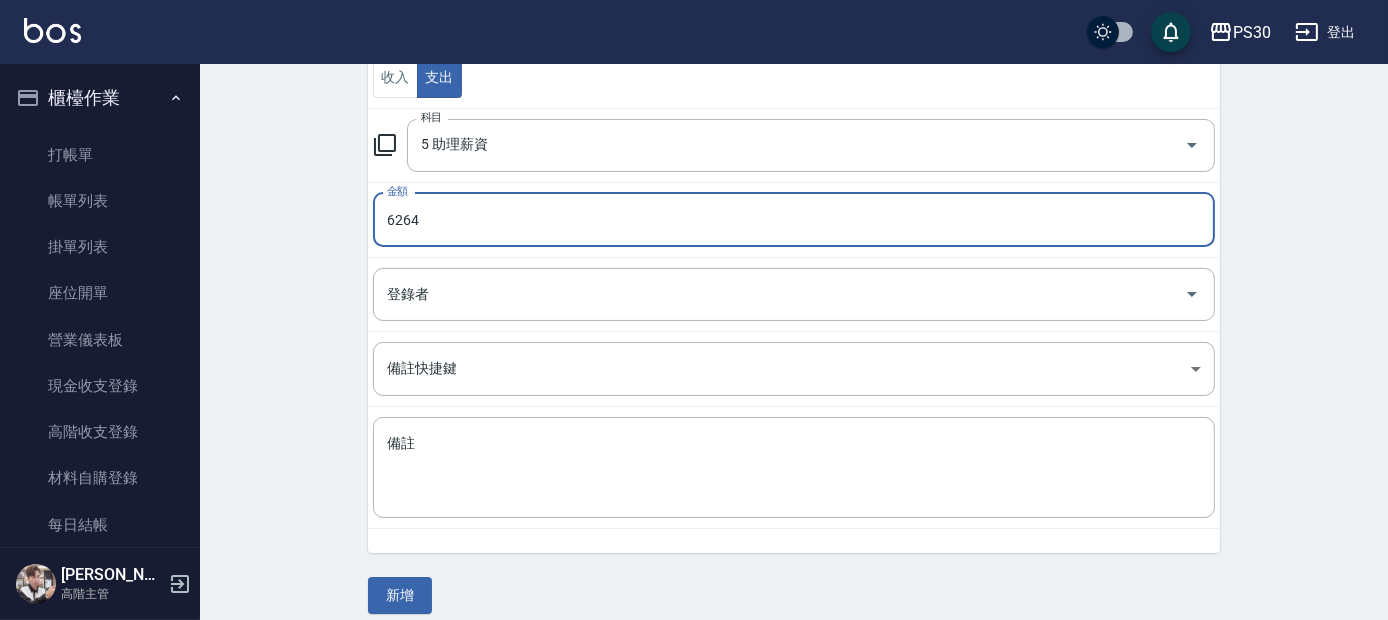 scroll, scrollTop: 259, scrollLeft: 0, axis: vertical 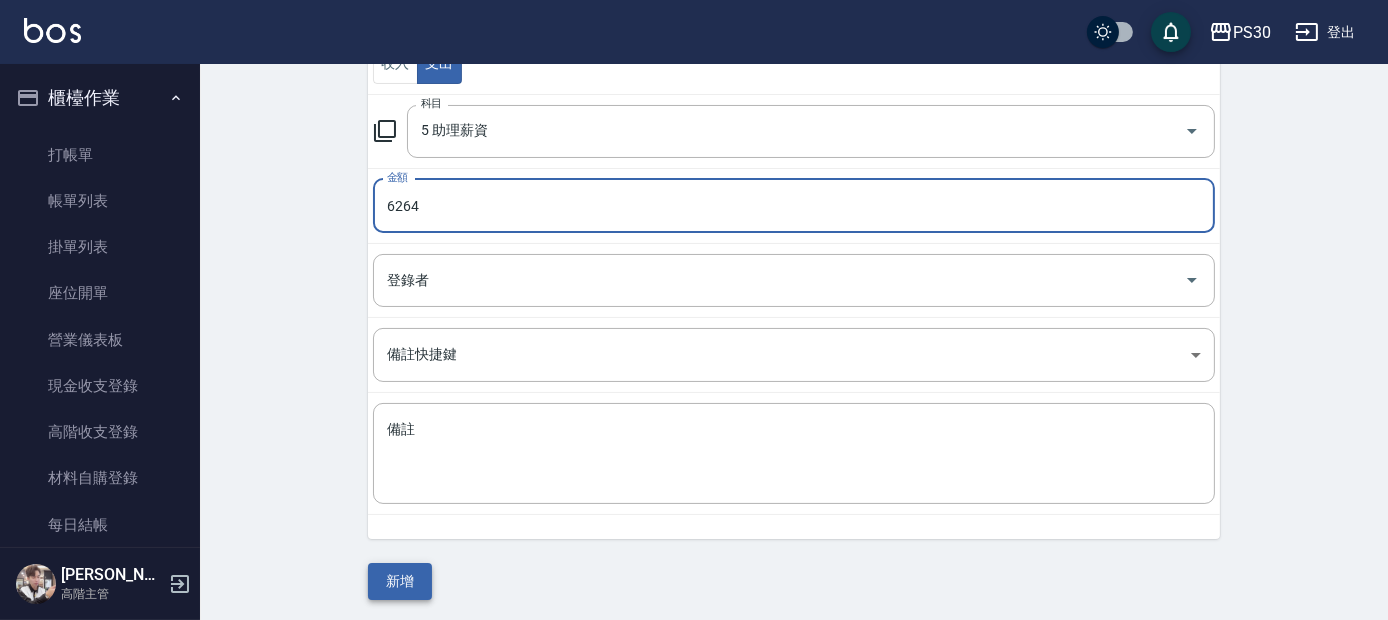click on "新增" at bounding box center [400, 581] 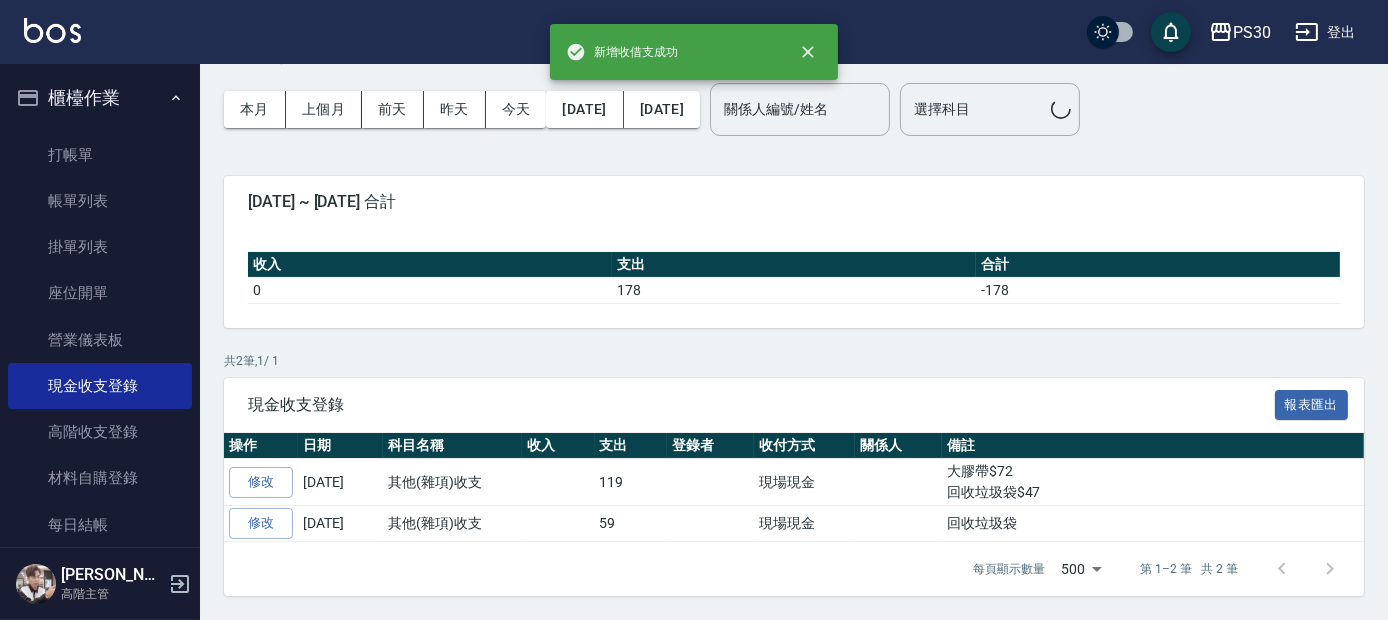 scroll, scrollTop: 0, scrollLeft: 0, axis: both 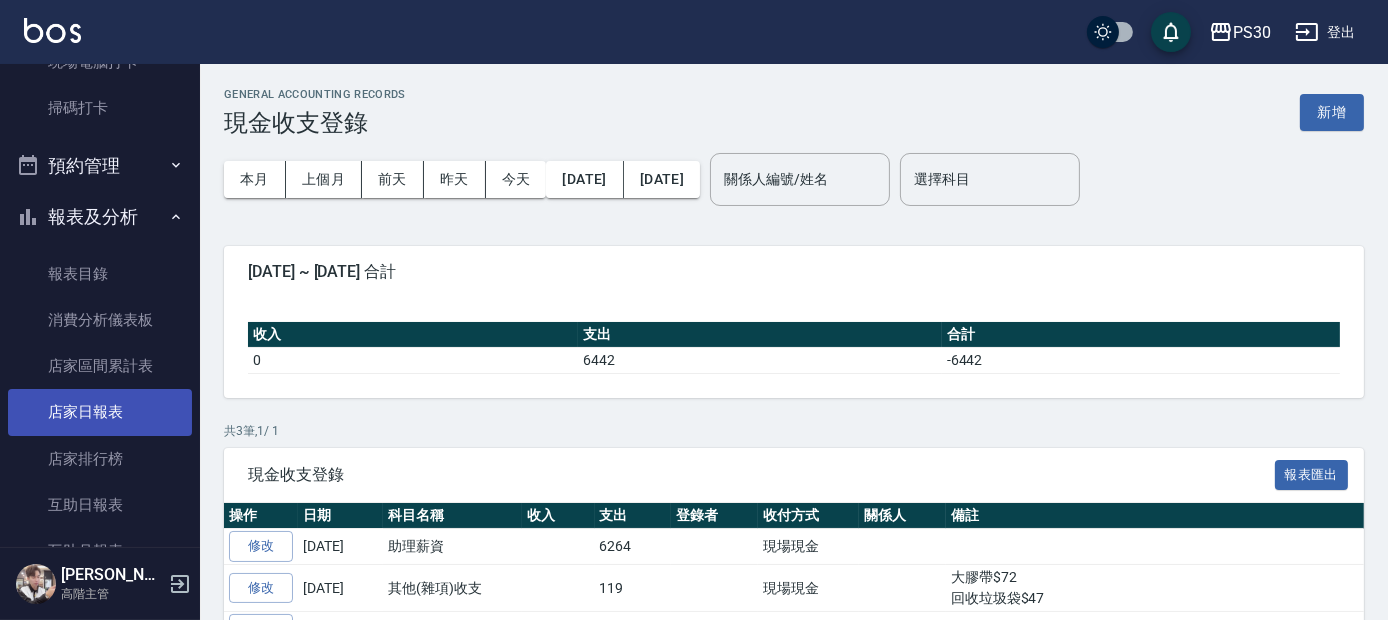 click on "店家日報表" at bounding box center (100, 412) 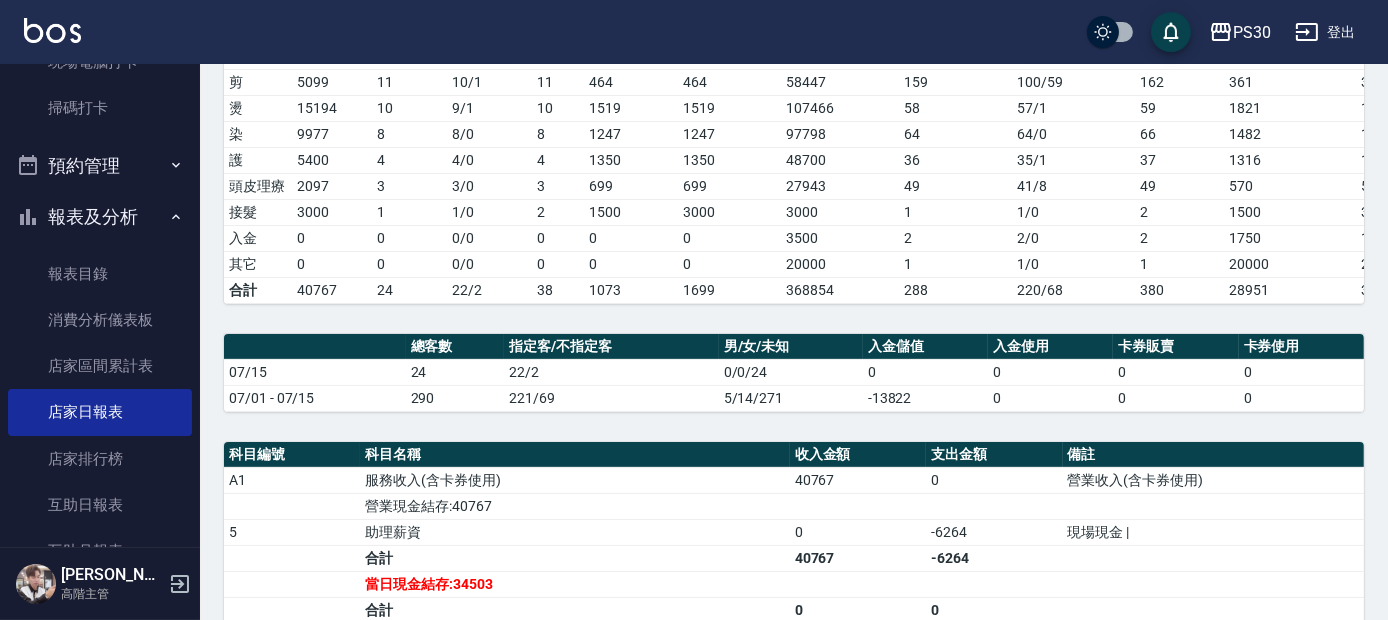scroll, scrollTop: 444, scrollLeft: 0, axis: vertical 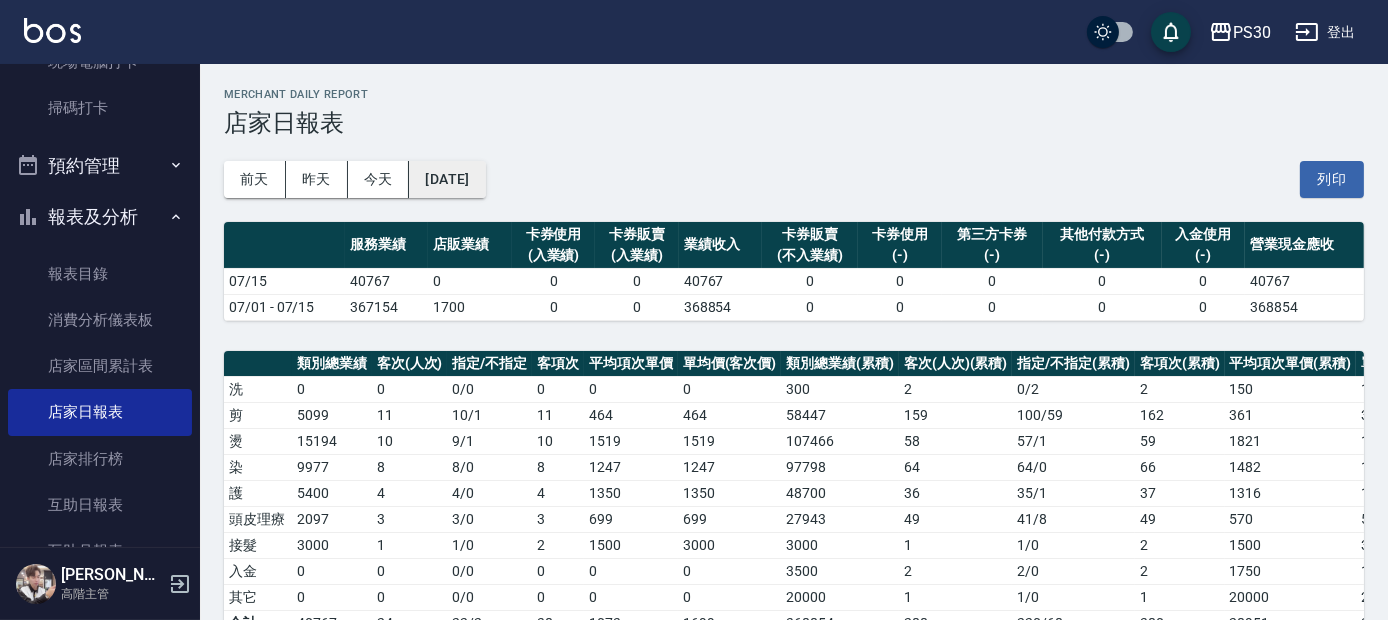click on "2025/07/15" at bounding box center (447, 179) 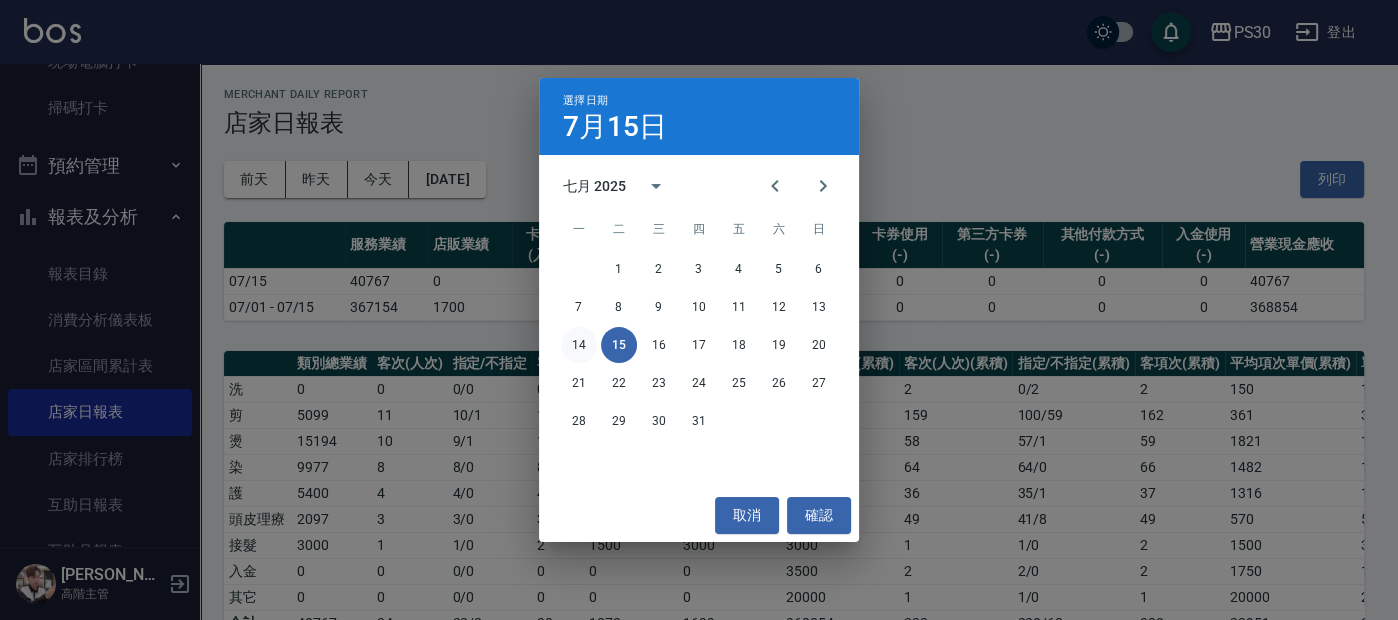 click on "14" at bounding box center (579, 345) 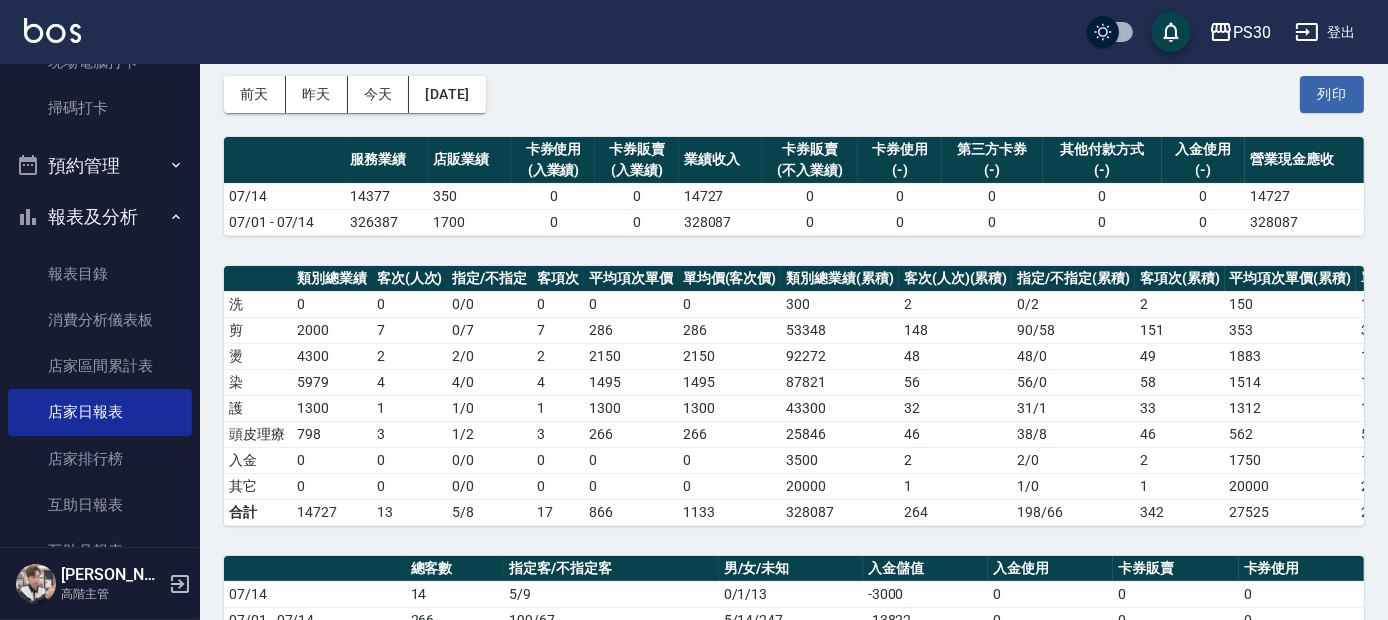 scroll, scrollTop: 0, scrollLeft: 0, axis: both 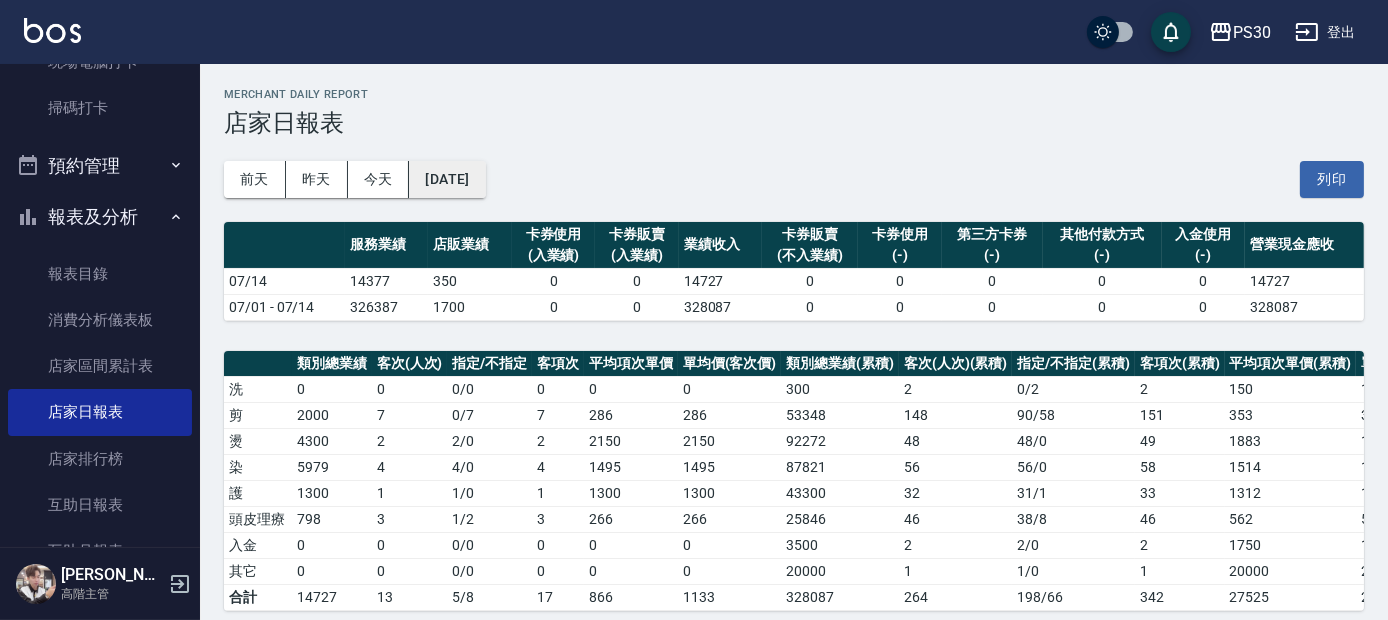 click on "2025/07/14" at bounding box center (447, 179) 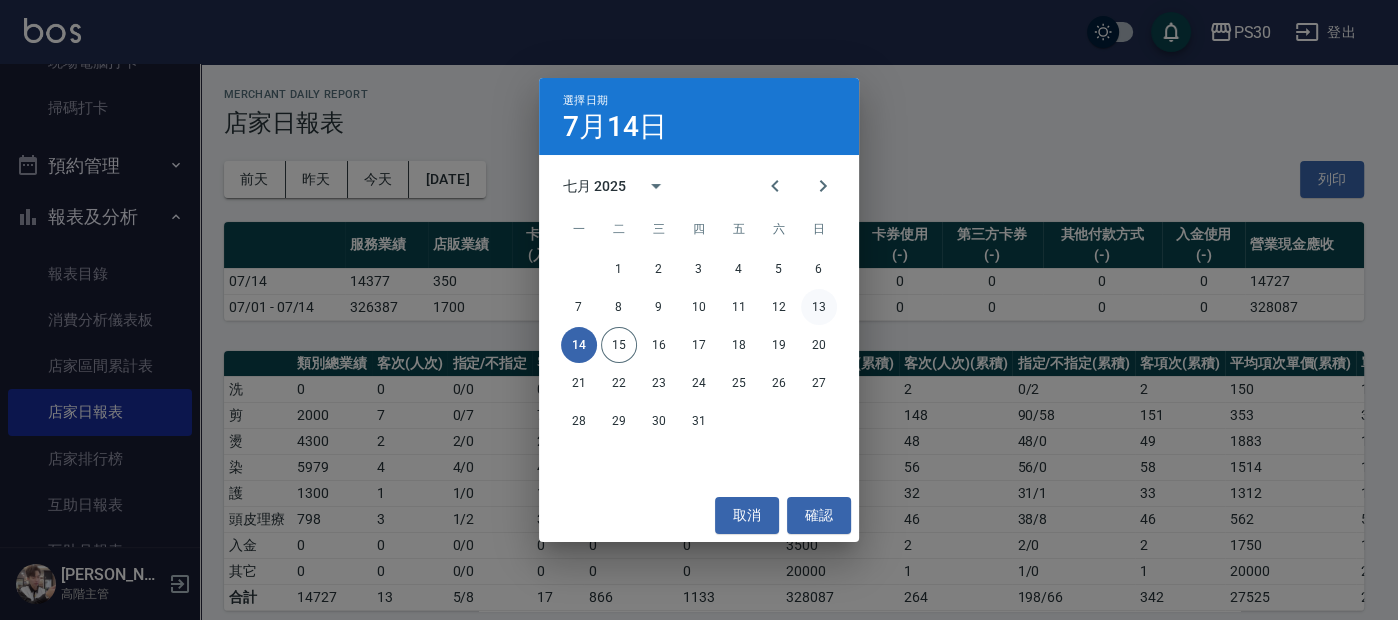 click on "13" at bounding box center (819, 307) 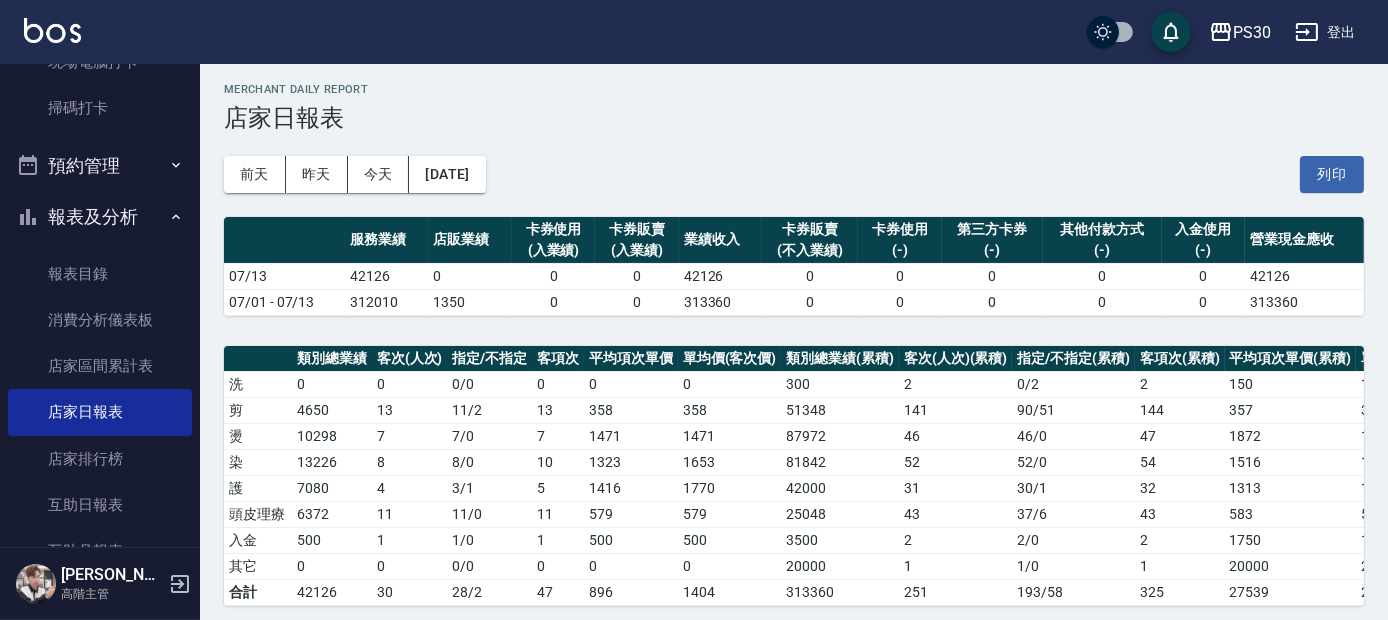 scroll, scrollTop: 0, scrollLeft: 0, axis: both 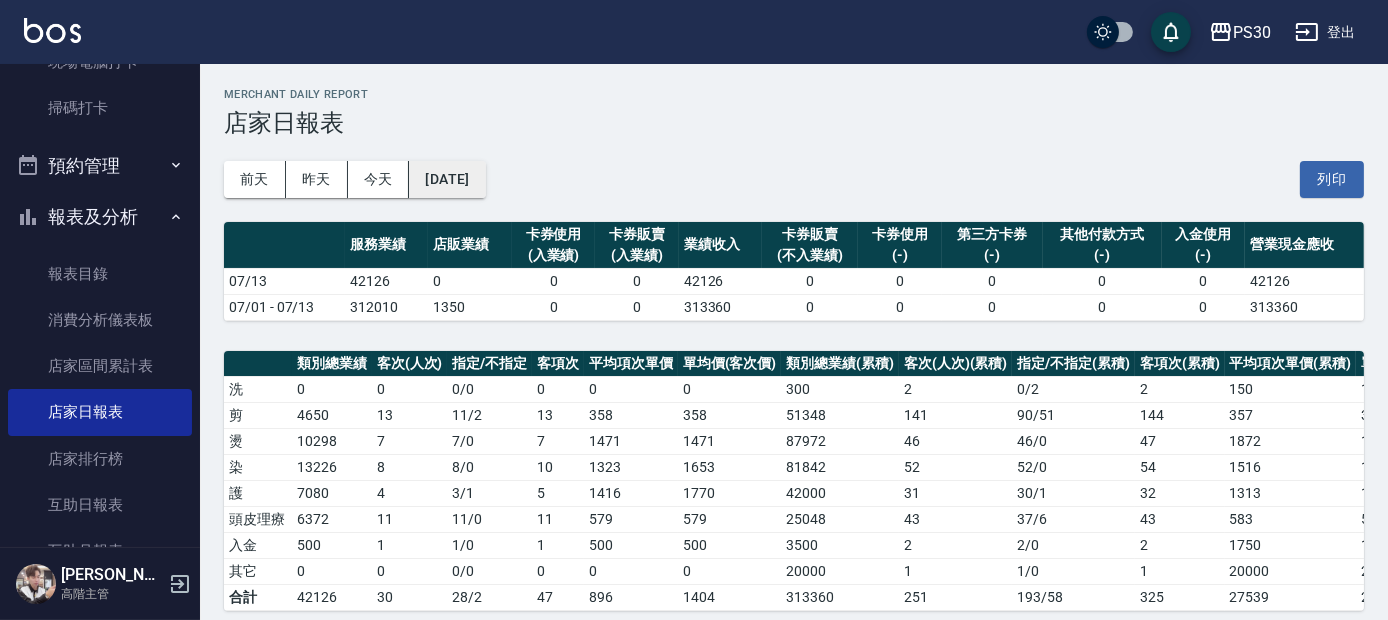click on "2025/07/13" at bounding box center (447, 179) 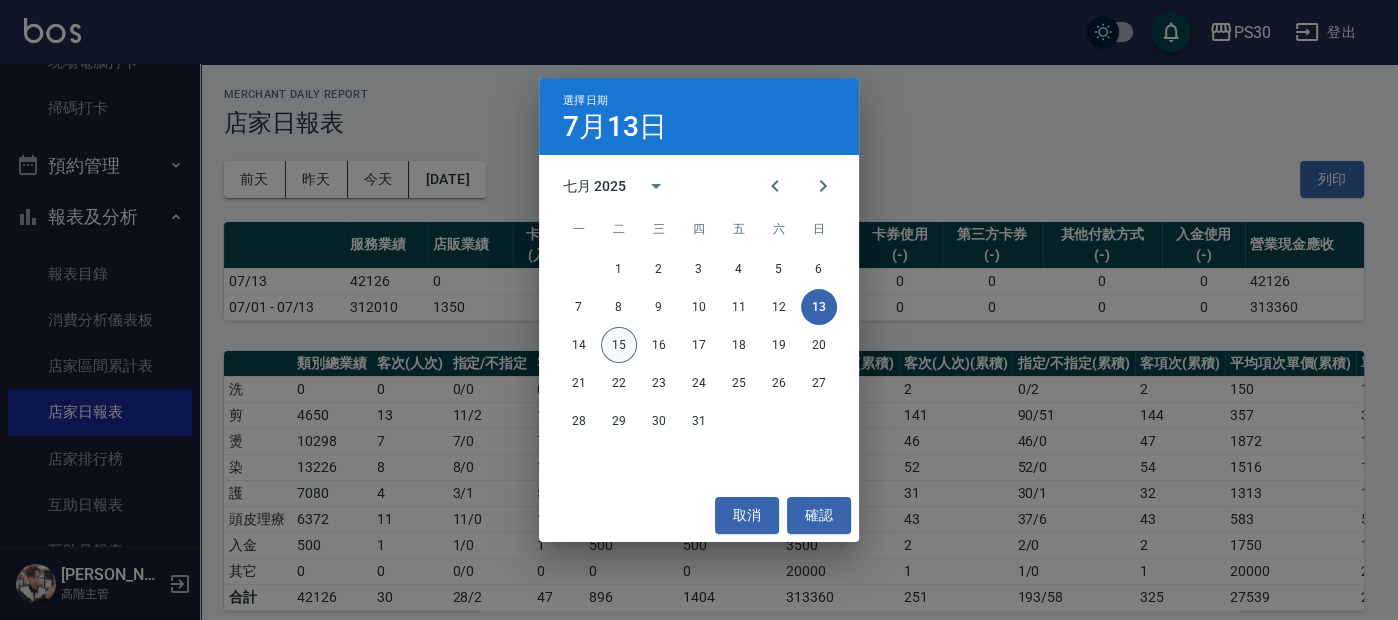 click on "15" at bounding box center [619, 345] 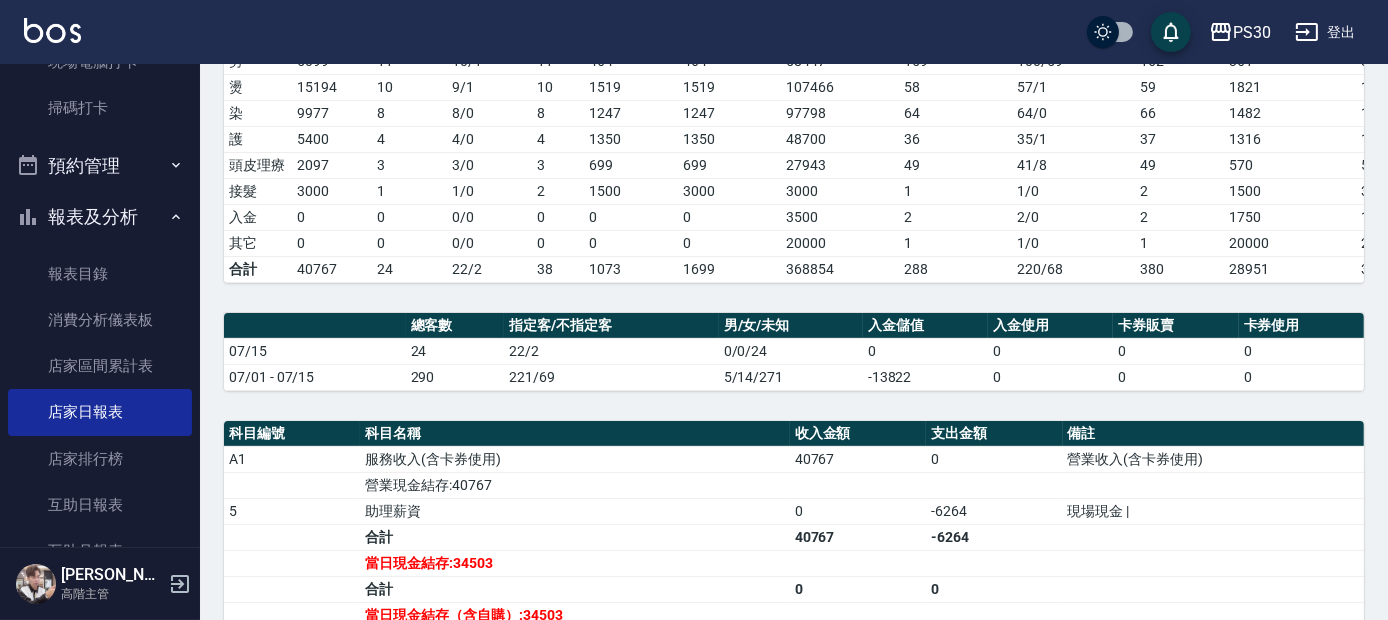 scroll, scrollTop: 555, scrollLeft: 0, axis: vertical 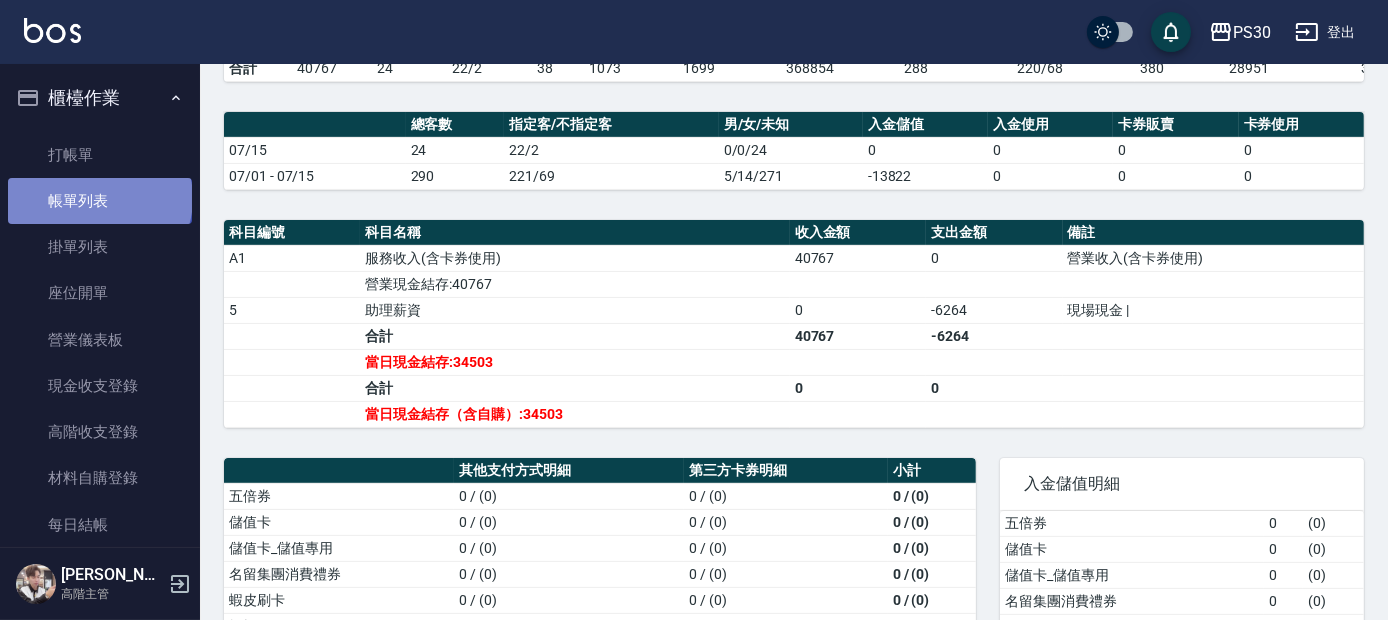 click on "帳單列表" at bounding box center [100, 201] 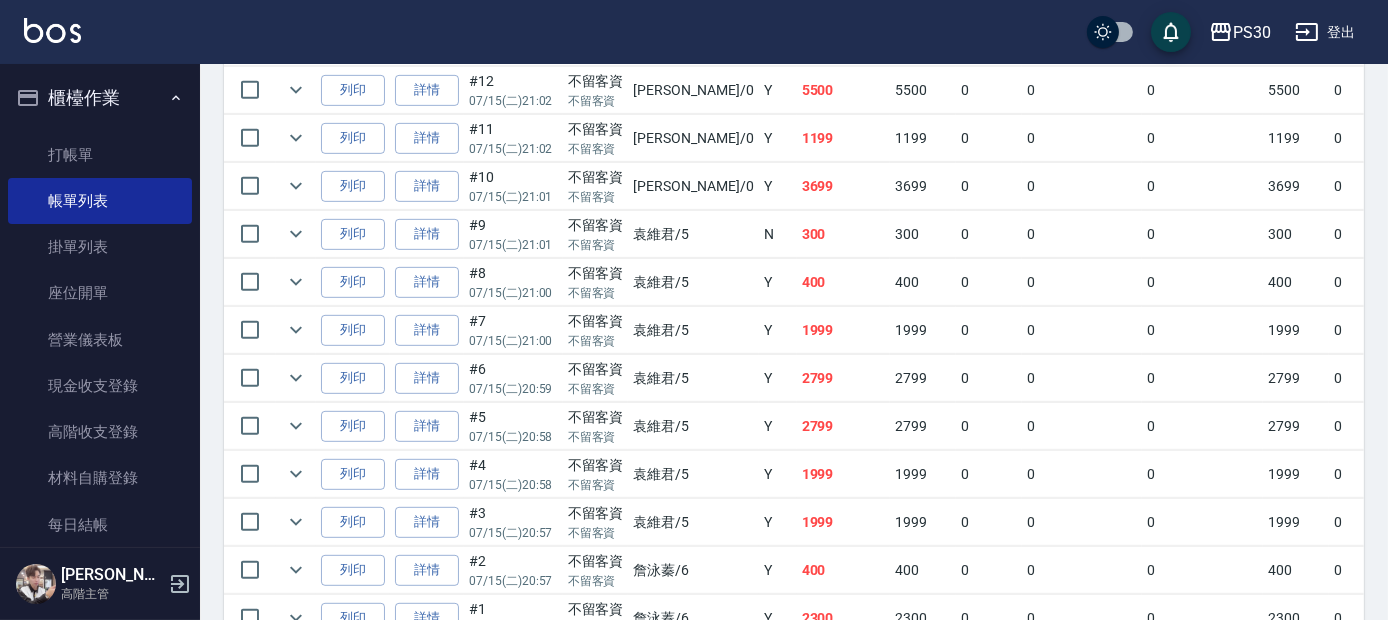 scroll, scrollTop: 1222, scrollLeft: 0, axis: vertical 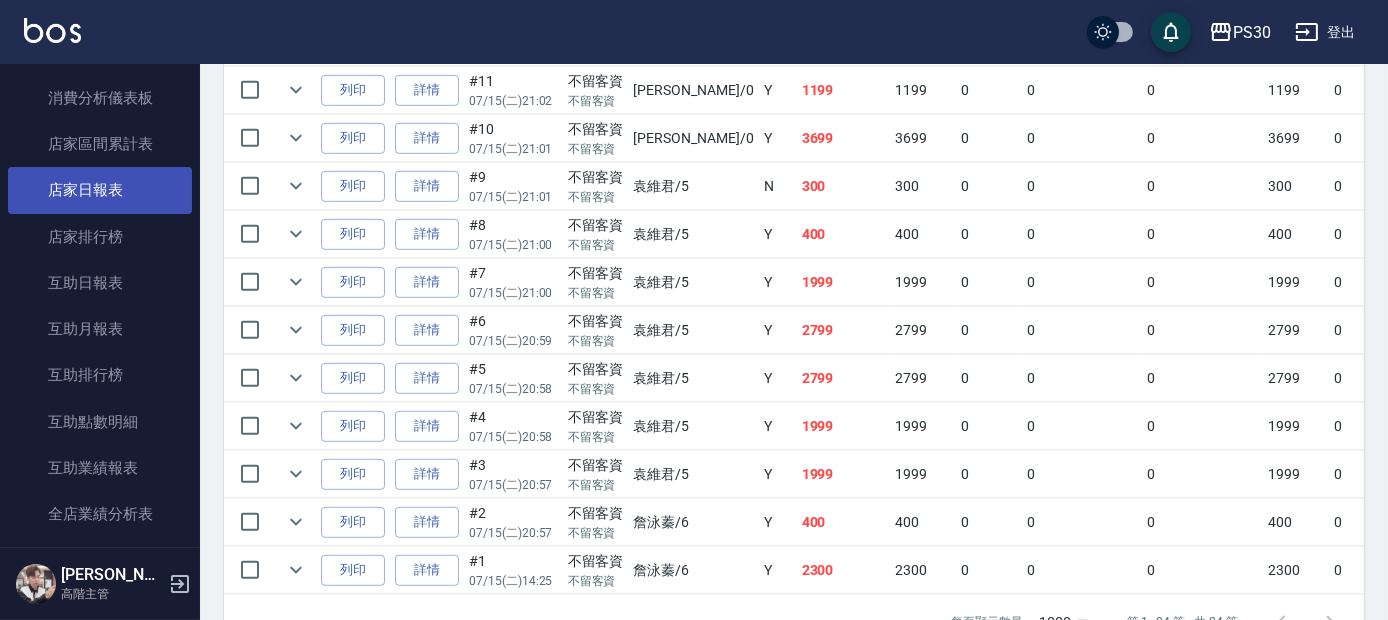 click on "店家日報表" at bounding box center [100, 190] 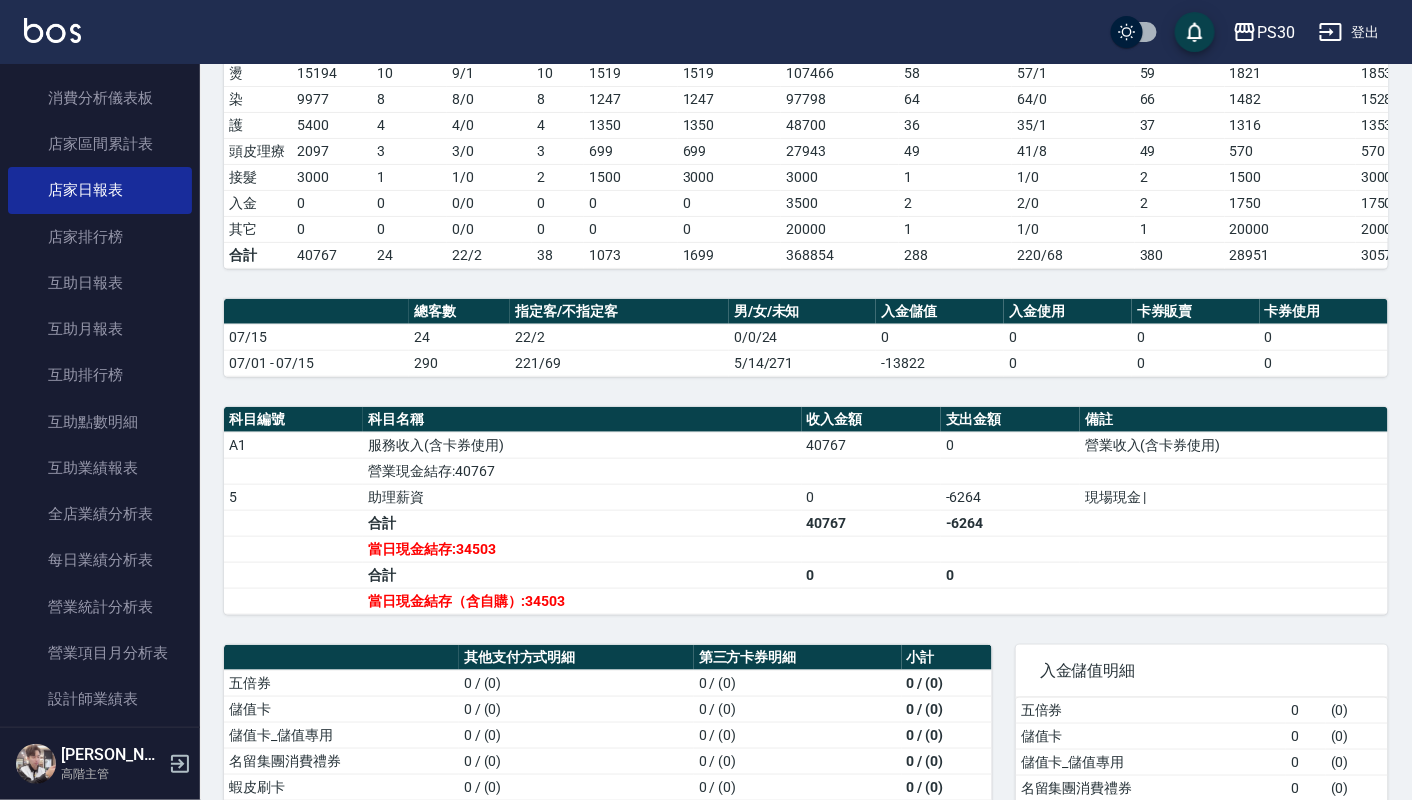 scroll, scrollTop: 333, scrollLeft: 0, axis: vertical 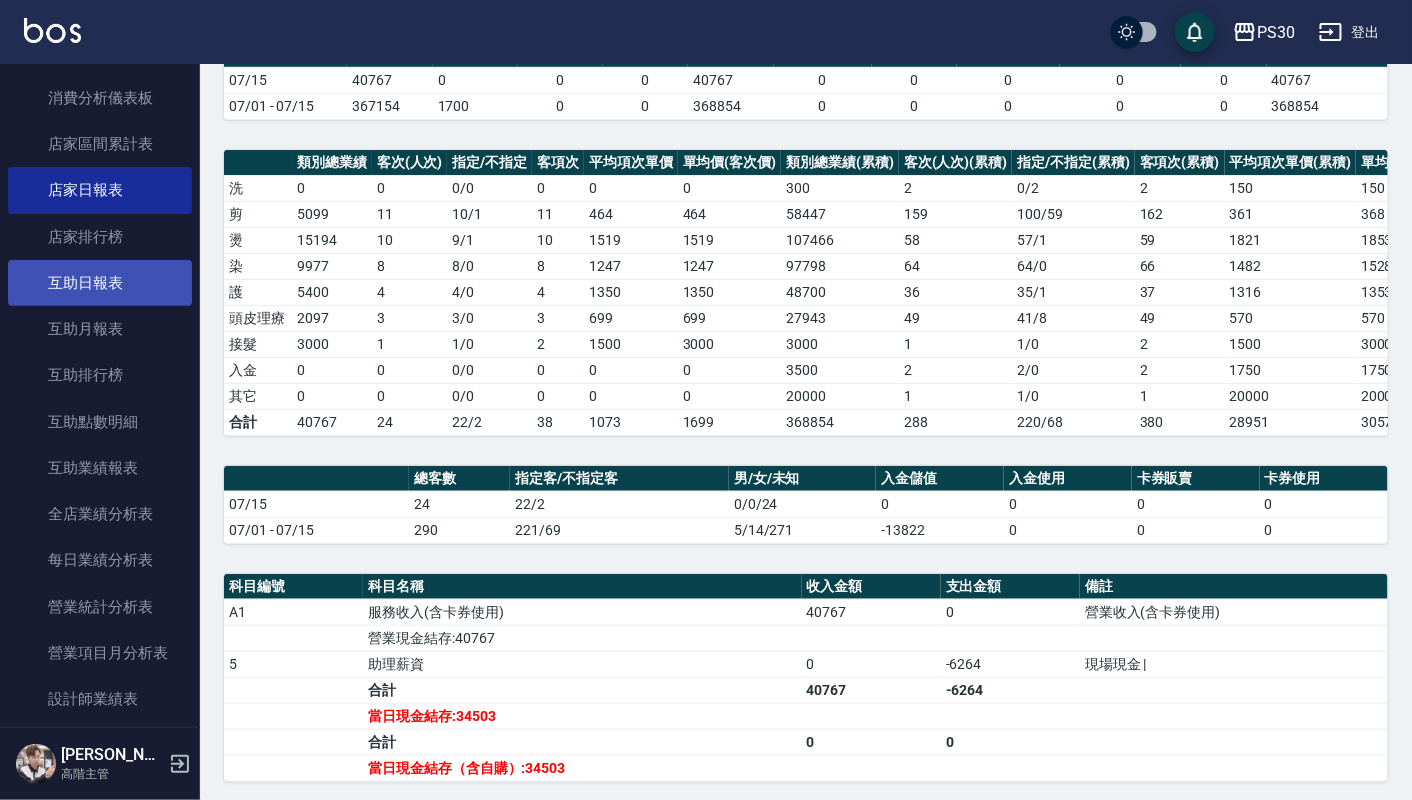 click on "互助日報表" at bounding box center (100, 283) 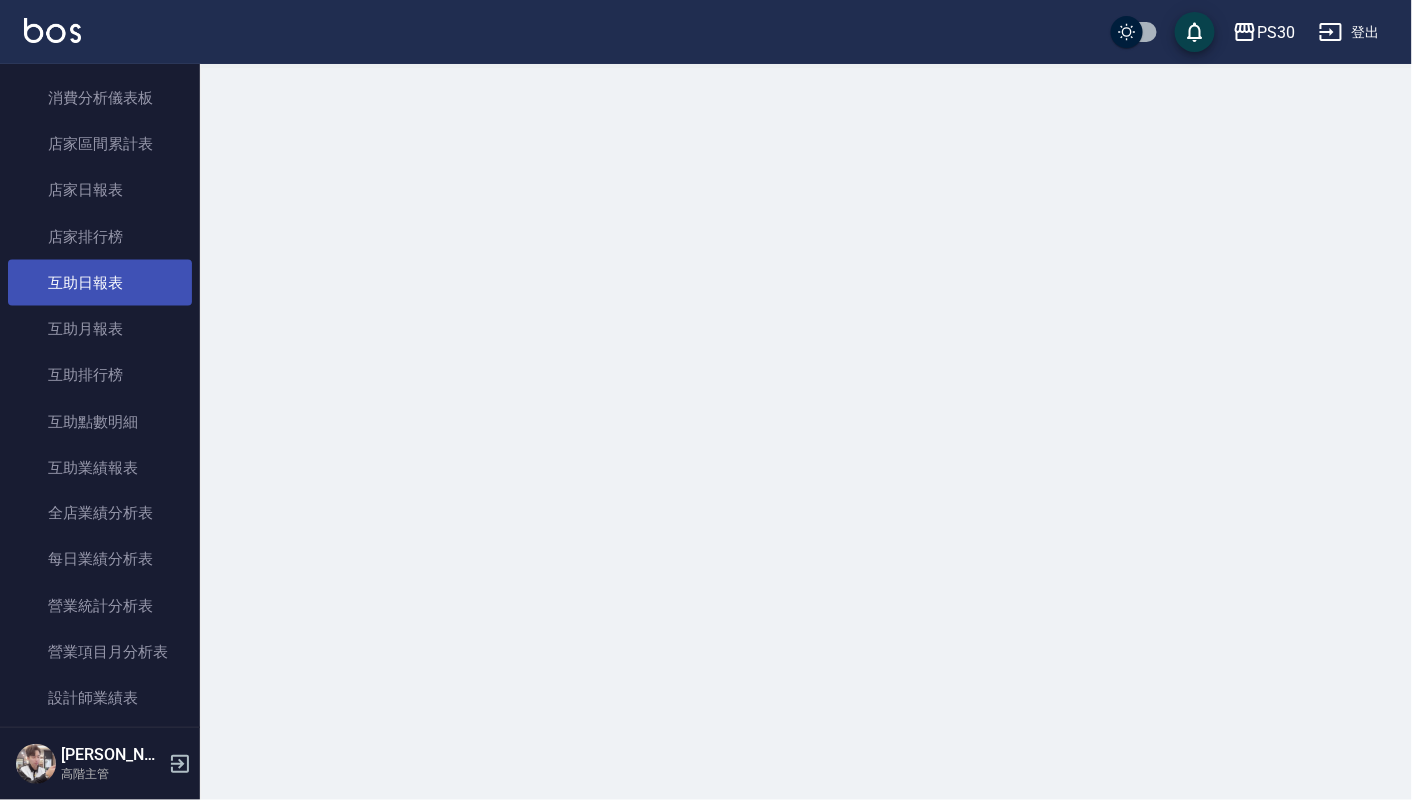 scroll, scrollTop: 0, scrollLeft: 0, axis: both 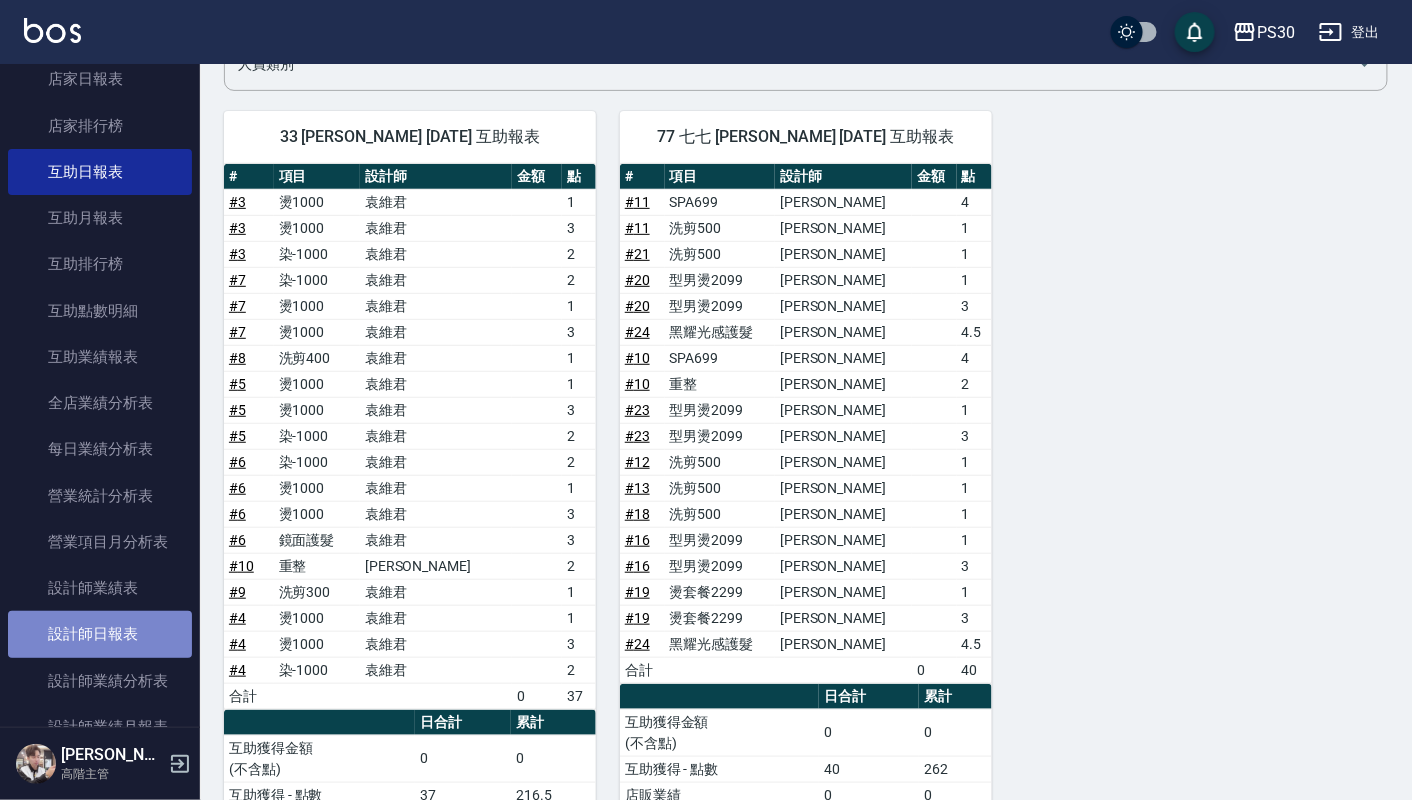 click on "設計師日報表" at bounding box center [100, 634] 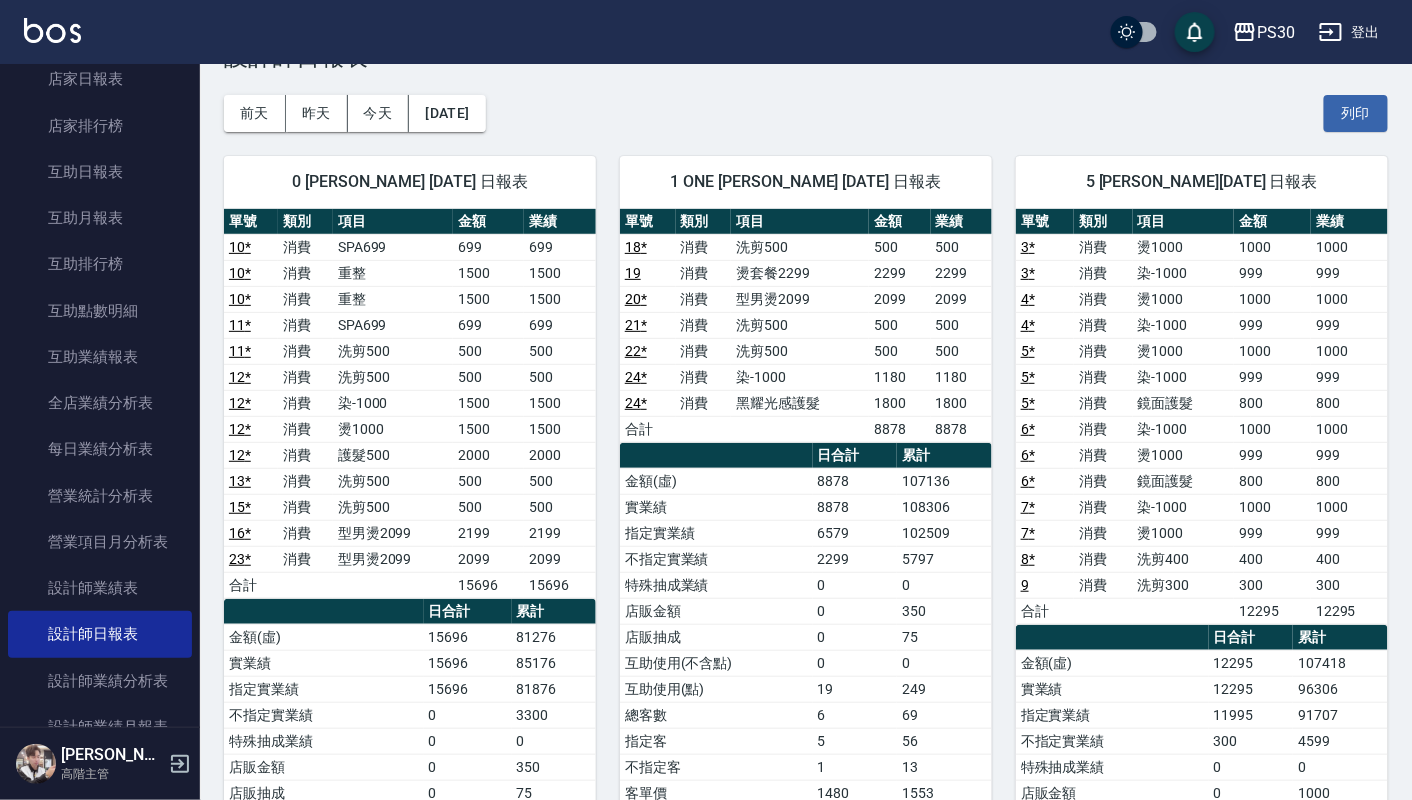 scroll, scrollTop: 94, scrollLeft: 0, axis: vertical 